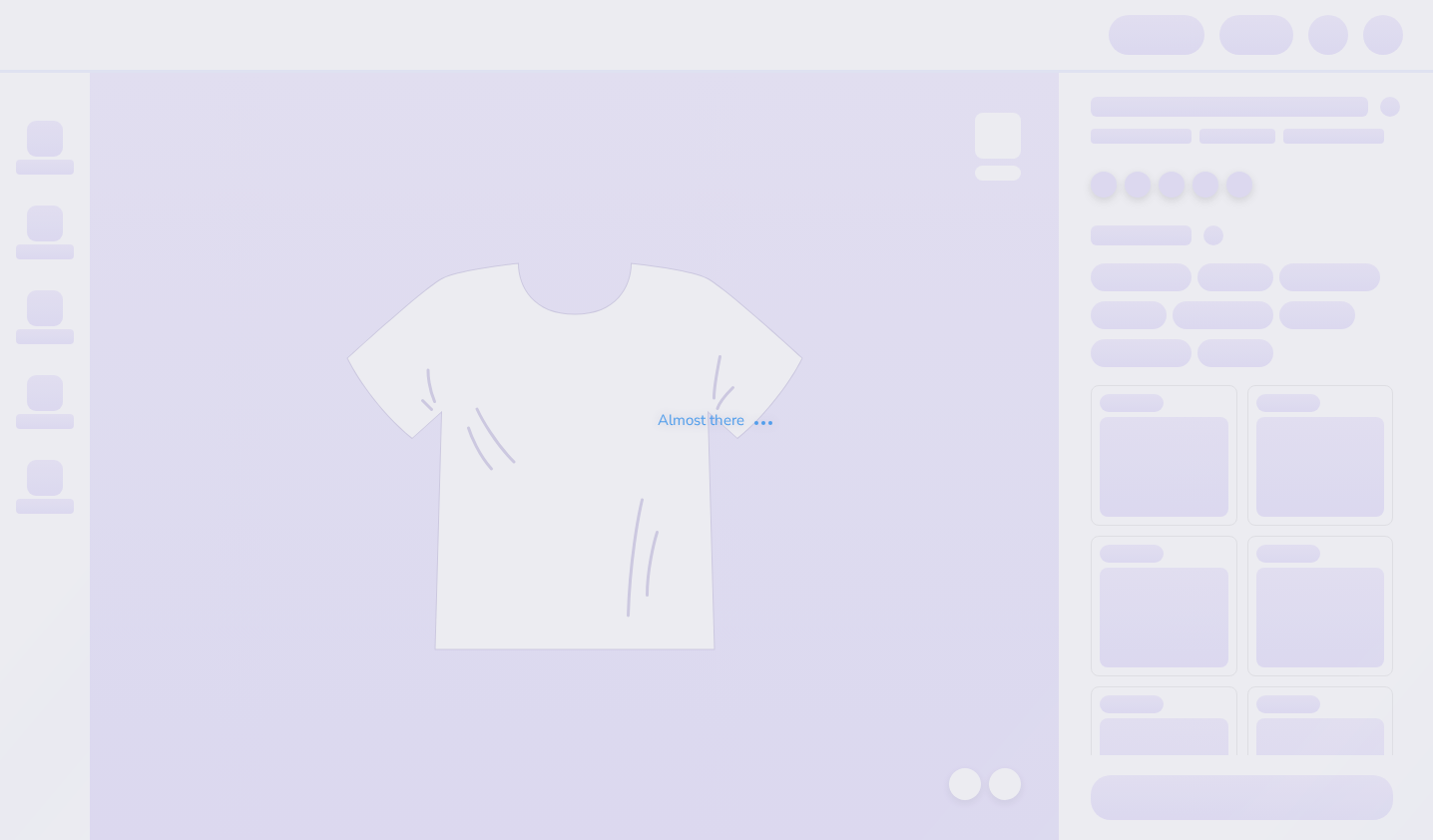 scroll, scrollTop: 0, scrollLeft: 0, axis: both 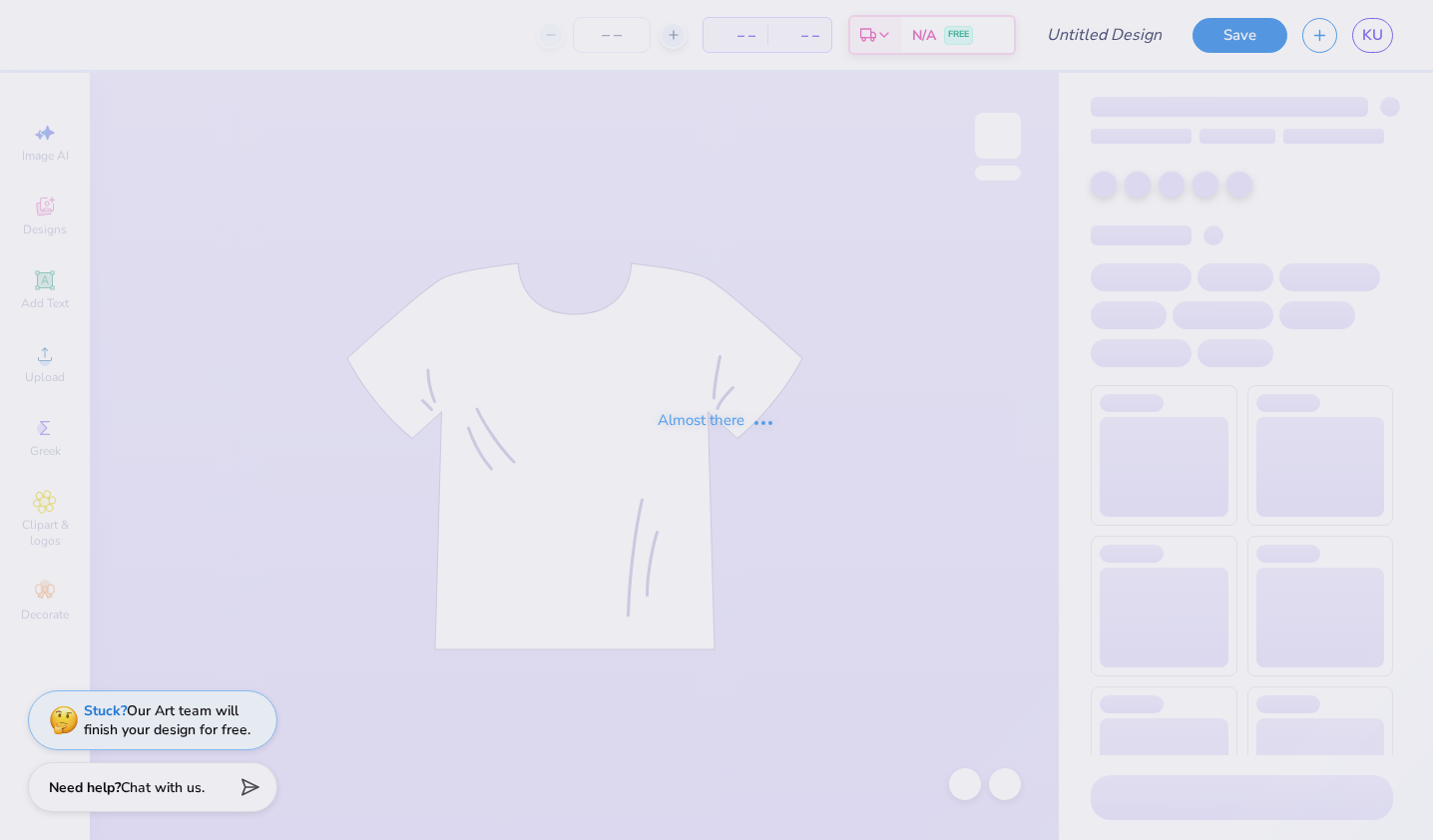 type on "please do not edit this I am not done" 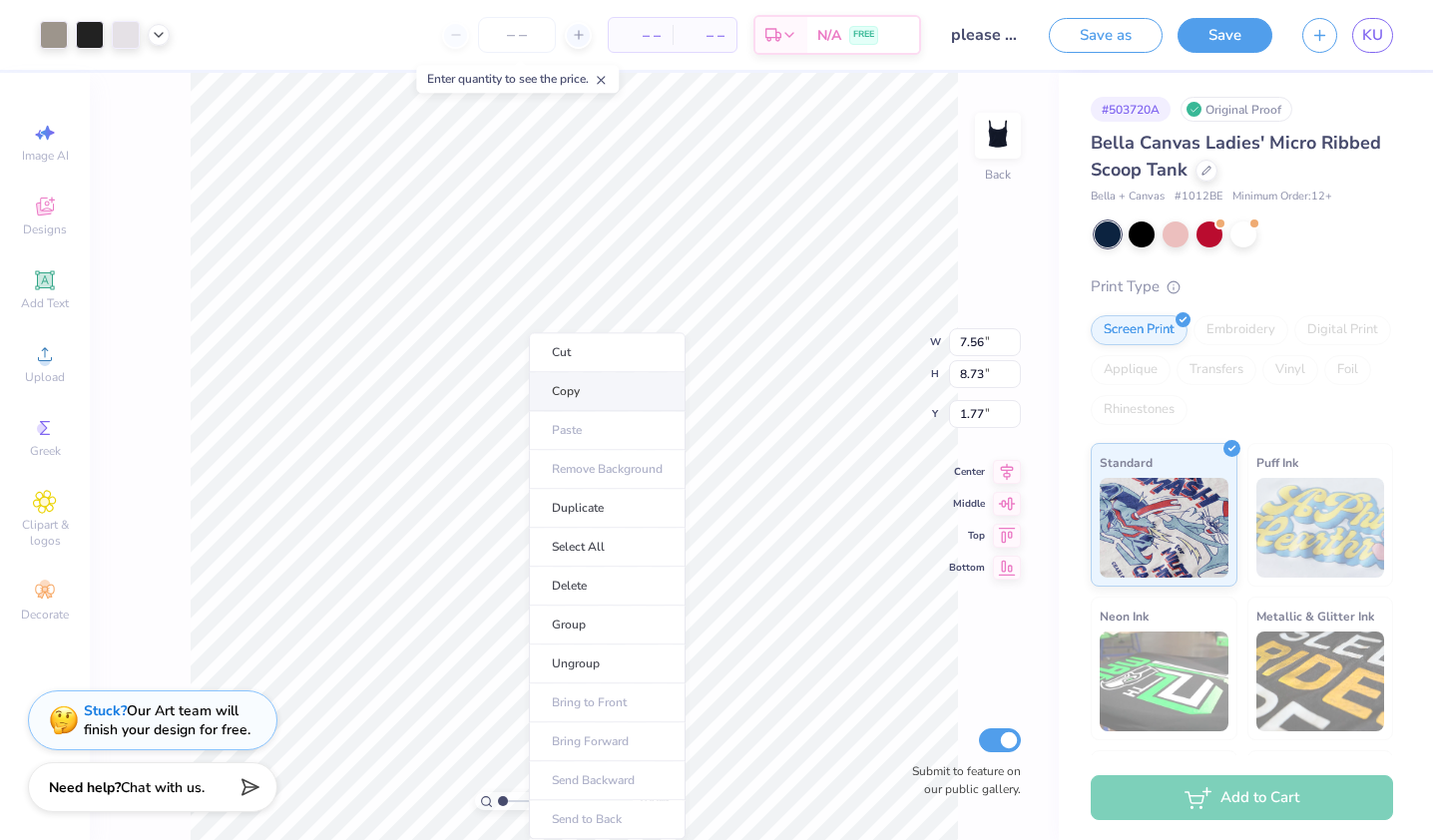 click on "Copy" at bounding box center (607, 391) 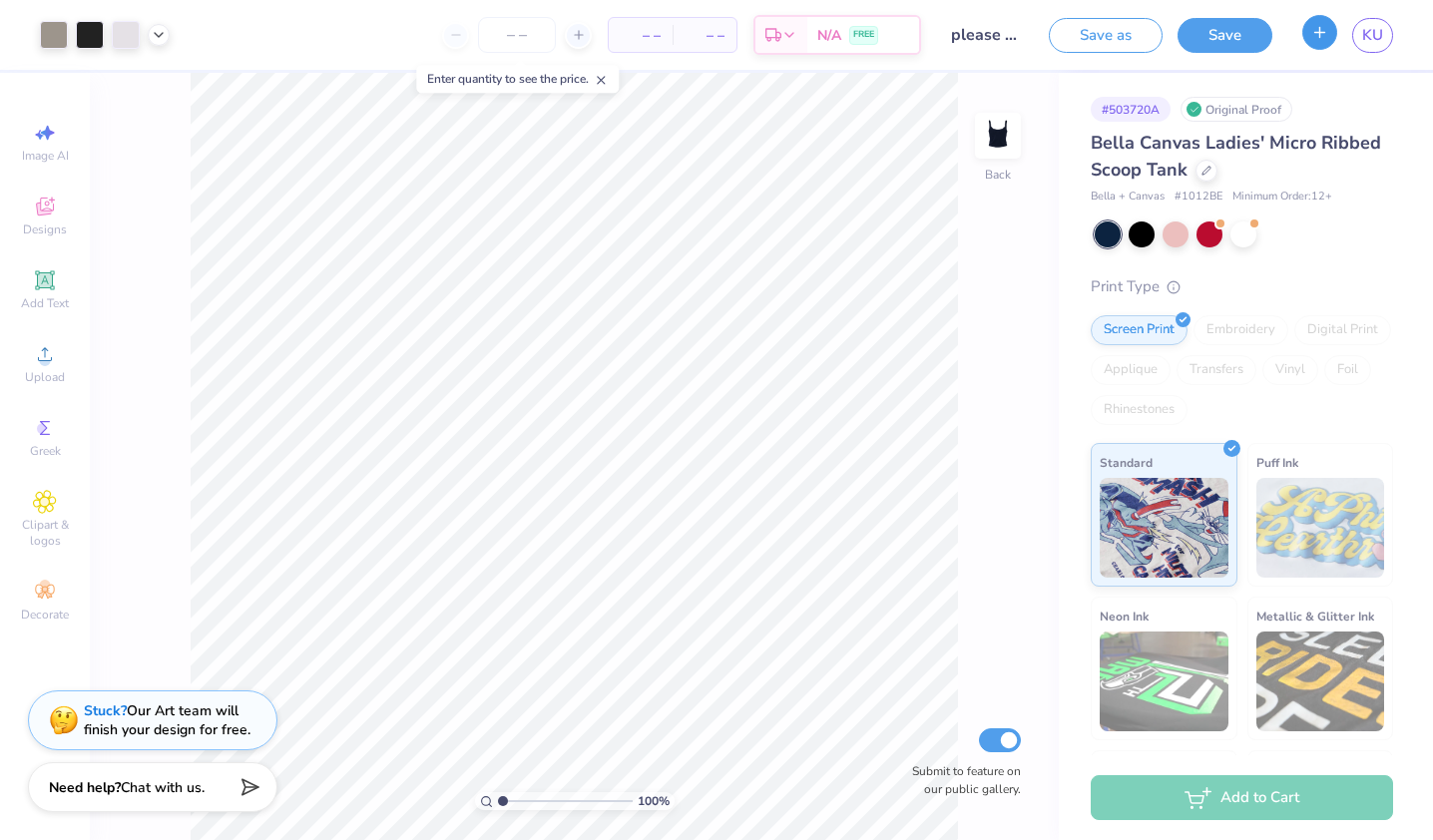 click 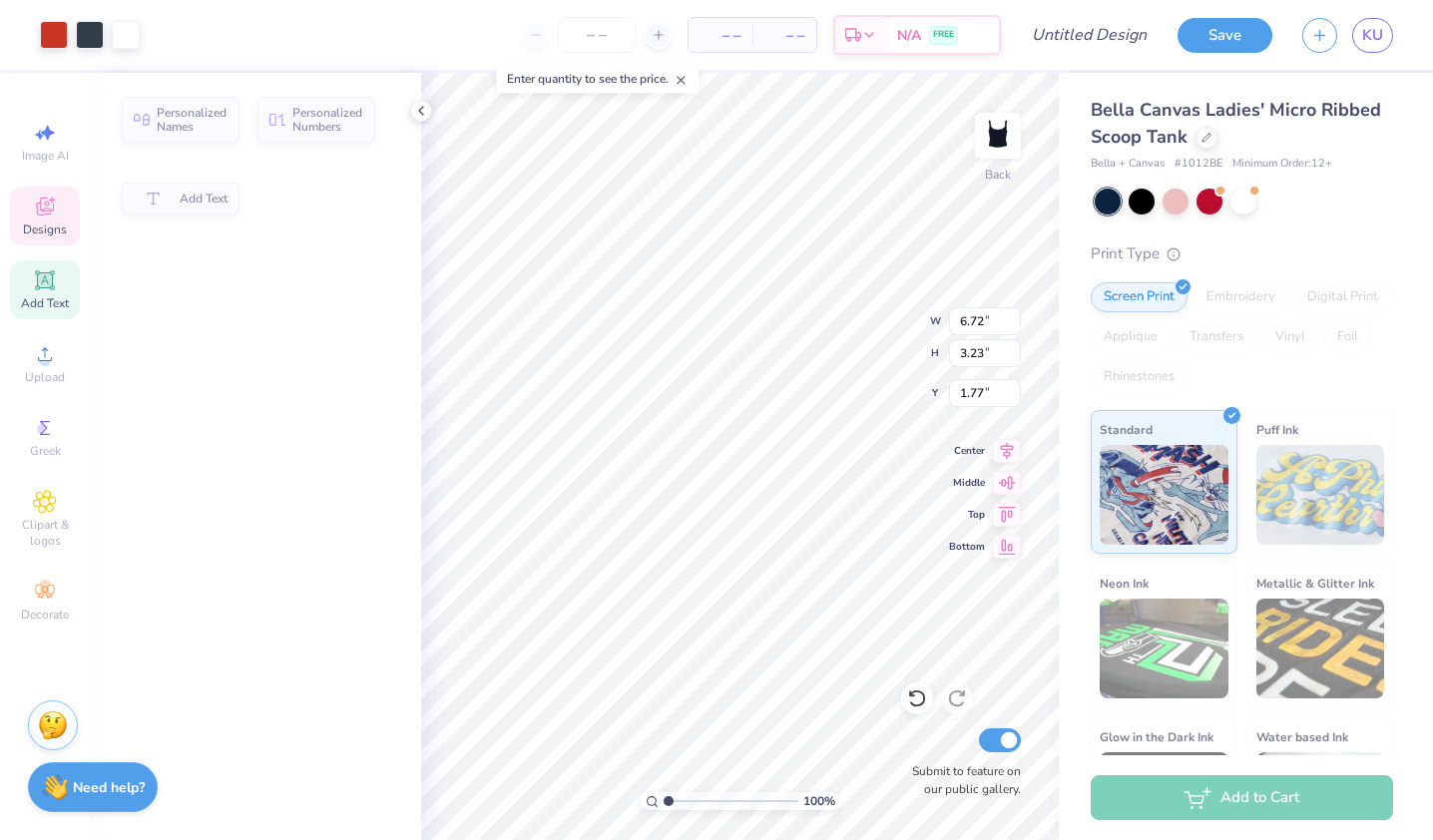 type on "6.72" 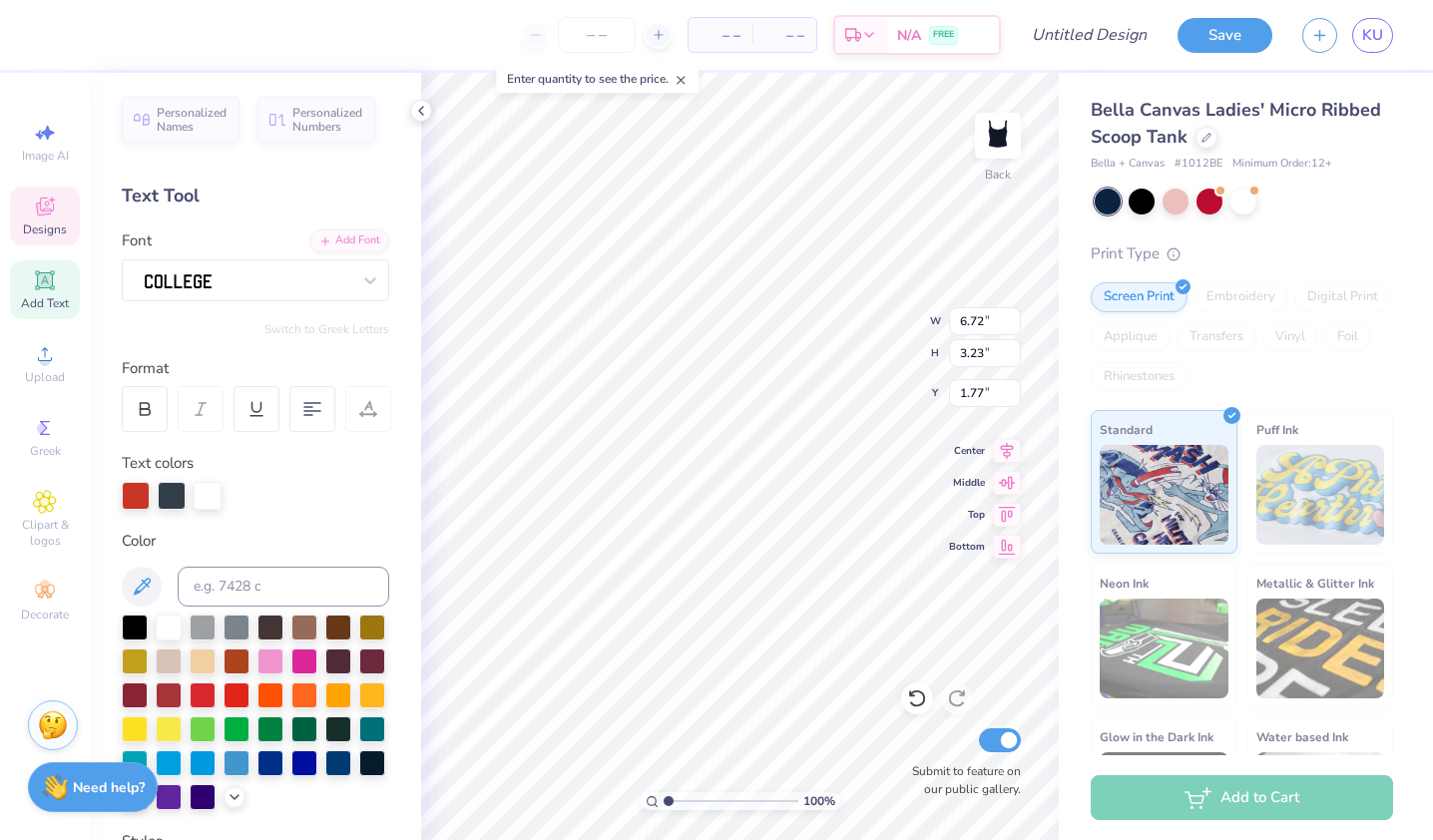 scroll, scrollTop: 16, scrollLeft: 5, axis: both 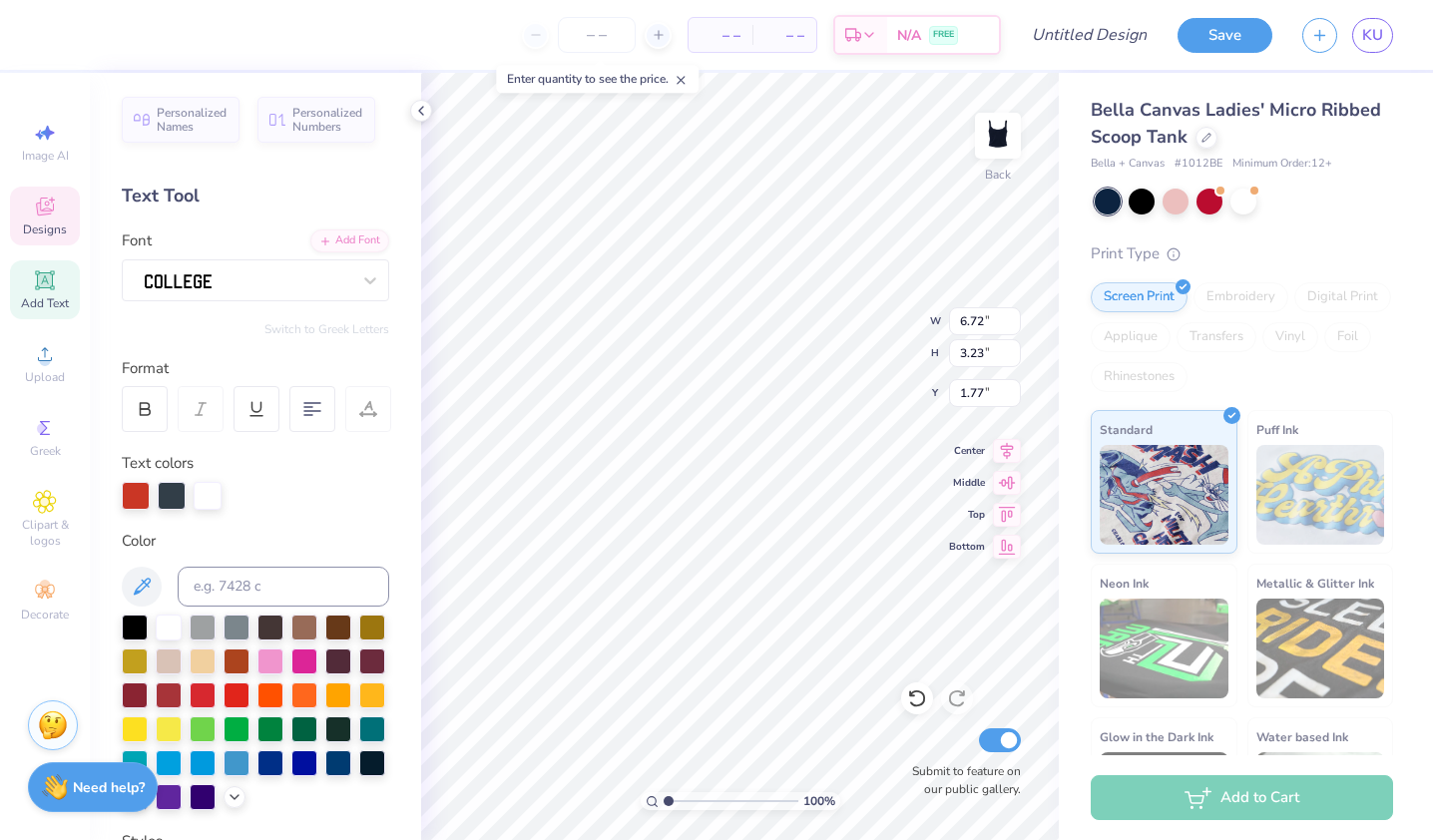 type on "x" 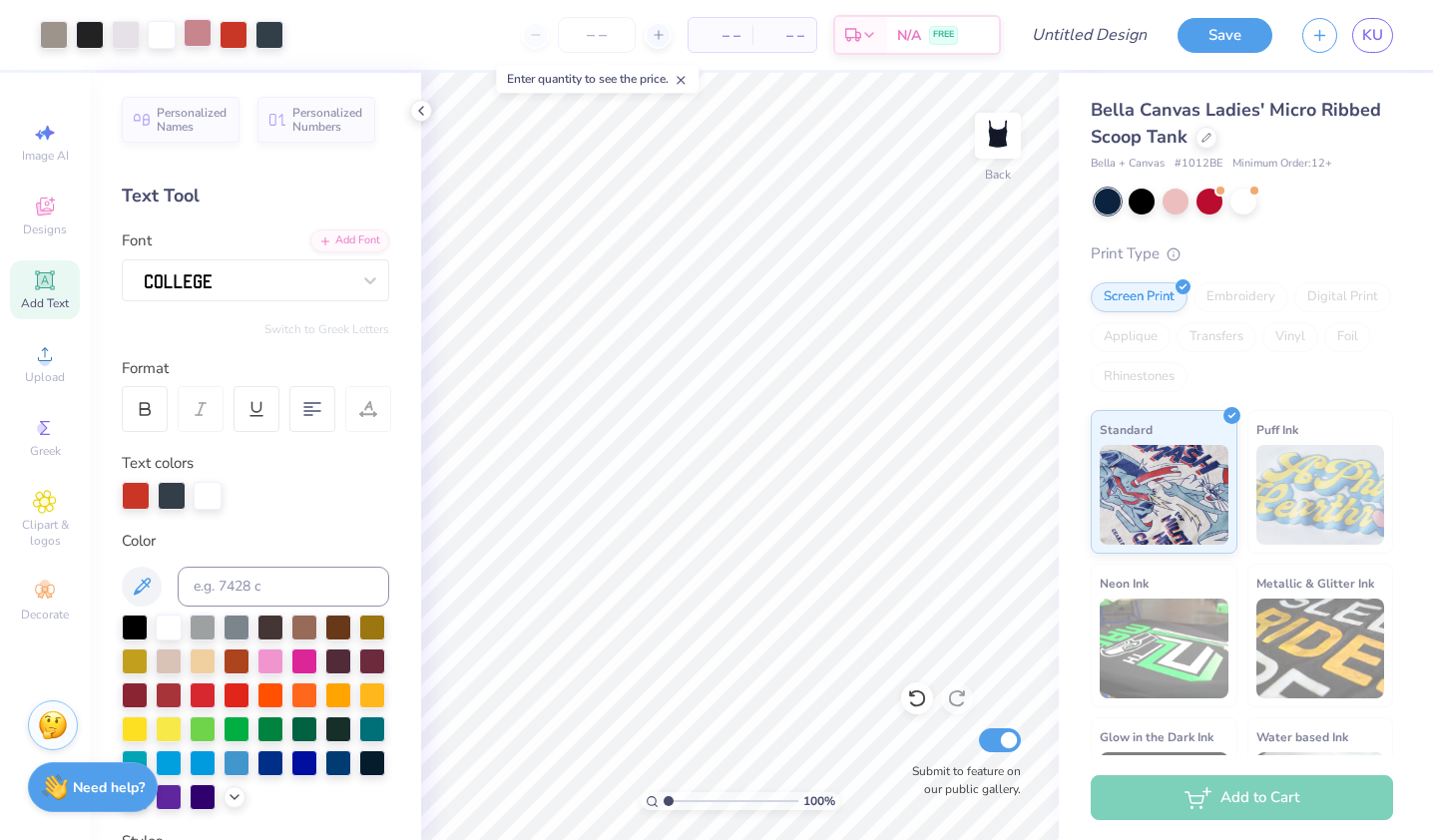 click at bounding box center [198, 33] 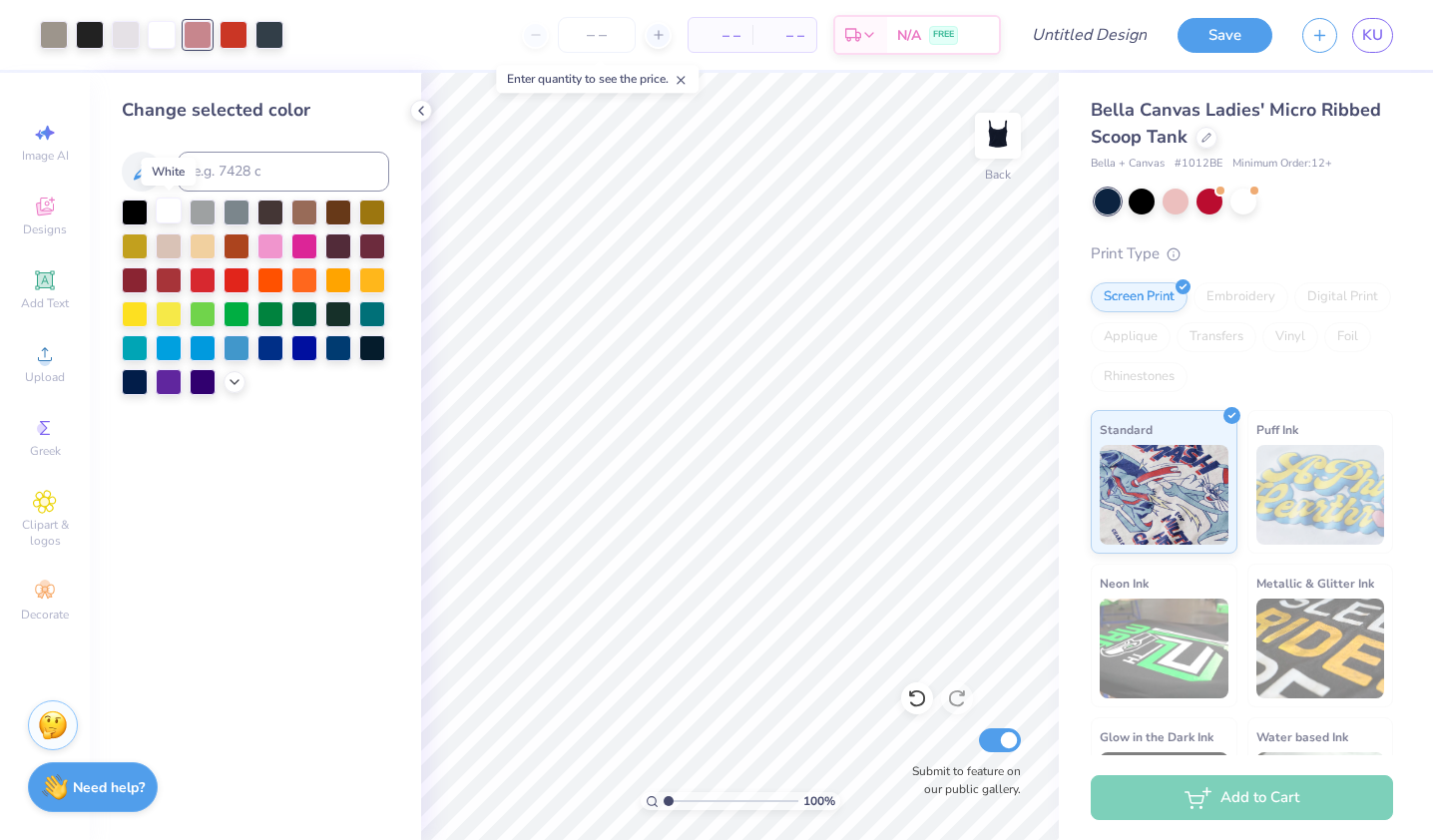 click at bounding box center (169, 210) 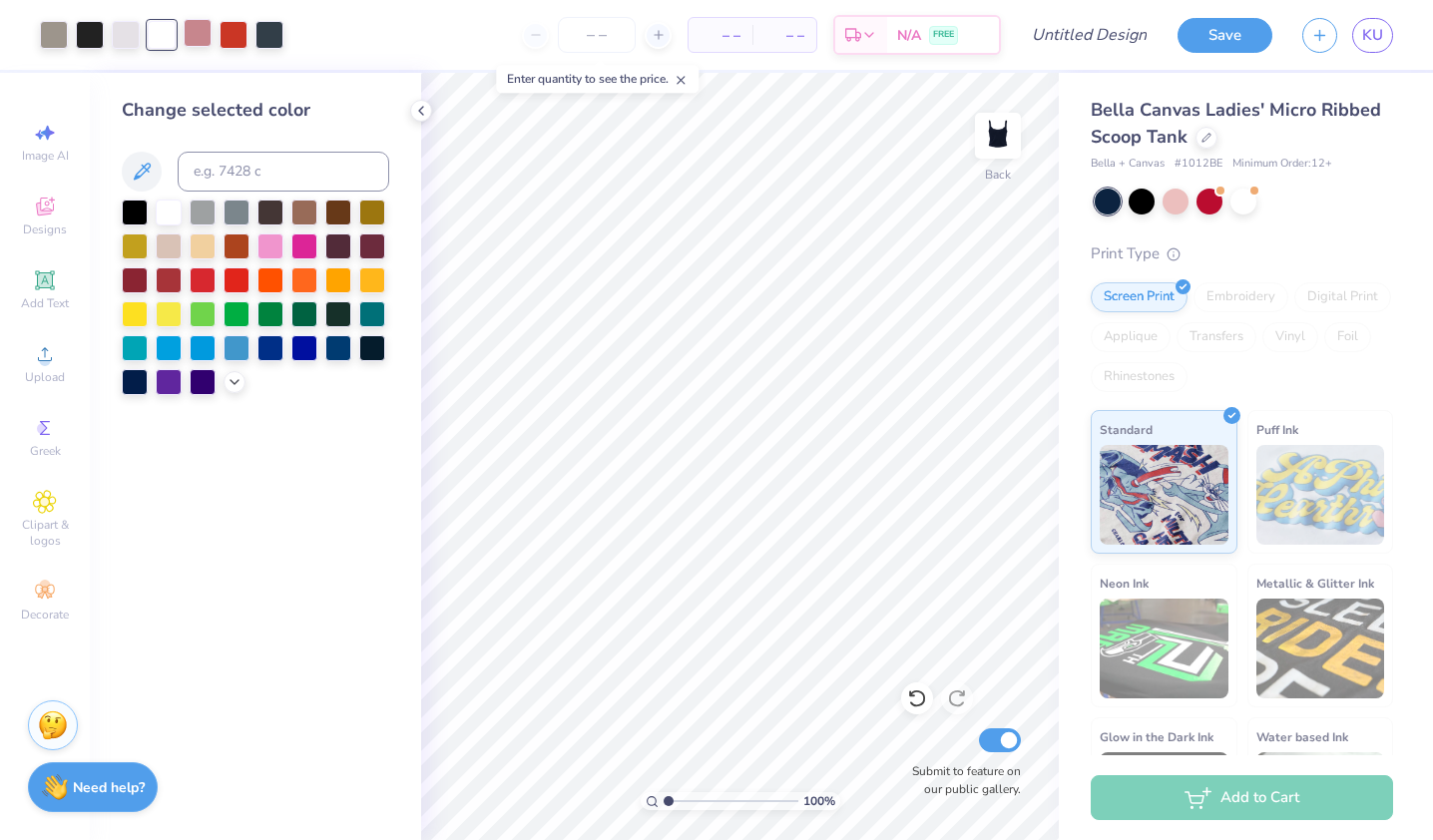 click at bounding box center (198, 33) 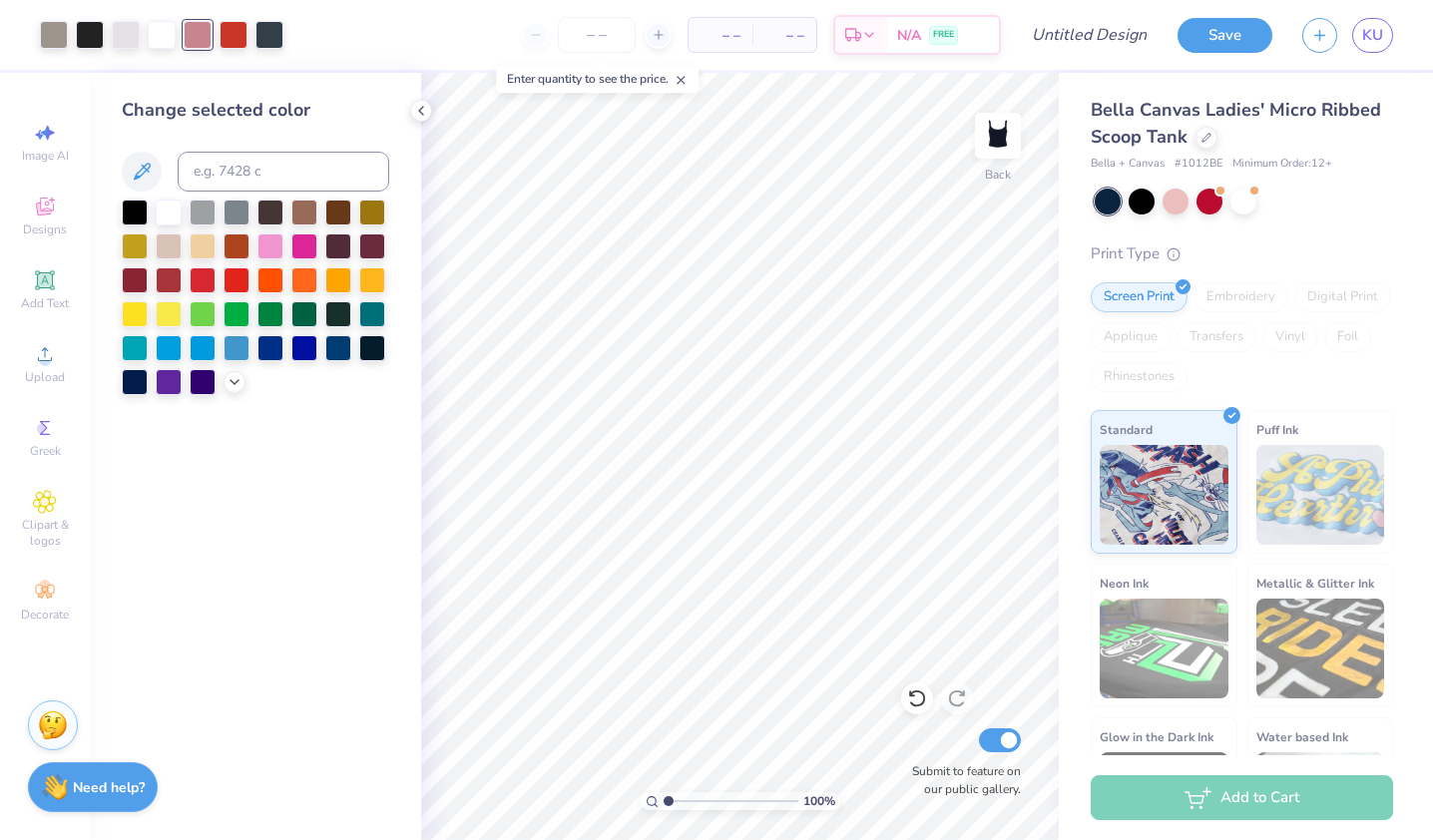 click at bounding box center [198, 35] 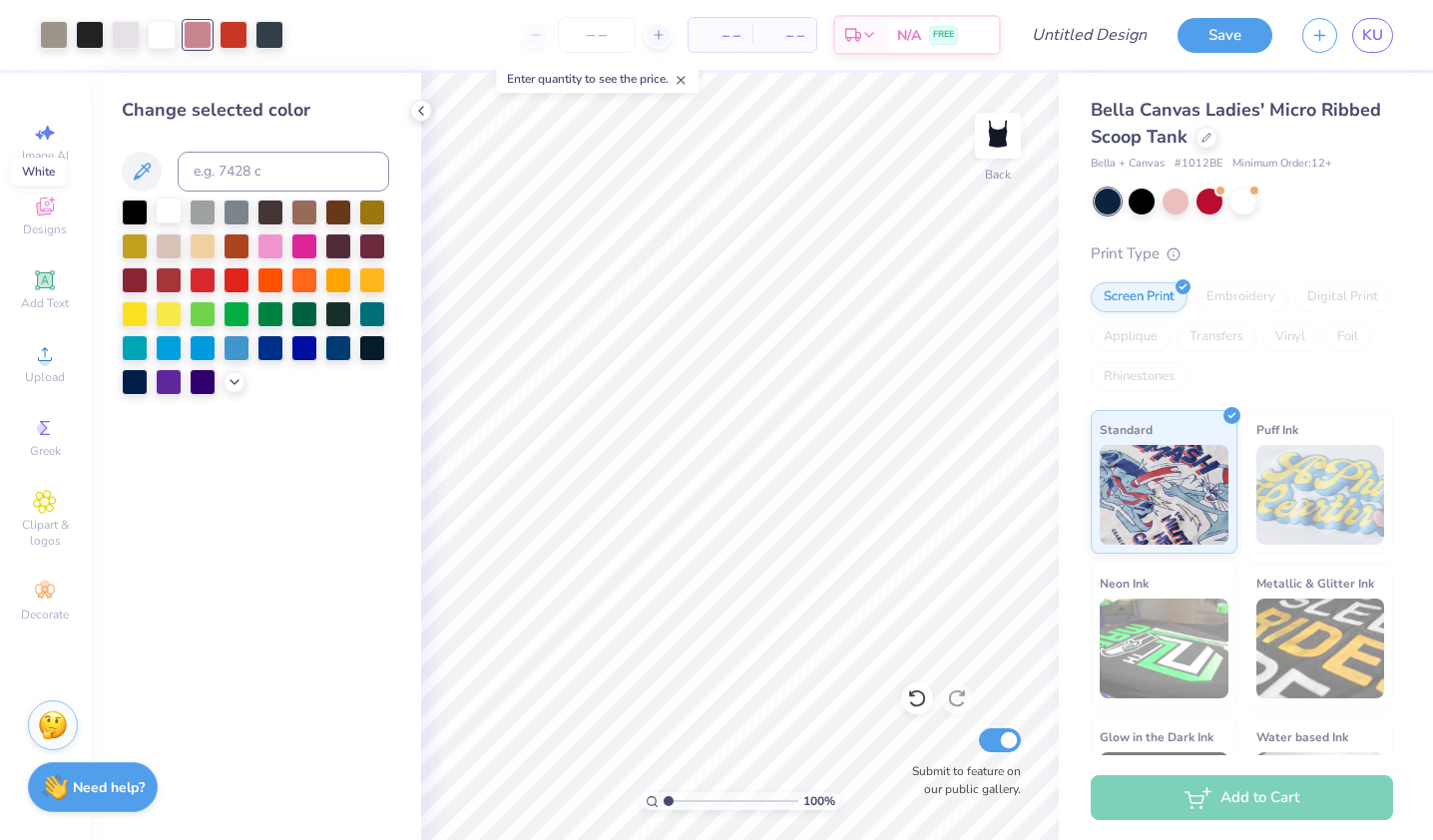 click at bounding box center [169, 210] 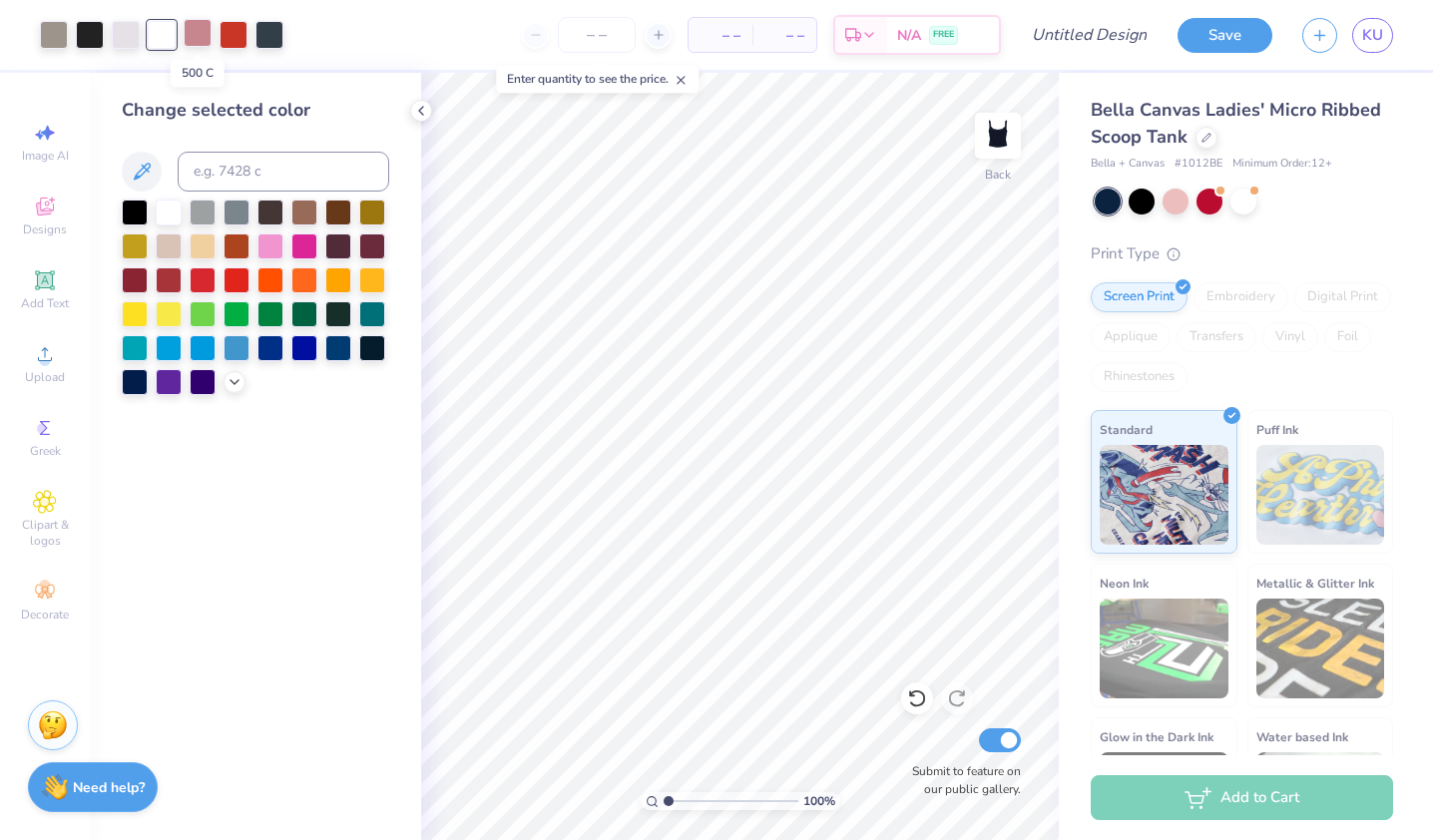 click at bounding box center [198, 33] 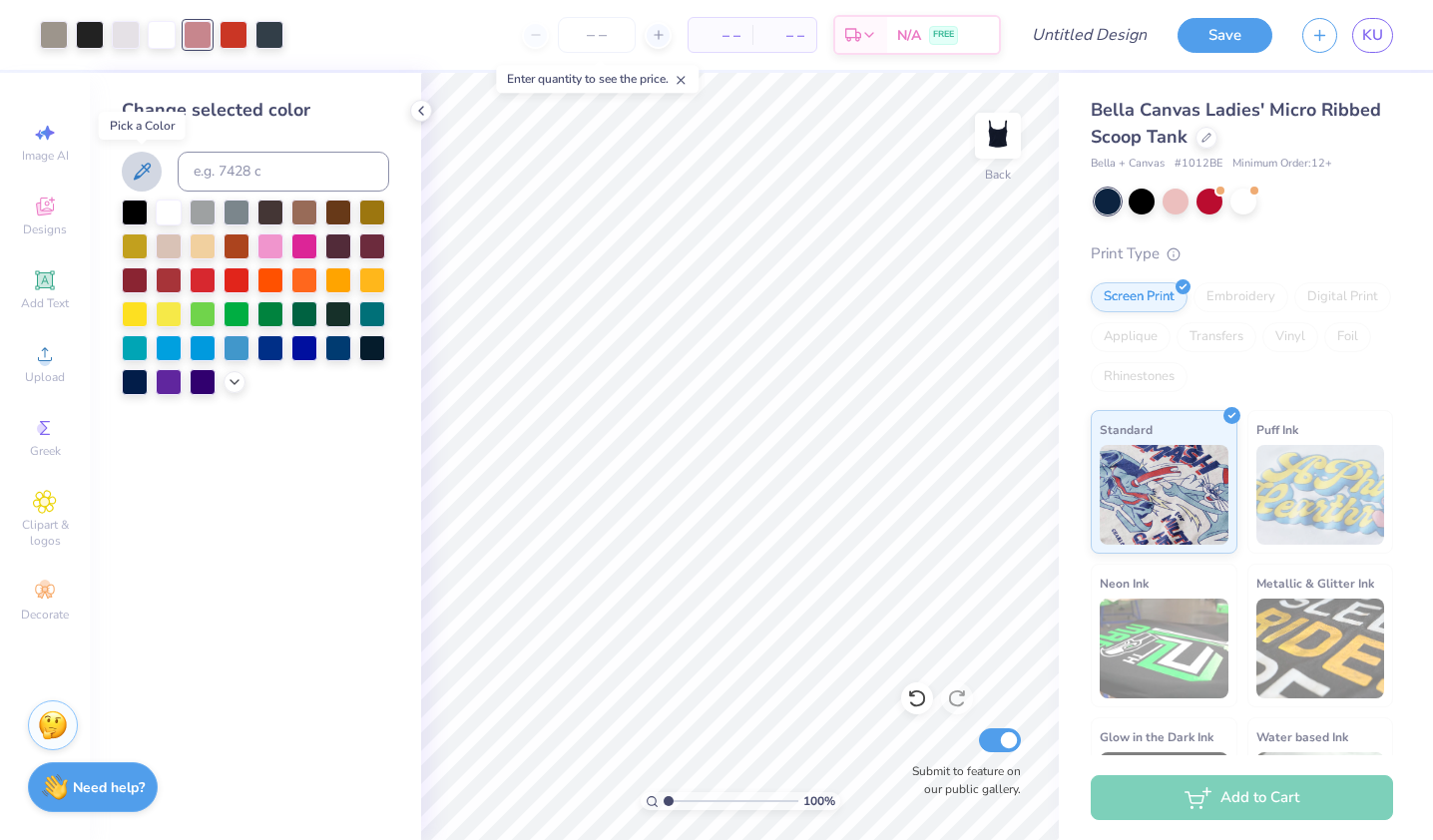 click 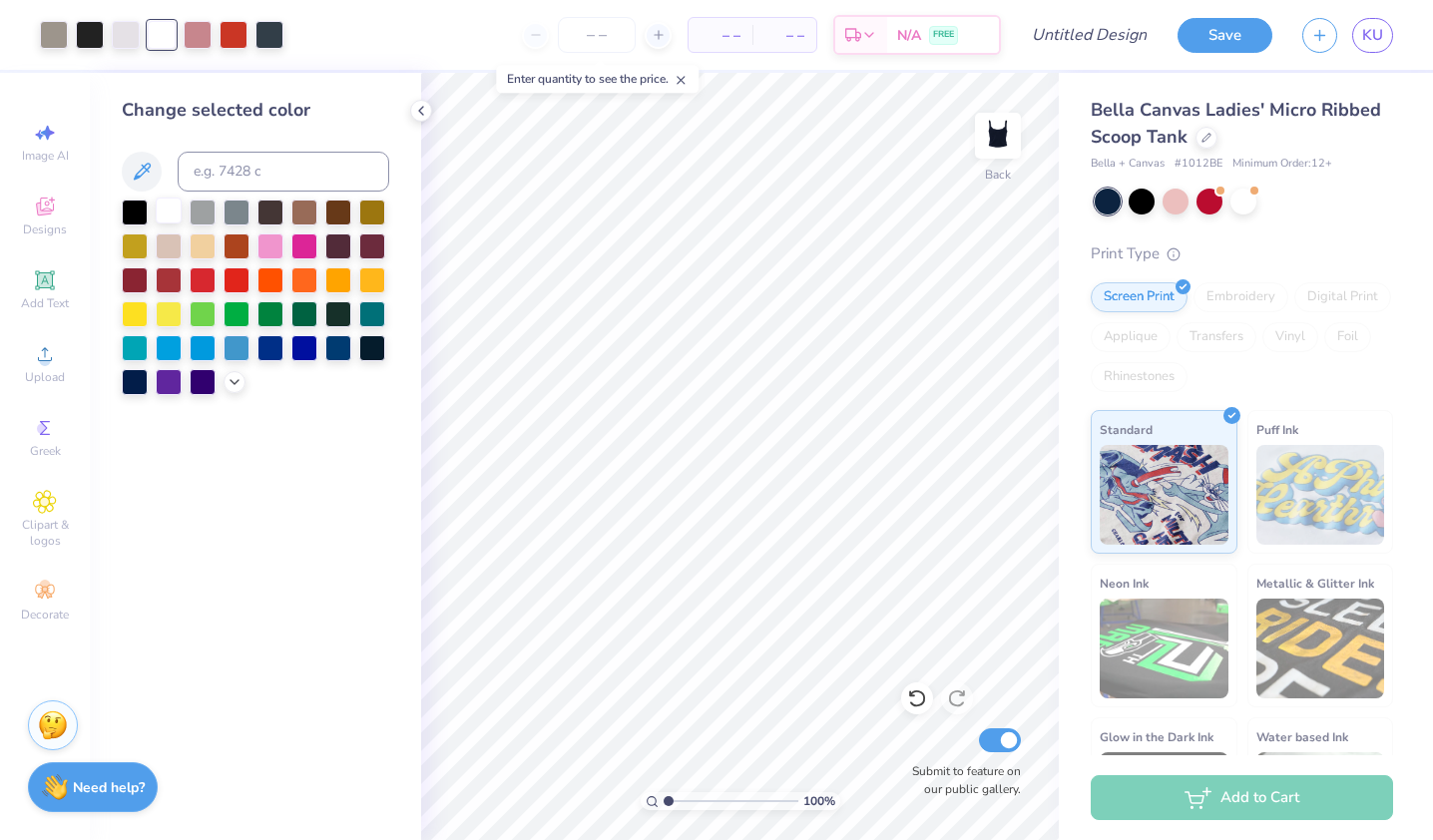 click at bounding box center [169, 210] 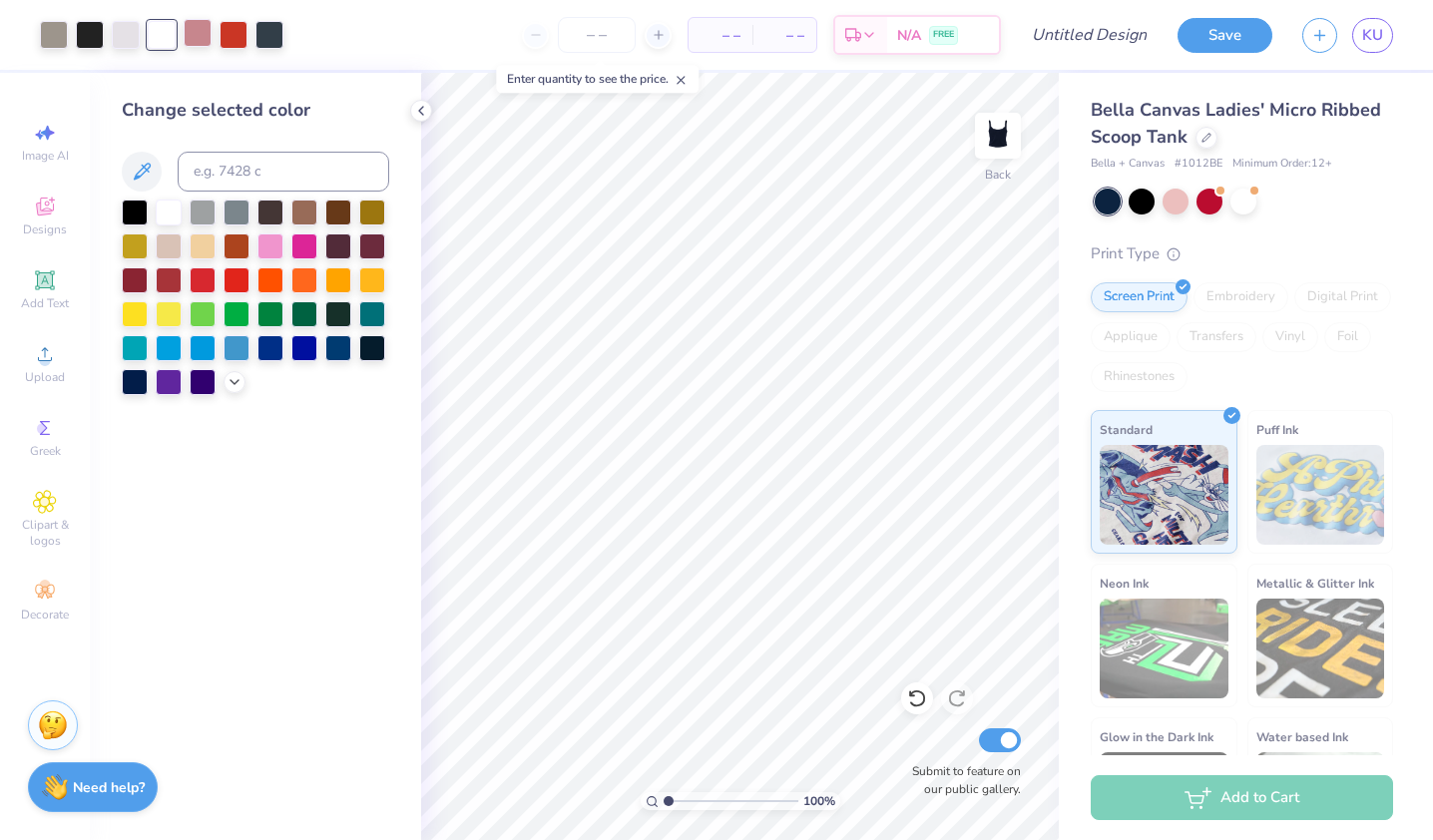 click at bounding box center (198, 33) 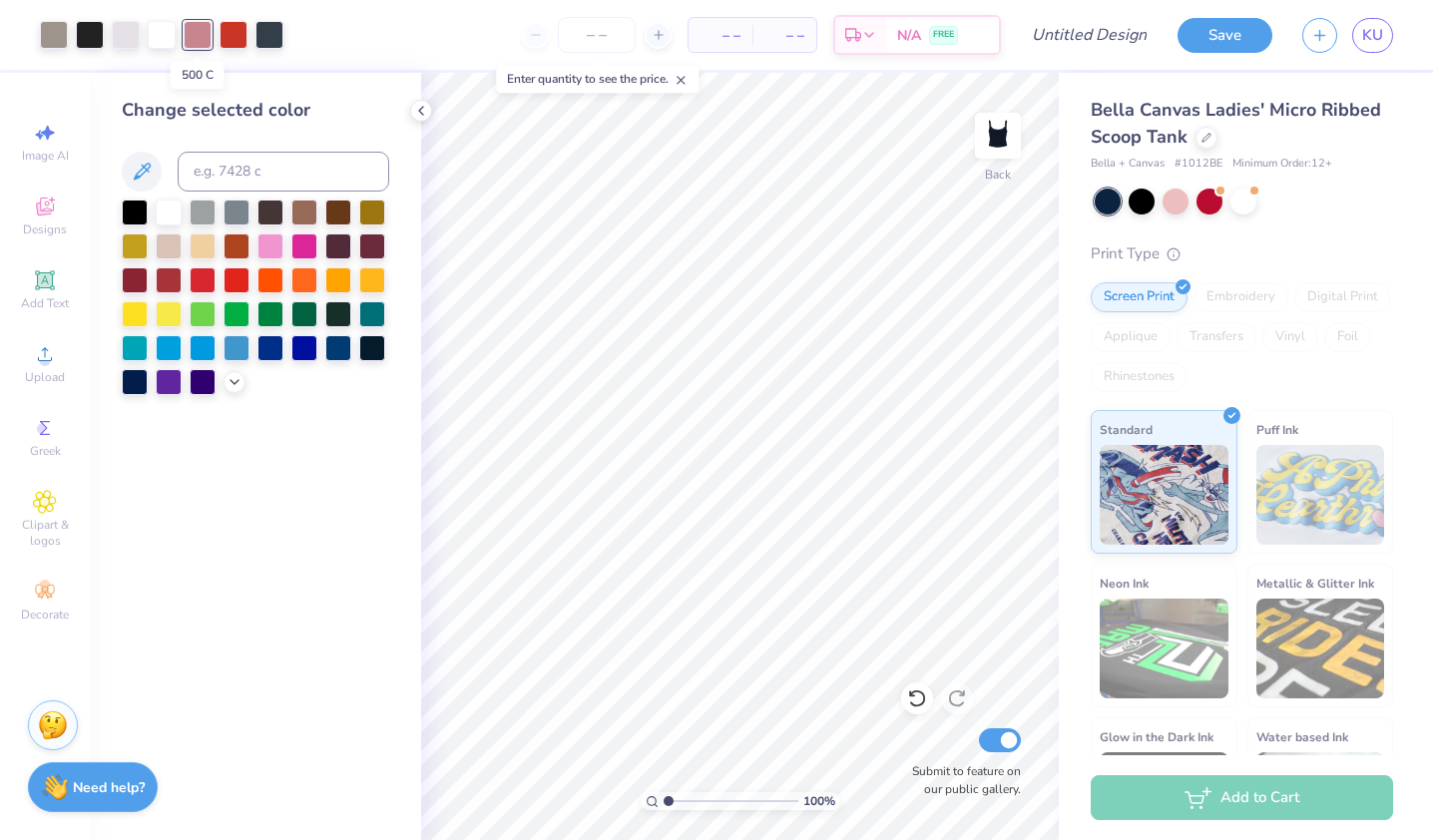 drag, startPoint x: 196, startPoint y: 29, endPoint x: 195, endPoint y: 41, distance: 12.0415946 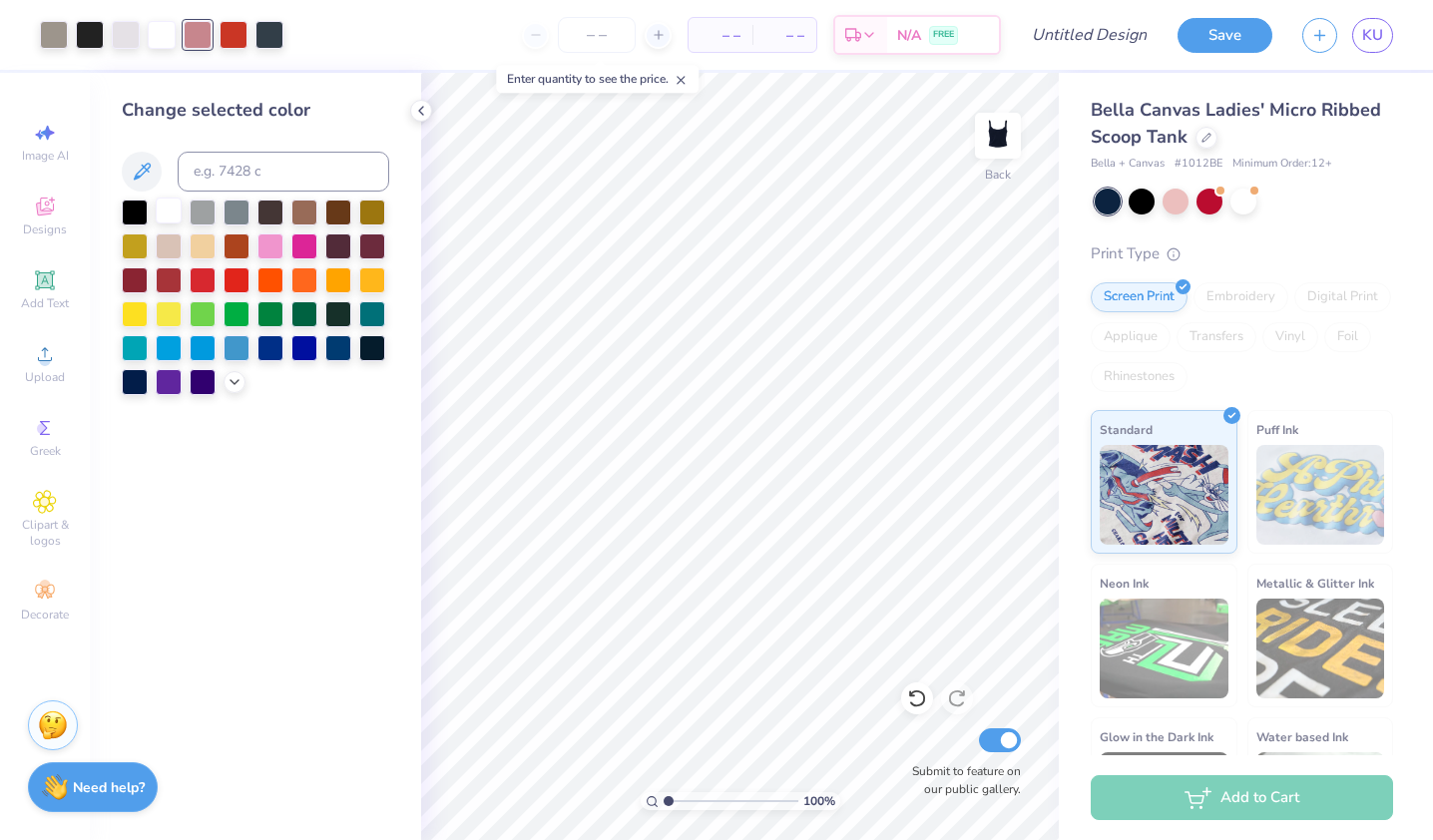 click at bounding box center [169, 210] 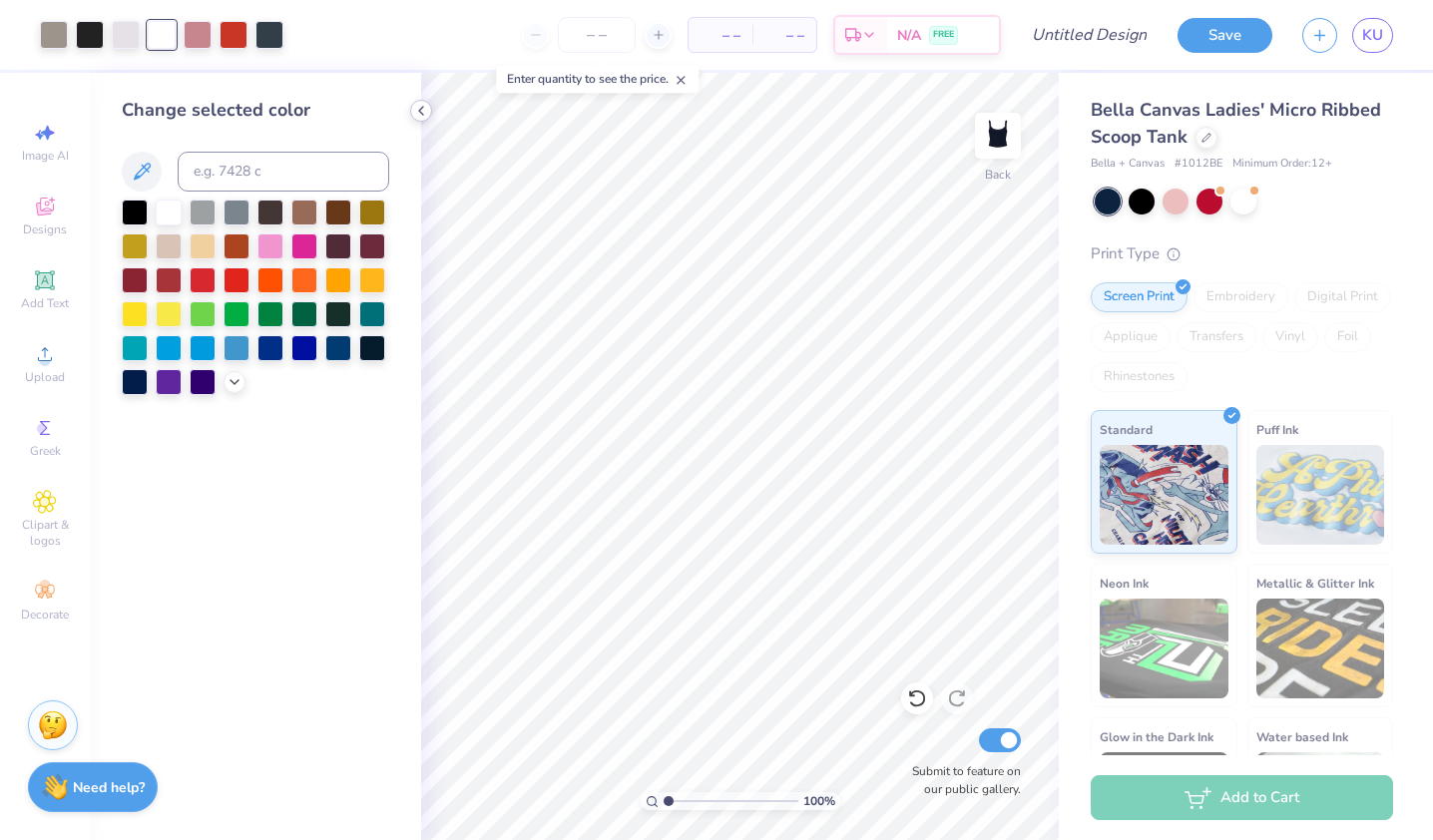 click 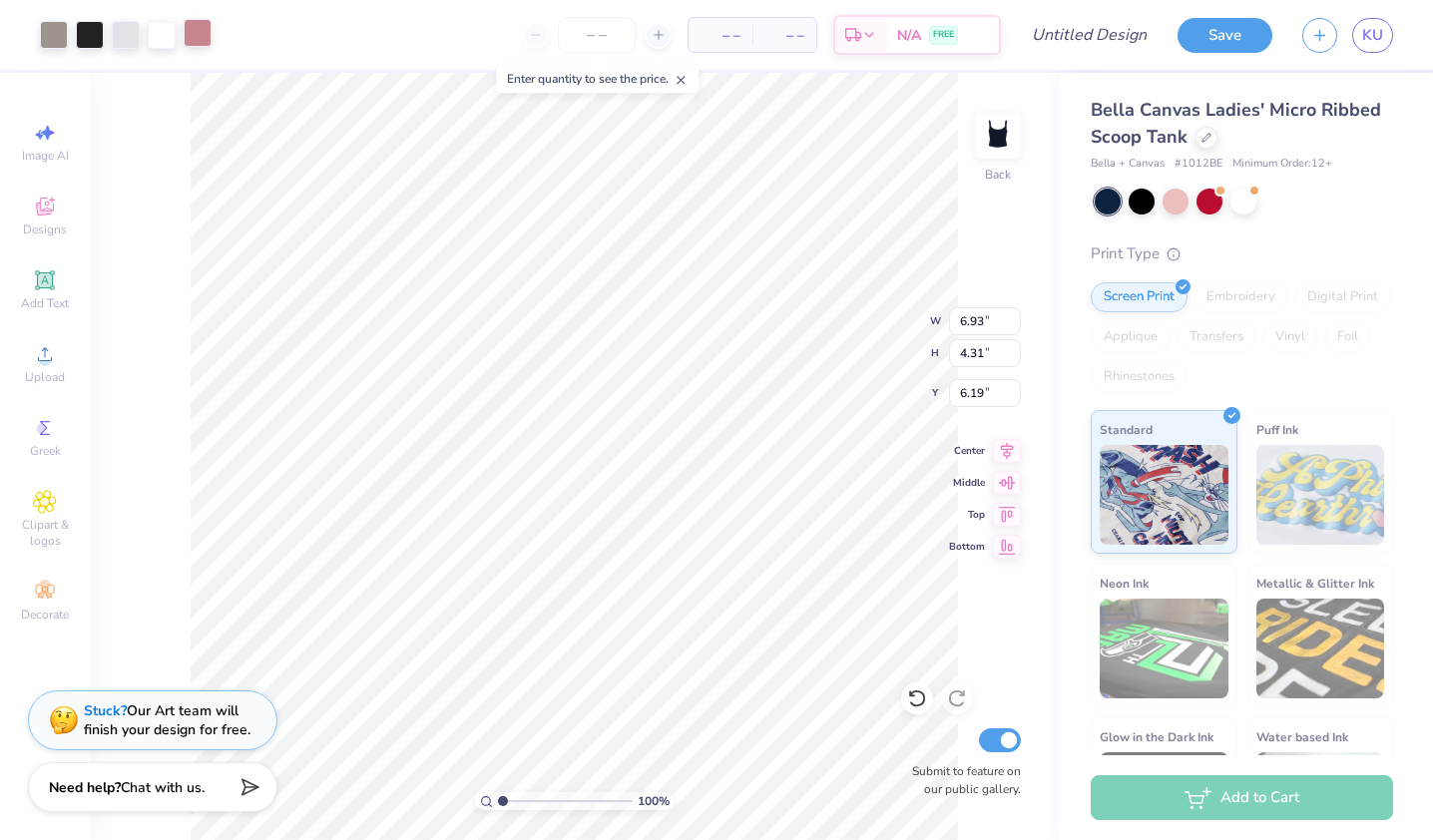 click at bounding box center (198, 33) 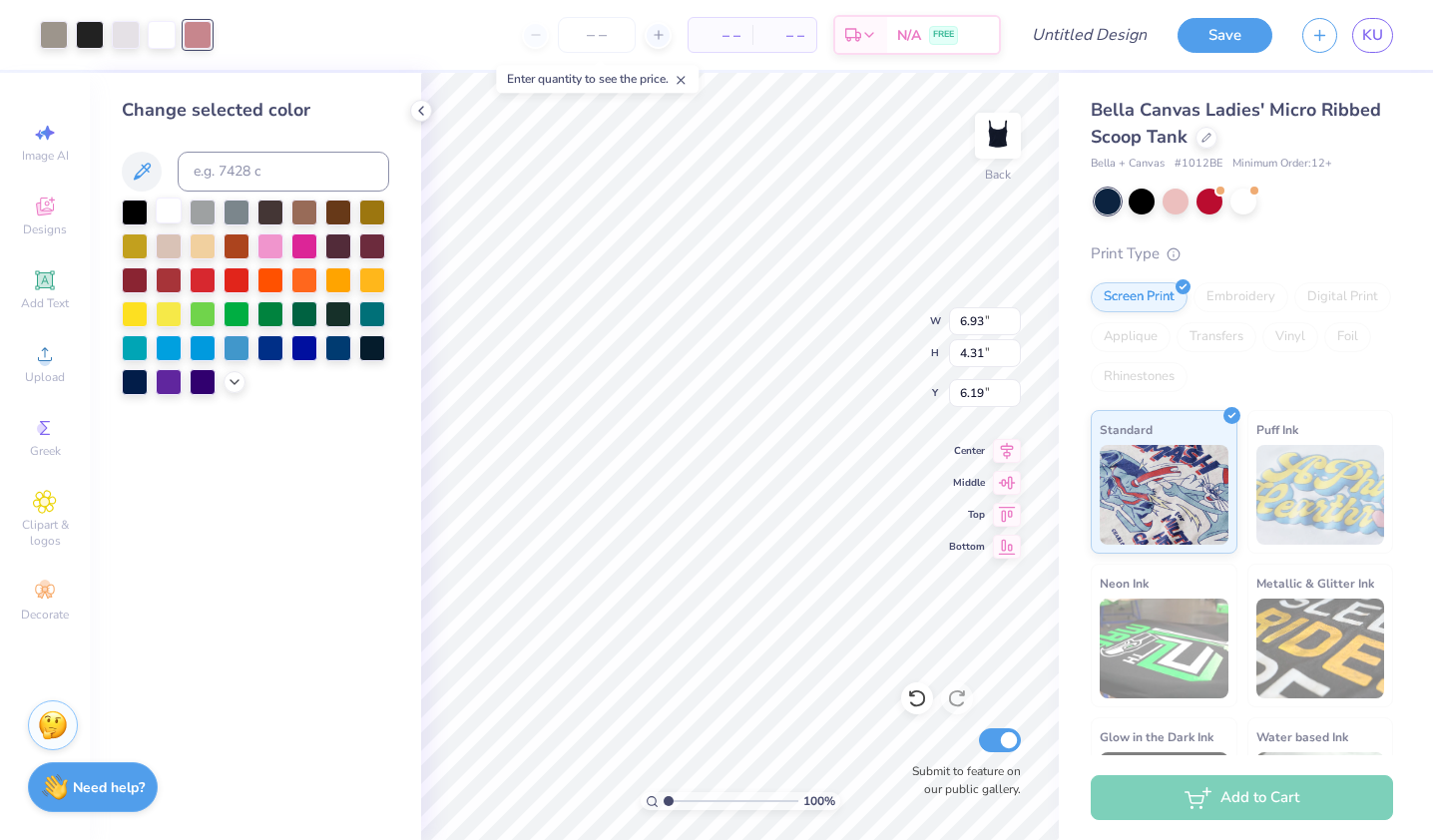 click at bounding box center [169, 210] 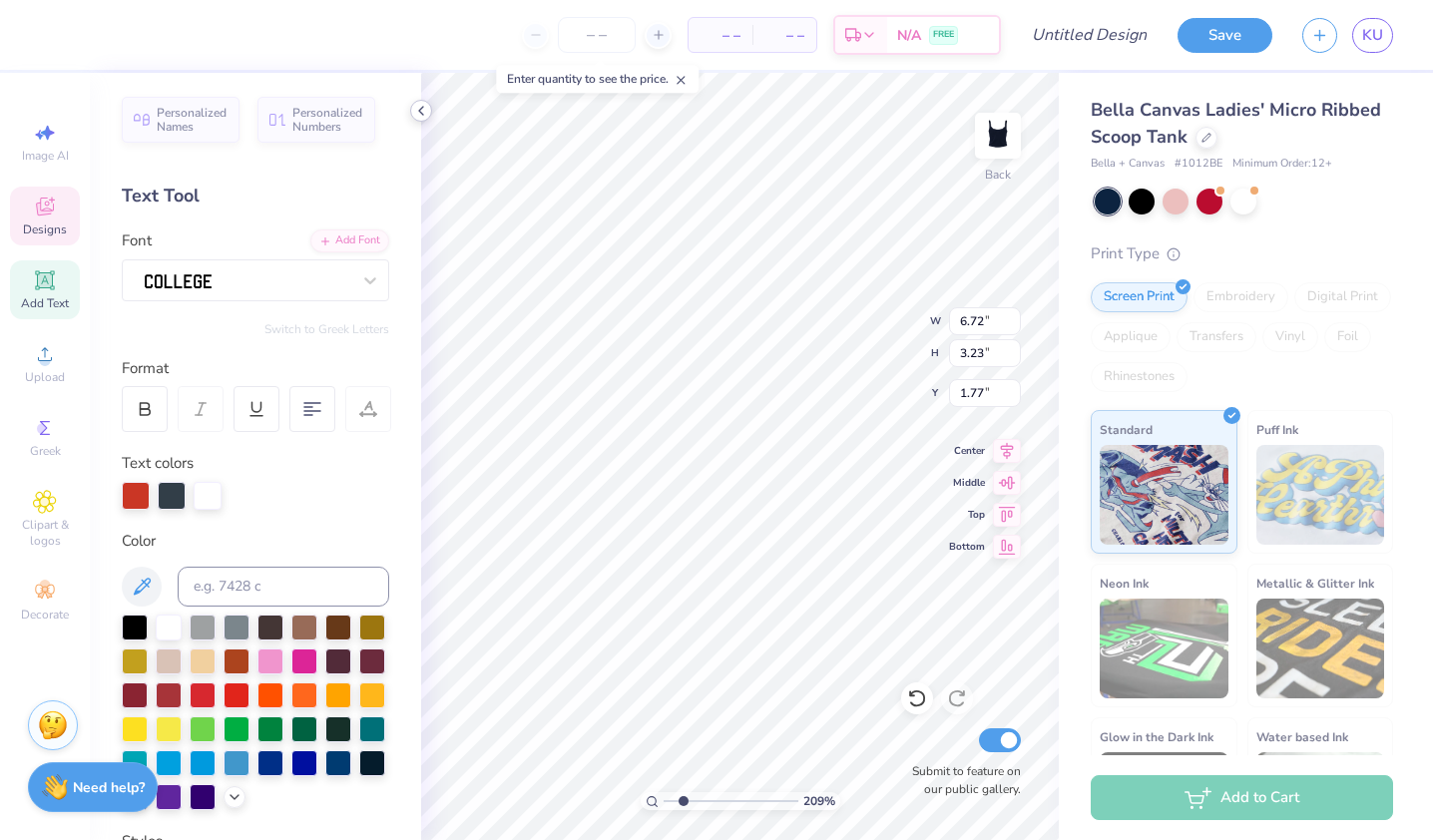 type on "2.09490308196663" 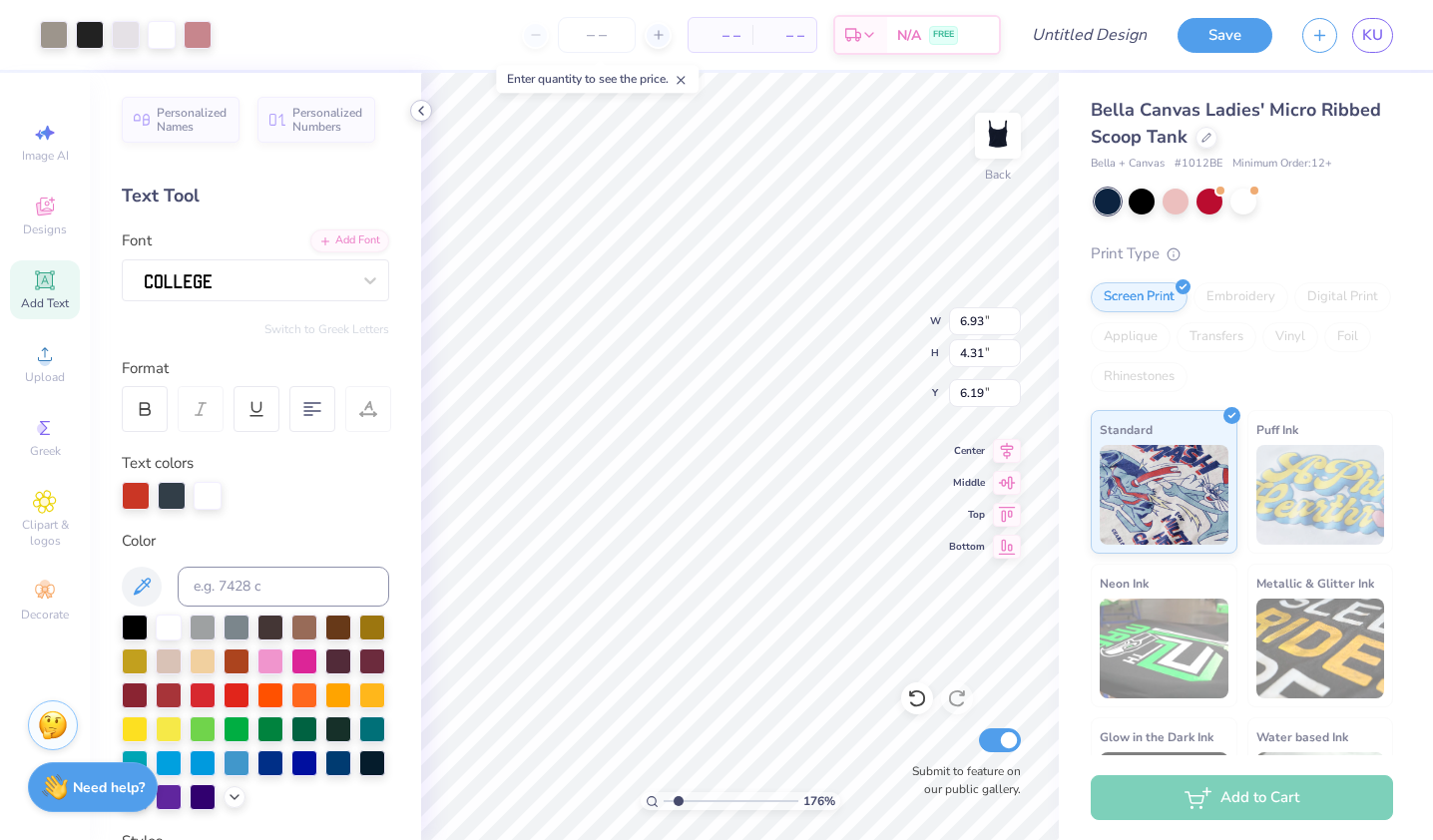 type on "1.76253798228776" 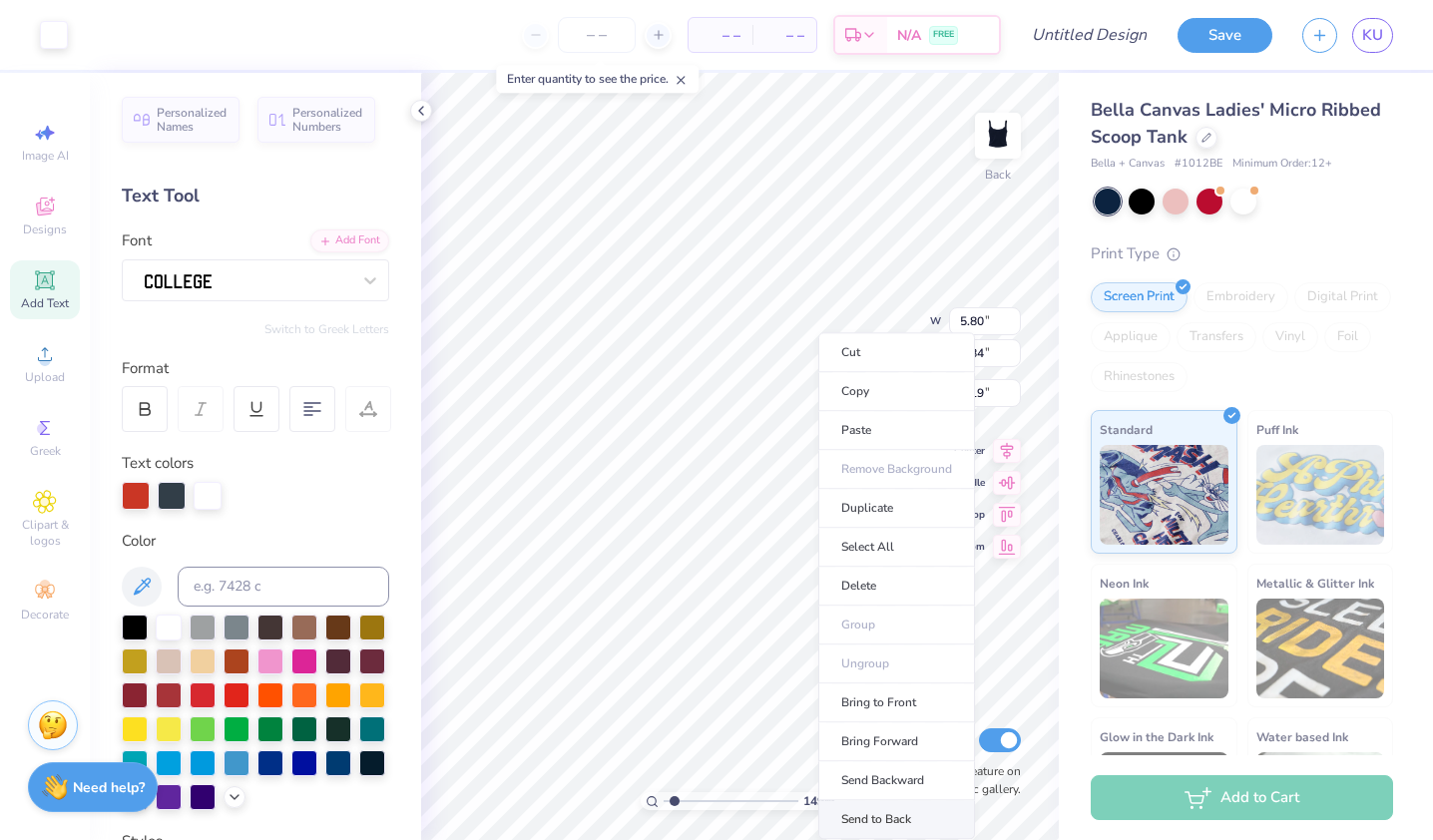click on "Send to Back" at bounding box center (896, 819) 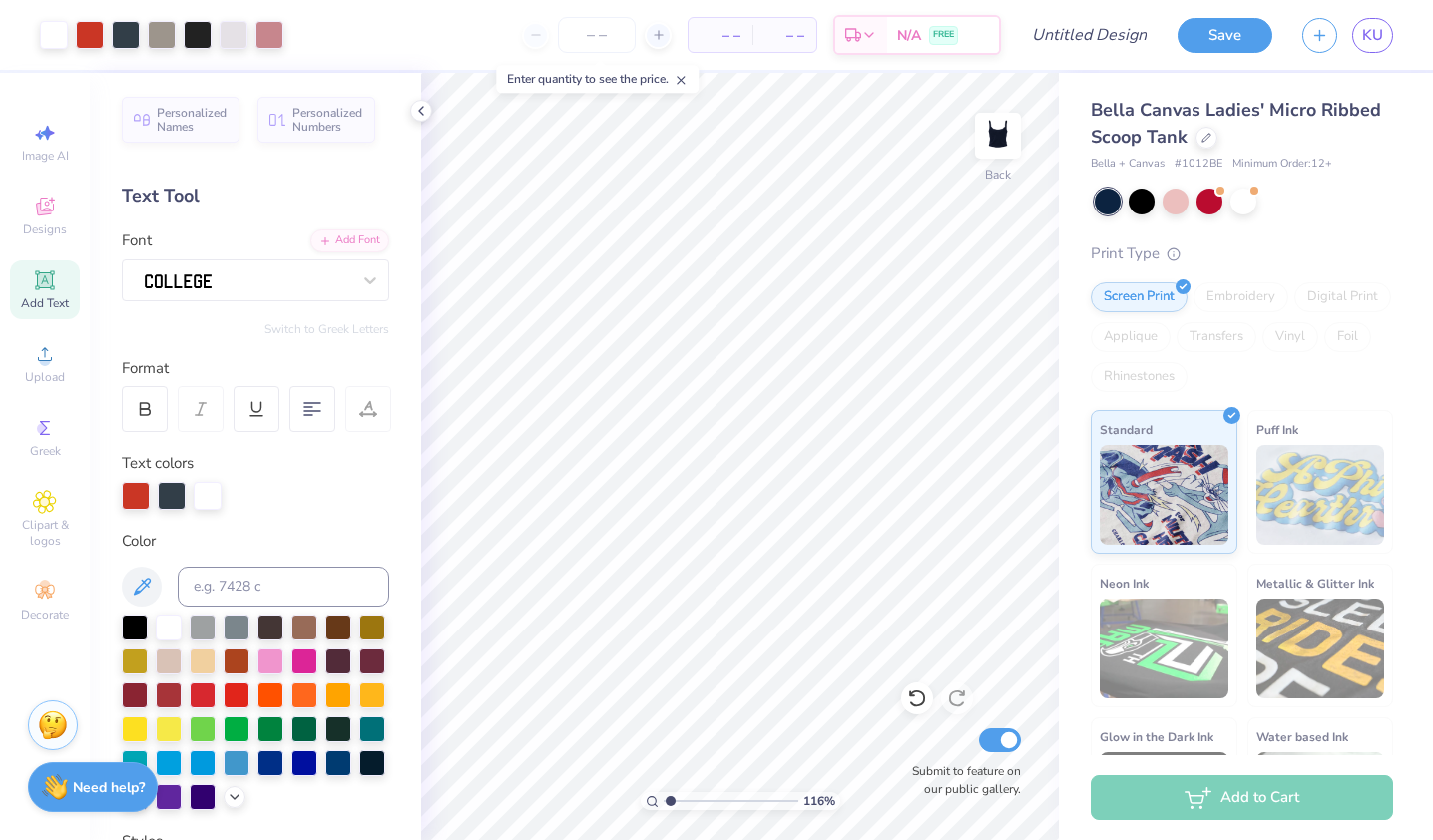 type on "1.16010463979413" 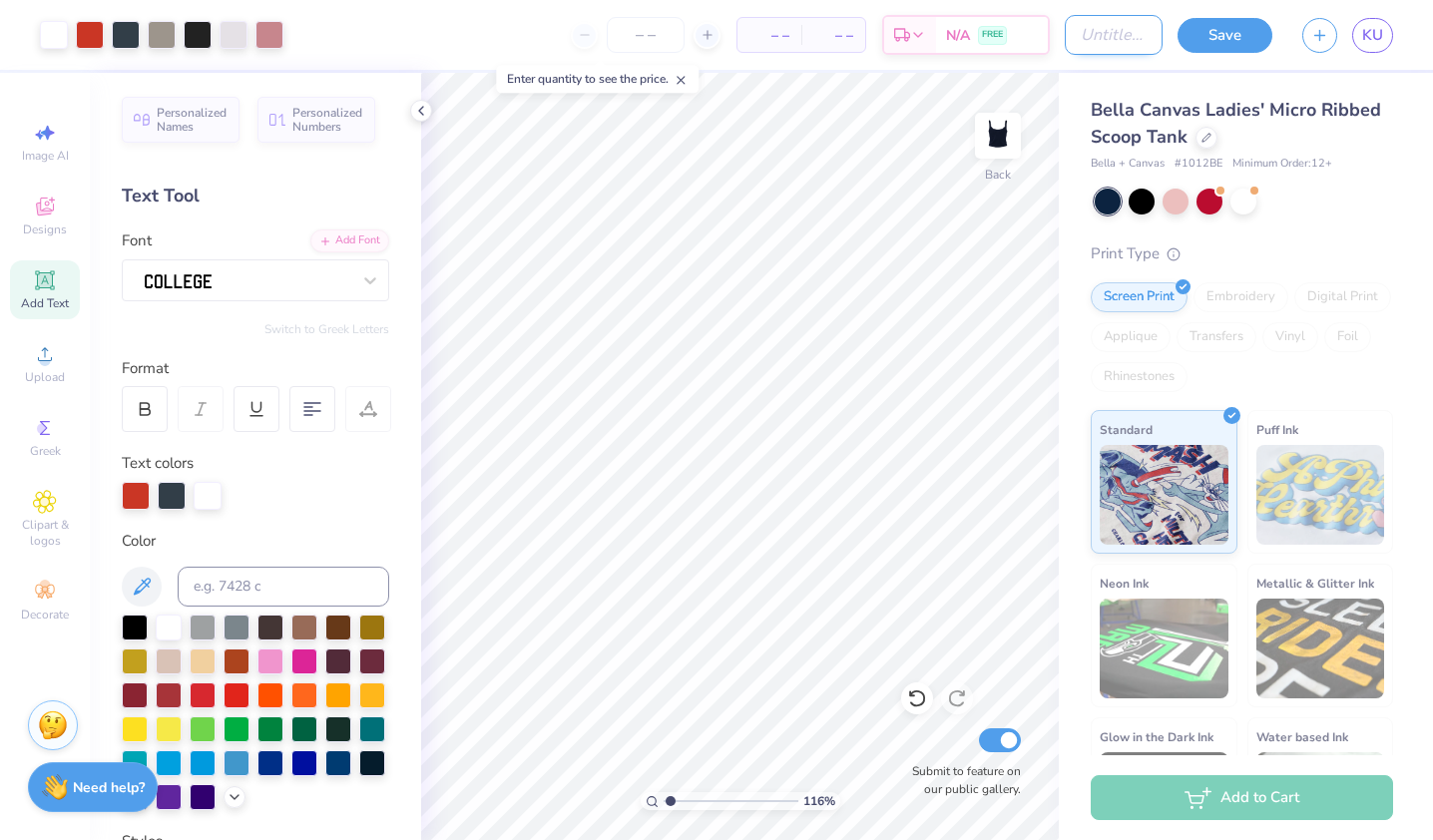 click on "Design Title" at bounding box center [1114, 35] 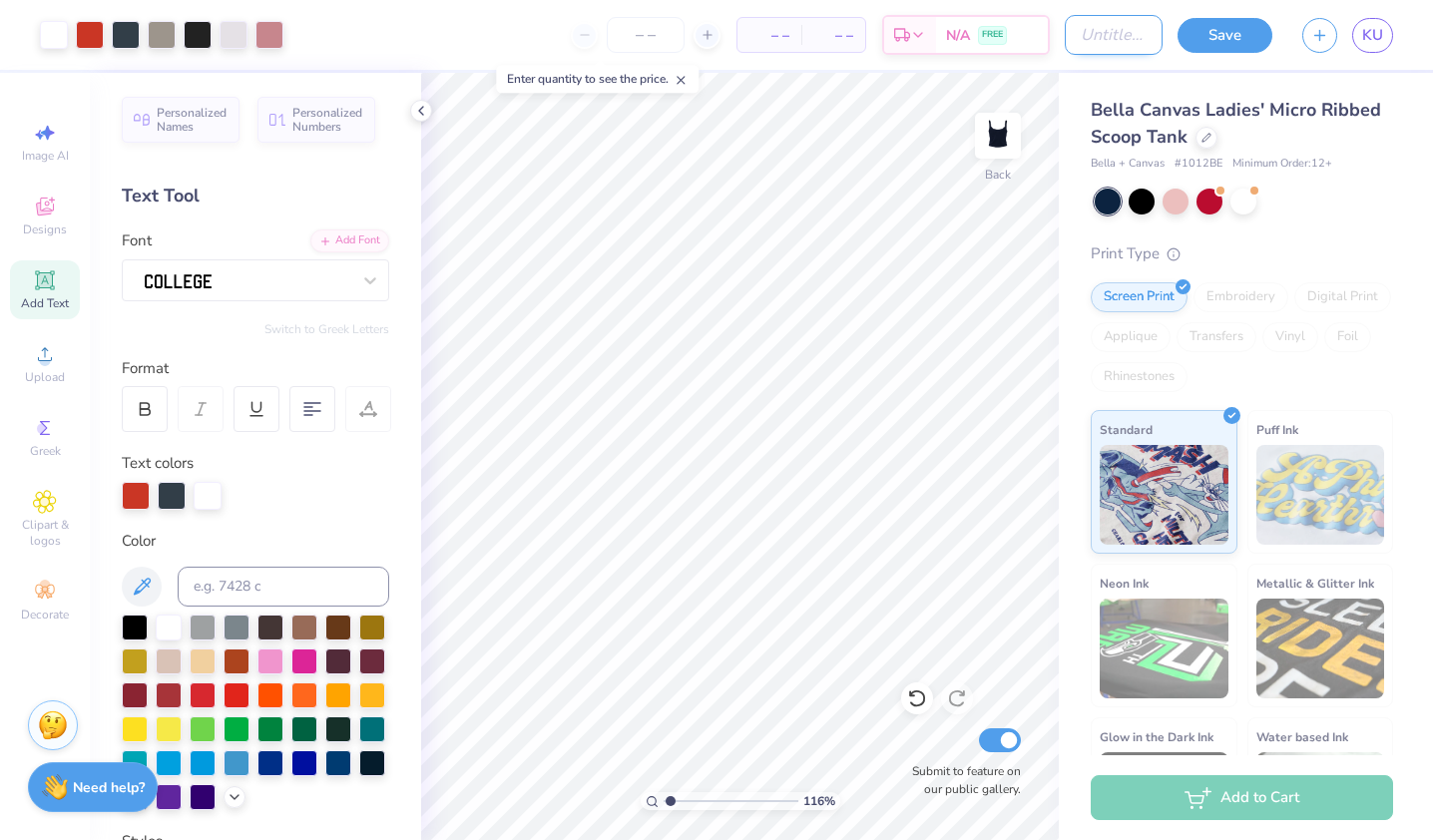 type on "B" 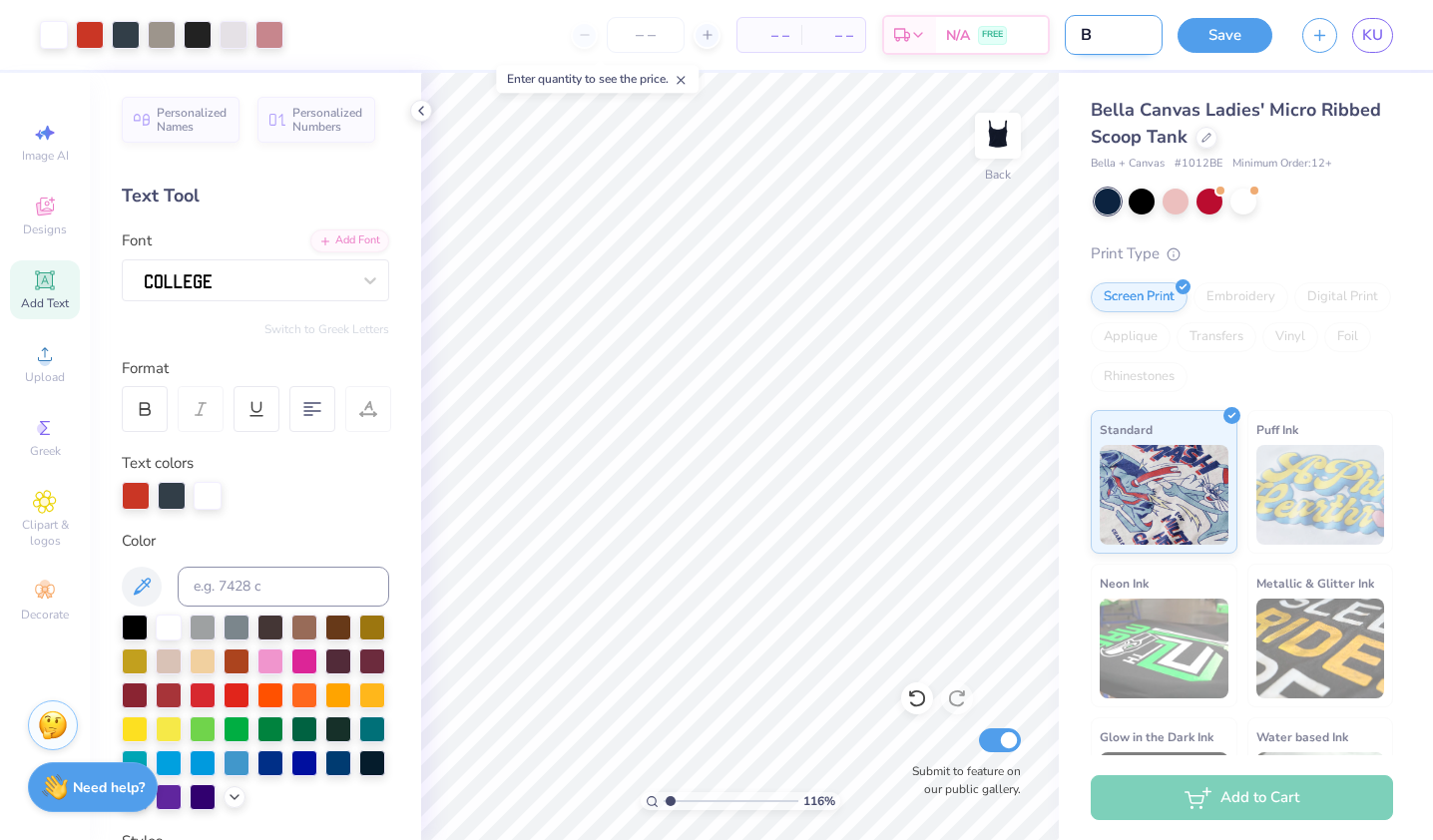 type on "Bi" 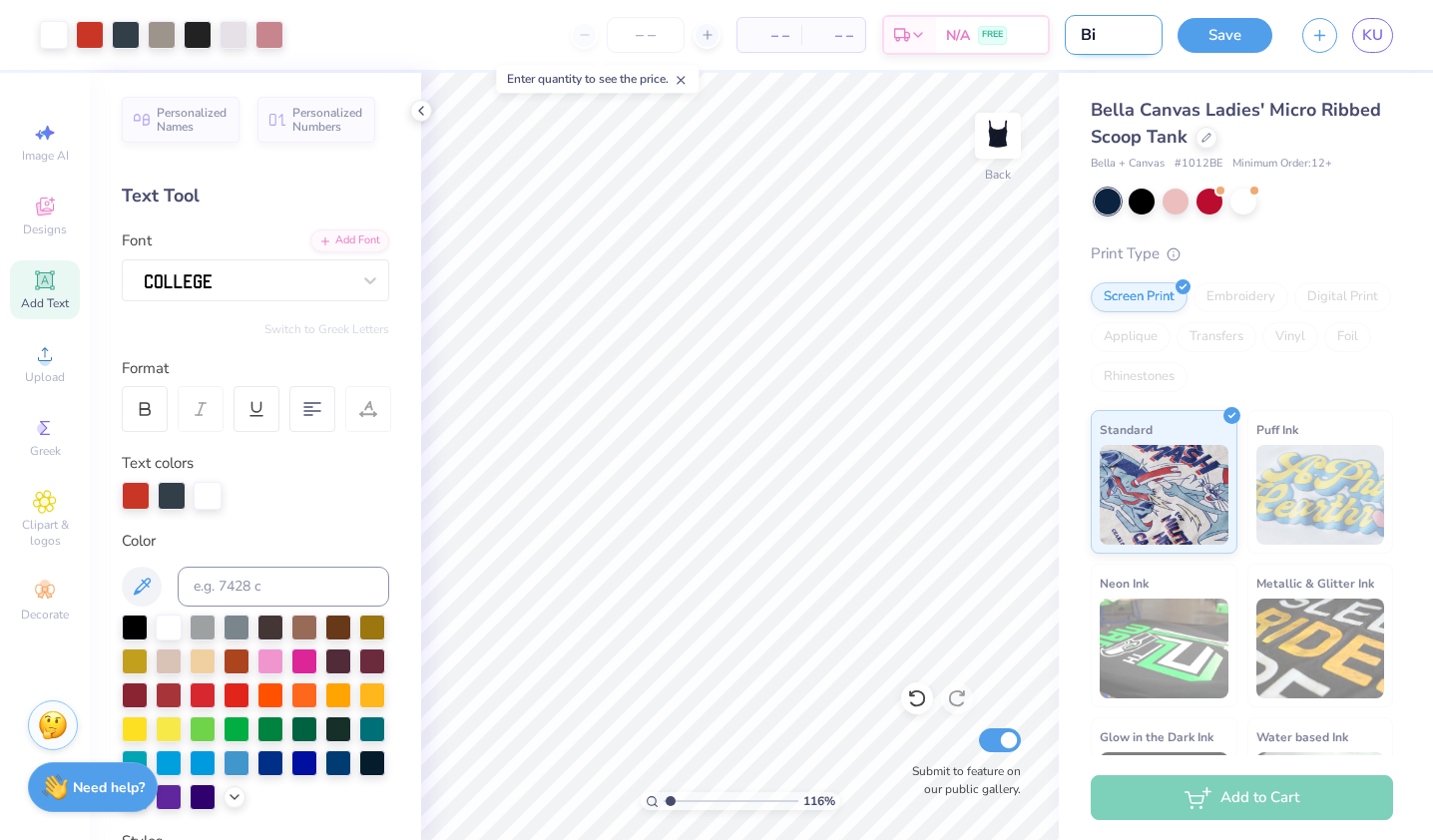 type on "Bid" 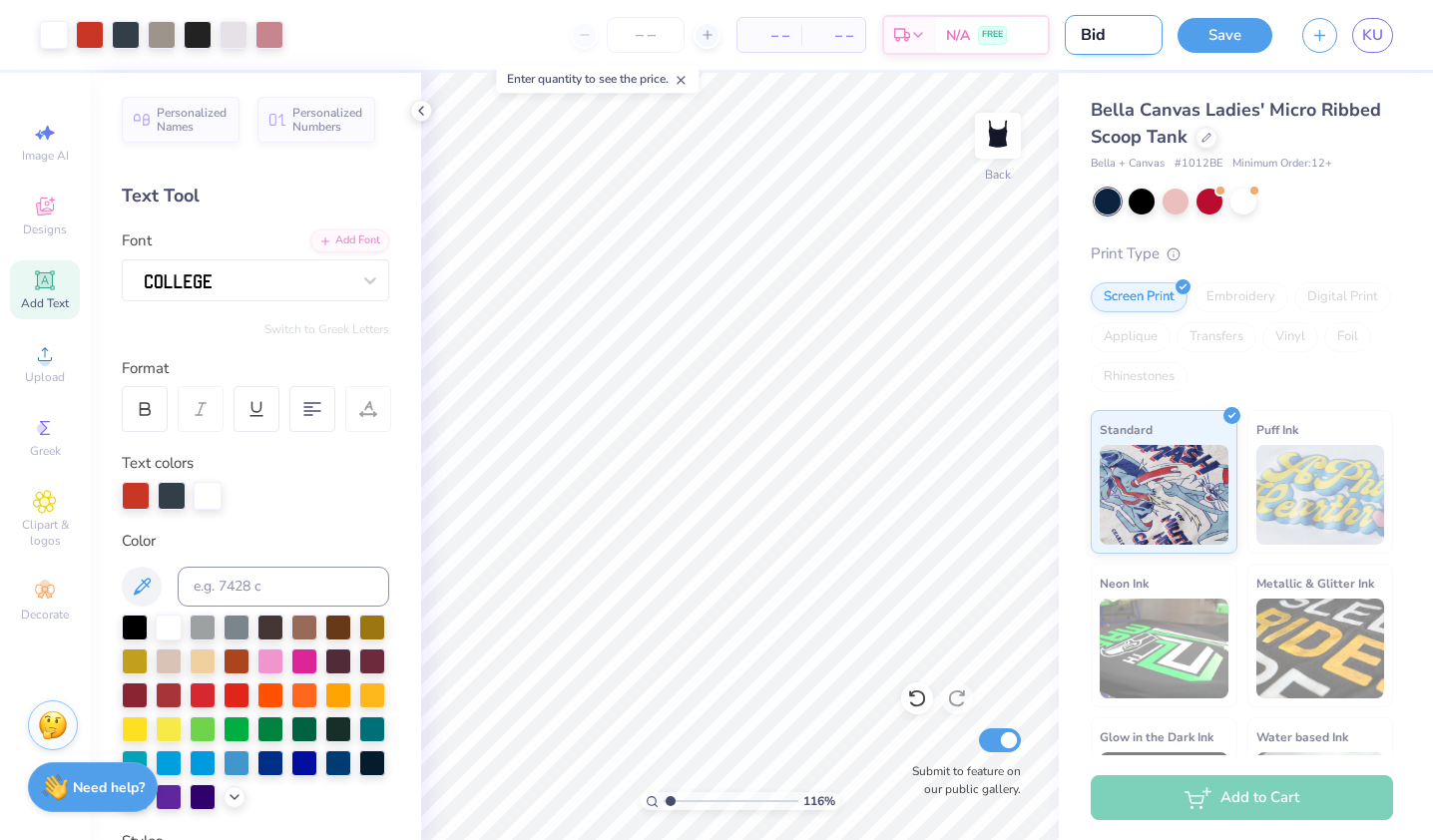 type on "Bid" 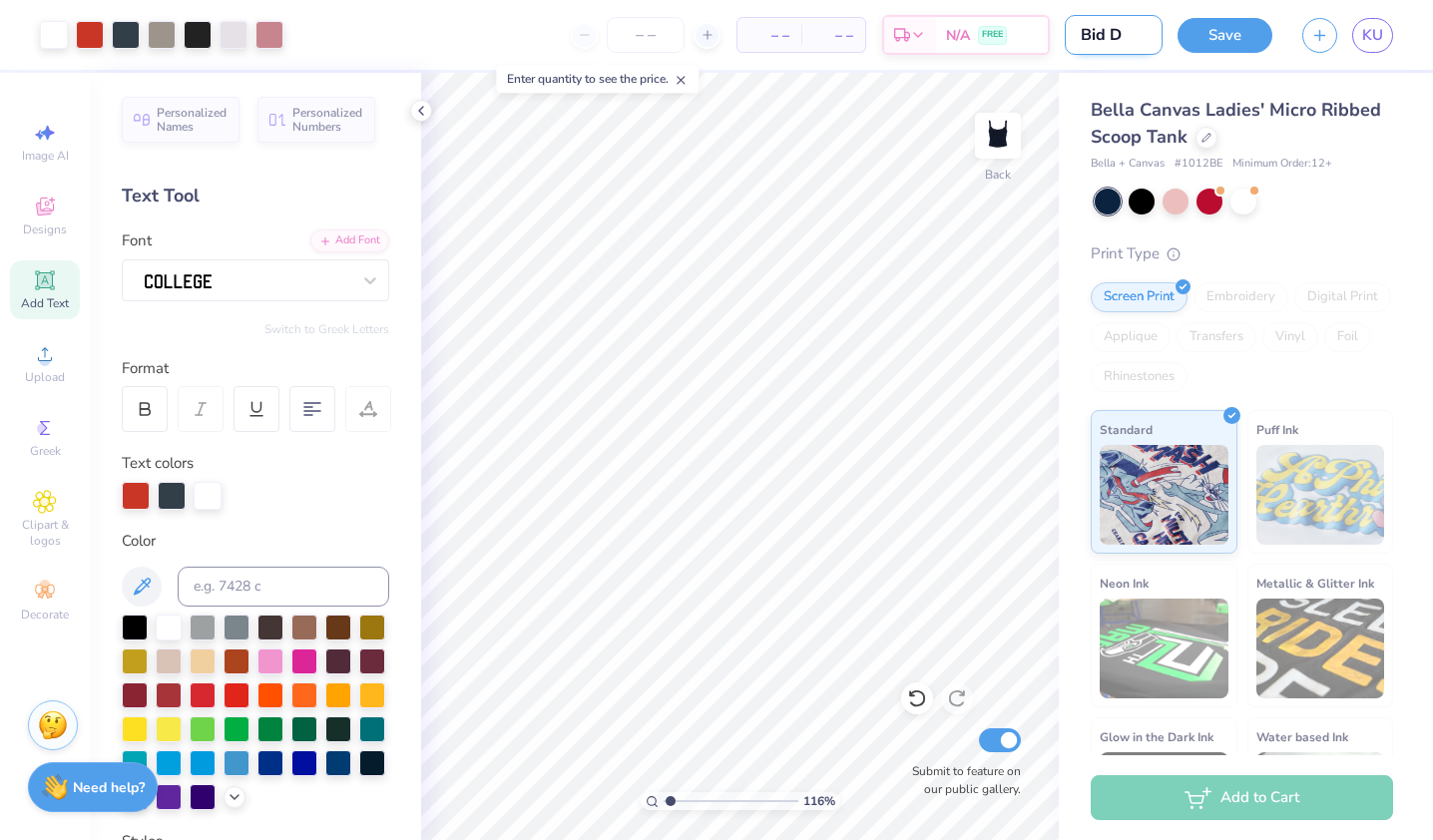 type on "Bid Da" 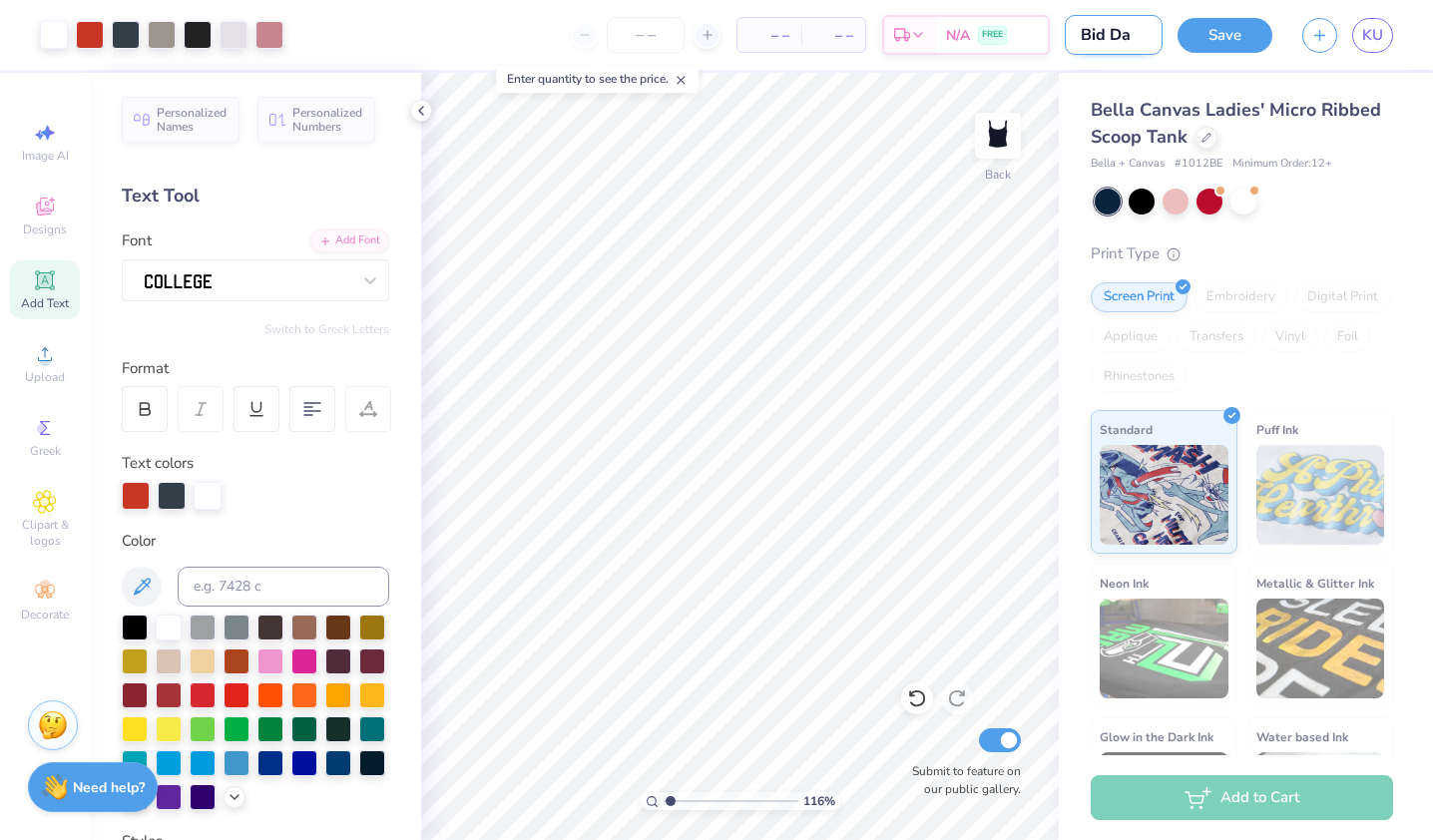 type on "Bid Day" 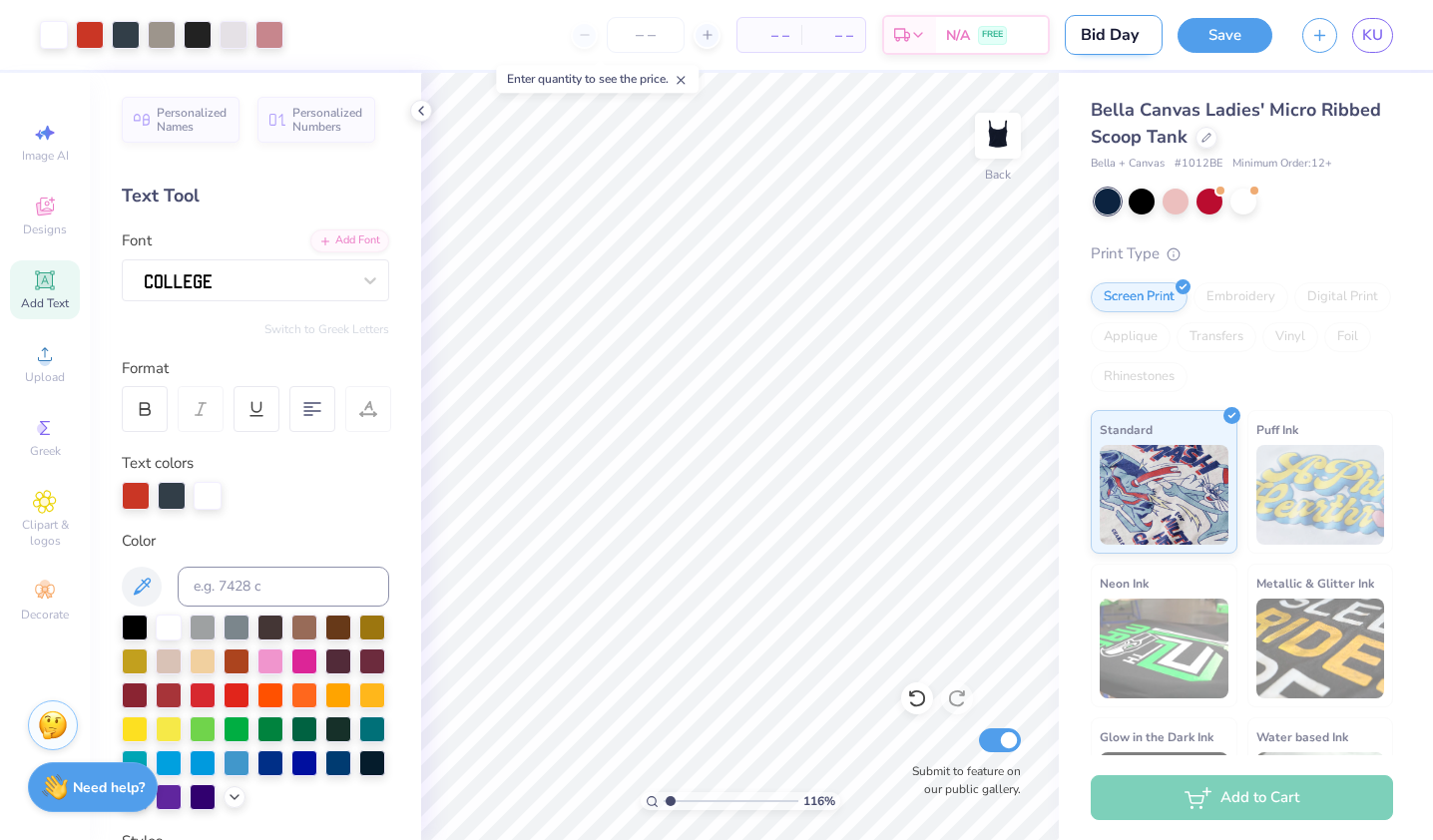 type on "1.16010463979413" 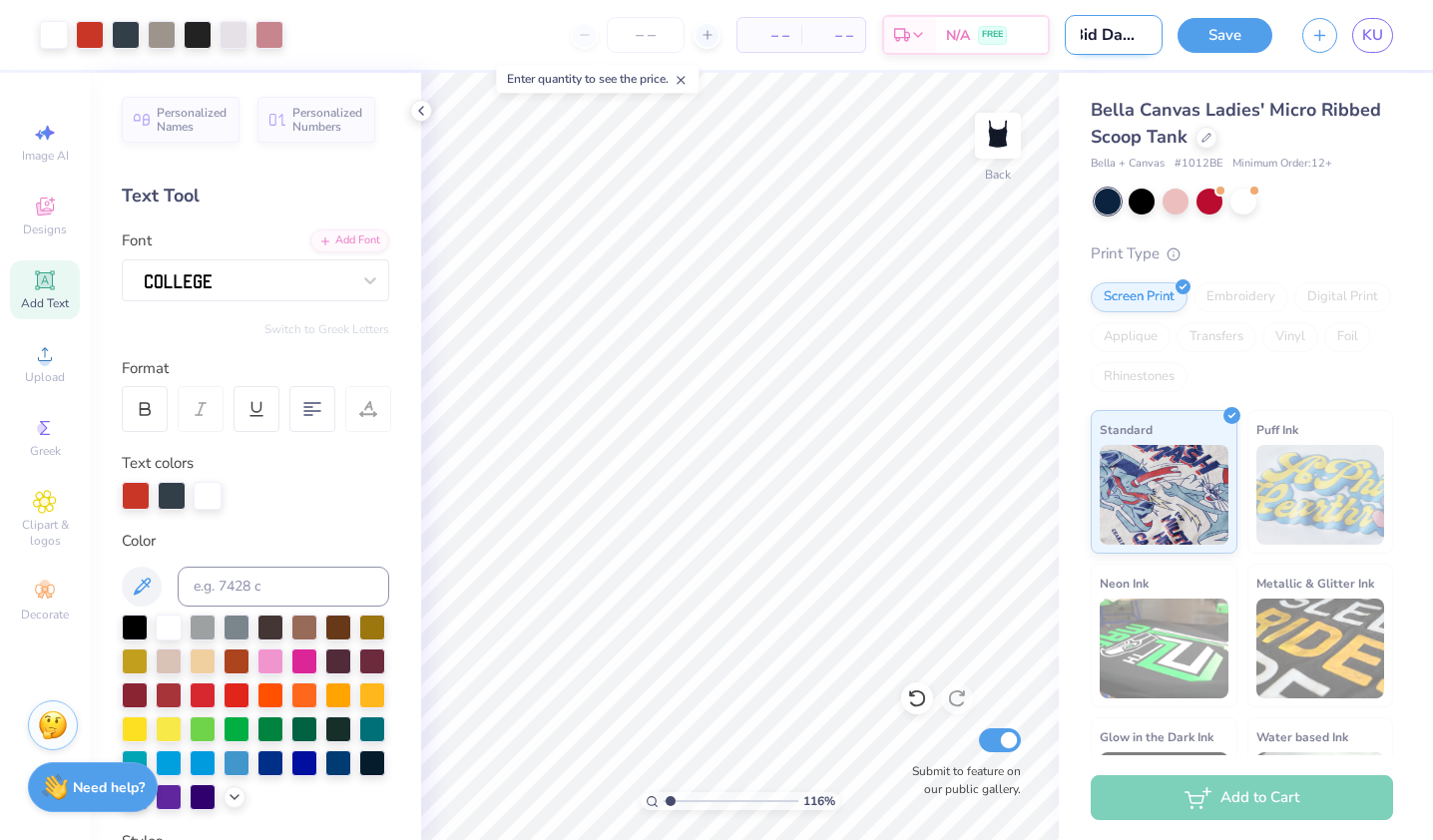 type on "Bid Day Na" 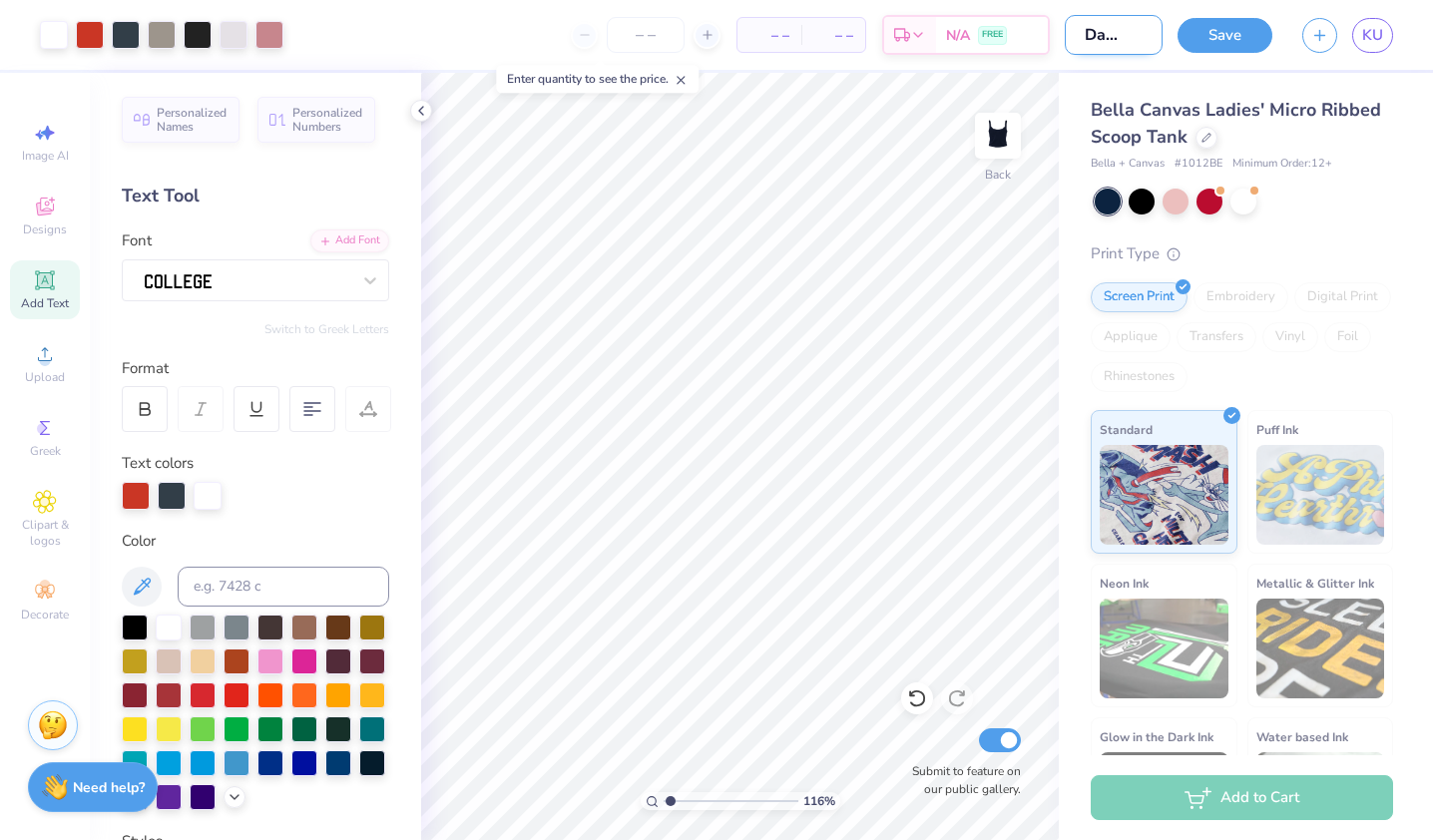 type on "Bid Day Navy" 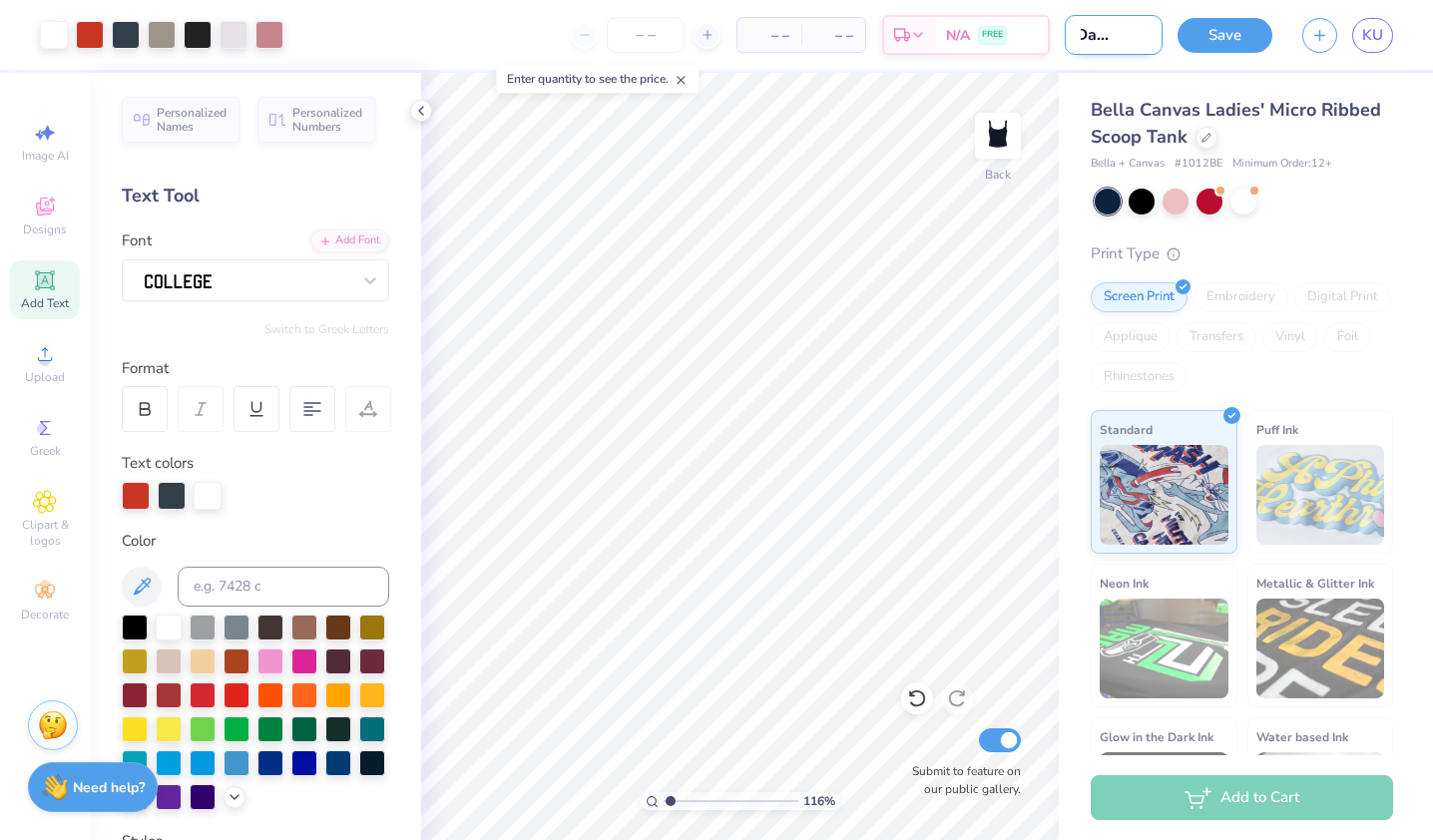 type on "Bid Day Navy!" 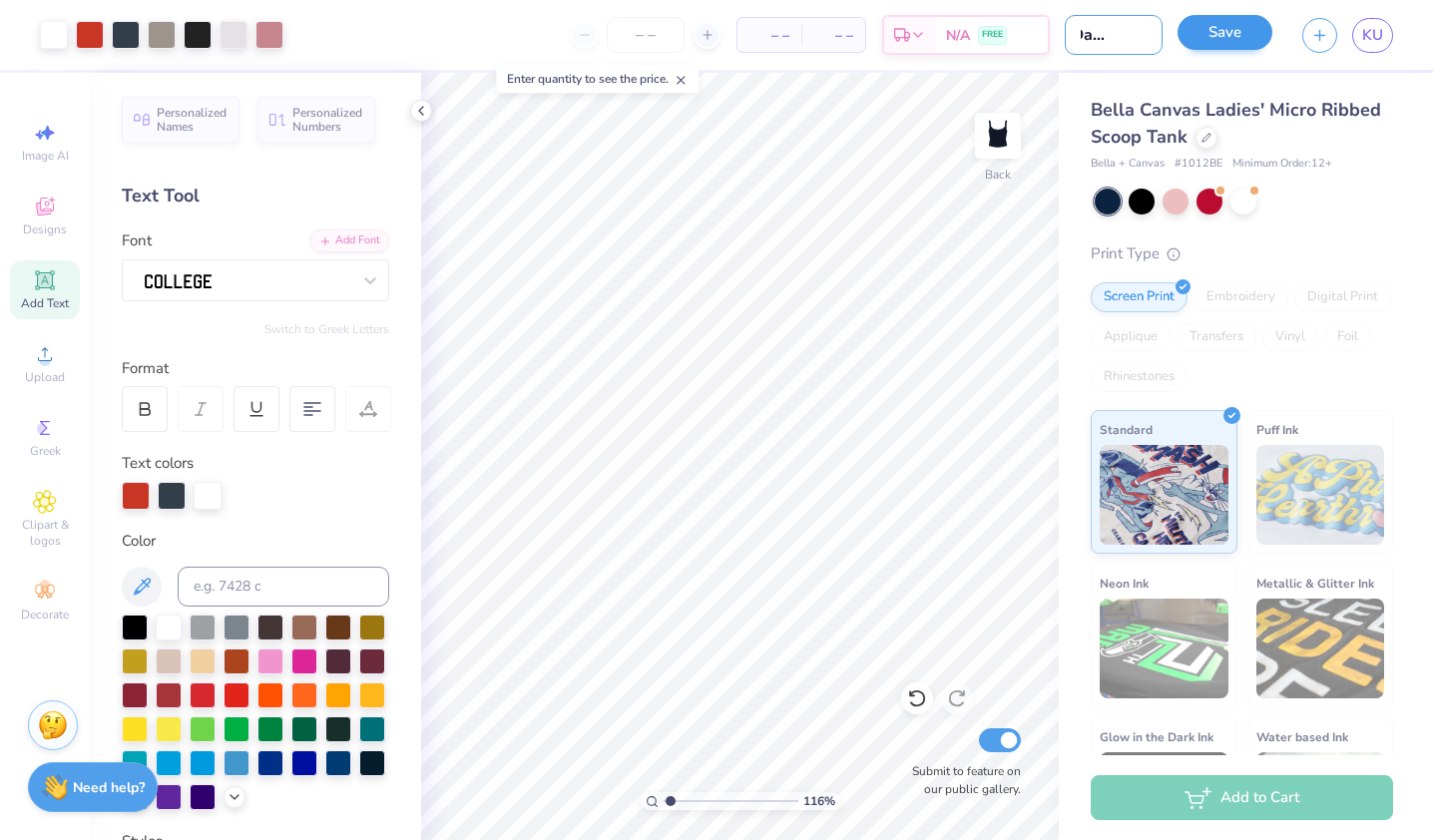 type on "Bid Day Navy!" 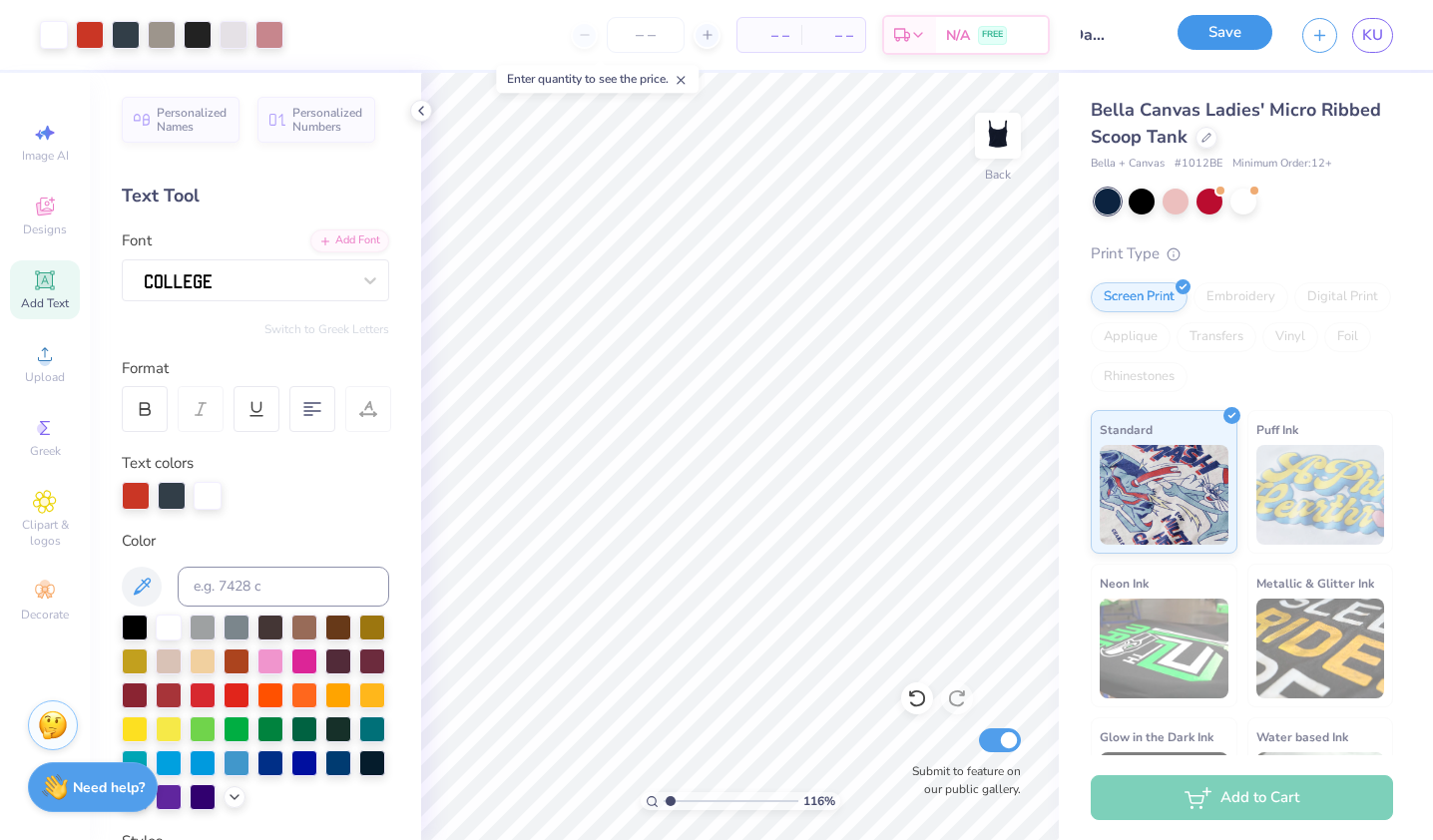 scroll, scrollTop: 0, scrollLeft: 0, axis: both 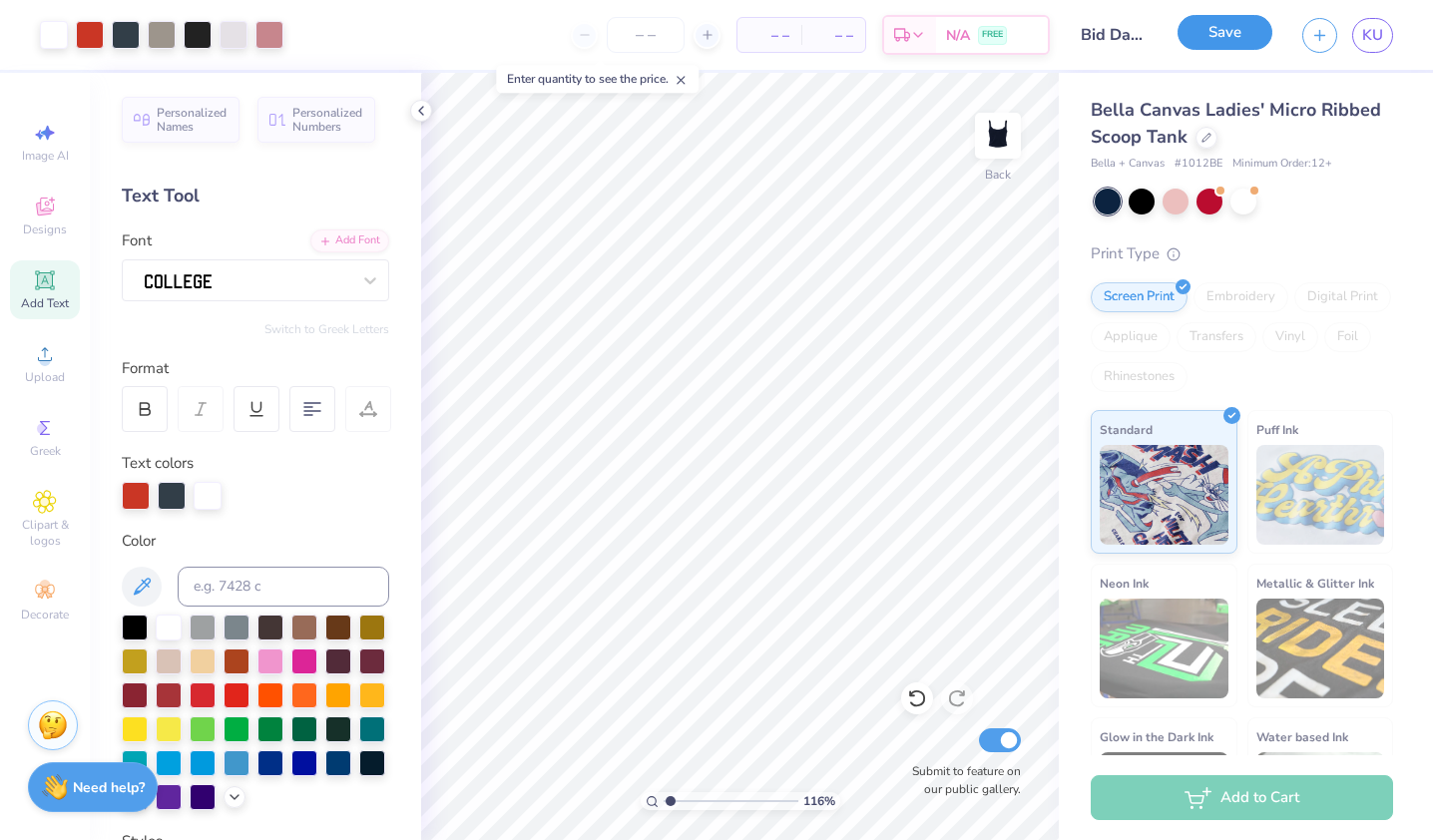 click on "Save" at bounding box center (1224, 32) 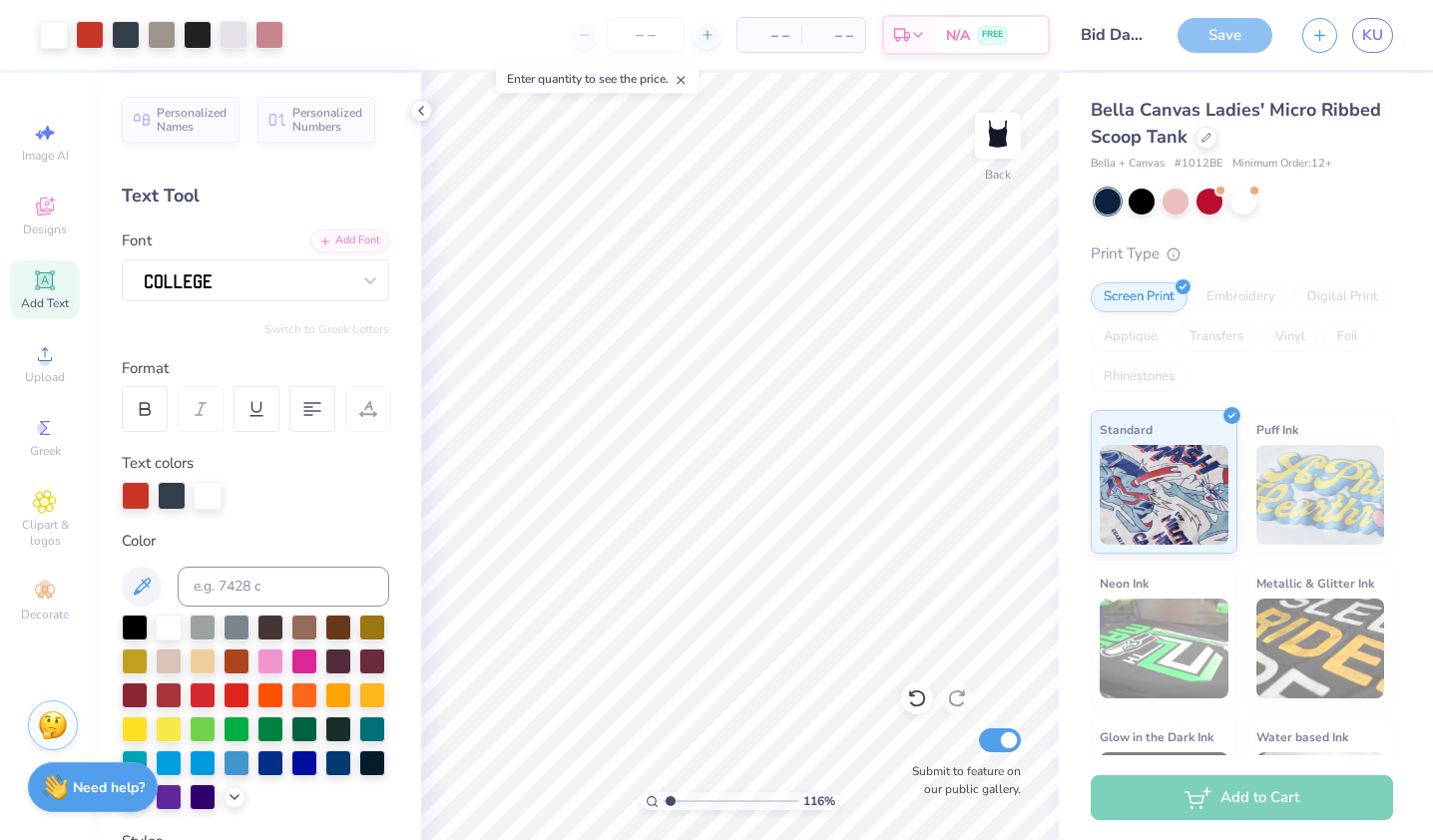 click 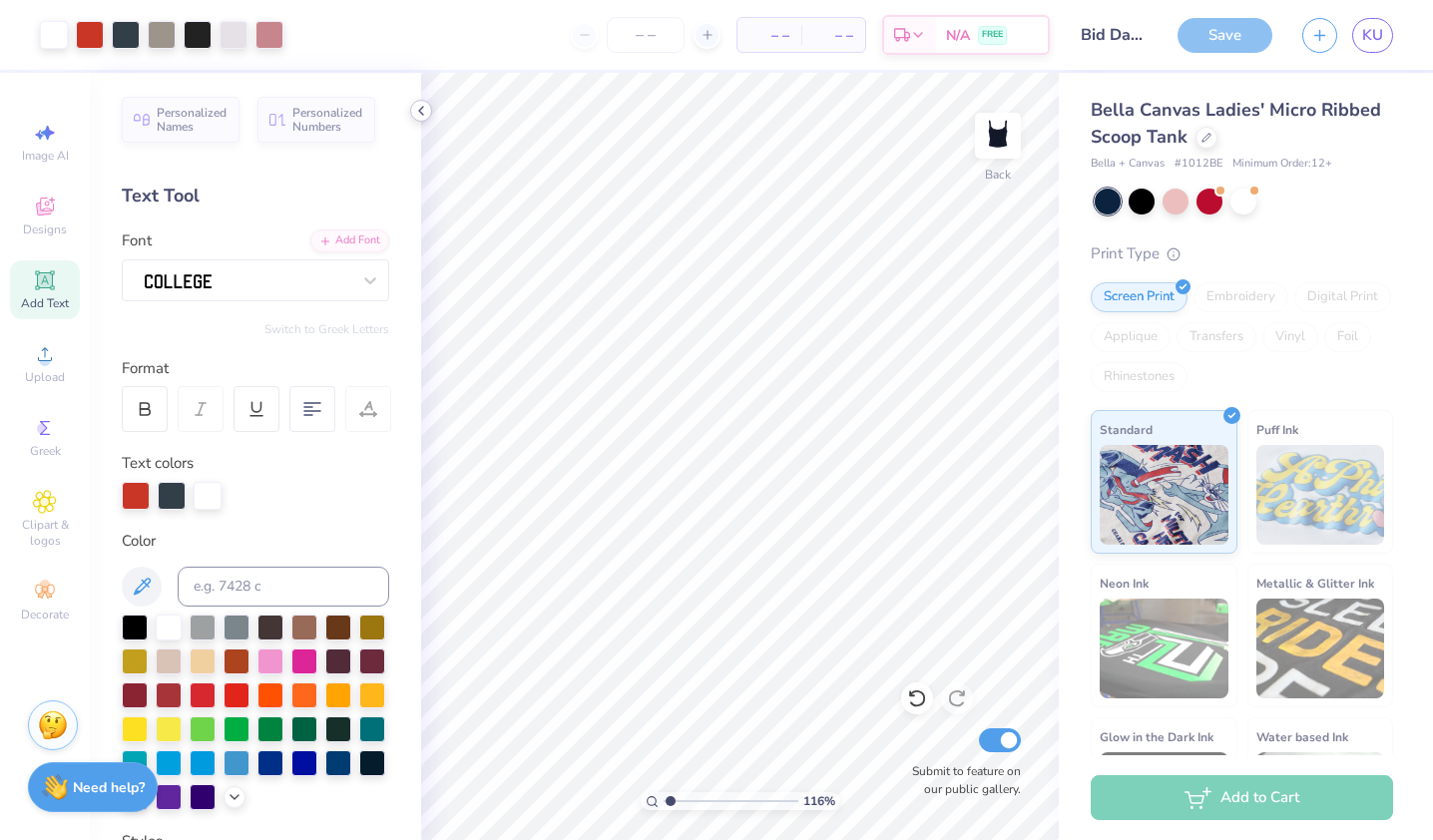 click 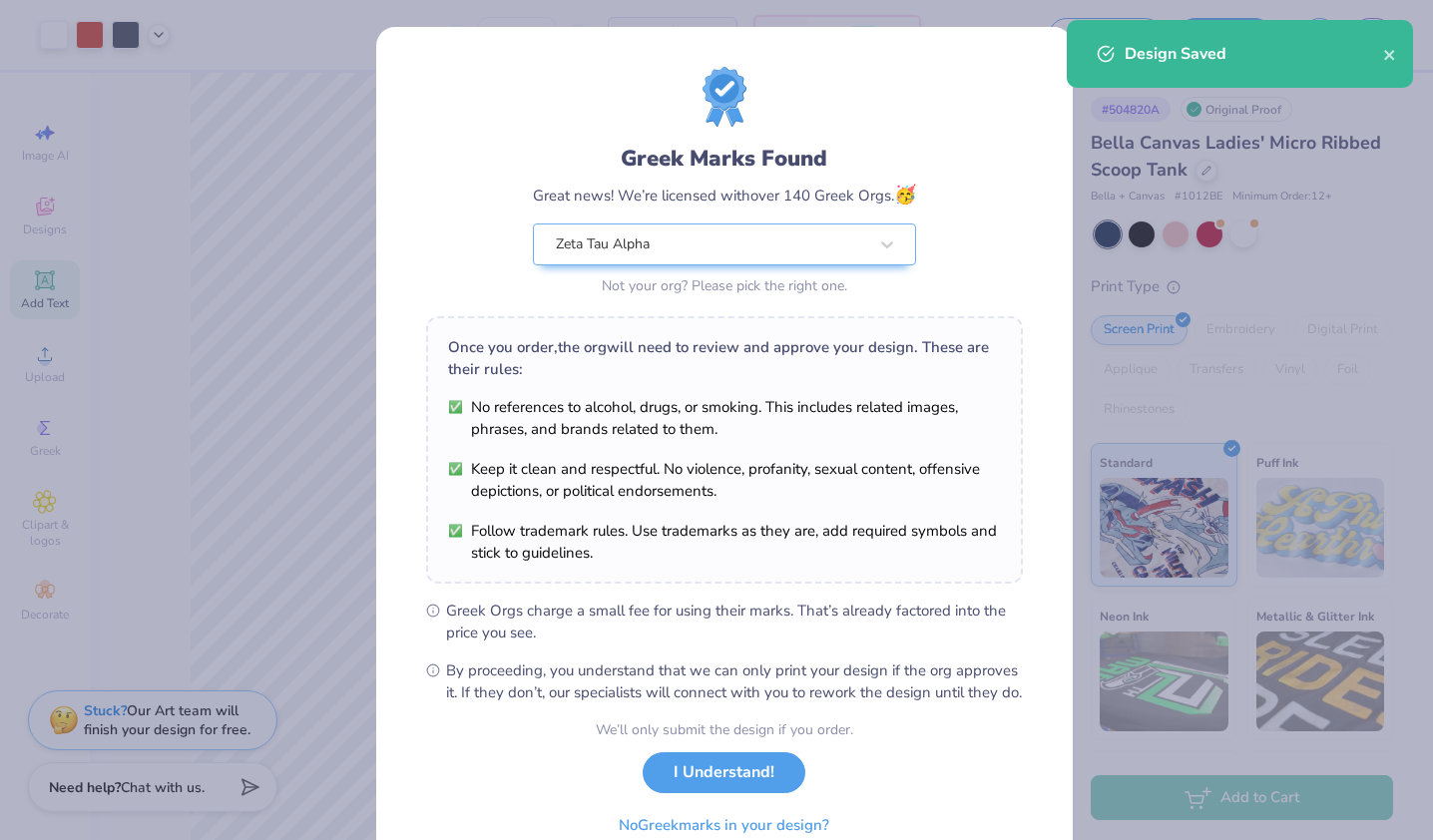 scroll, scrollTop: 92, scrollLeft: 0, axis: vertical 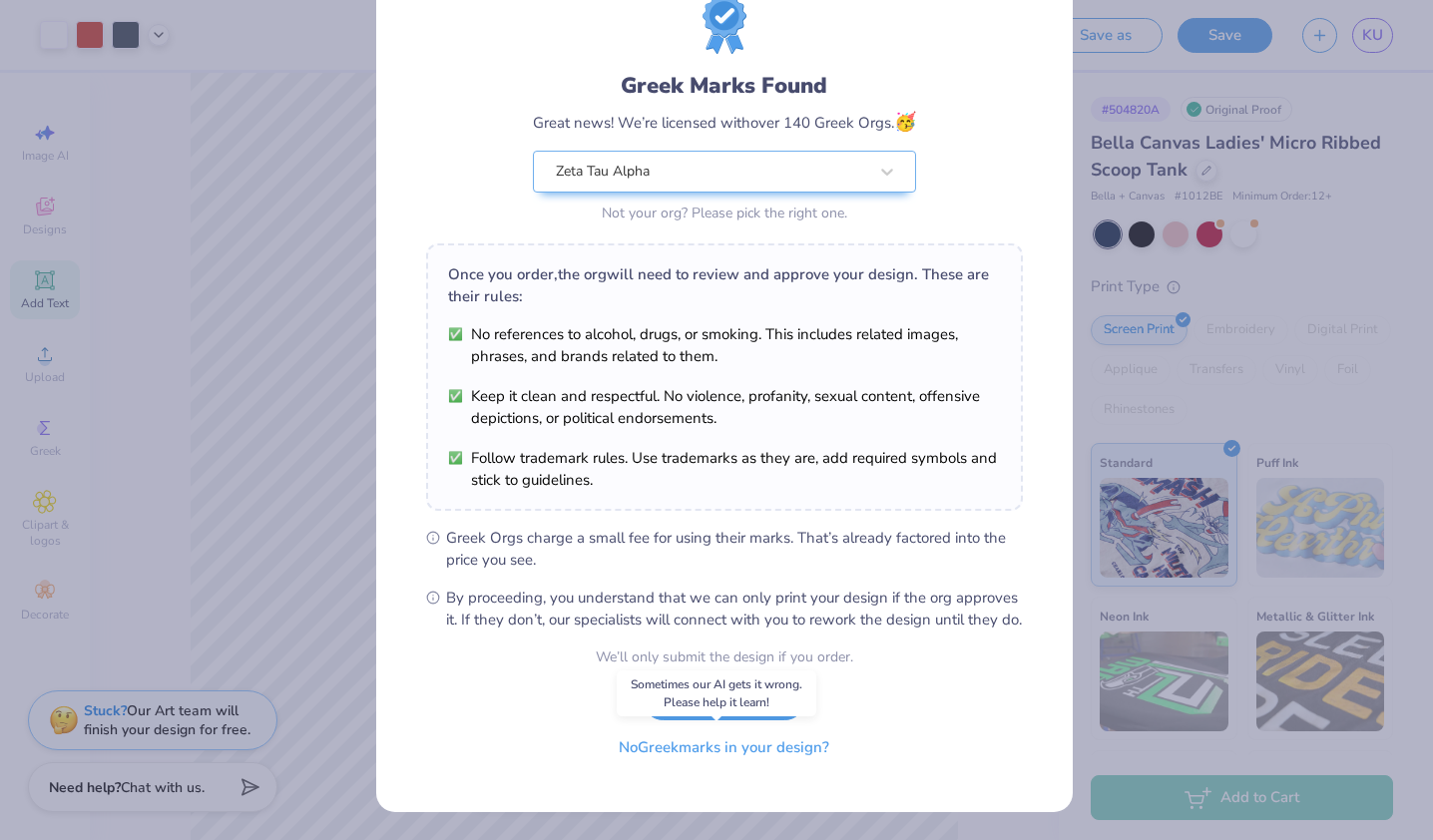 click on "No  Greek  marks in your design?" at bounding box center (723, 747) 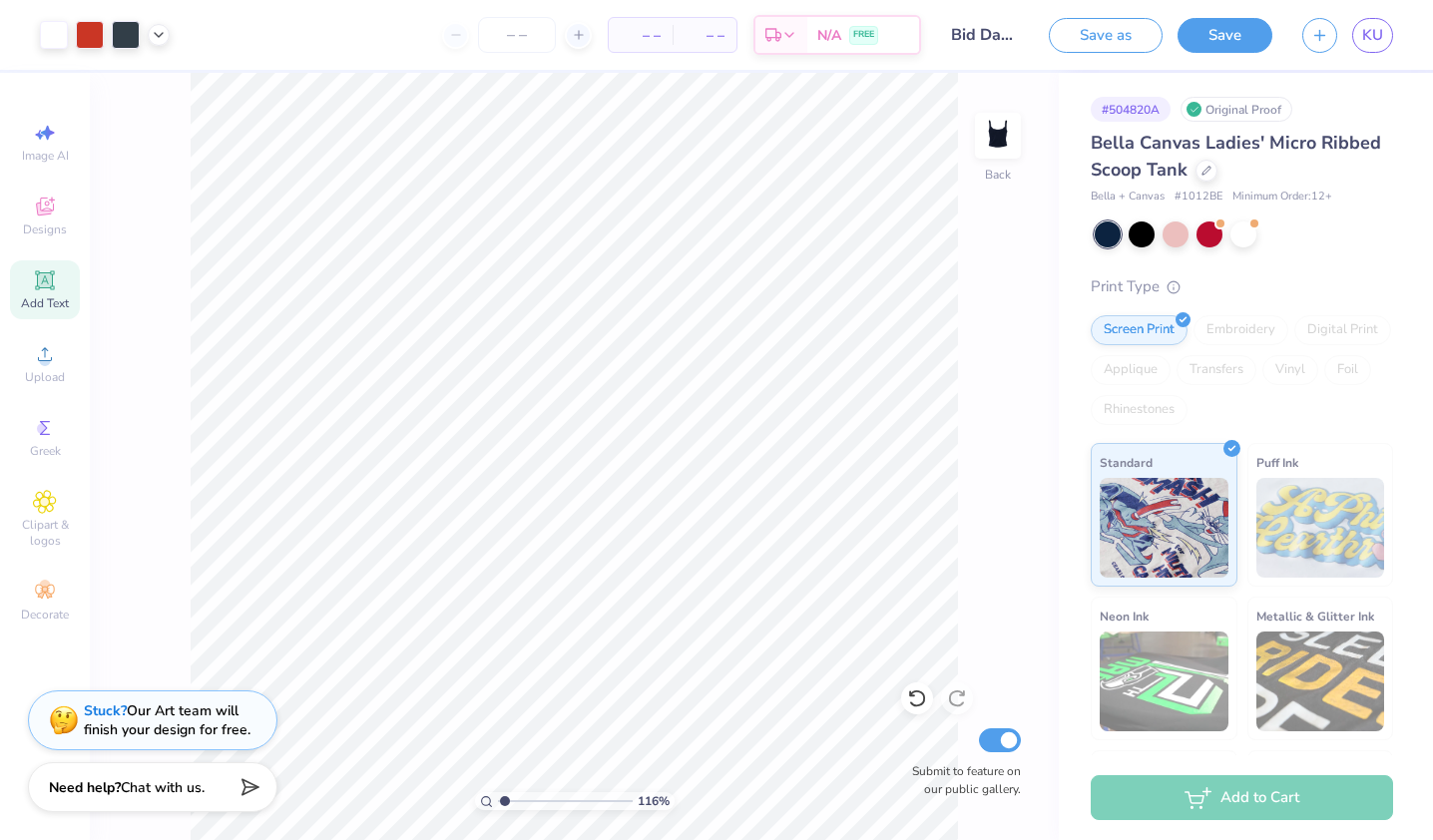 scroll, scrollTop: 0, scrollLeft: 0, axis: both 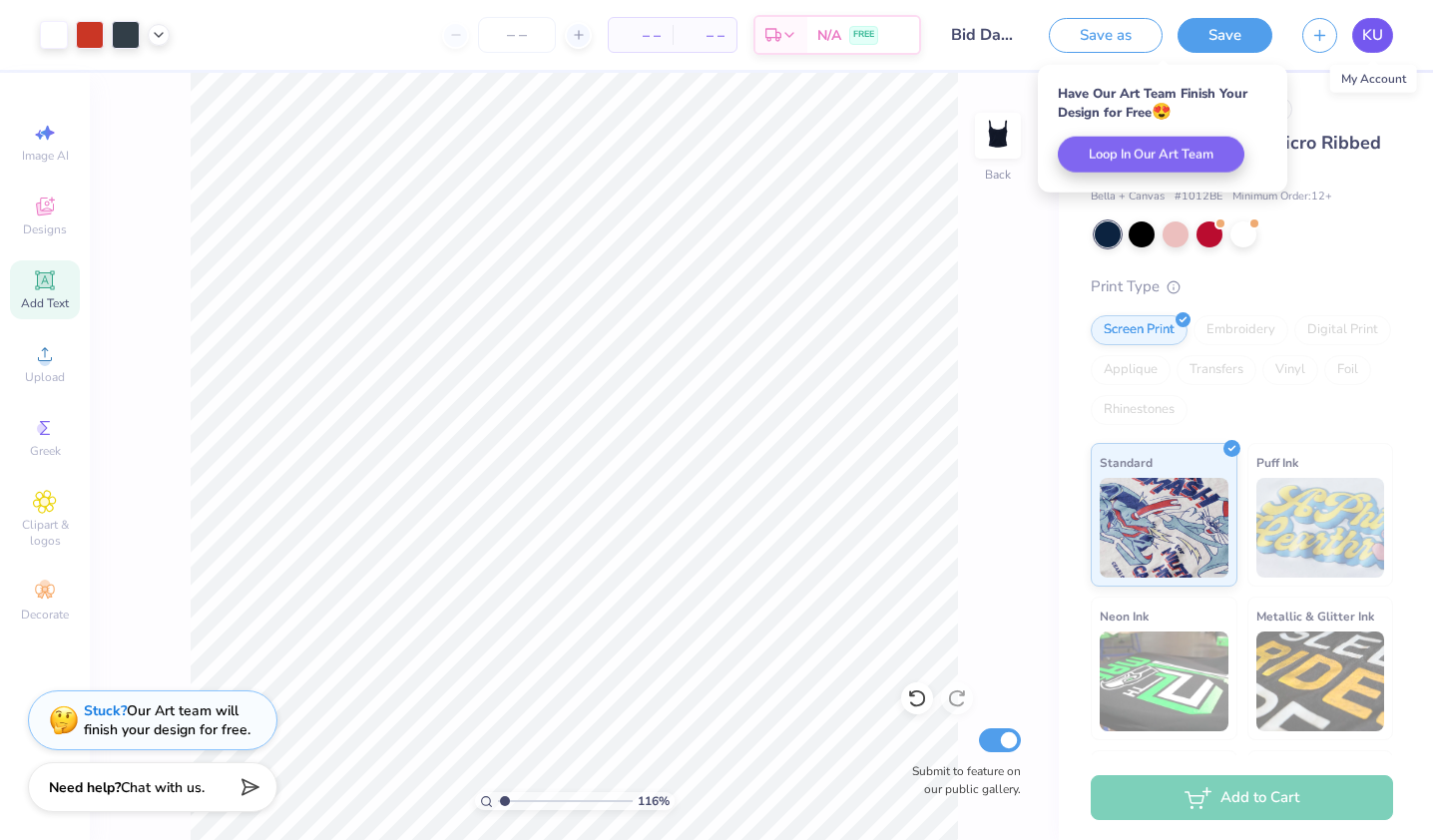 click on "KU" at bounding box center [1372, 35] 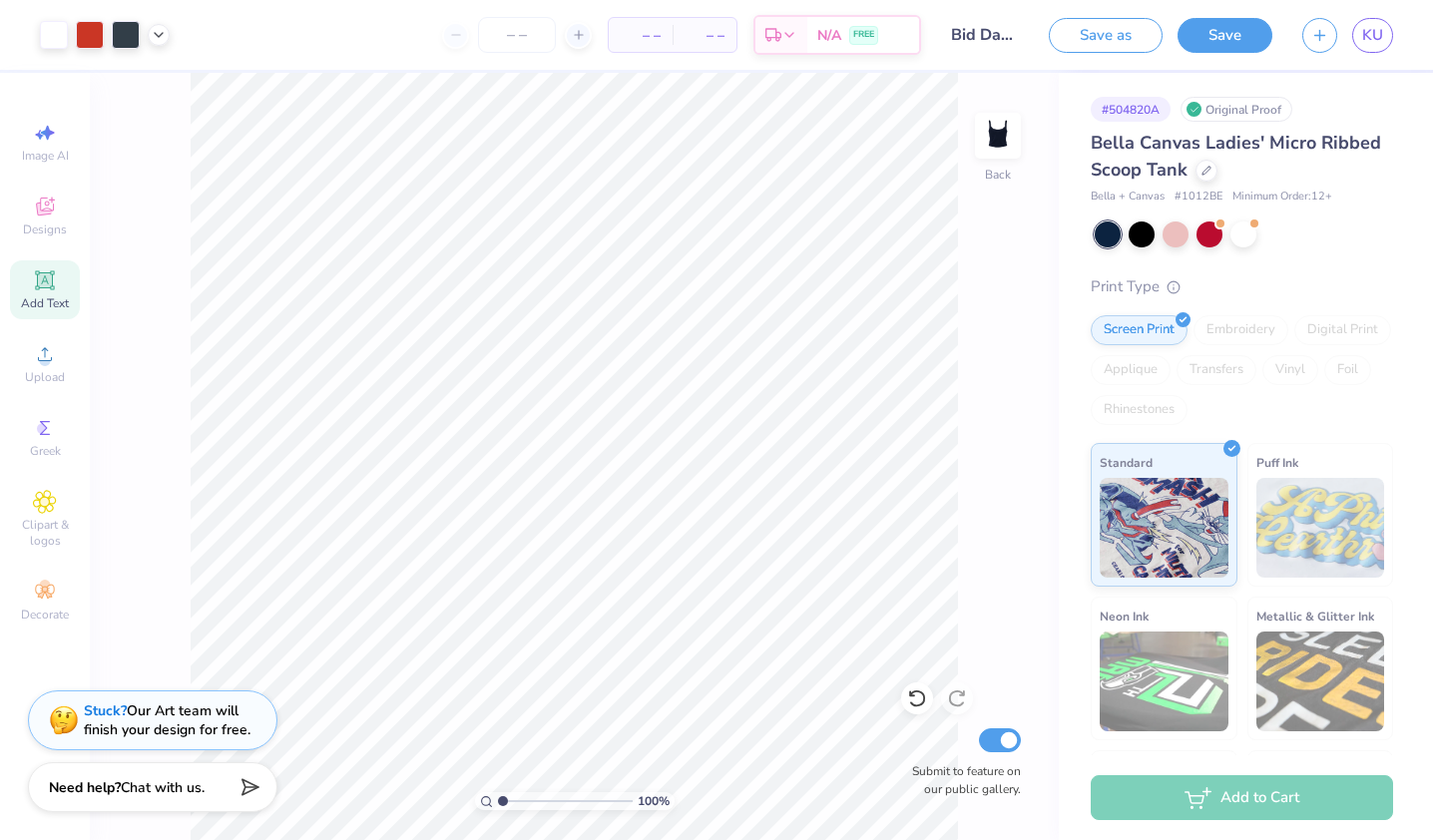 drag, startPoint x: 501, startPoint y: 797, endPoint x: 457, endPoint y: 801, distance: 44.181444 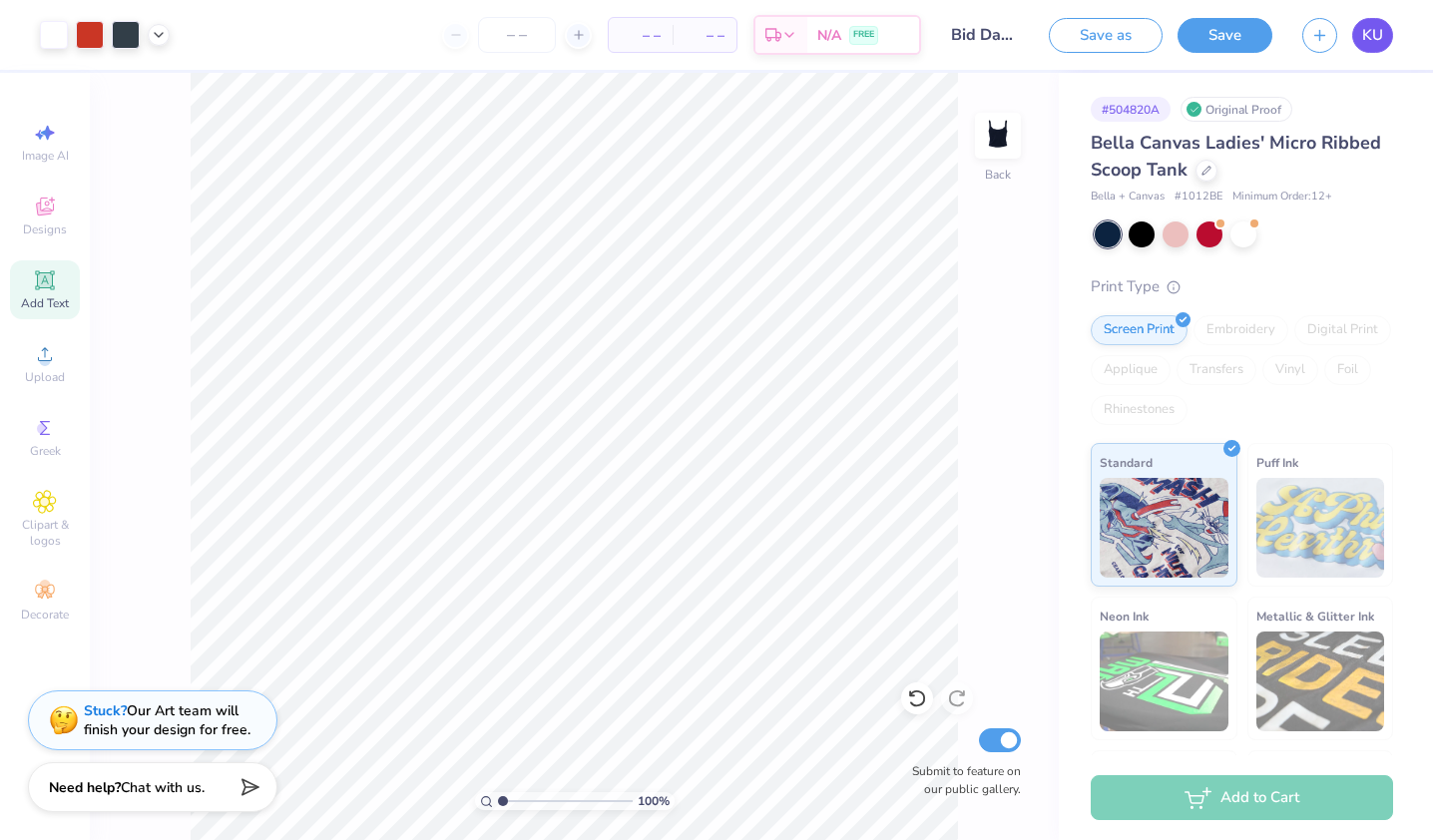 click on "KU" at bounding box center (1372, 35) 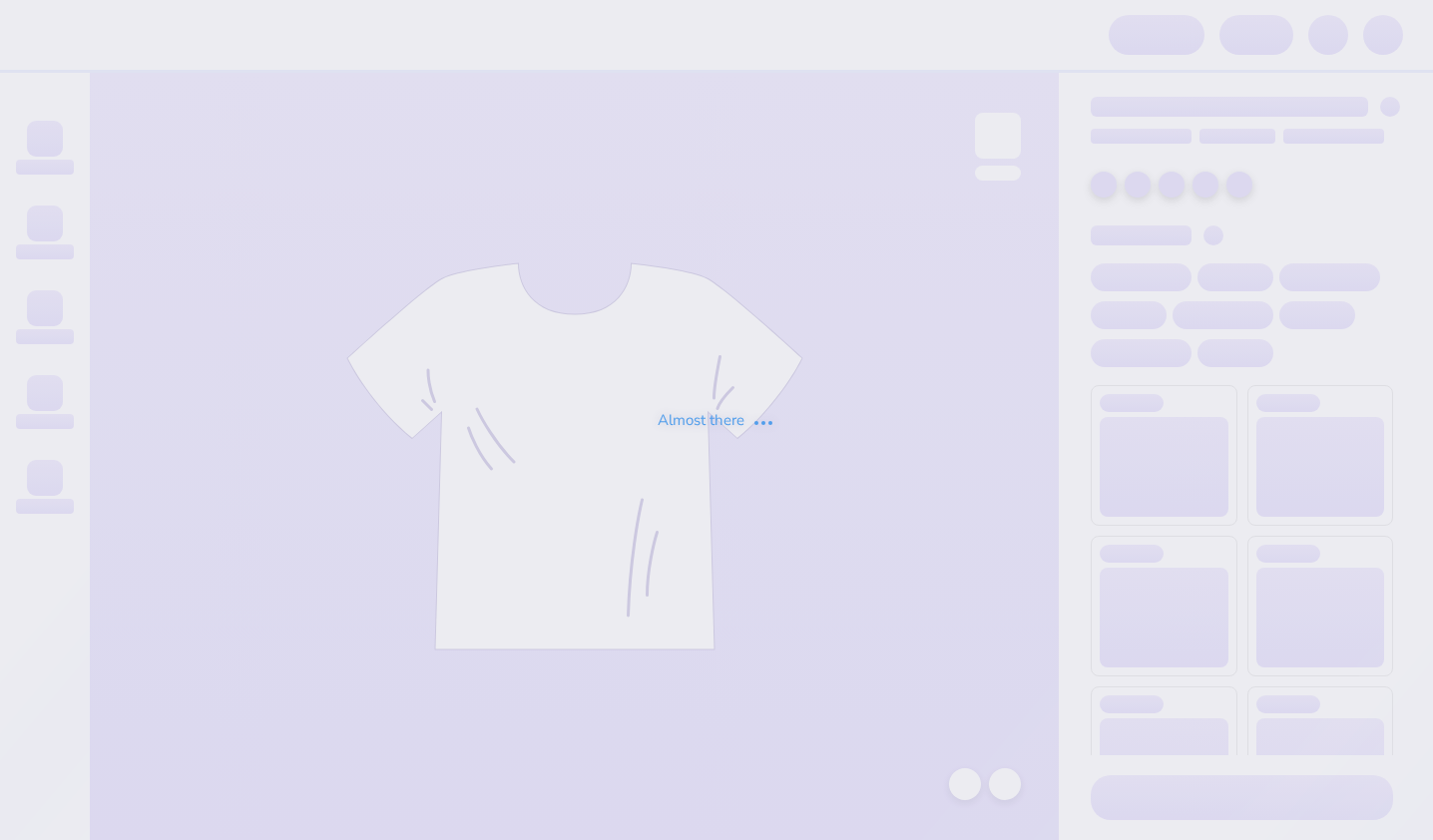 scroll, scrollTop: 0, scrollLeft: 0, axis: both 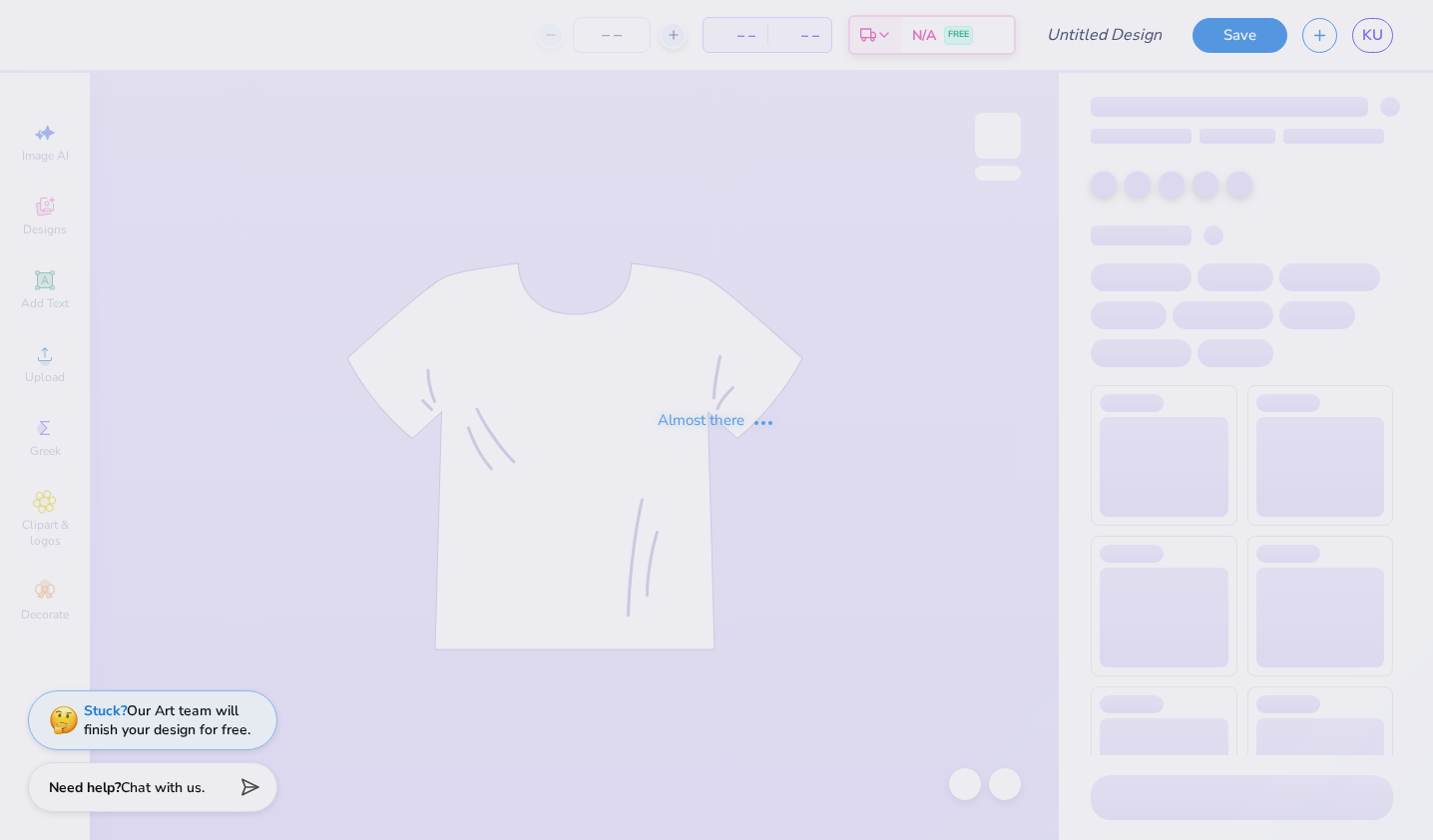 type on "Bid Day [NAME]!" 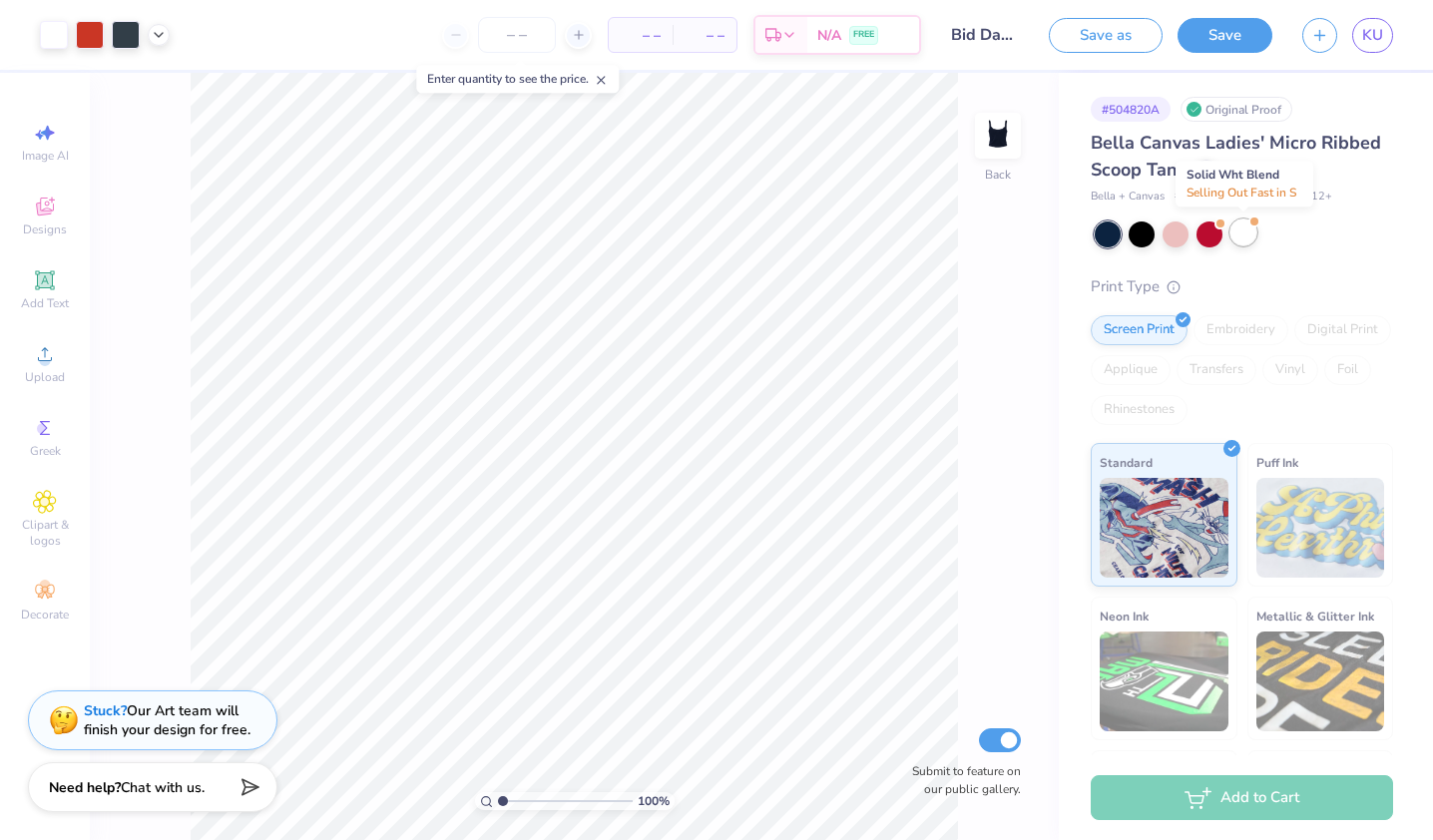 click at bounding box center (1243, 232) 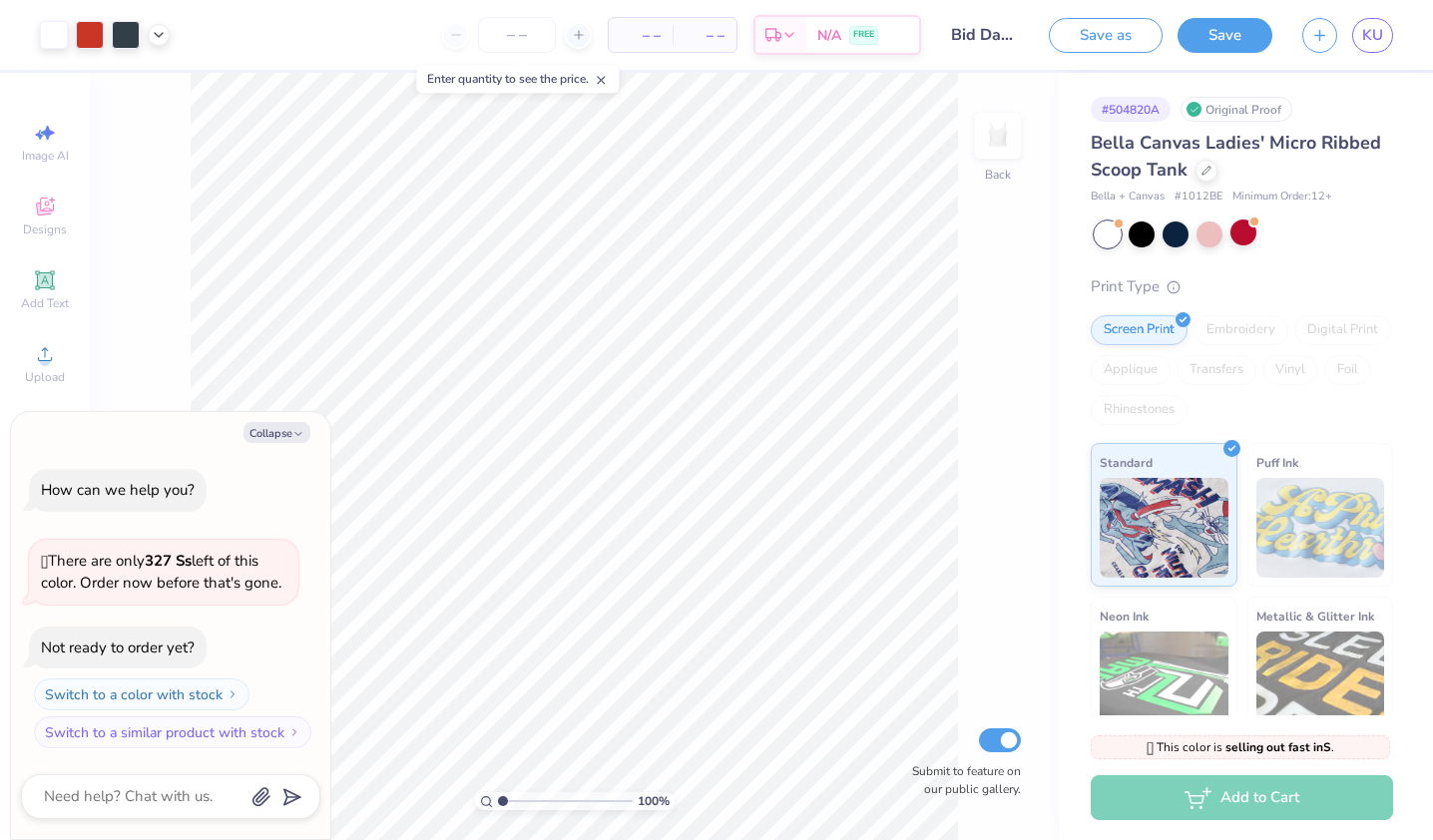 type on "x" 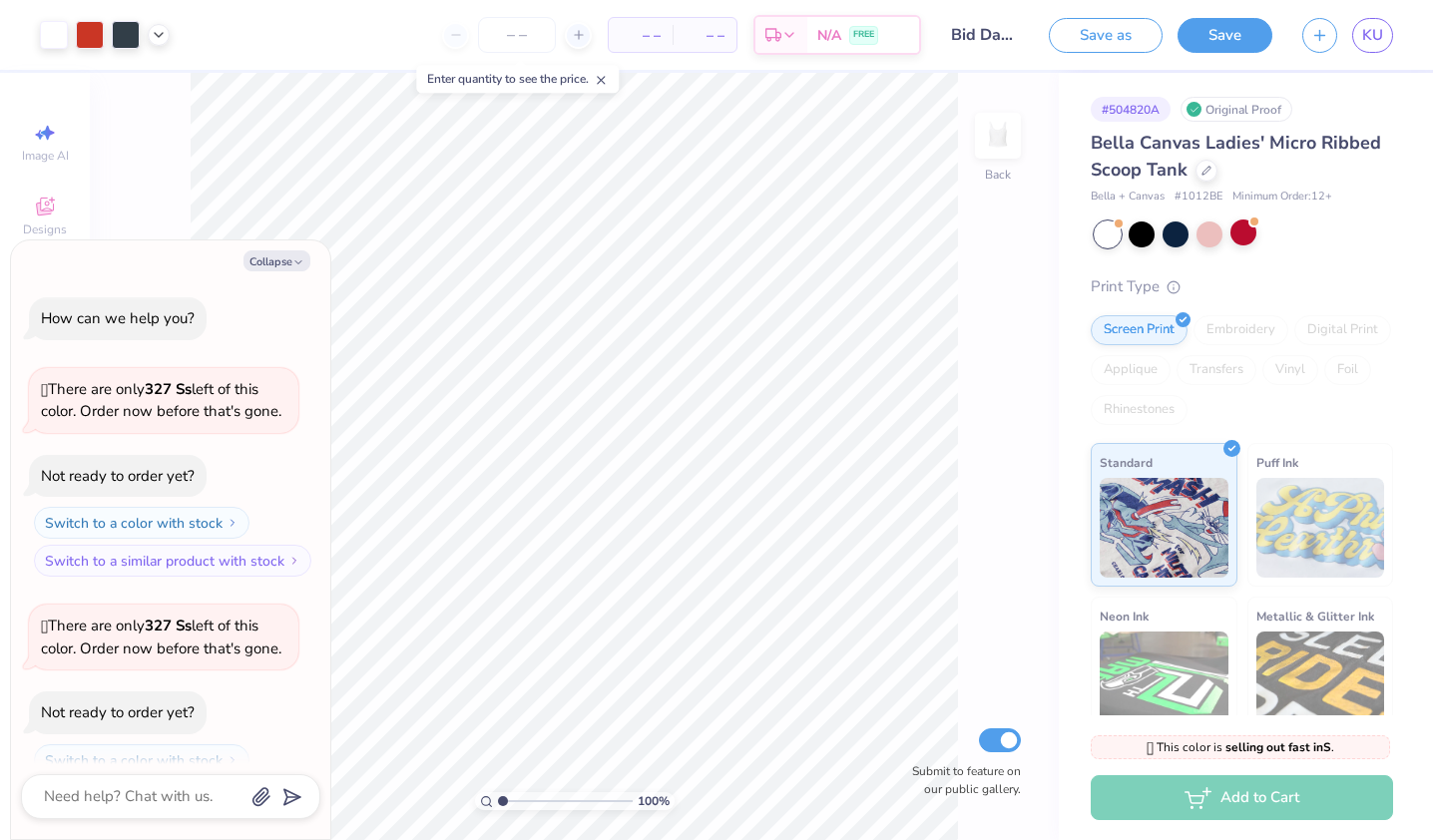 scroll, scrollTop: 64, scrollLeft: 0, axis: vertical 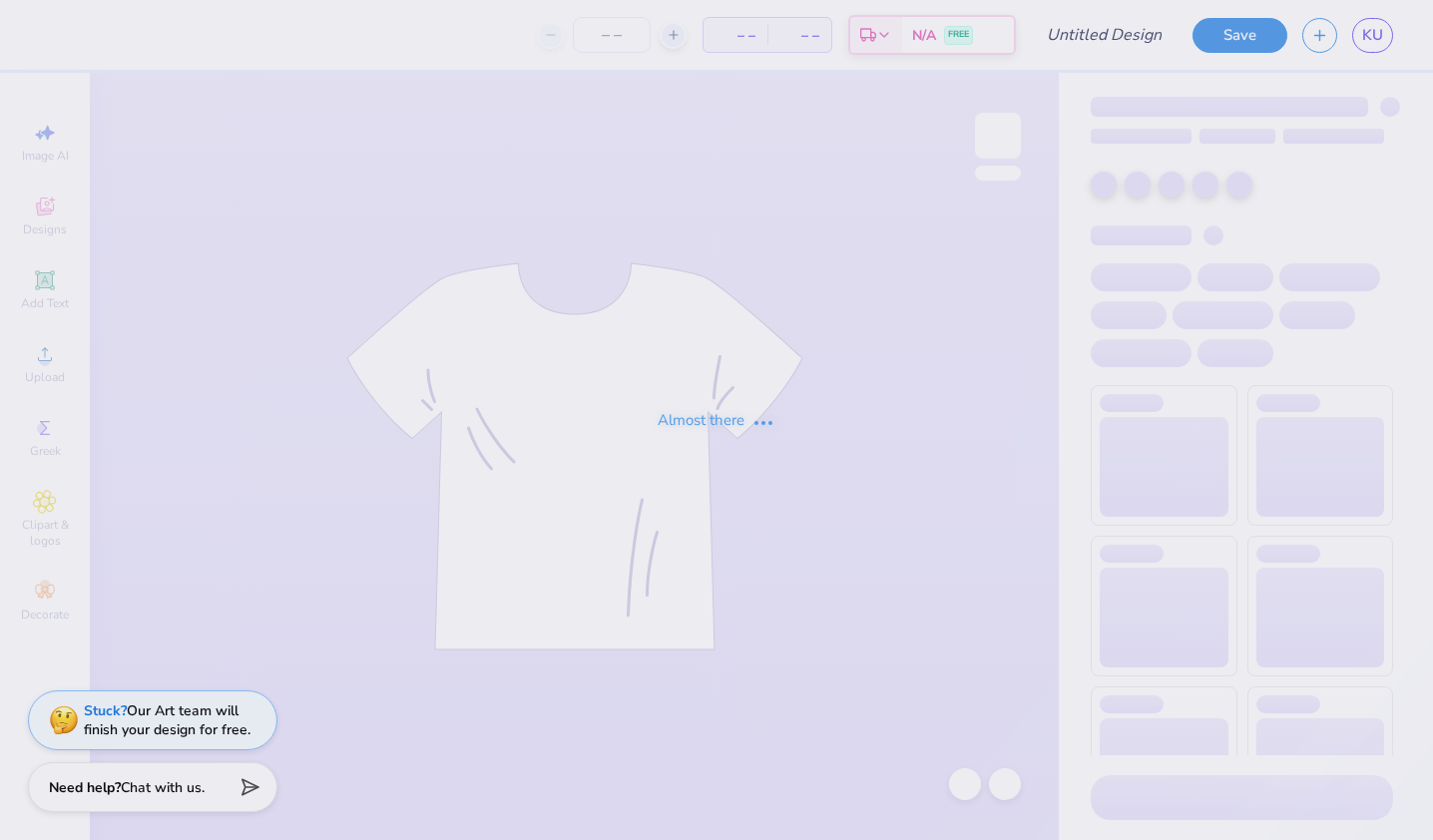 type on "bid day white" 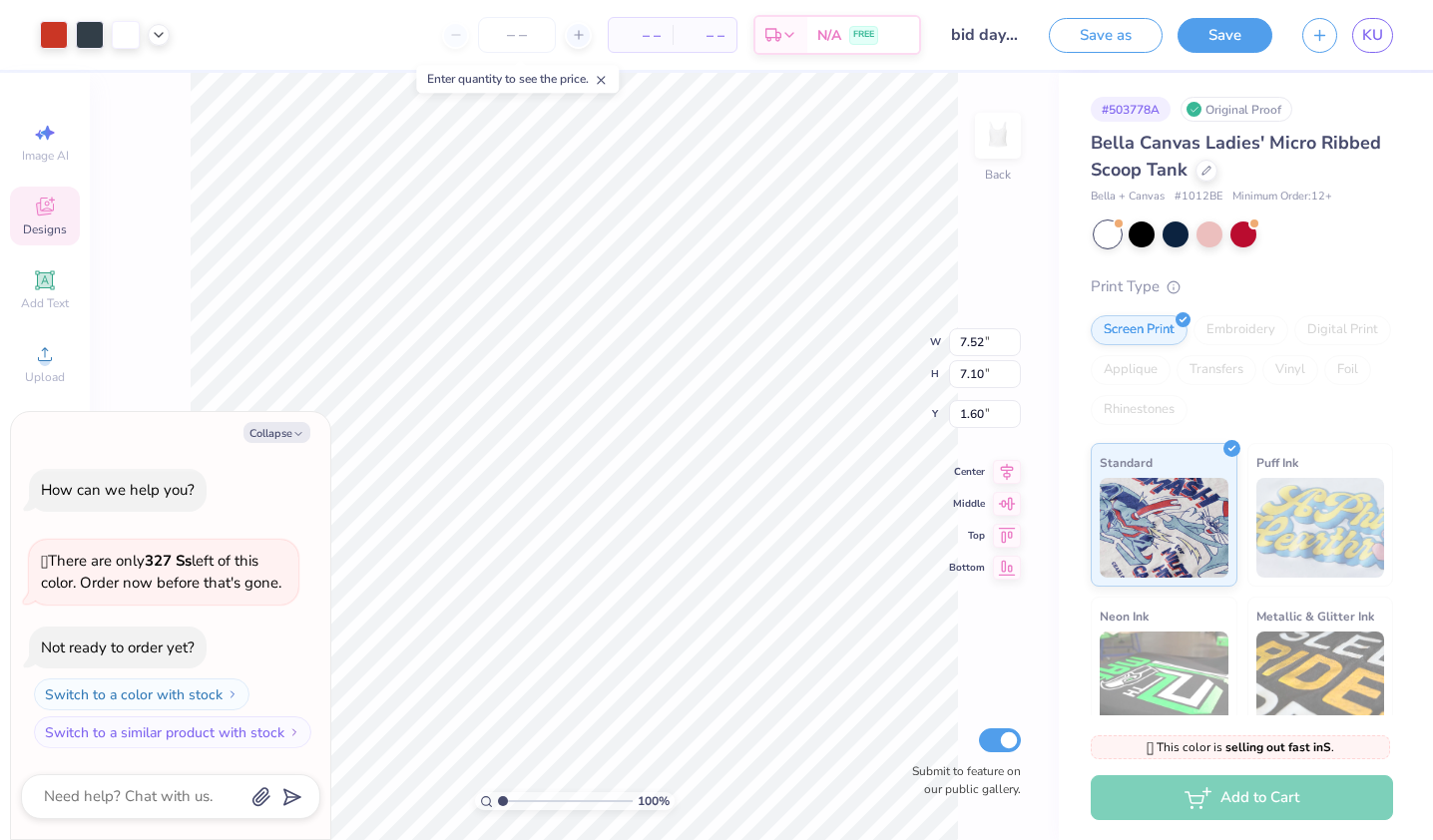 type on "x" 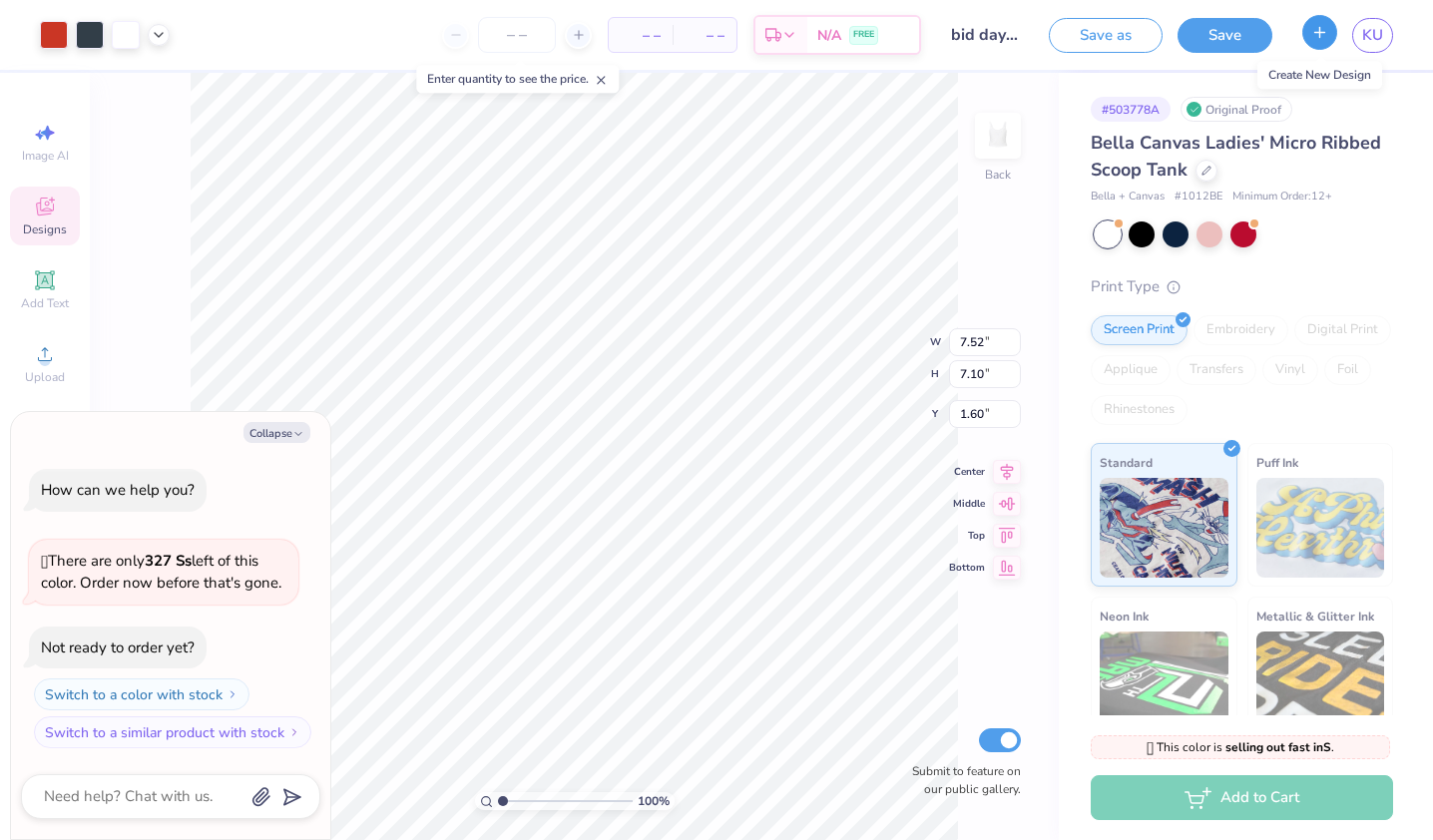 click 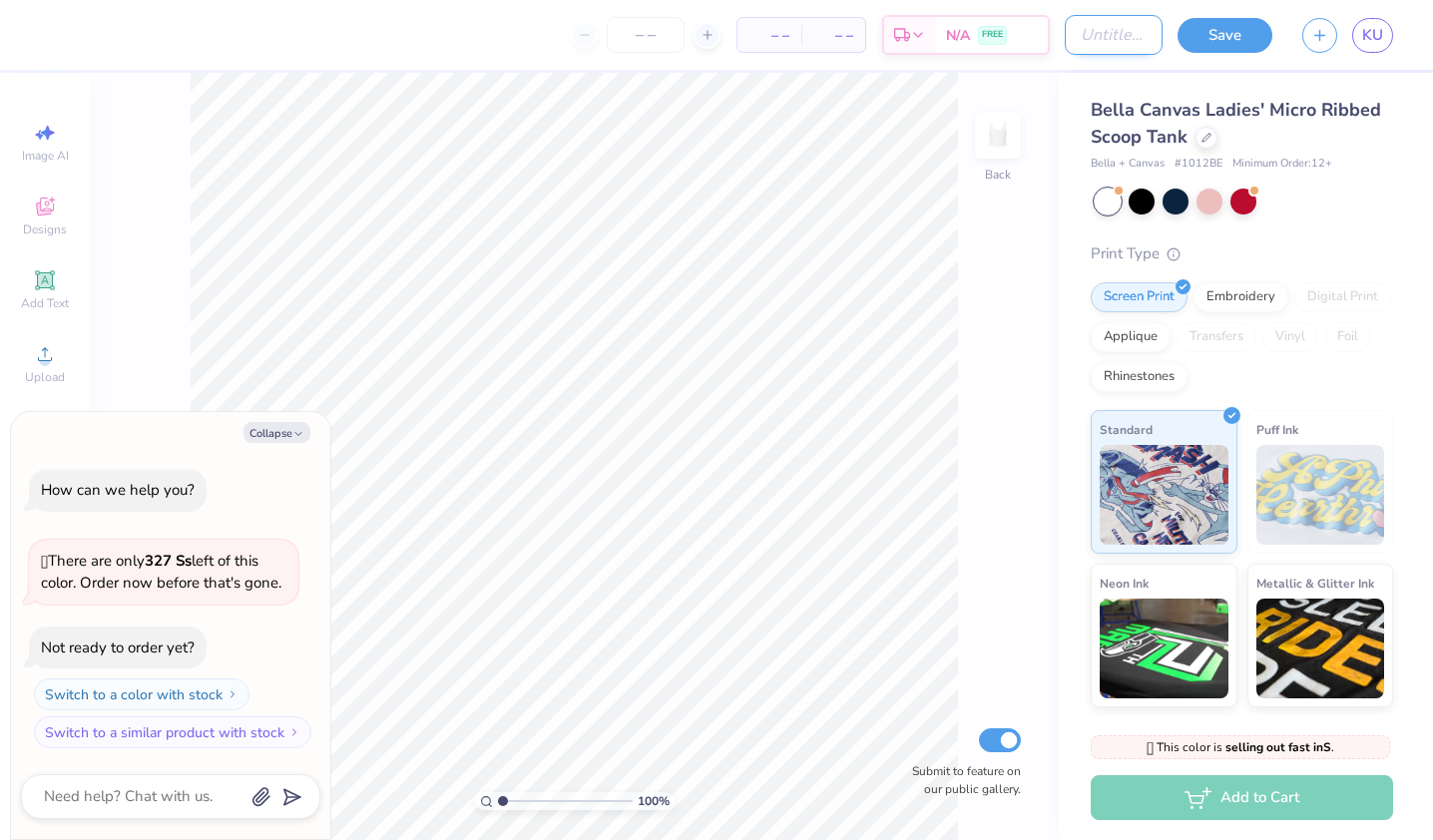 click on "Design Title" at bounding box center (1114, 35) 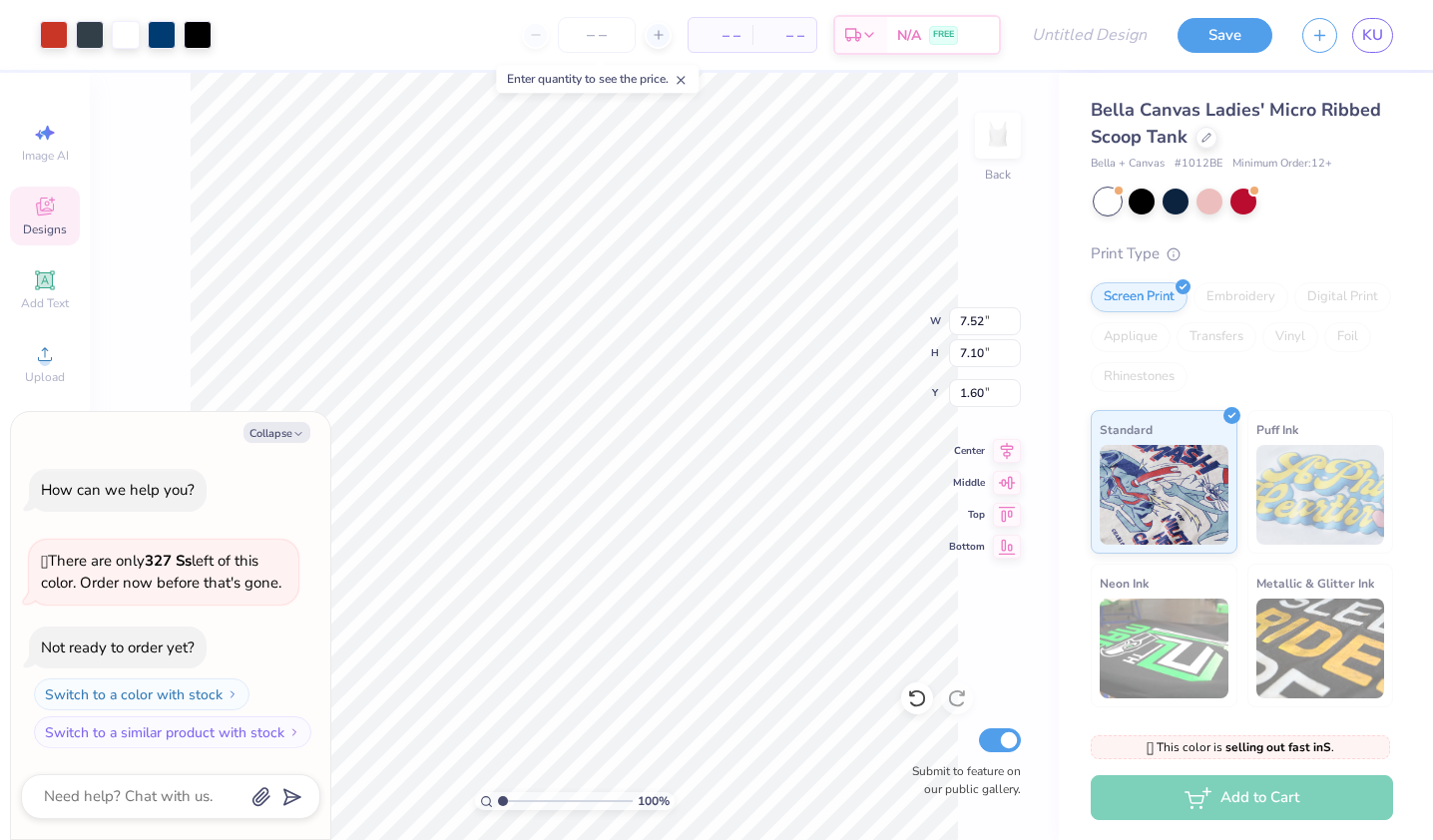 type on "x" 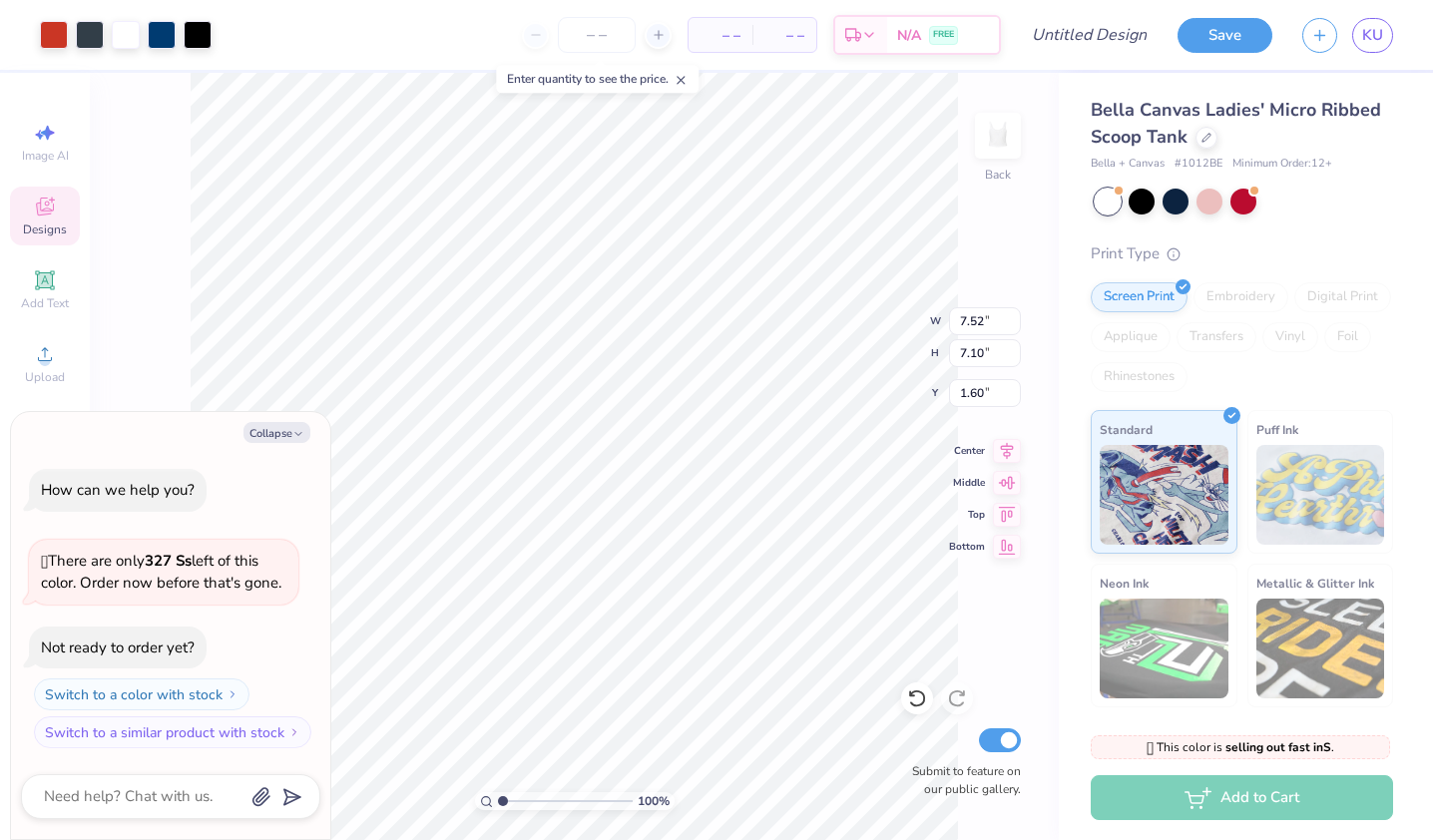 type on "7.33" 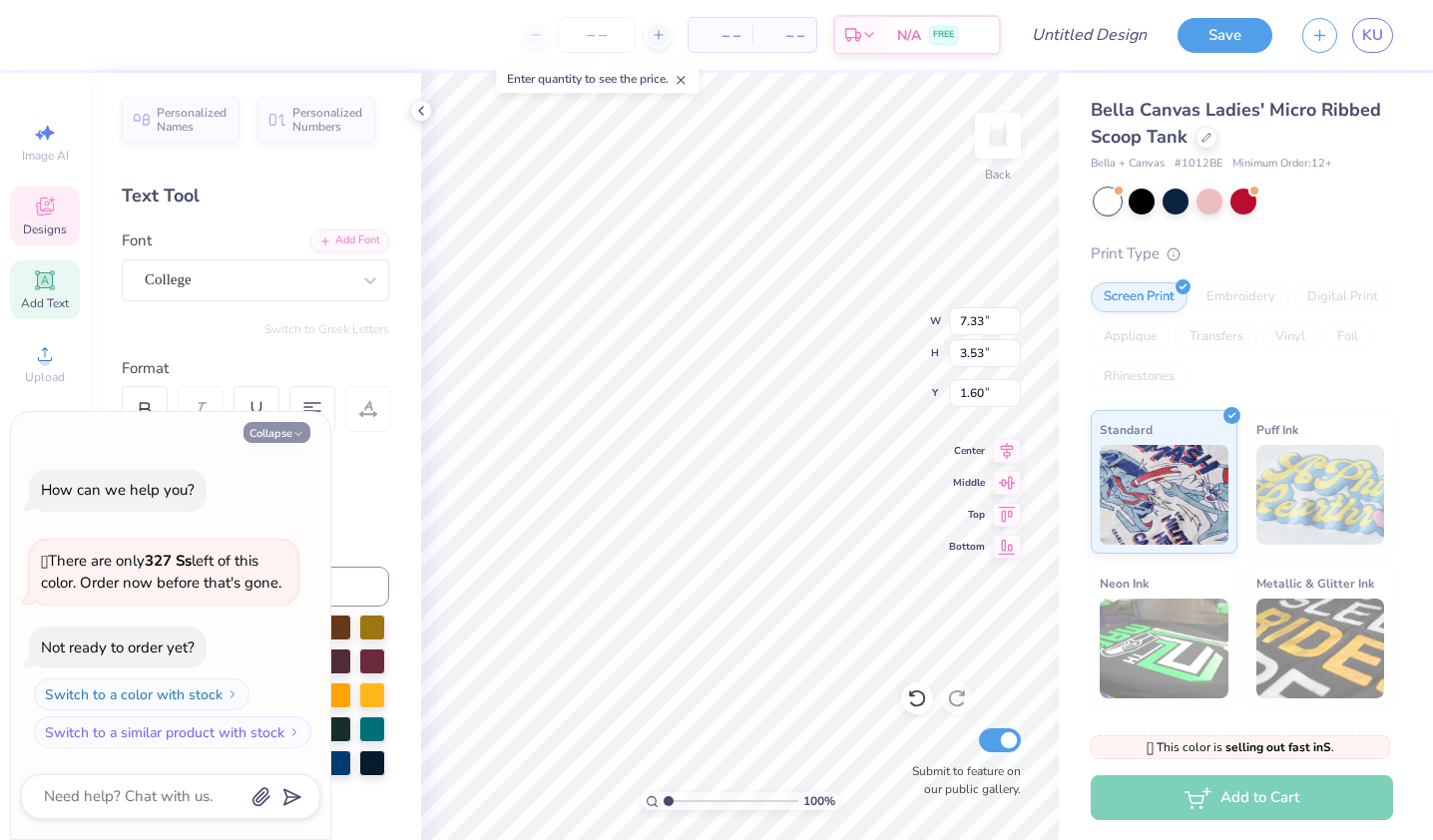 click on "Collapse" at bounding box center (276, 432) 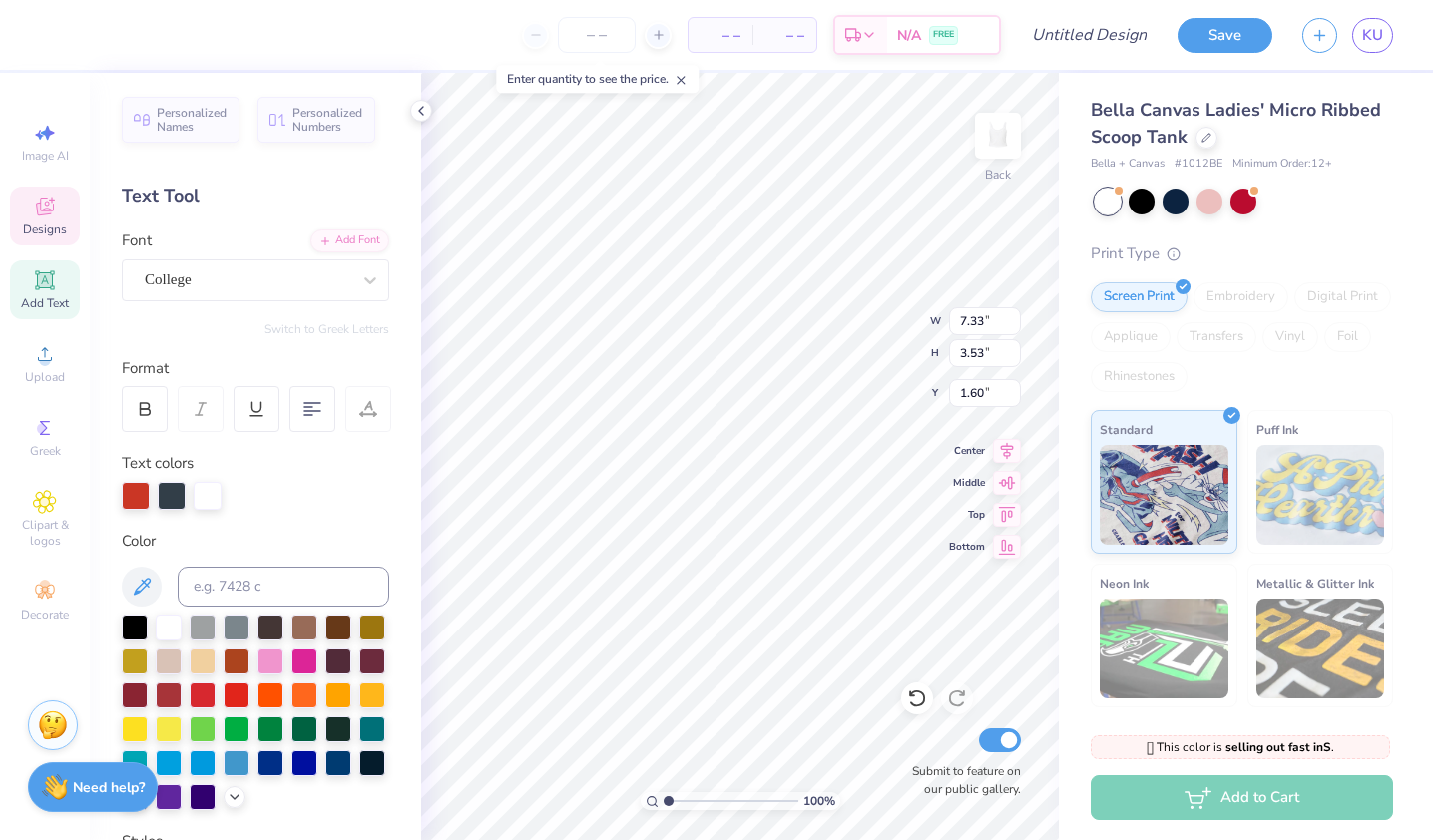 scroll, scrollTop: 16, scrollLeft: 5, axis: both 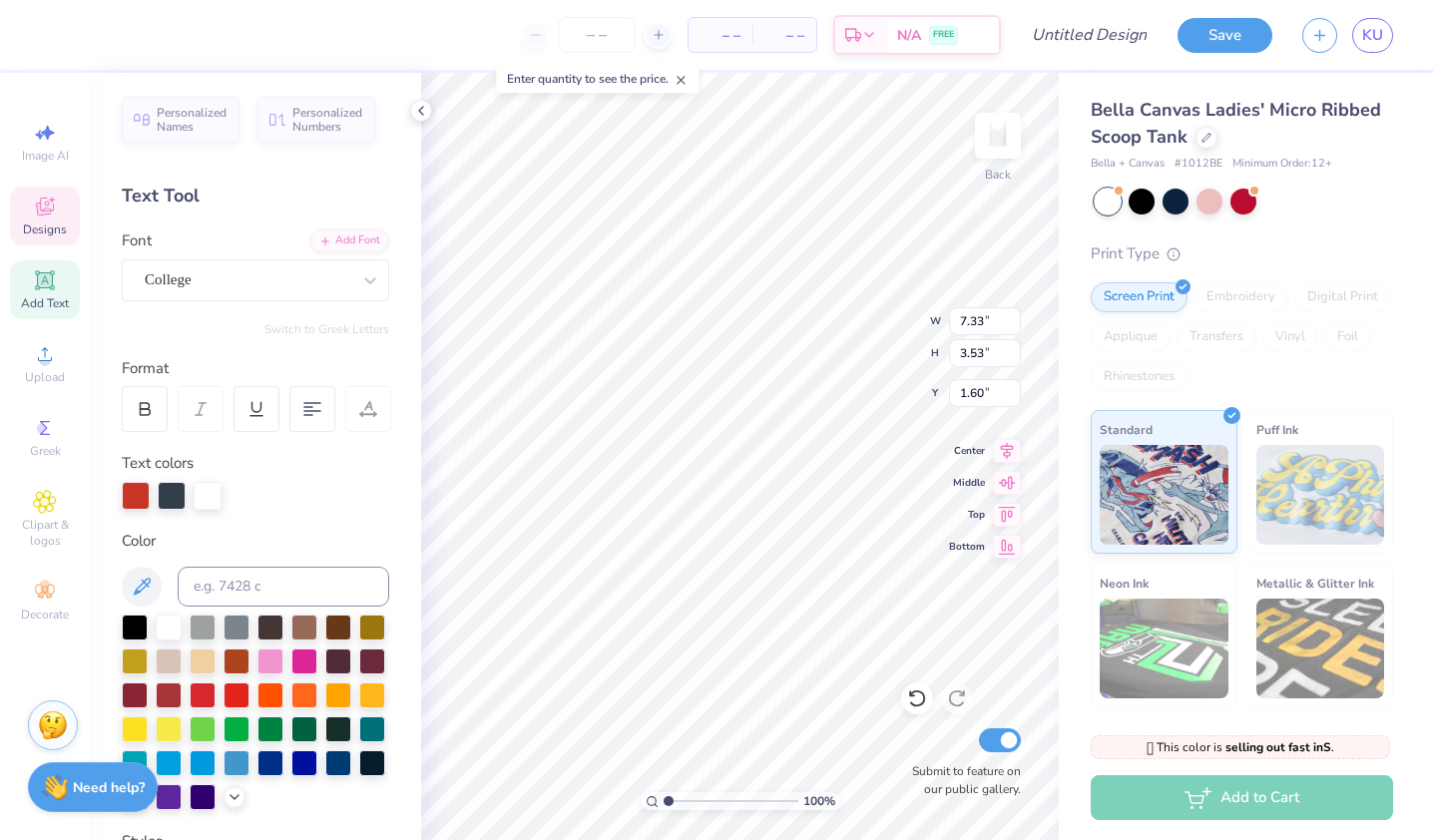type on "x" 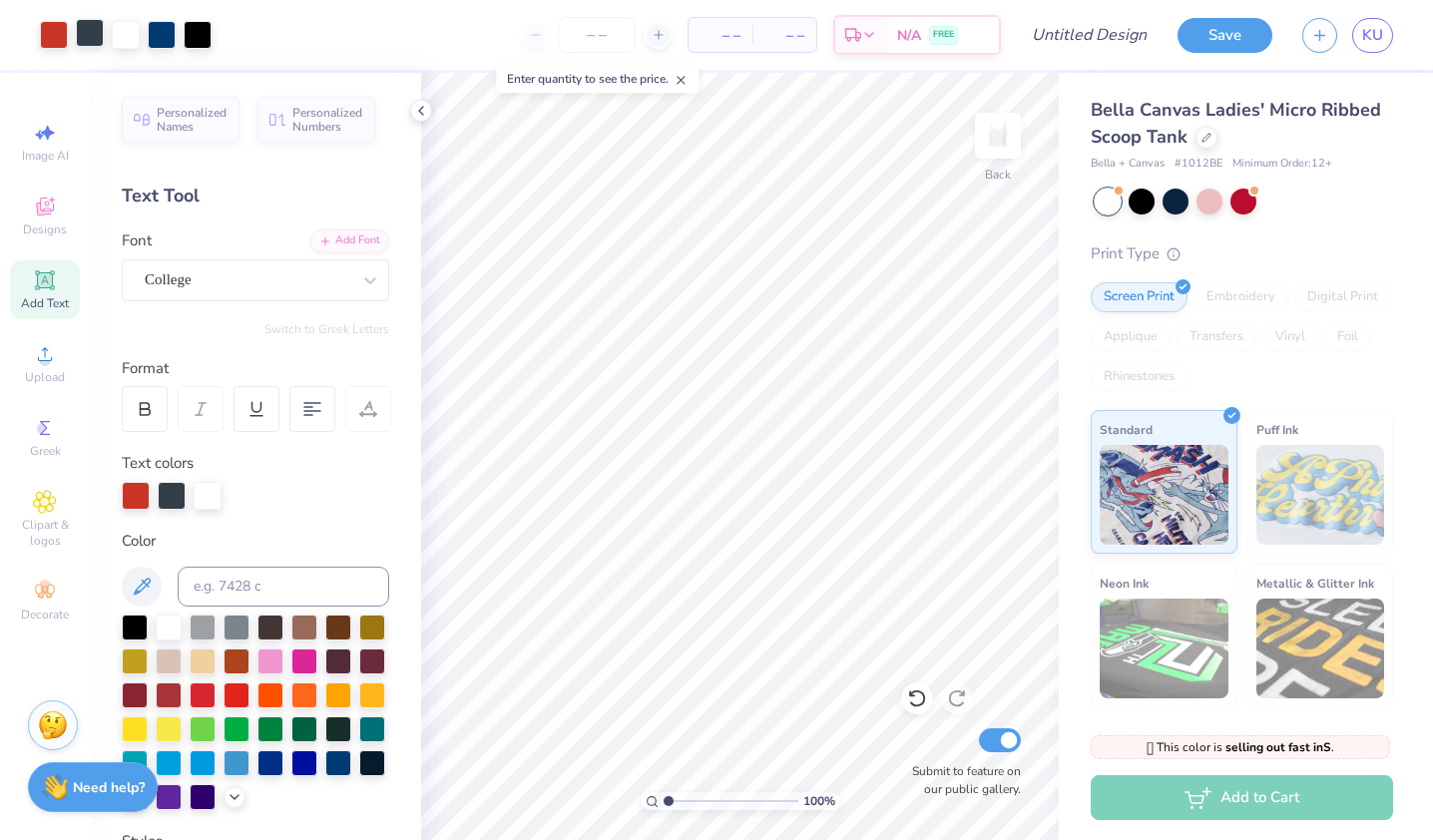 click at bounding box center (90, 33) 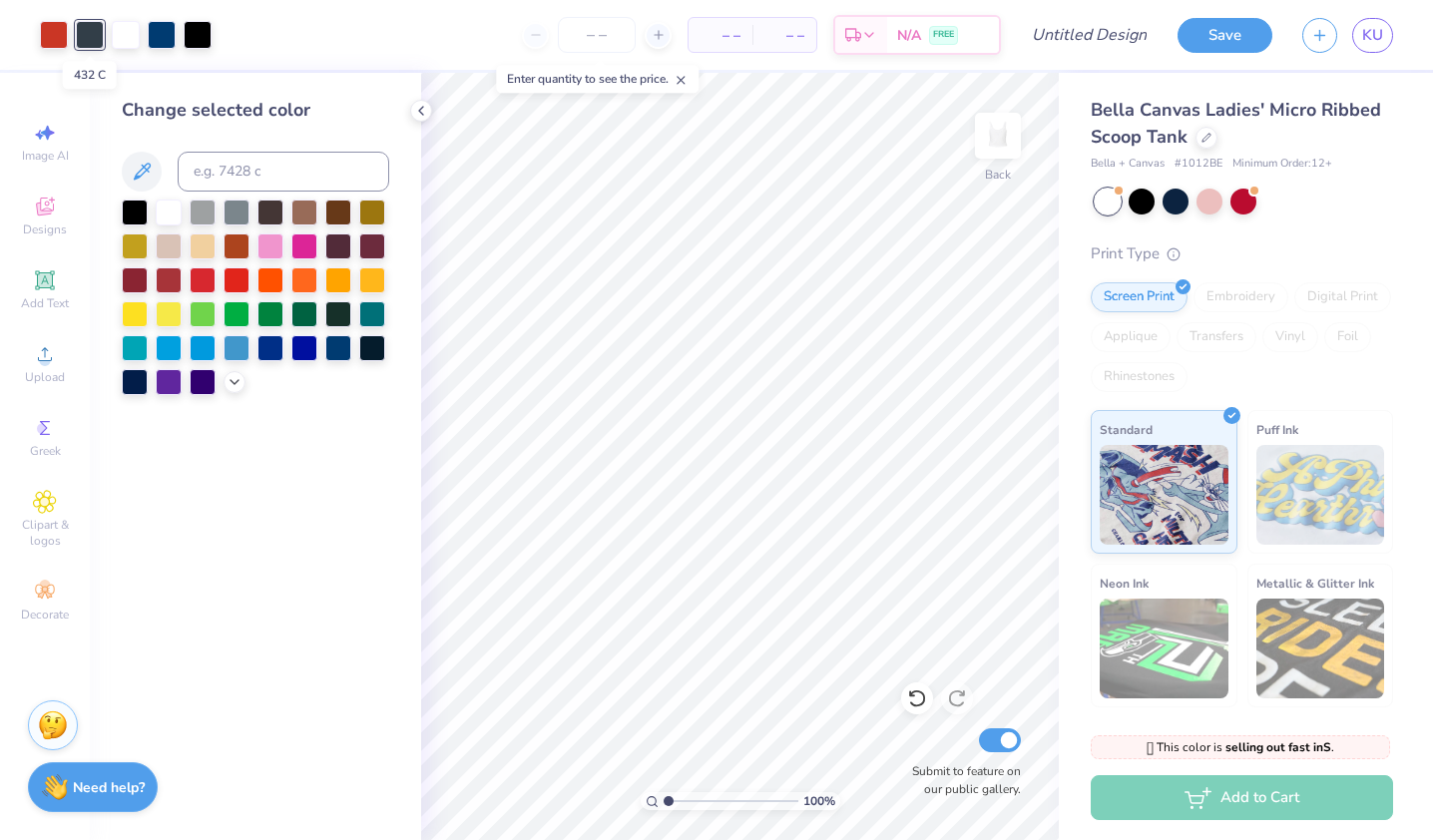 click at bounding box center [90, 35] 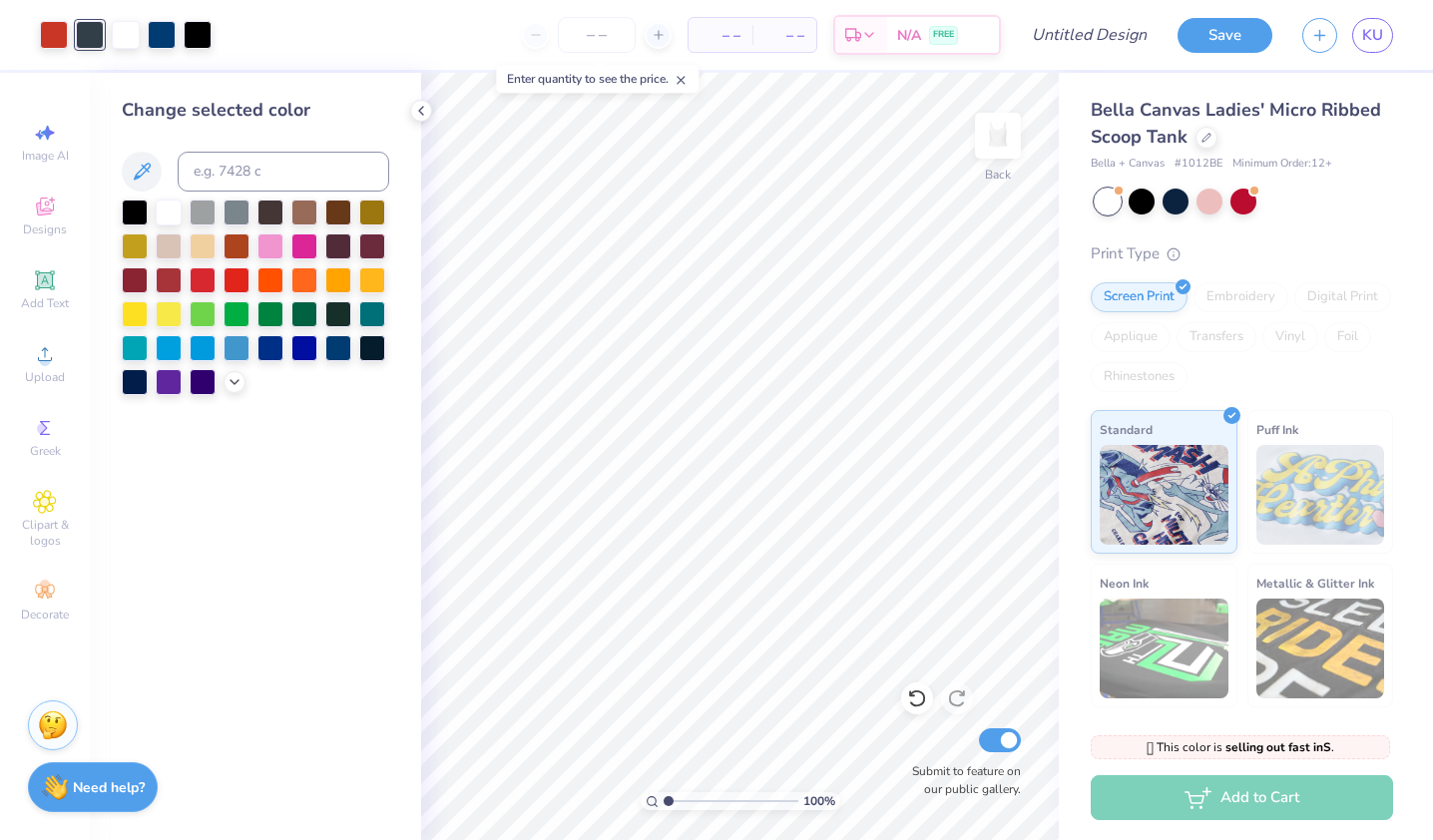 drag, startPoint x: 88, startPoint y: 35, endPoint x: 98, endPoint y: 58, distance: 25.079872 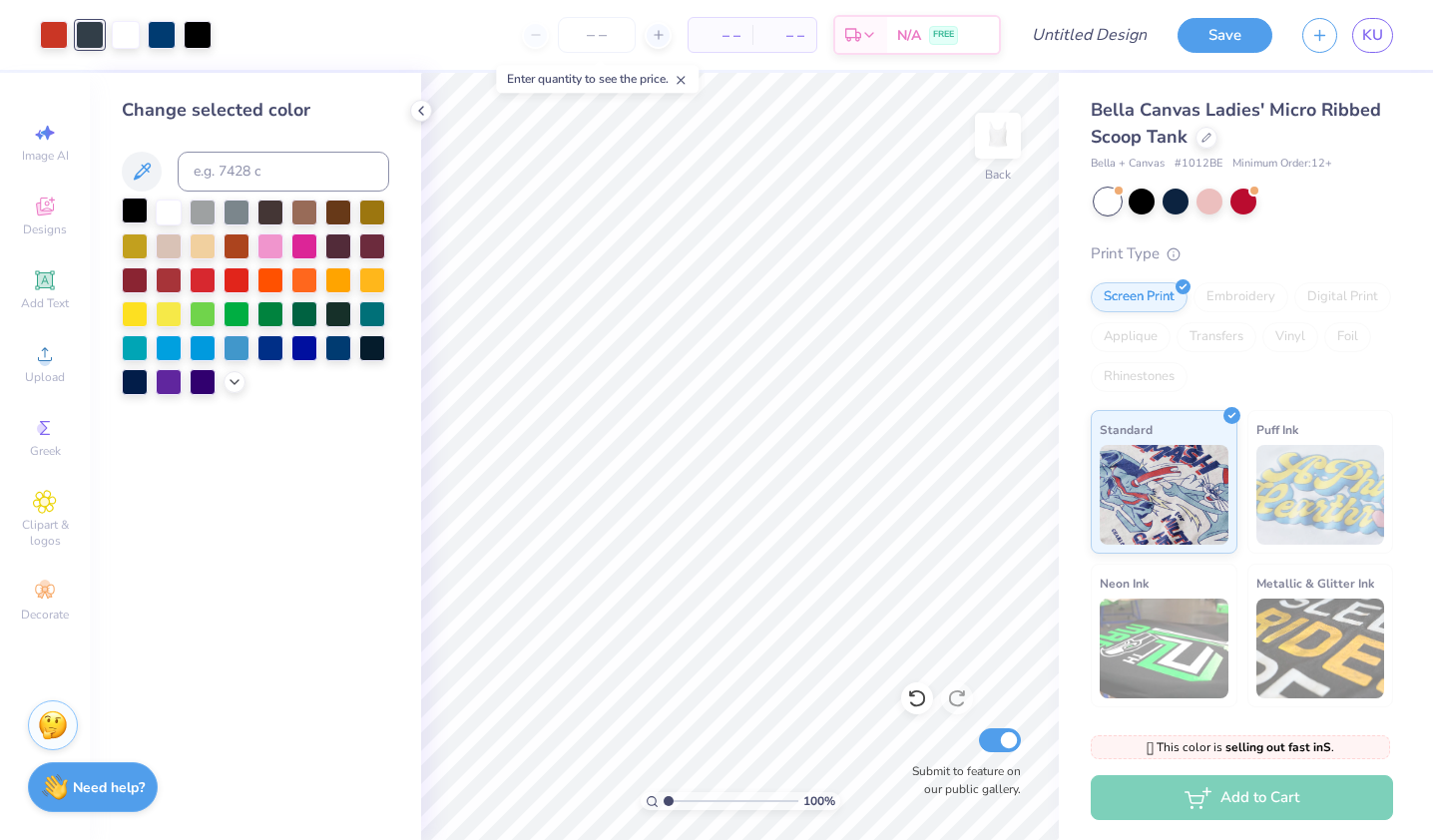 click at bounding box center [135, 210] 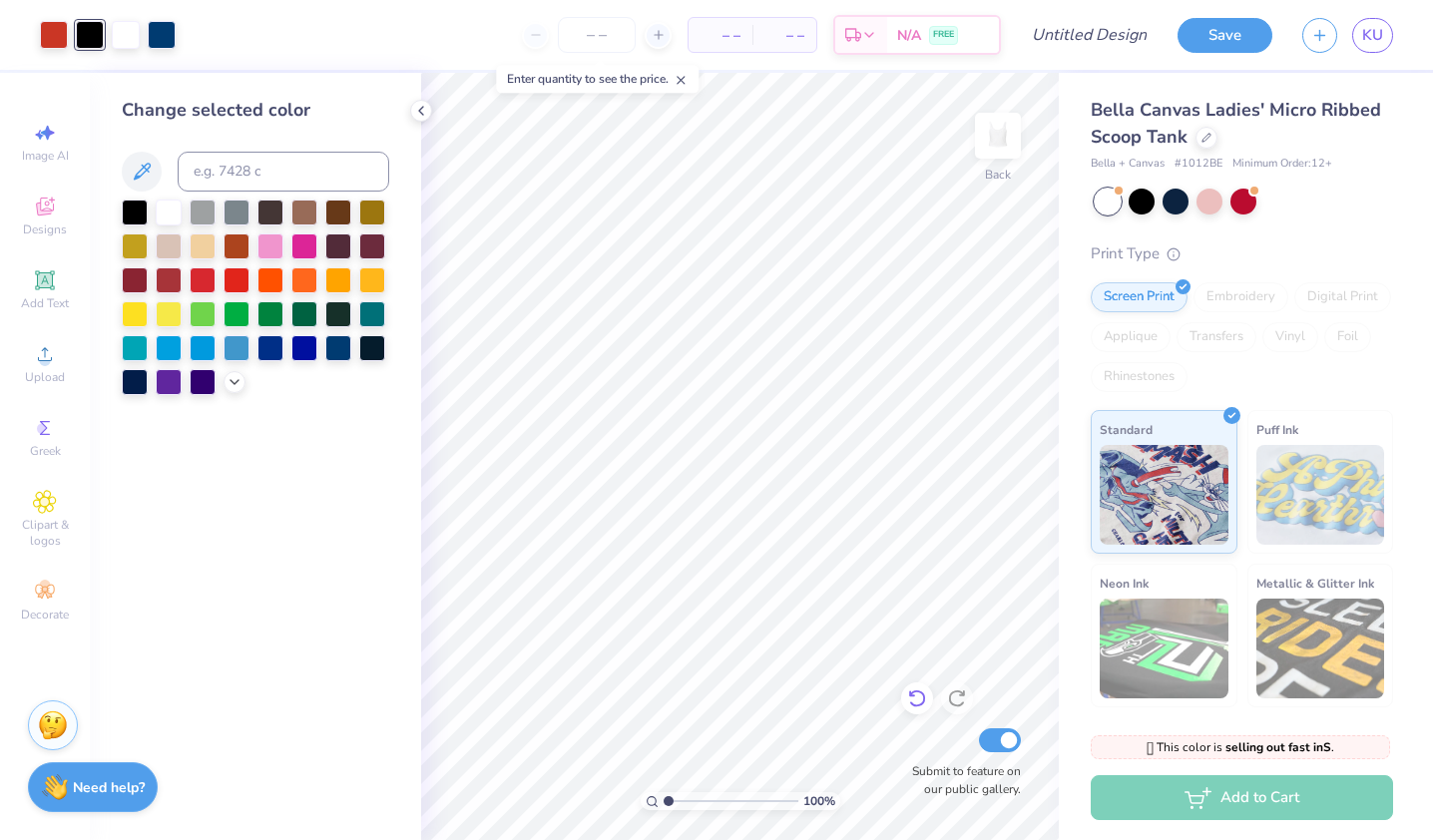 click 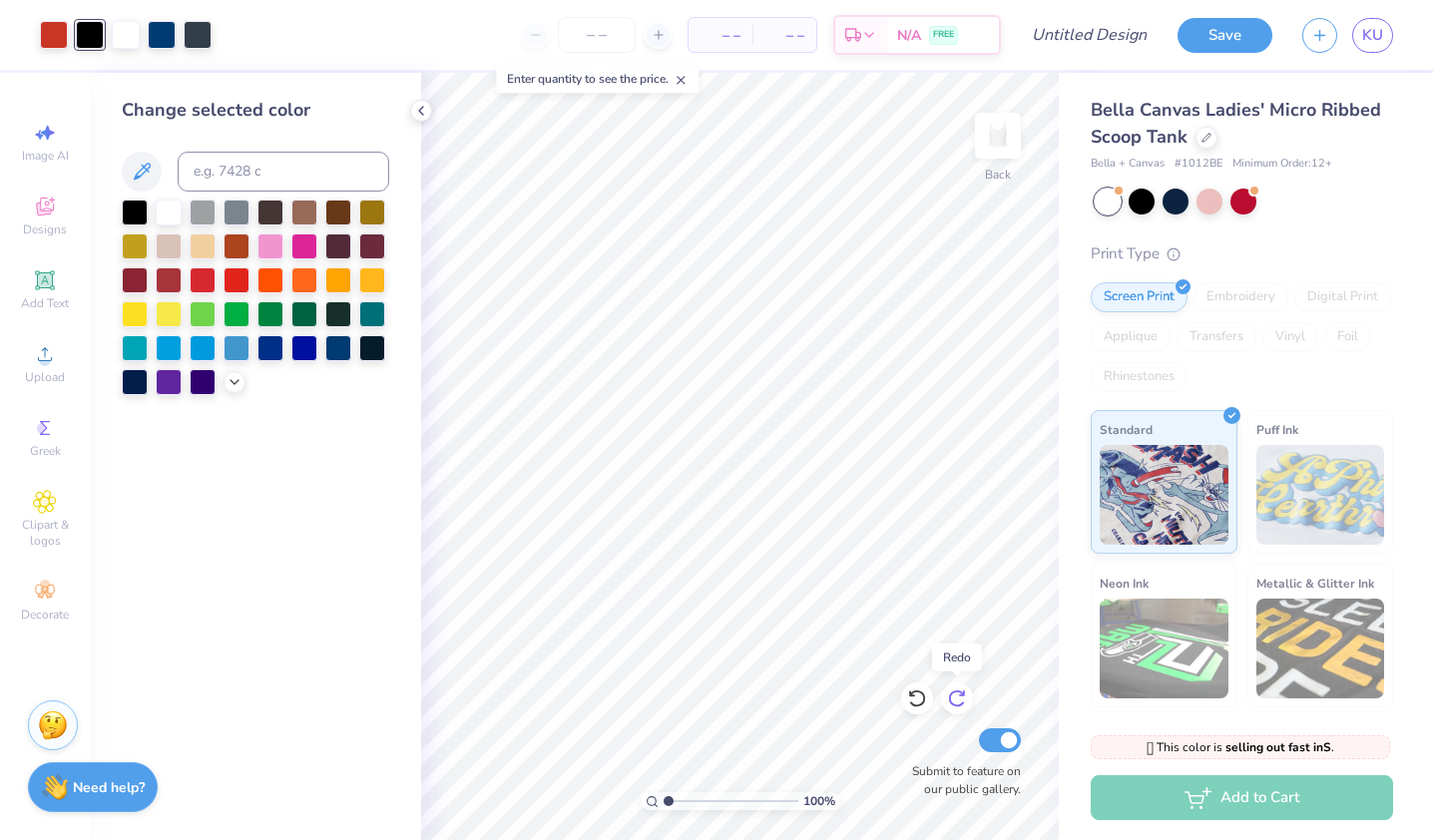 click at bounding box center (957, 698) 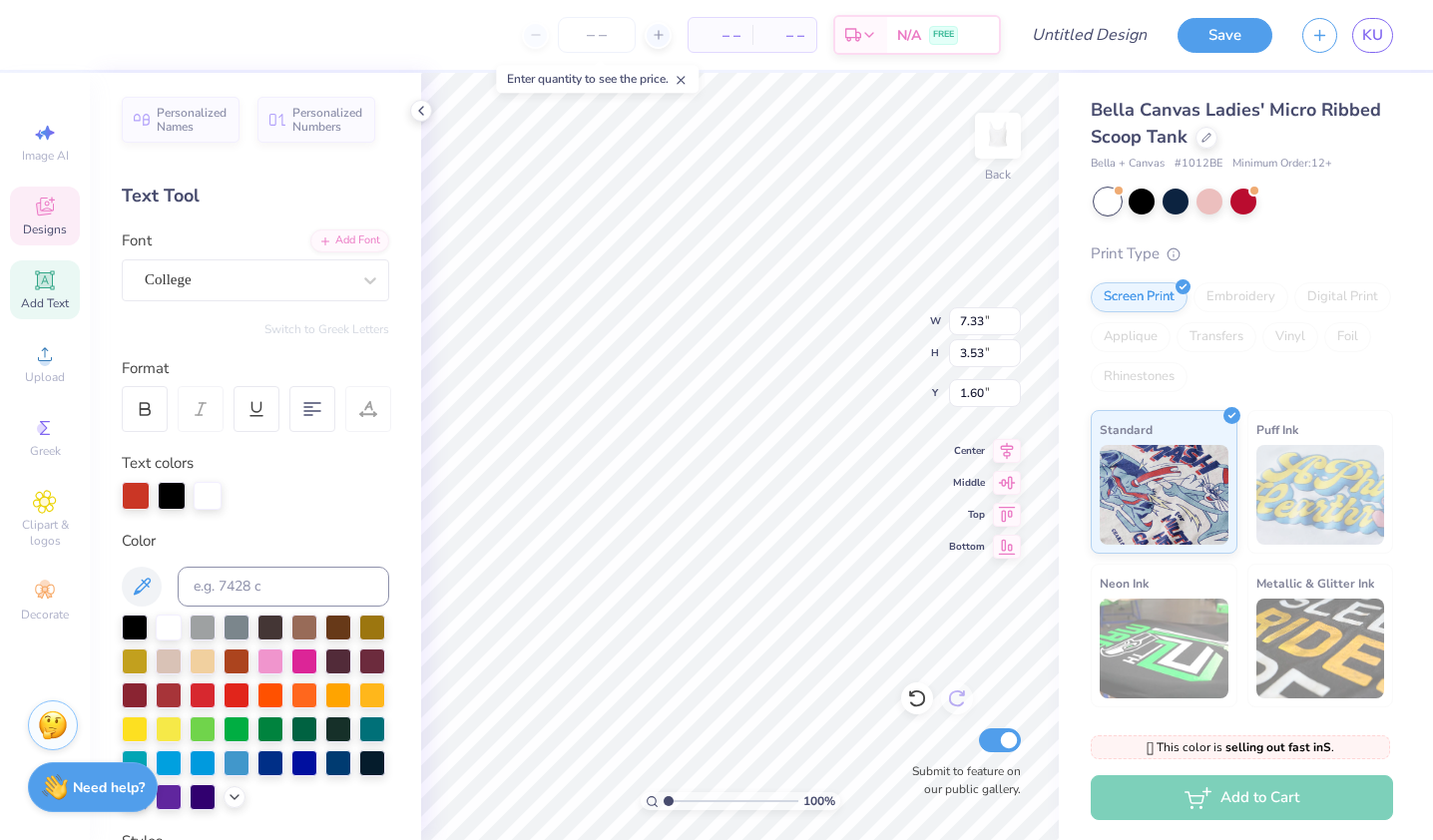 scroll, scrollTop: 16, scrollLeft: 5, axis: both 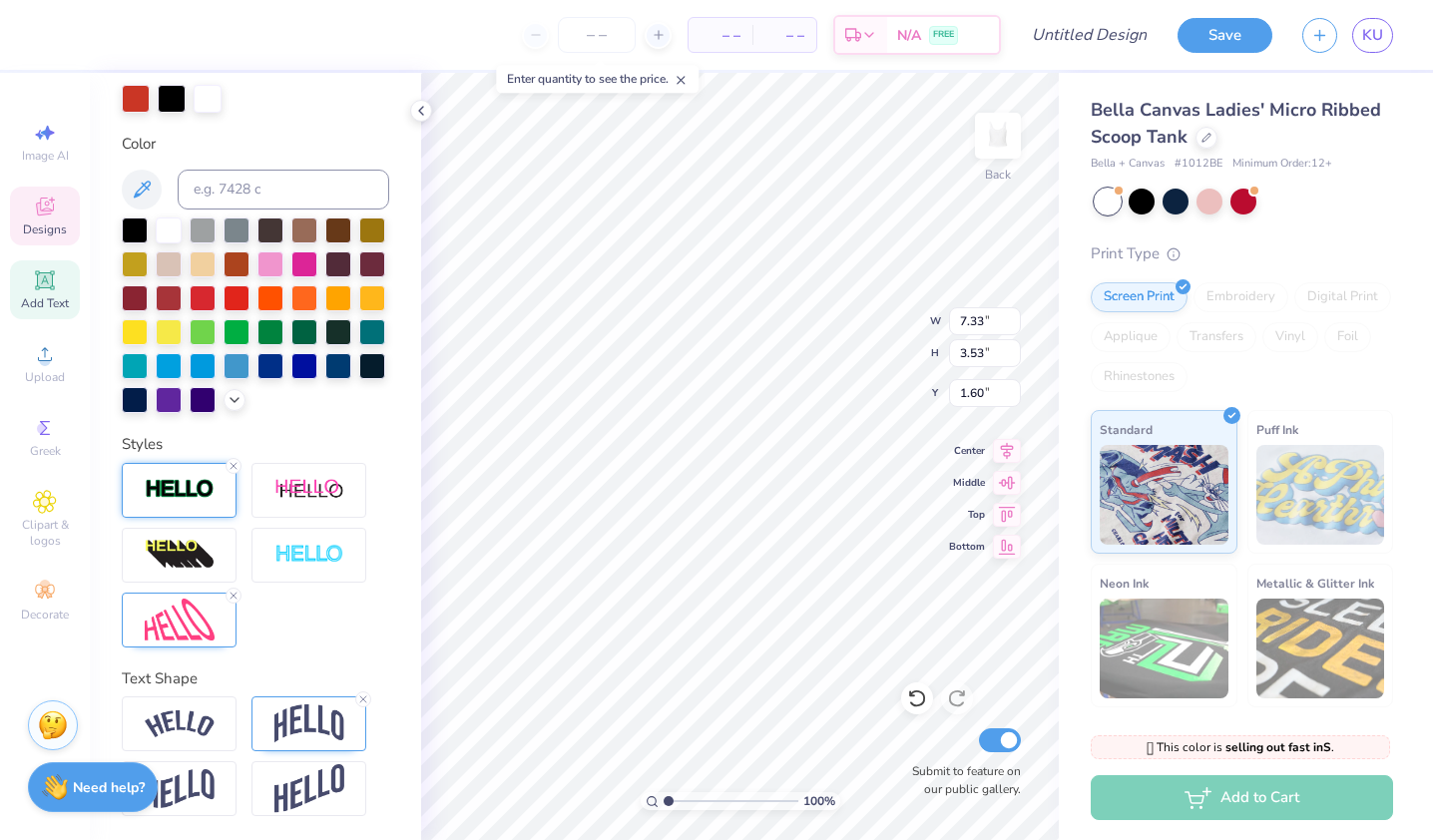 click at bounding box center [179, 490] 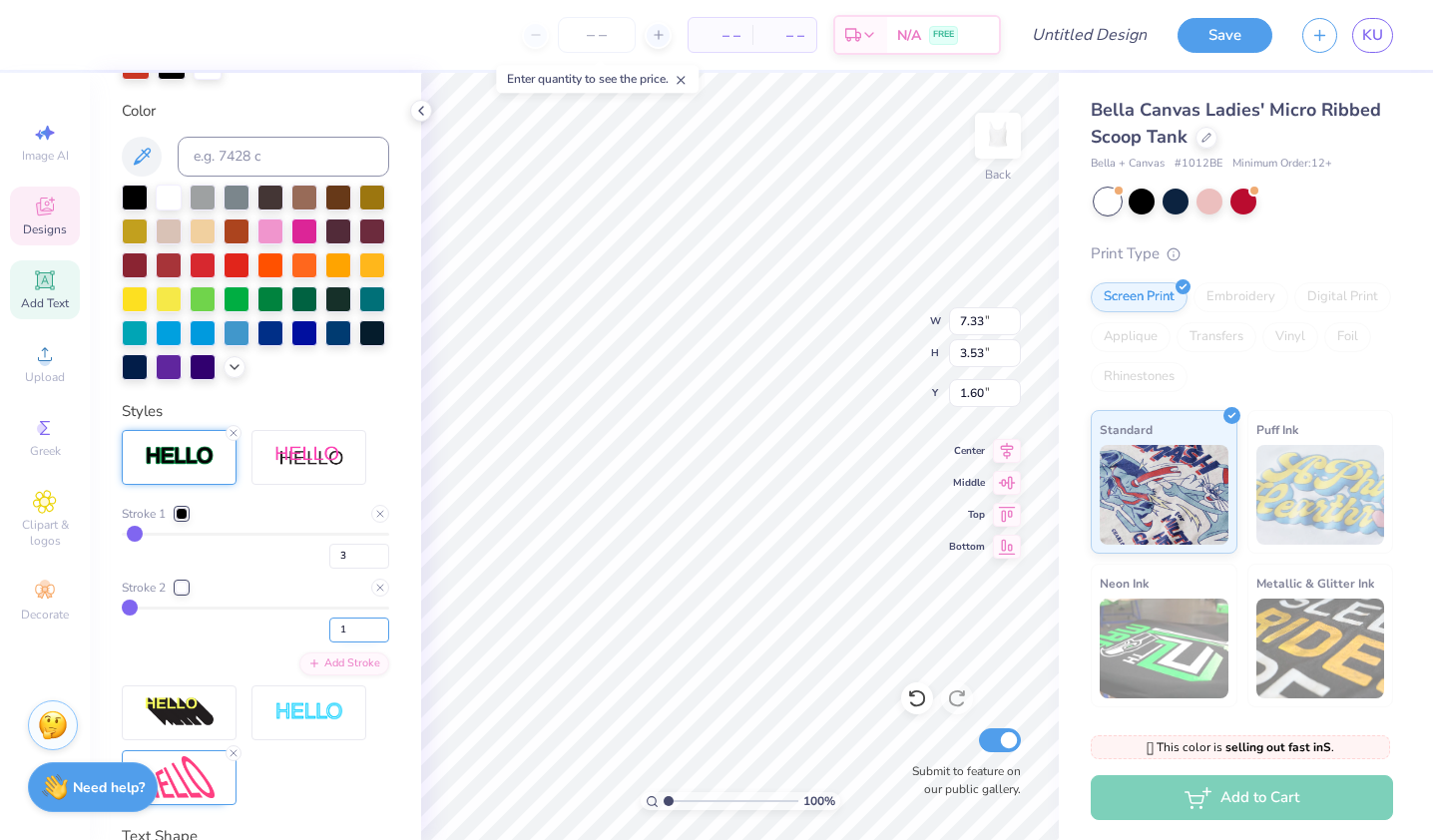 click on "1" at bounding box center (359, 630) 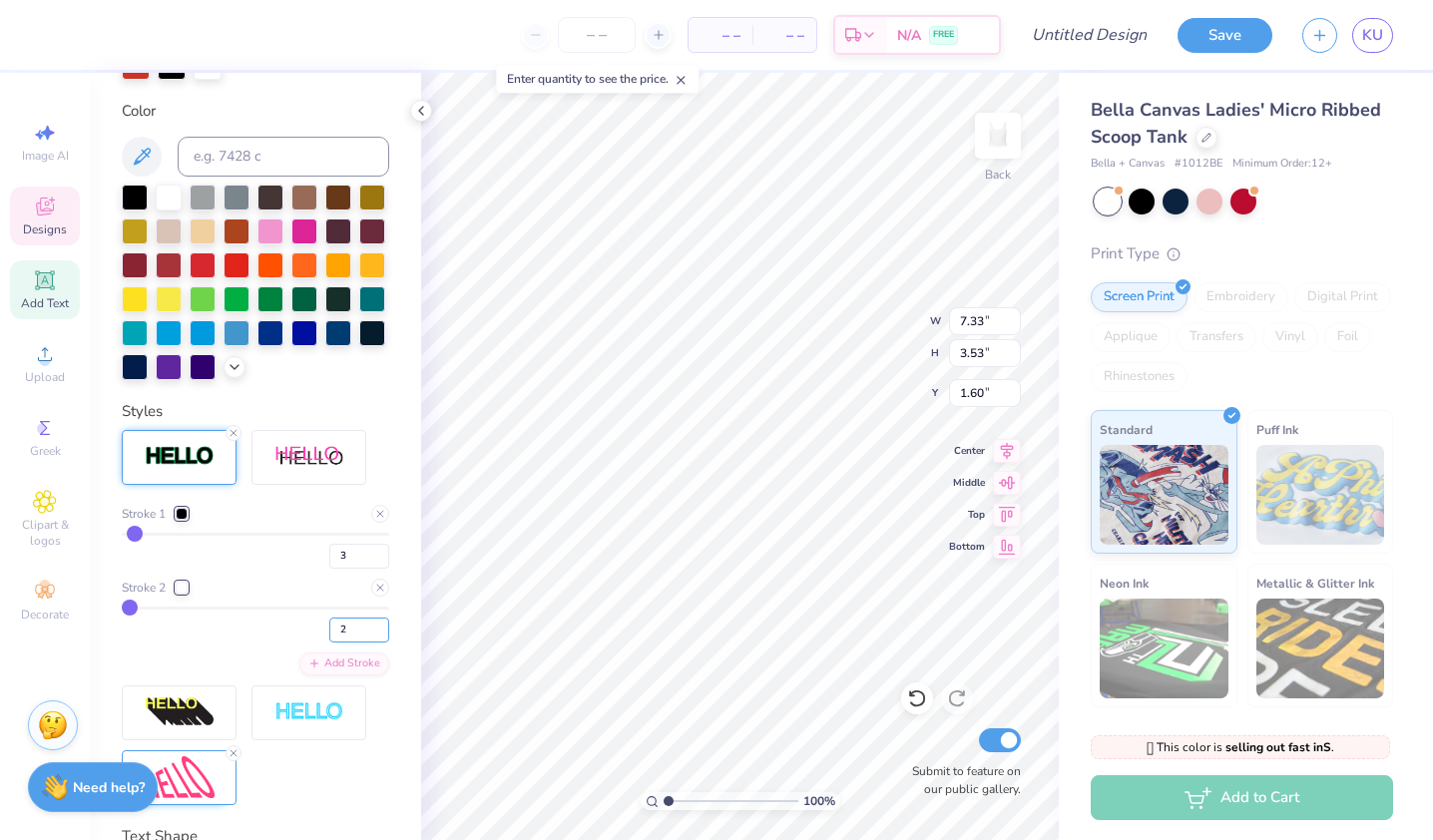 type on "2" 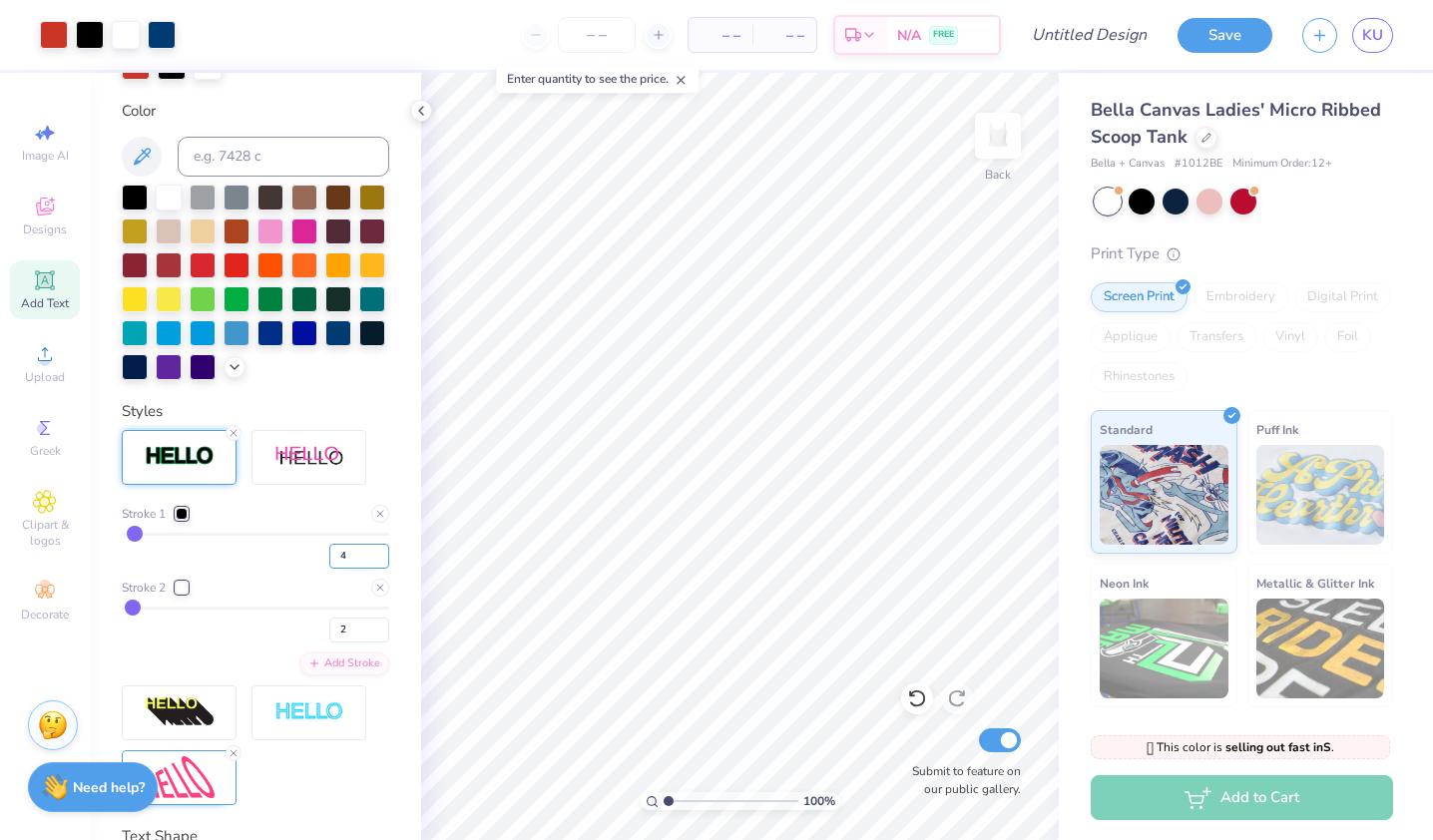 type on "4" 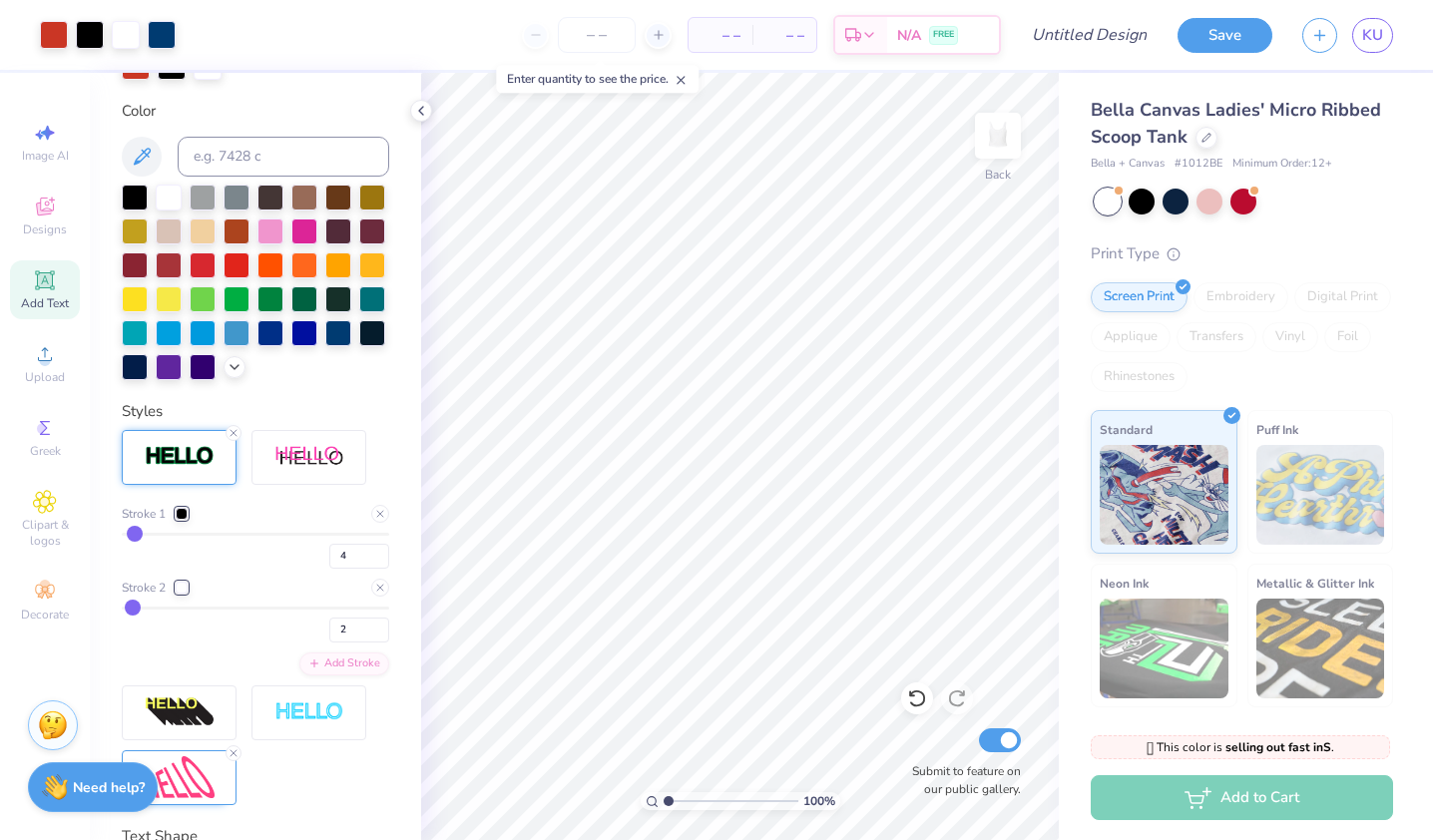 type on "4" 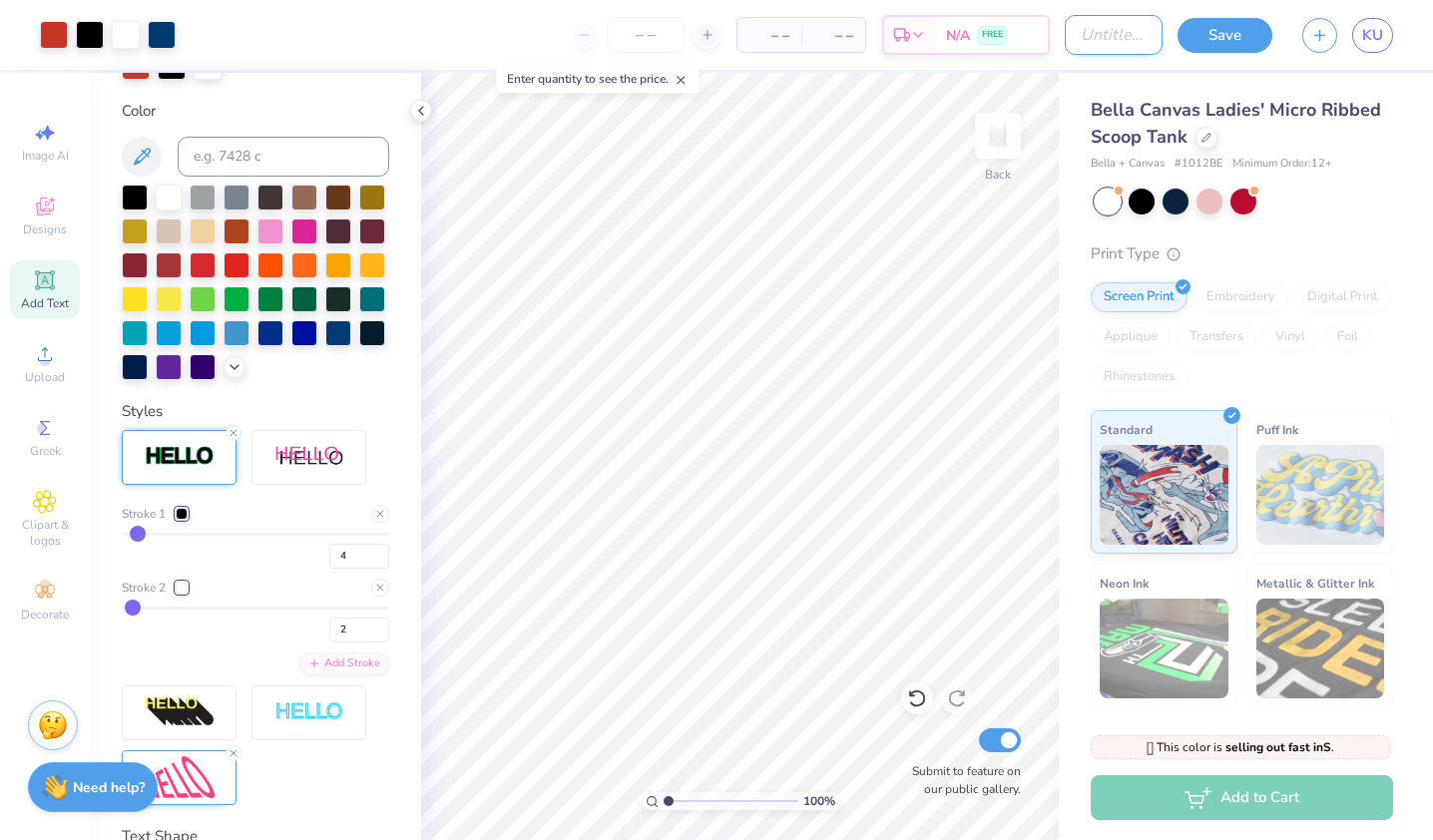 click on "Design Title" at bounding box center [1114, 35] 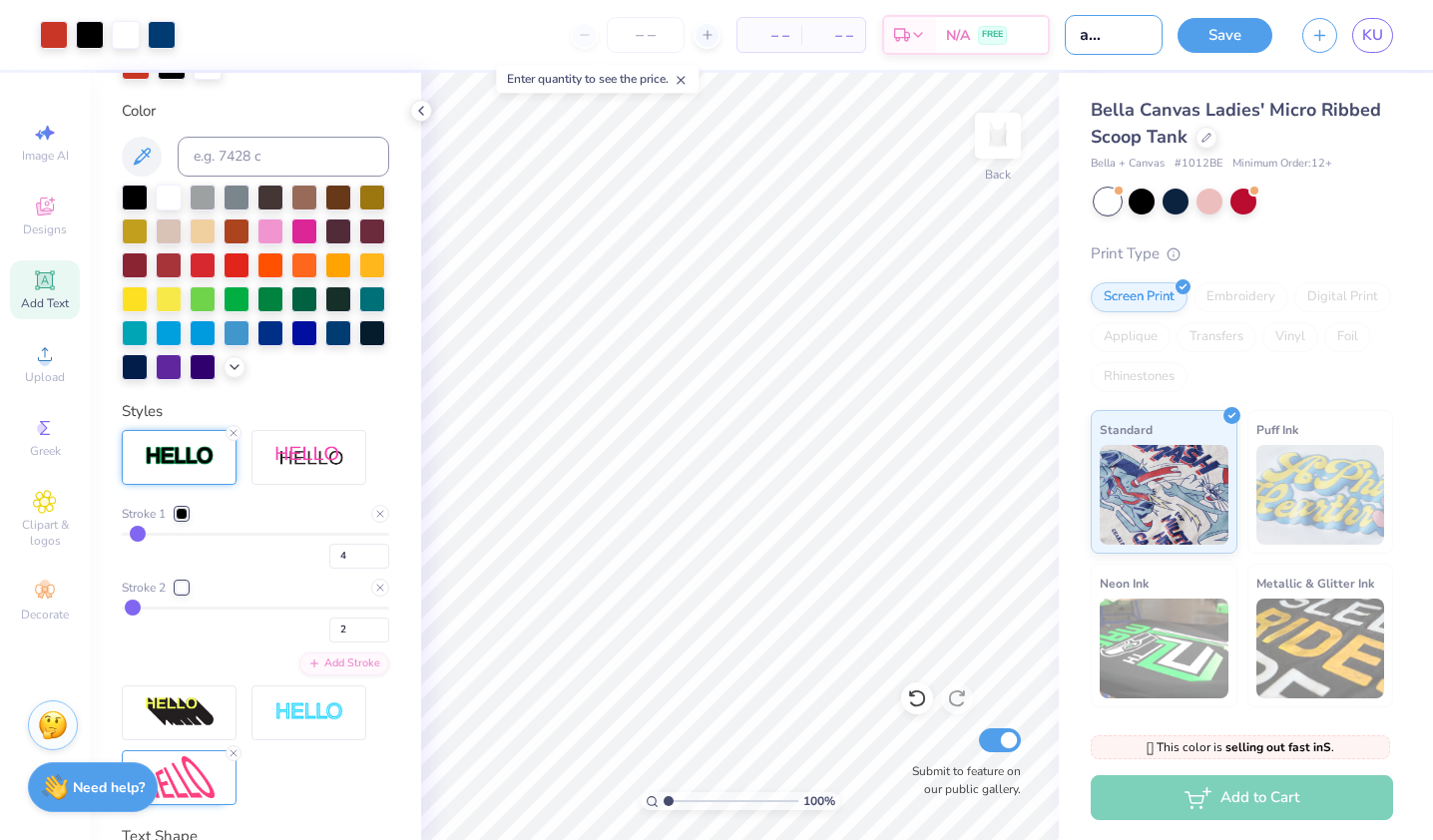 scroll, scrollTop: 0, scrollLeft: 46, axis: horizontal 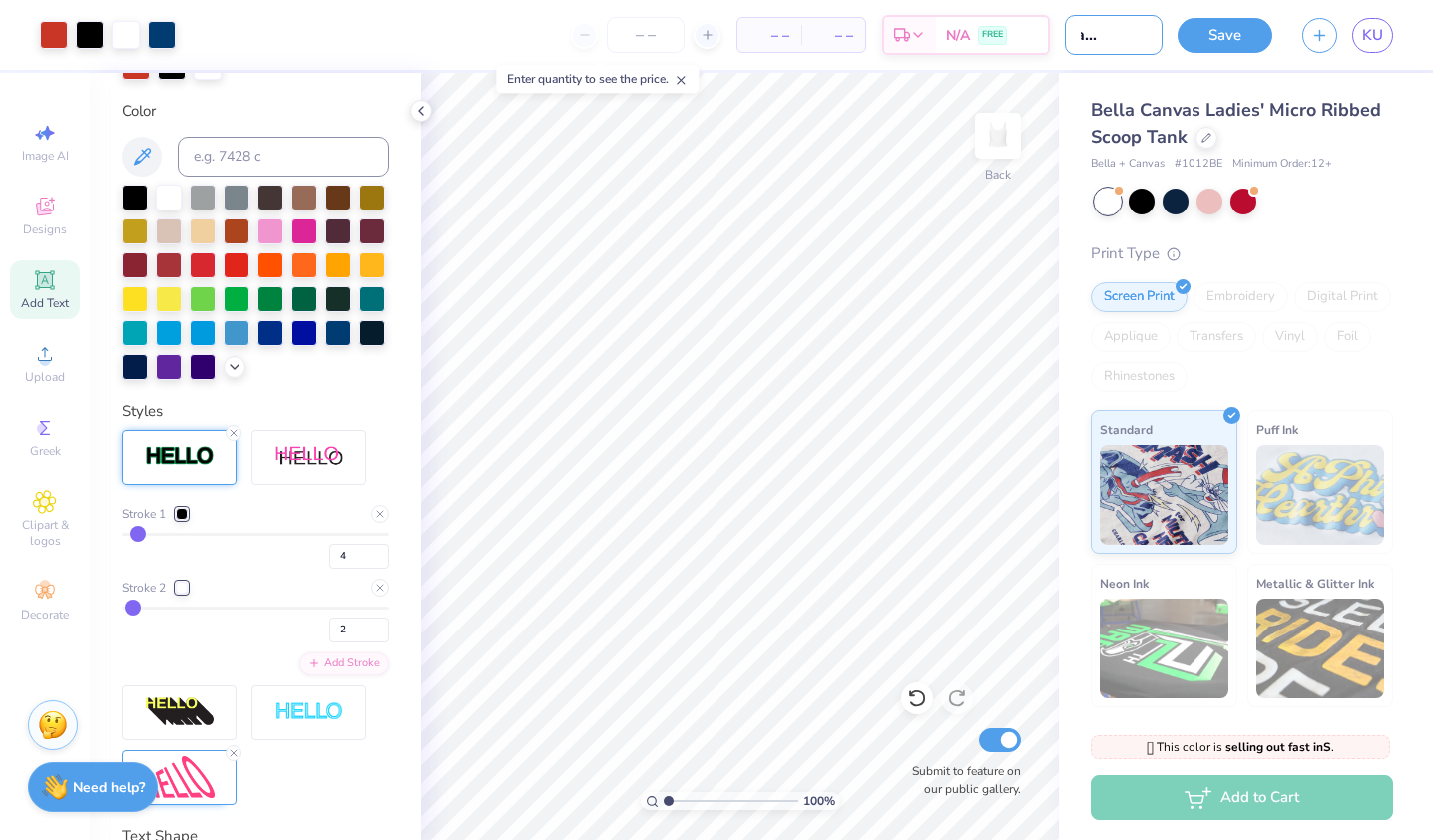 type on "Bid Day White!" 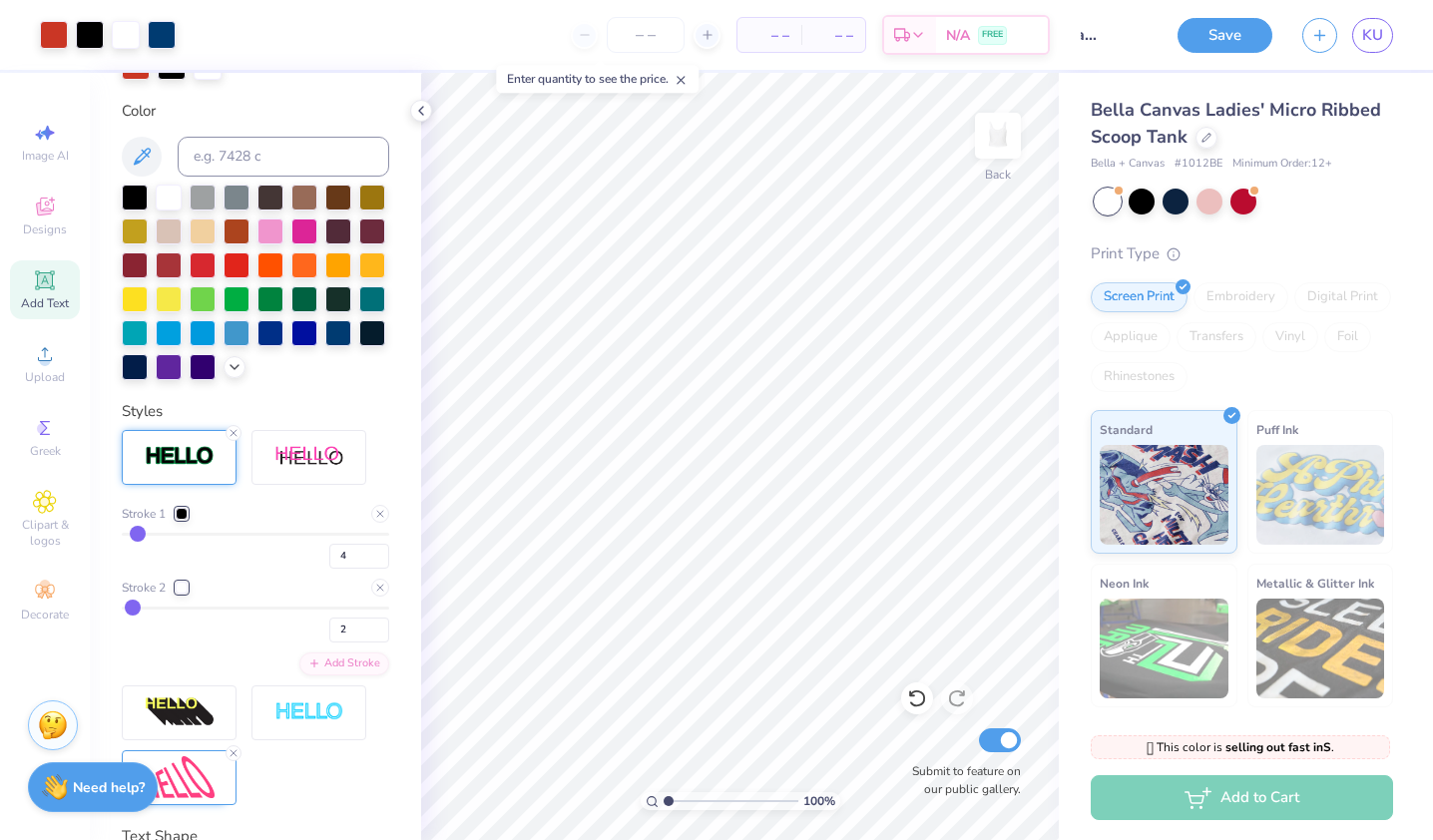 scroll, scrollTop: 0, scrollLeft: 0, axis: both 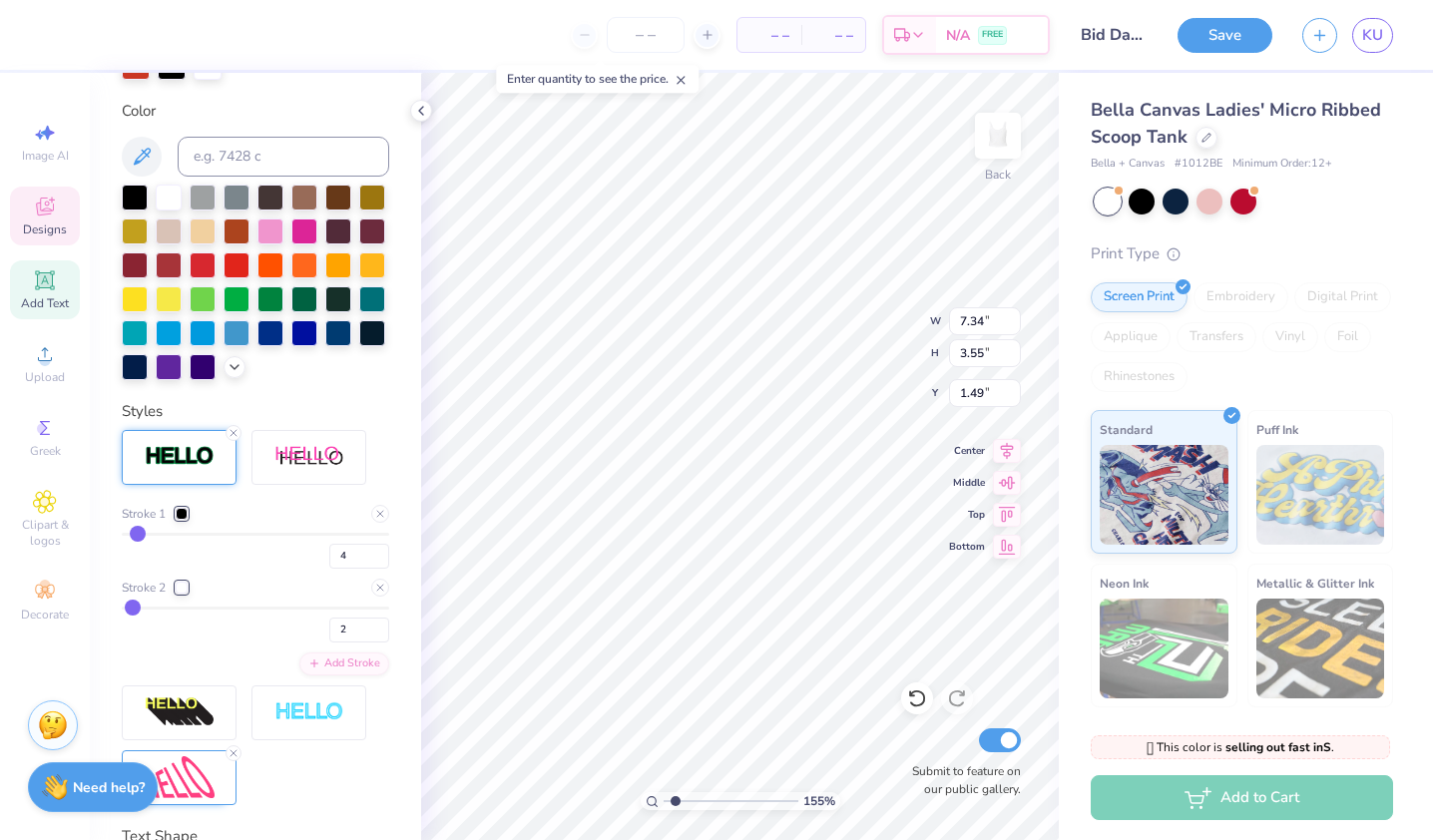 type on "1.54818607044277" 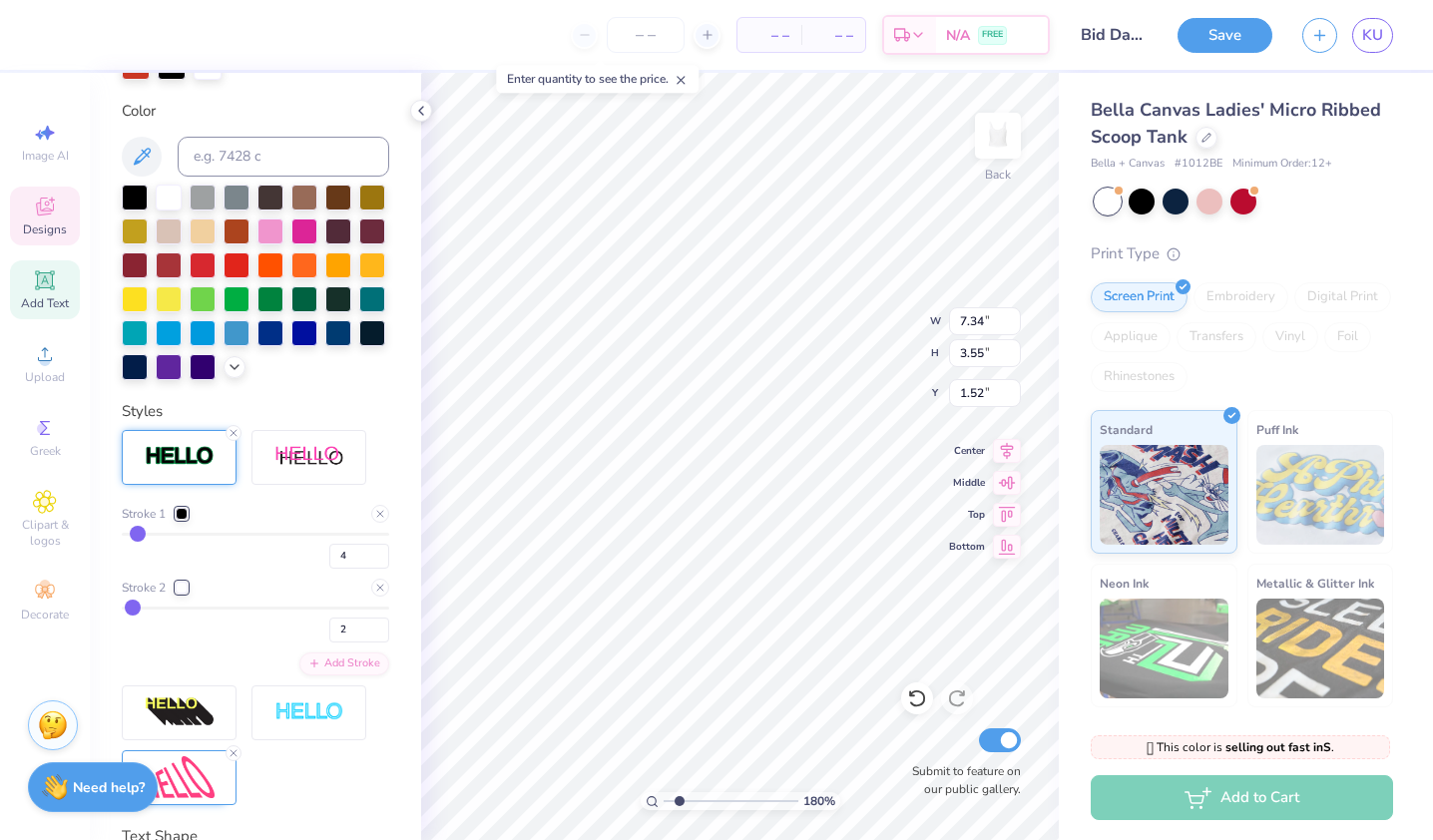 type on "1.79734010193642" 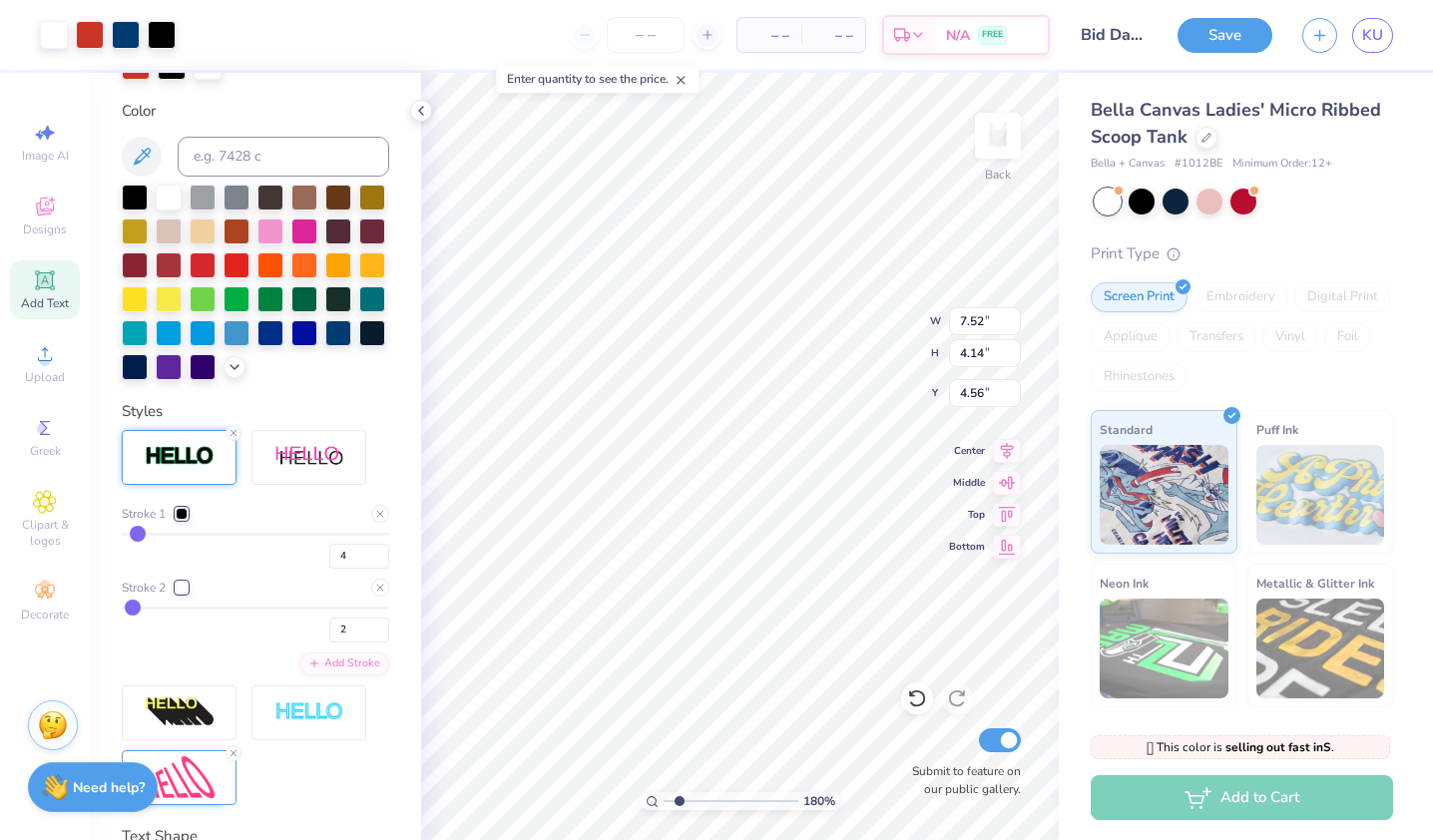 click on "Art colors – – Per Item – – Total Est.  Delivery N/A FREE Design Title Bid Day White! Save KU Image AI Designs Add Text Upload Greek Clipart & logos Decorate Personalized Names Personalized Numbers Text Tool  Add Font Font College Switch to Greek Letters Format Text colors Color Styles Stroke 1 4 Stroke 2 2  Add Stroke Text Shape 180  % Back W 7.52 7.52 " H 4.14 4.14 " Y 4.56 4.56 " Center Middle Top Bottom Submit to feature on our public gallery. Bella Canvas Ladies' Micro Ribbed Scoop Tank Bella + Canvas # 1012BE Minimum Order:  12 +   Print Type Screen Print Embroidery Digital Print Applique Transfers Vinyl Foil Rhinestones Standard Puff Ink Neon Ink Metallic & Glitter Ink Glow in the Dark Ink Water based Ink 🫣   This color is   selling out fast in  S . 🫣   There are only  327 Ss  left of this color. Order now before that's gone. Not ready to order yet? Switch to a color with stock Switch to a similar product with stock Add to Cart Stuck?  Our Art team will finish your design for free." at bounding box center [716, 420] 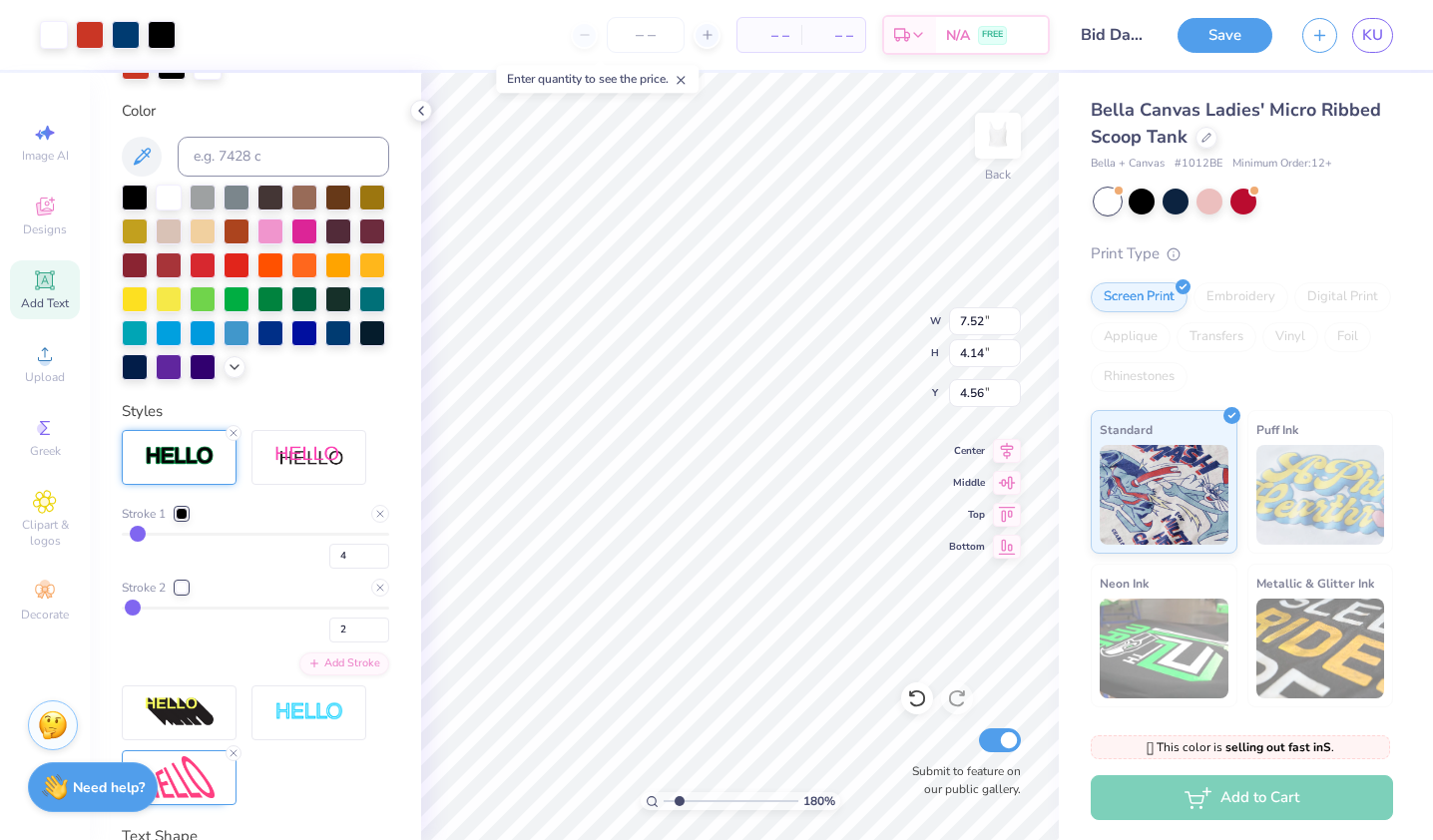 type on "1.79734010193642" 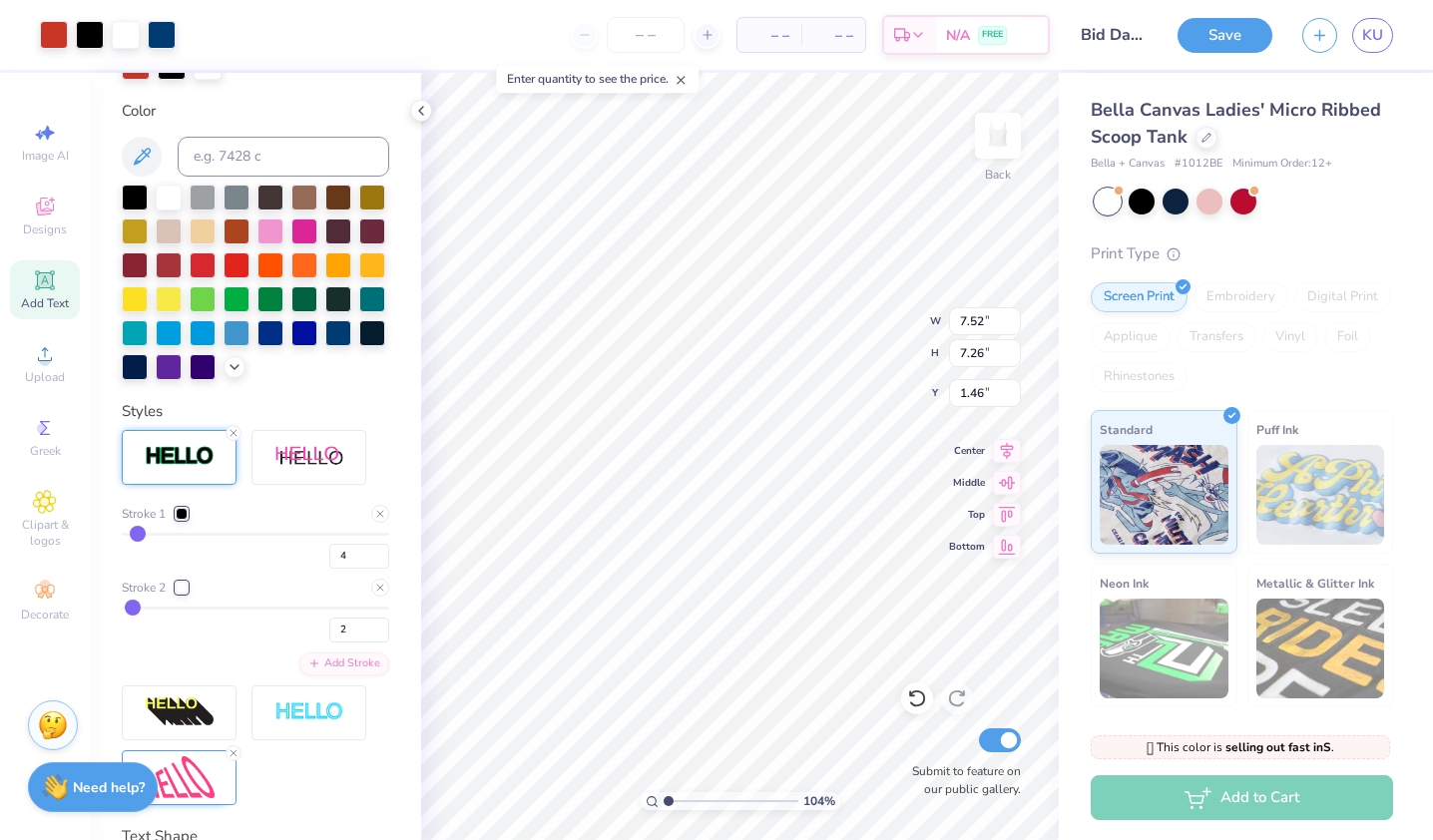 click on "104  % Back W 7.52 7.52 " H 7.26 7.26 " Y 1.46 1.46 " Center Middle Top Bottom Submit to feature on our public gallery." at bounding box center (739, 456) 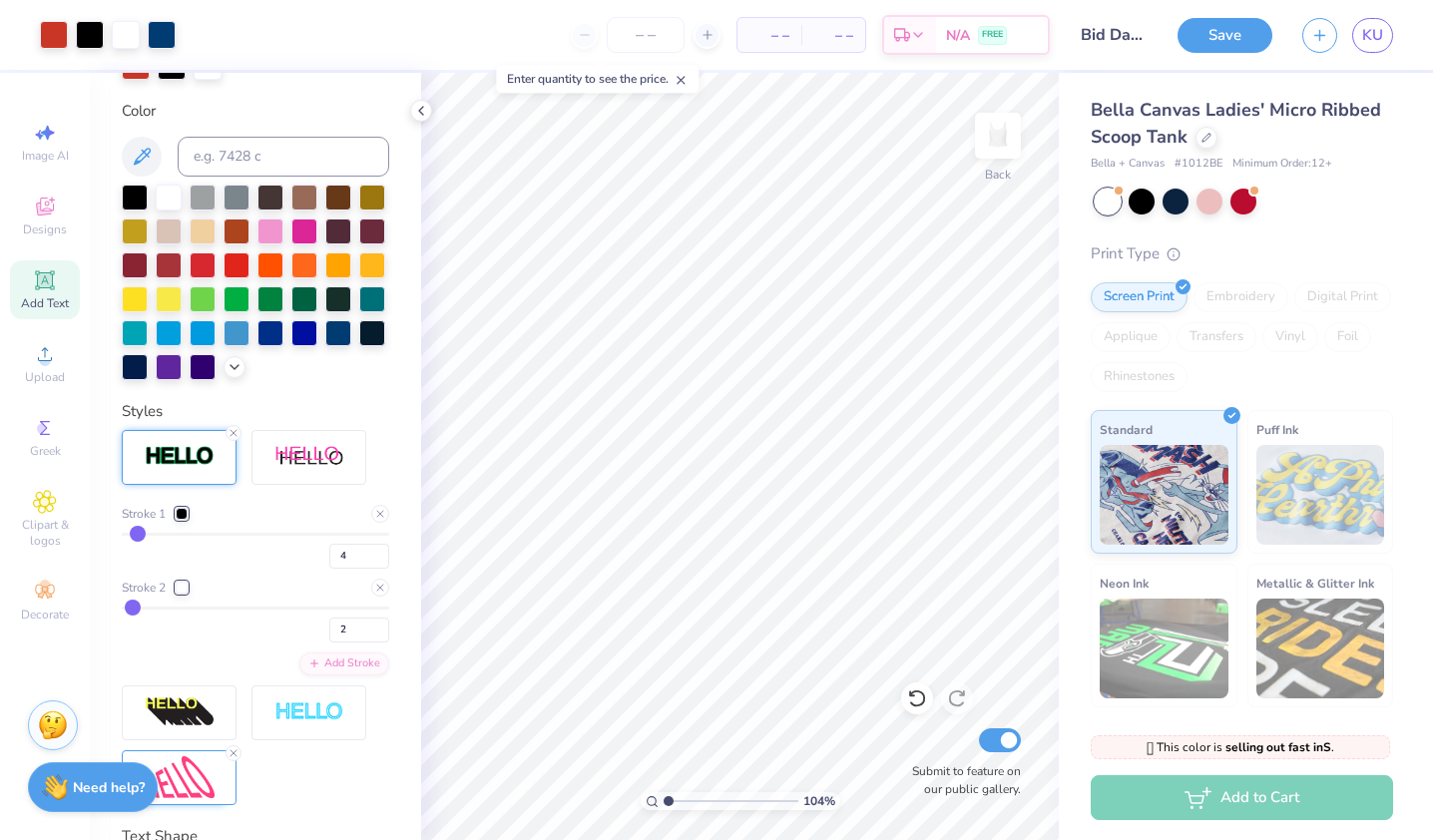 click on "Save" at bounding box center (1224, 35) 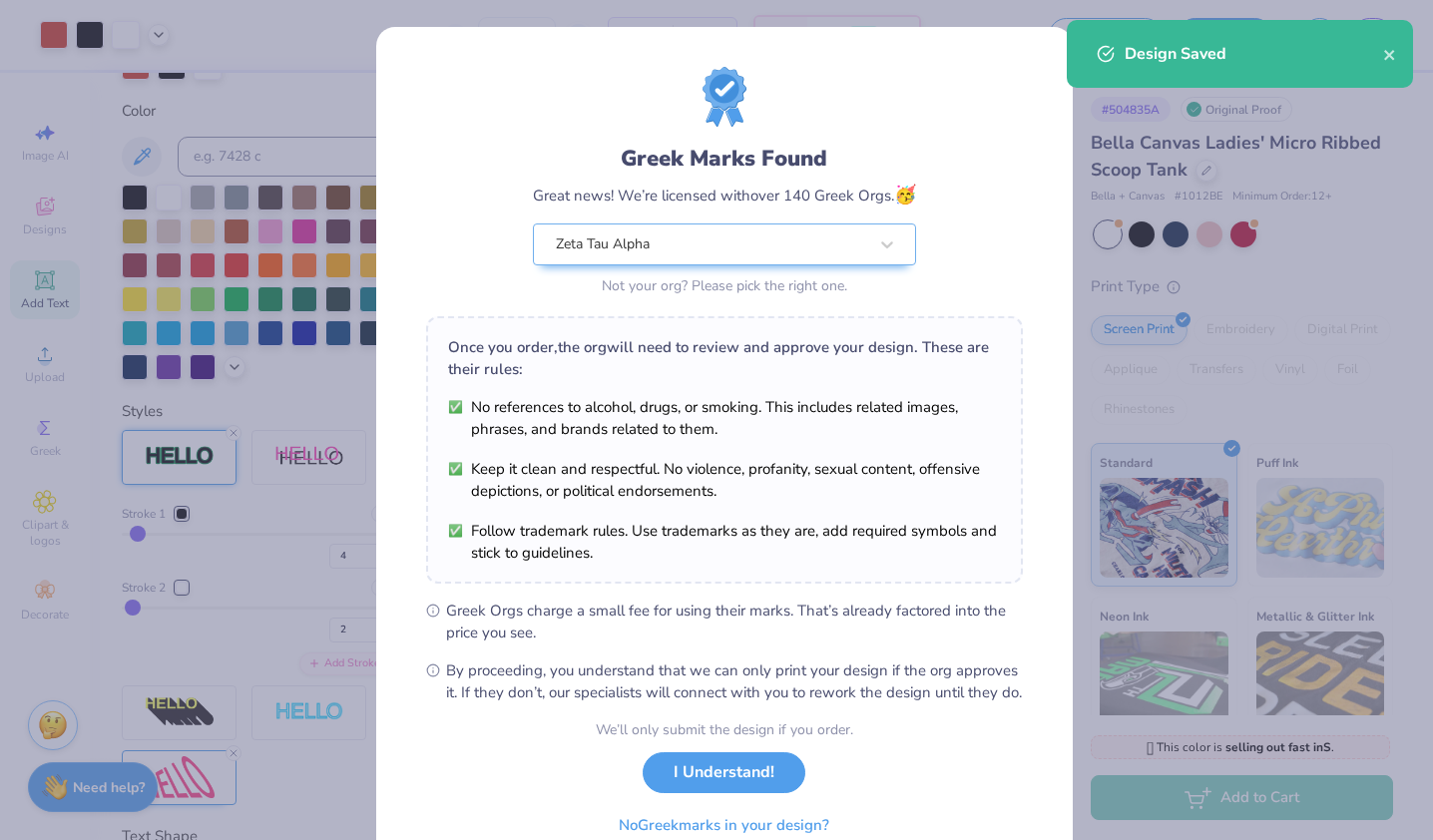 scroll, scrollTop: 92, scrollLeft: 0, axis: vertical 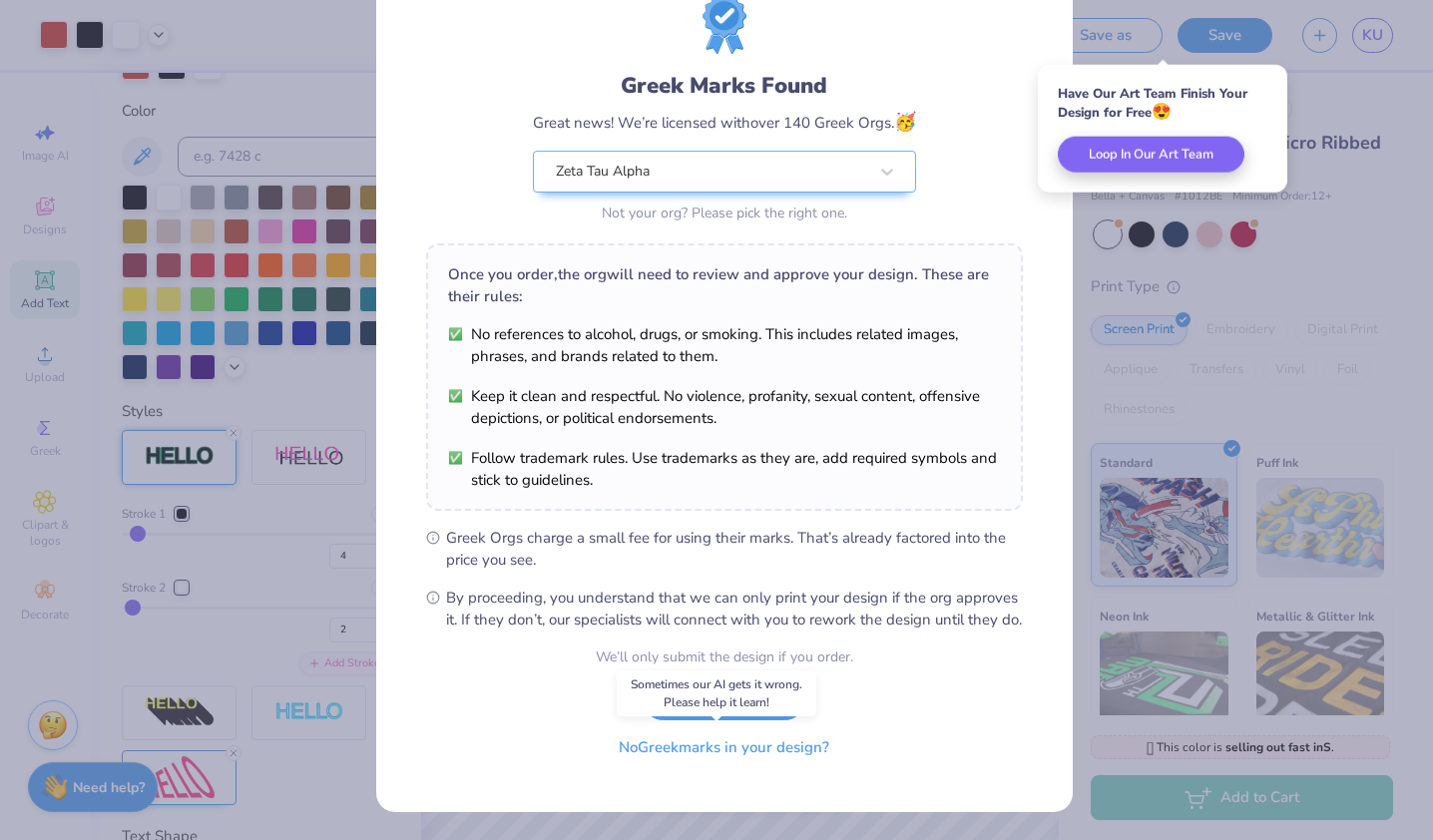 click on "No  Greek  marks in your design?" at bounding box center (723, 747) 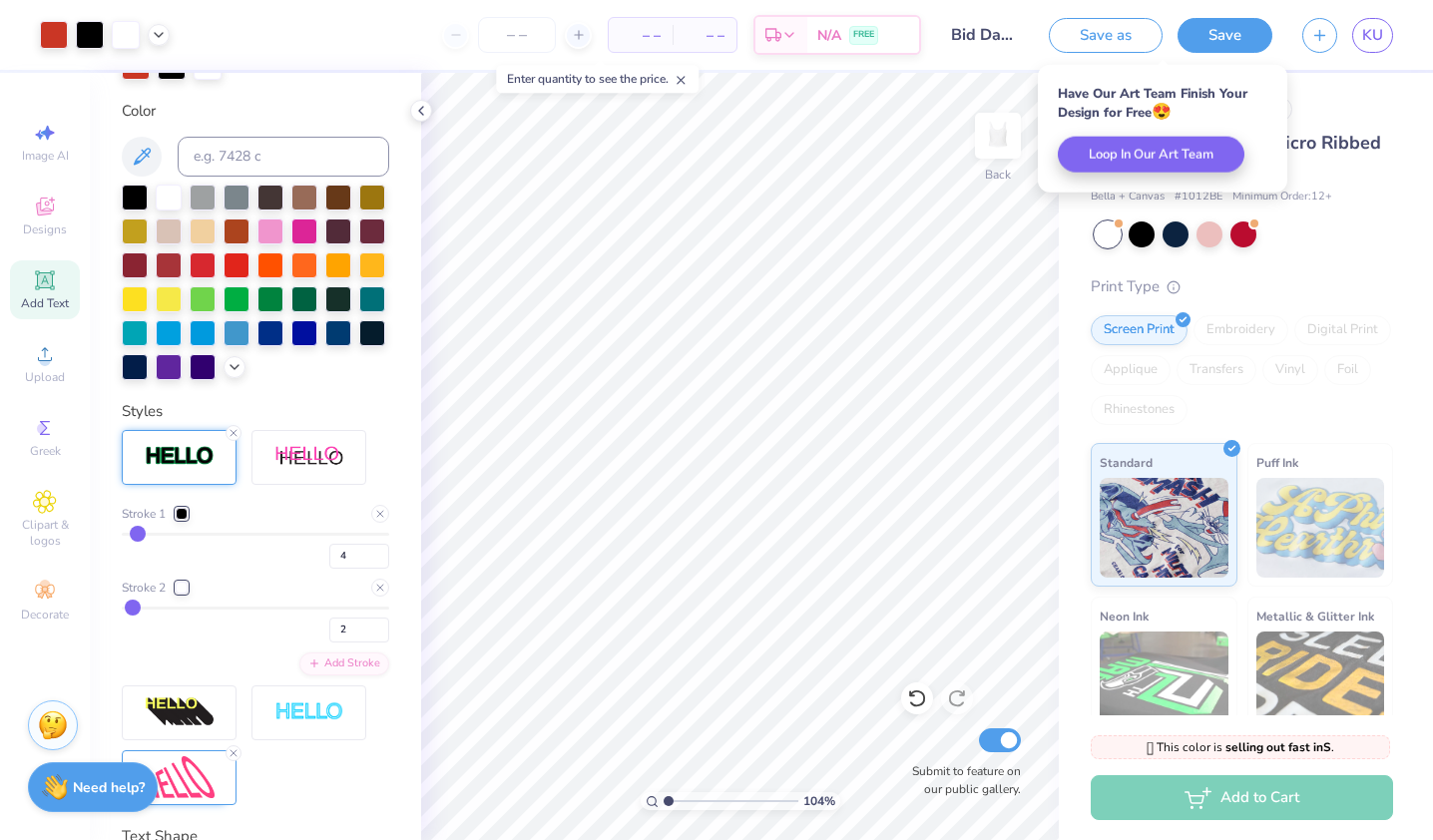scroll, scrollTop: 0, scrollLeft: 0, axis: both 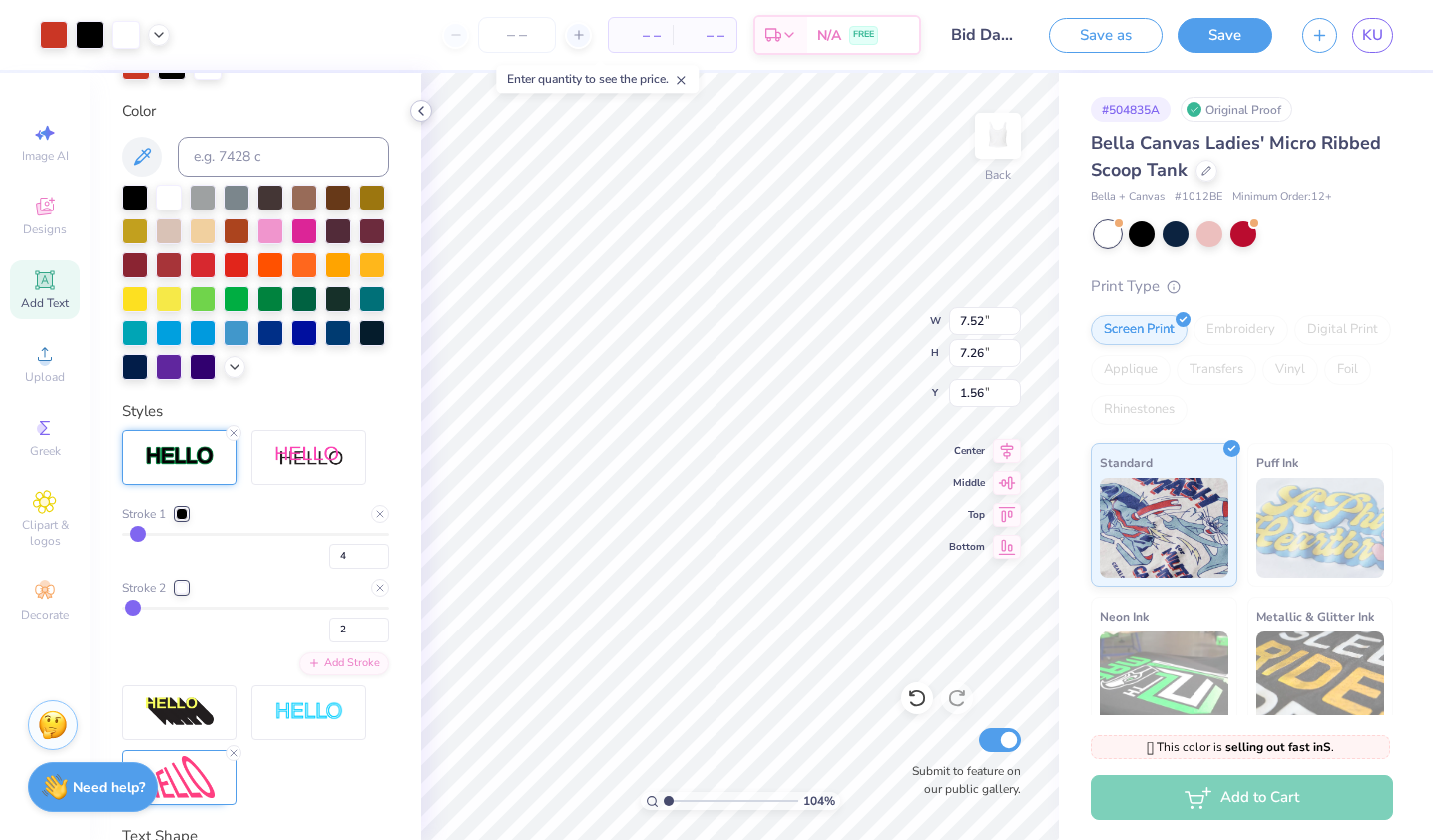 click 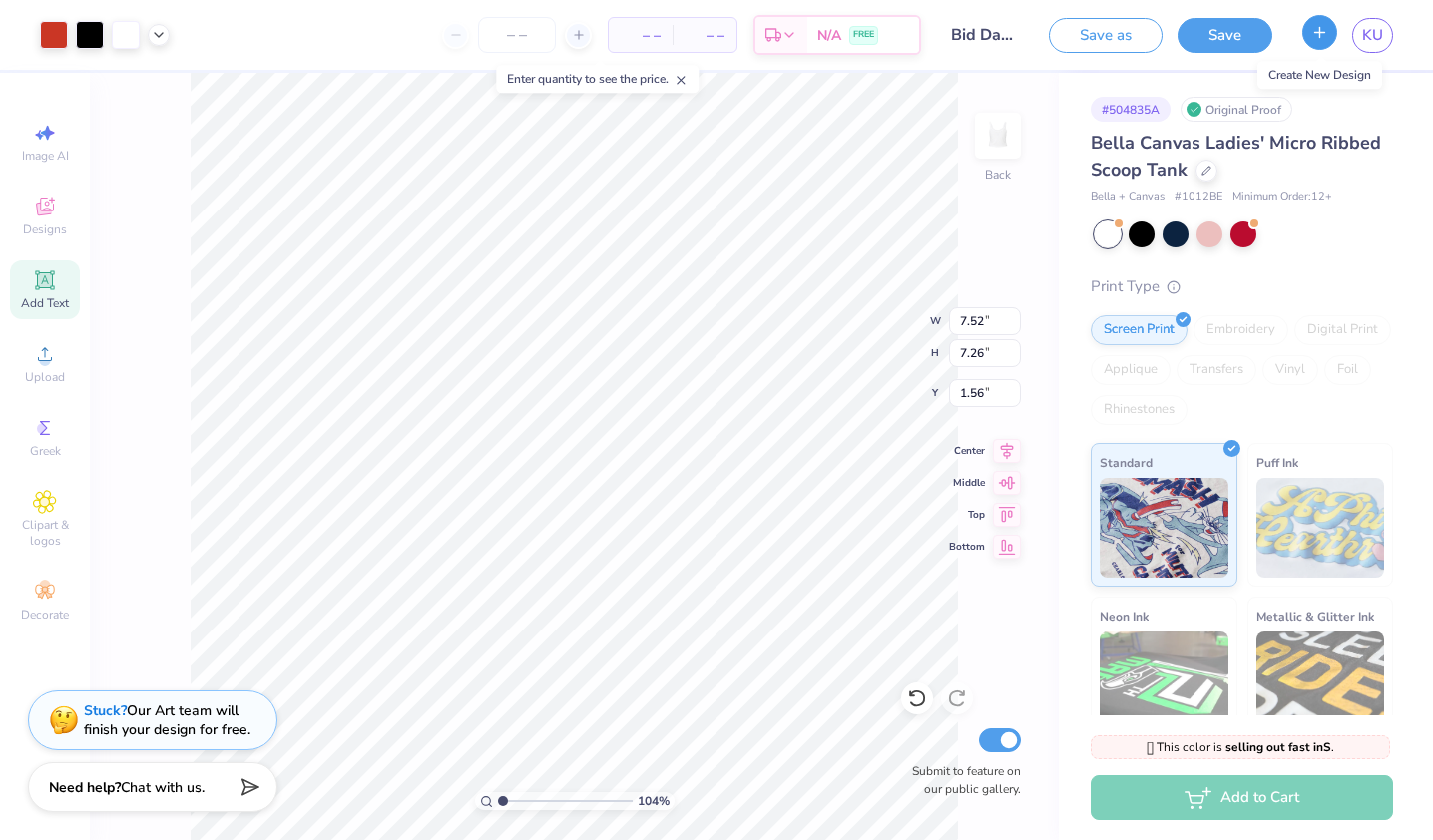 click at bounding box center (1319, 32) 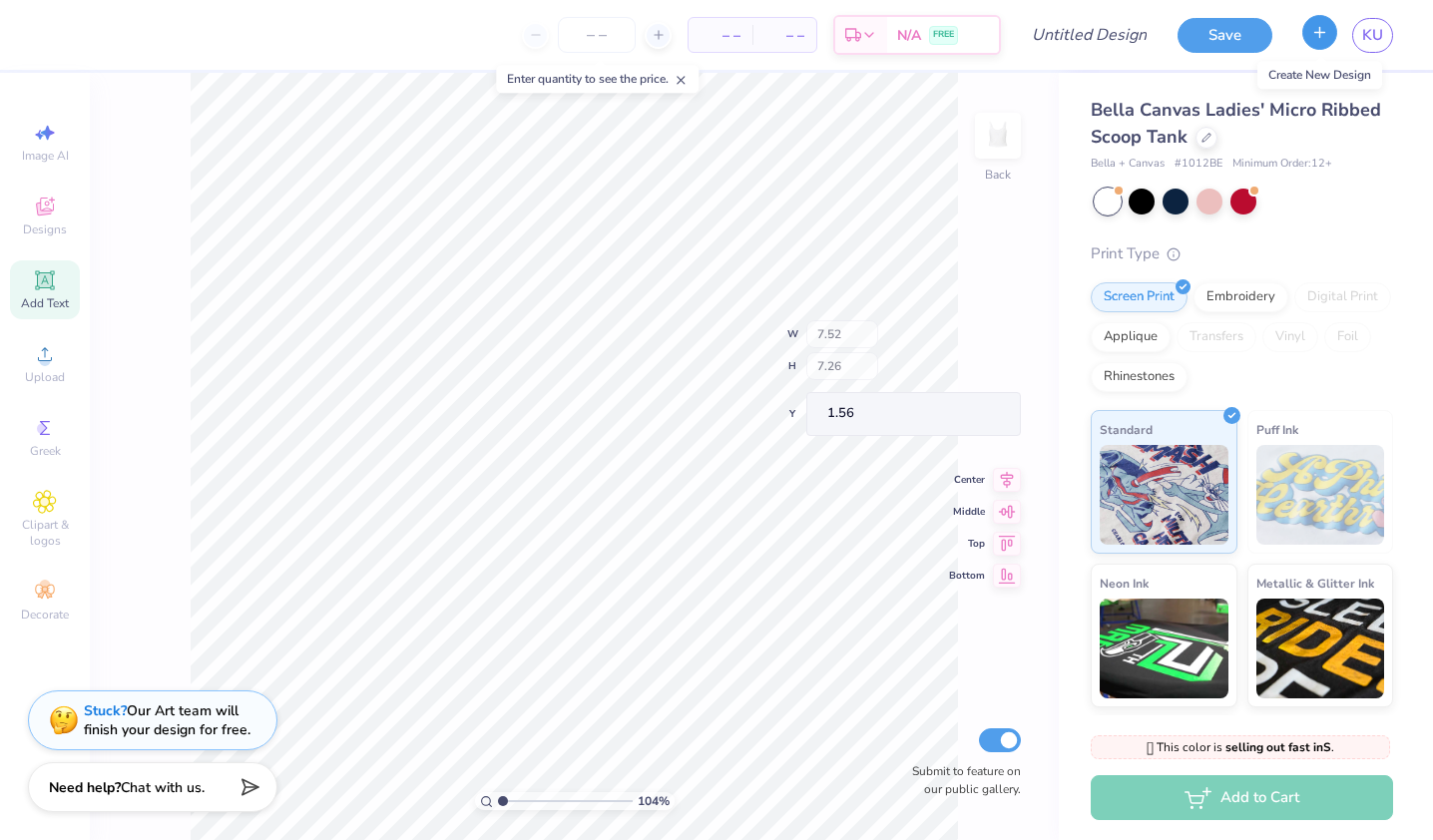 type on "1.04368601694768" 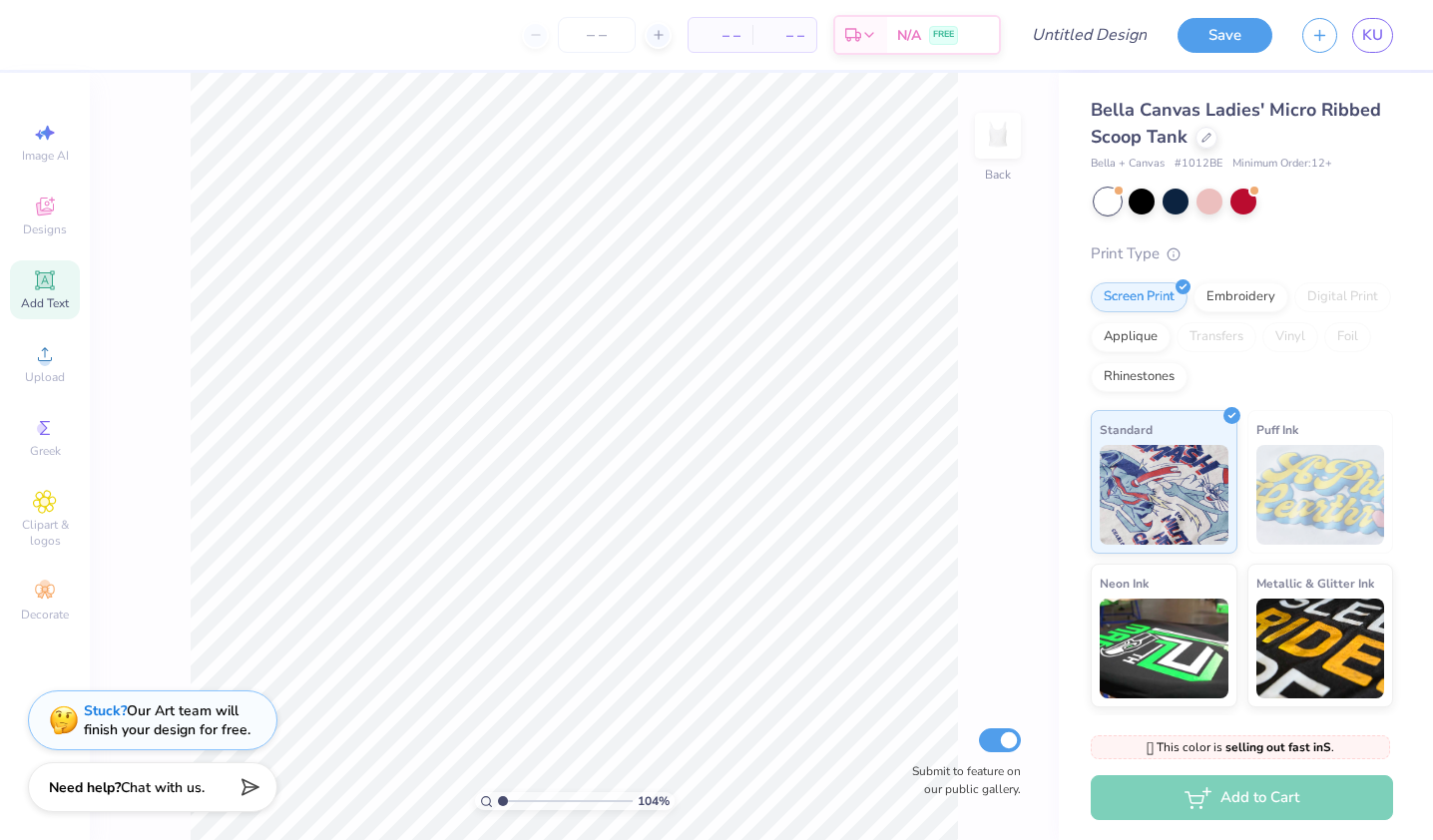 type 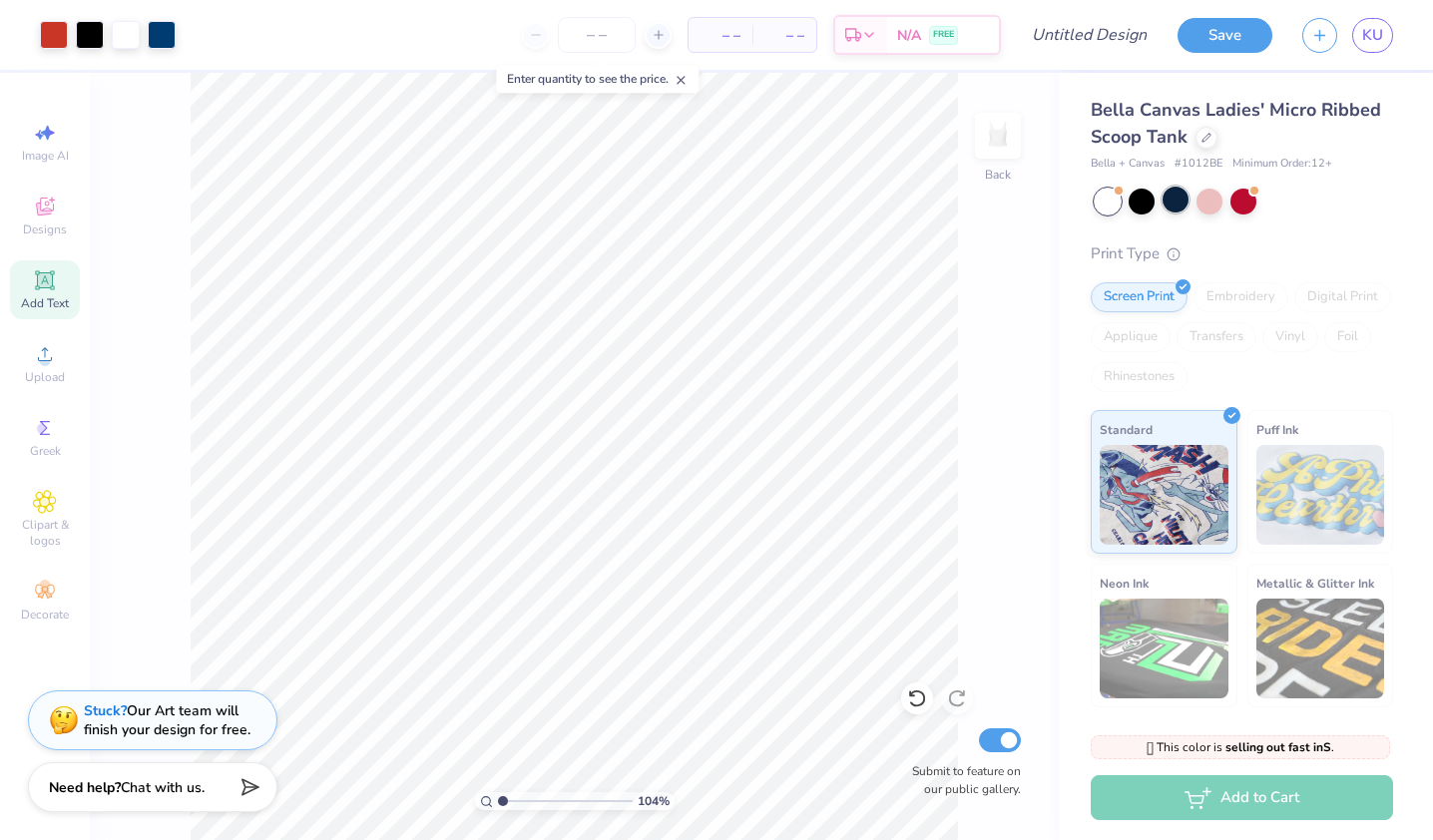 click at bounding box center [1176, 200] 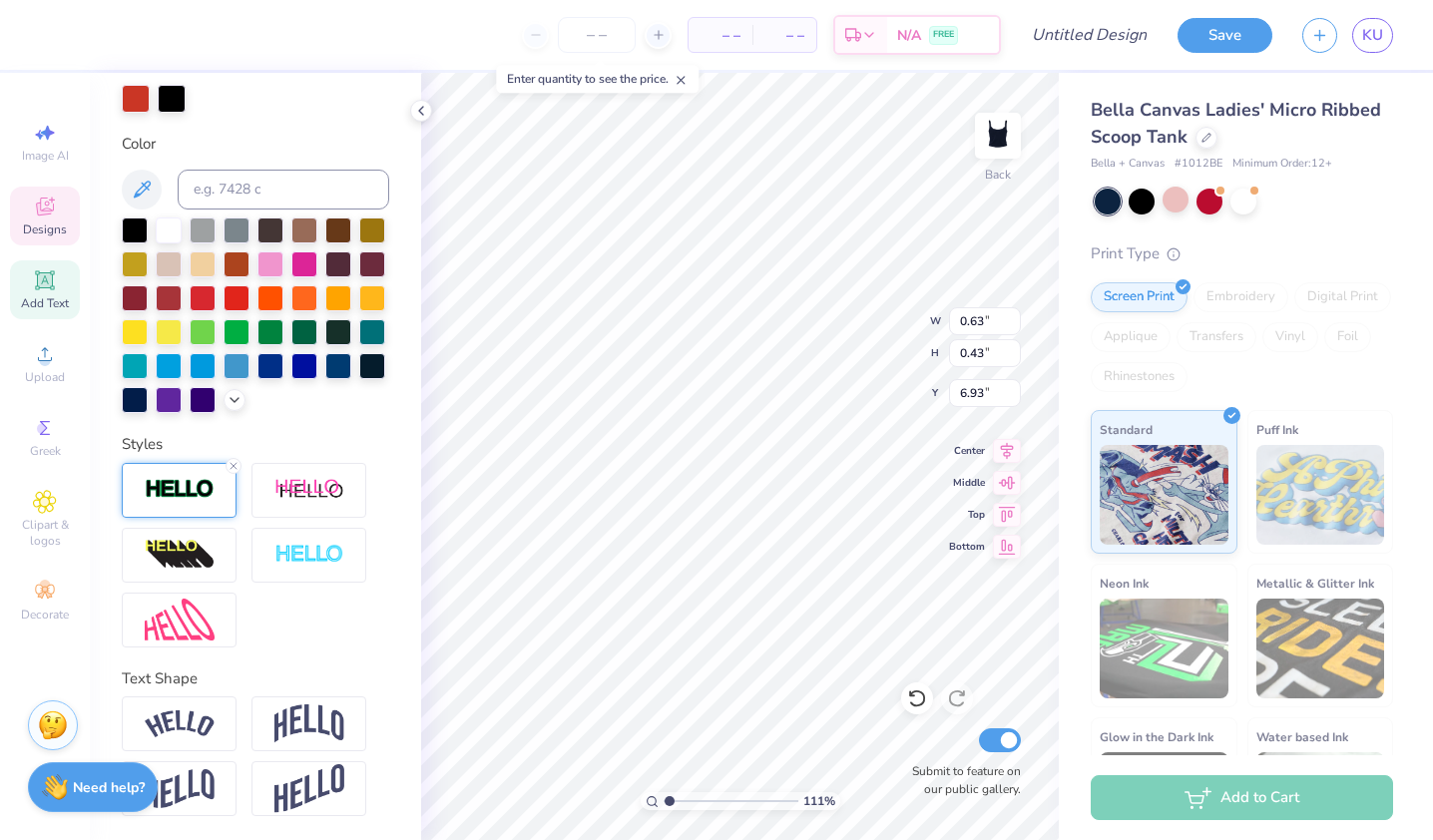 click at bounding box center (180, 489) 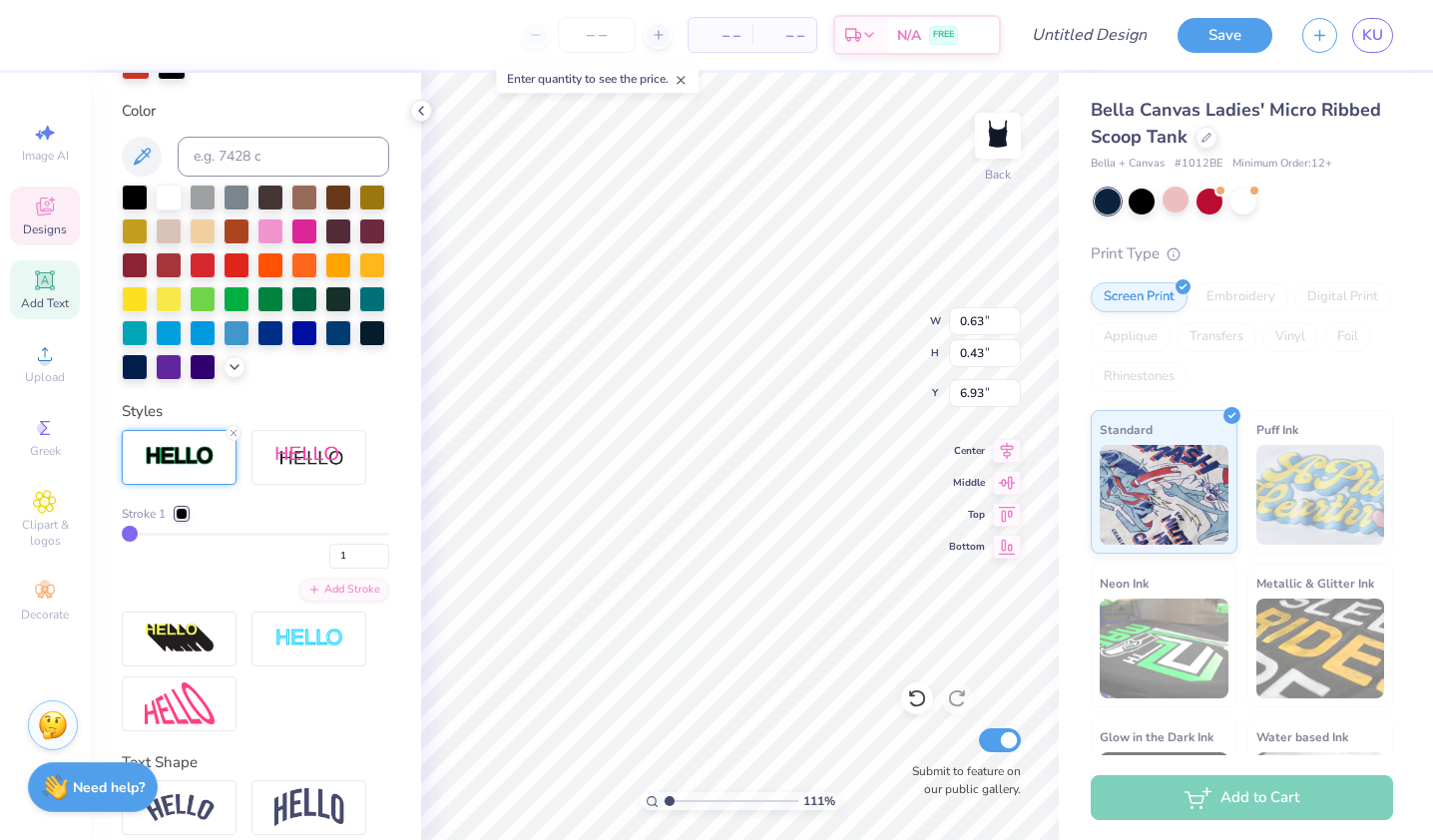 click at bounding box center [182, 514] 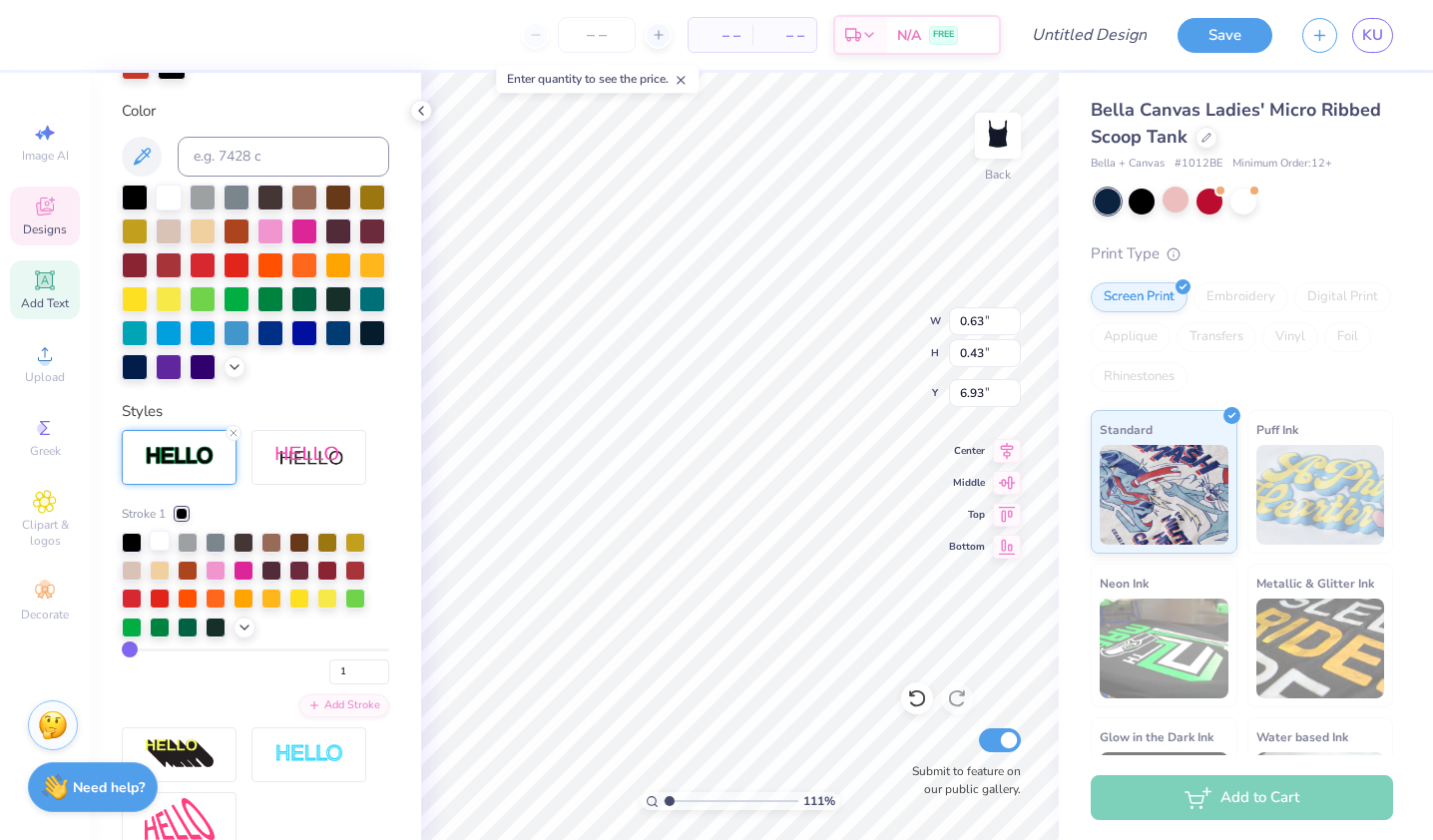 click at bounding box center [160, 541] 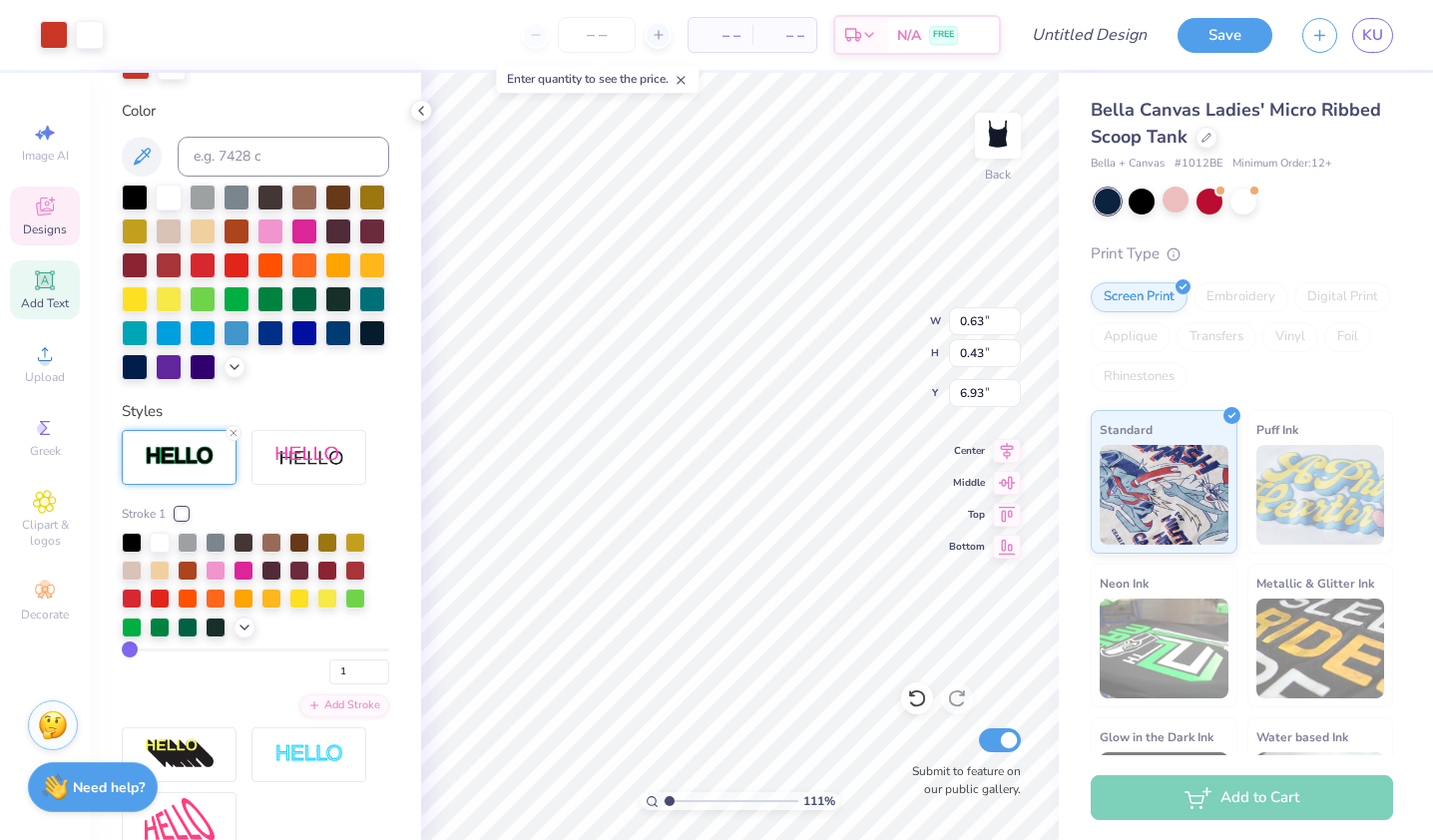 type on "1.10906075100435" 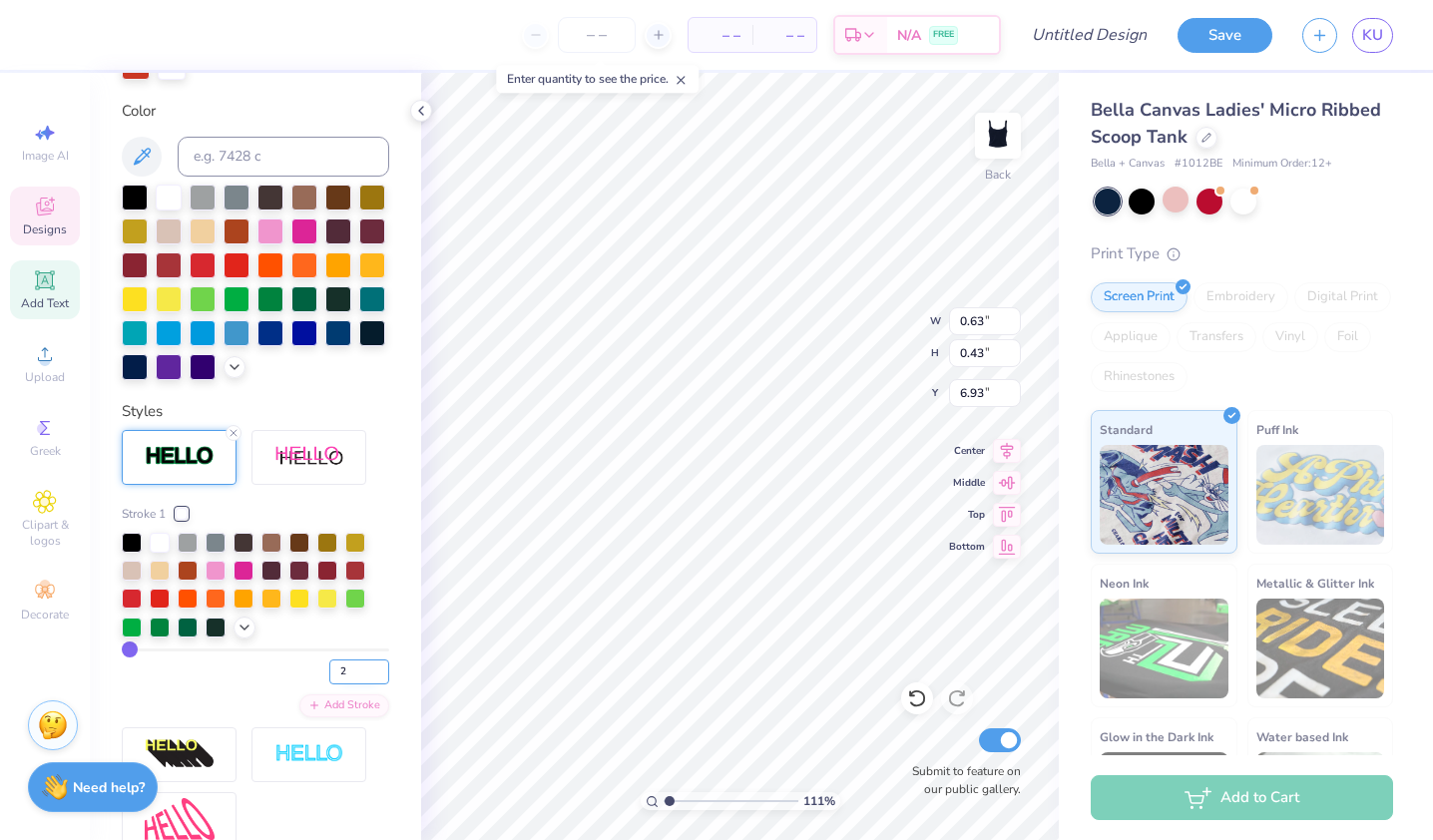 type on "2" 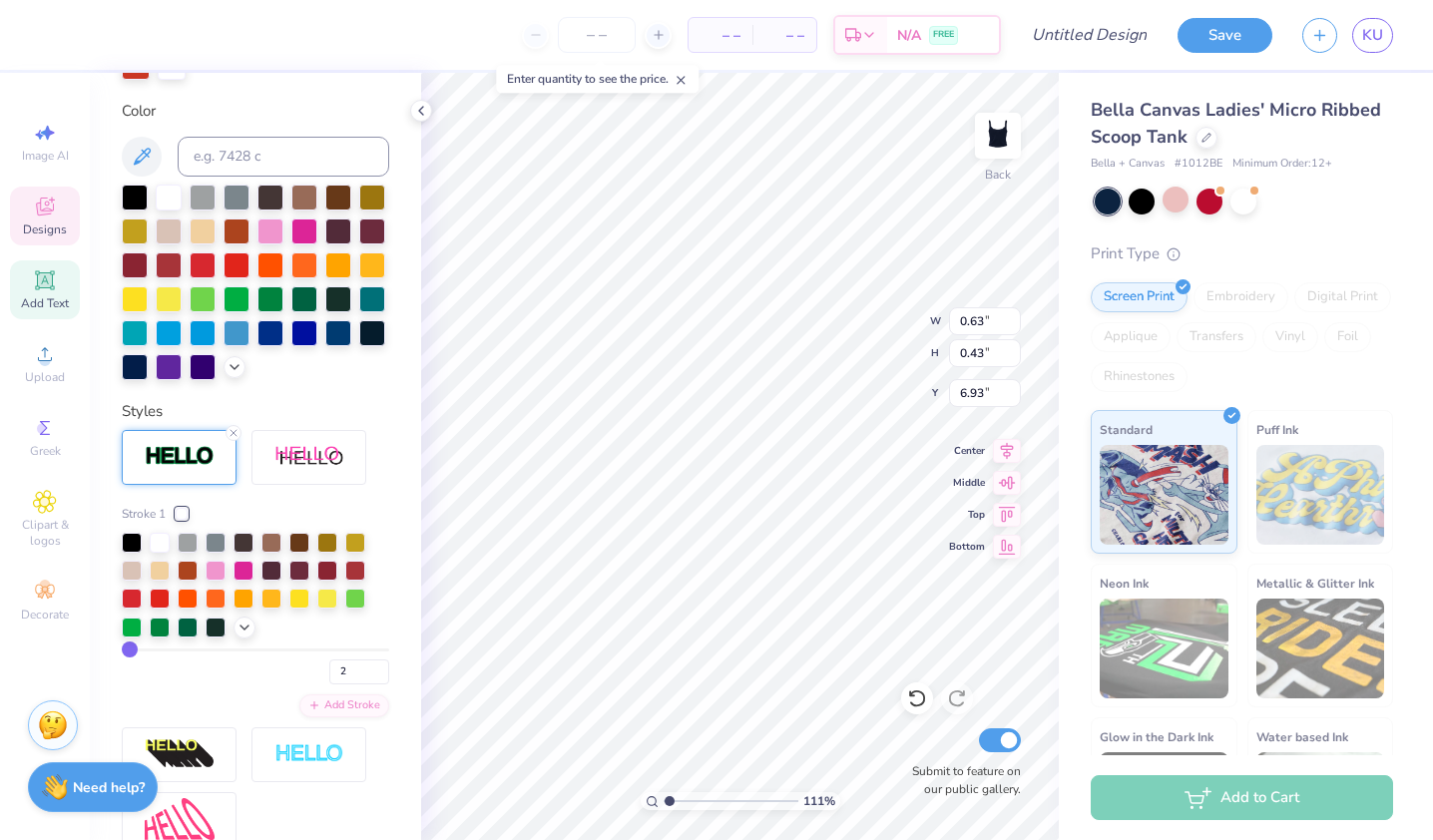 type on "1.10906075100435" 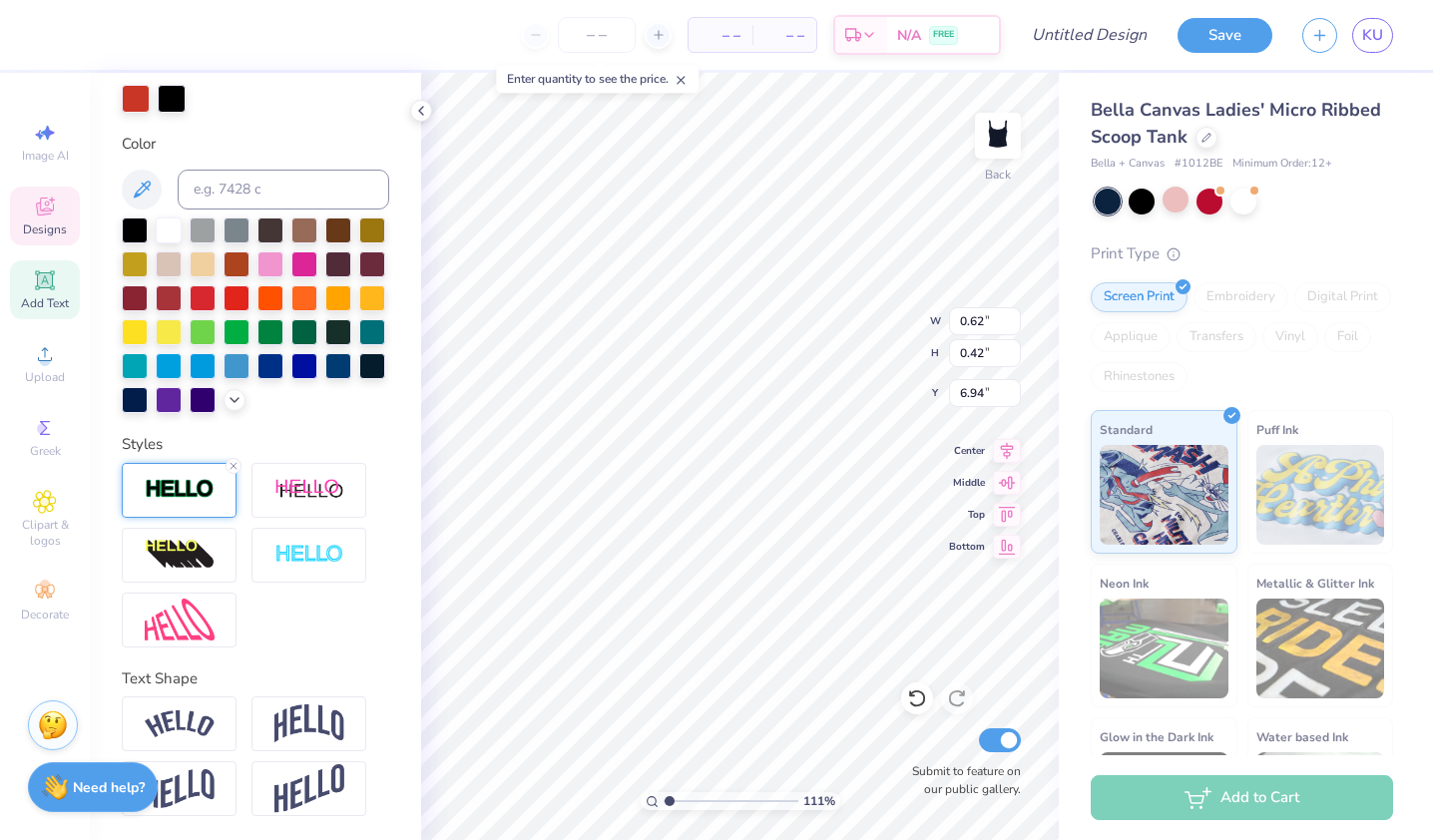 click at bounding box center [180, 489] 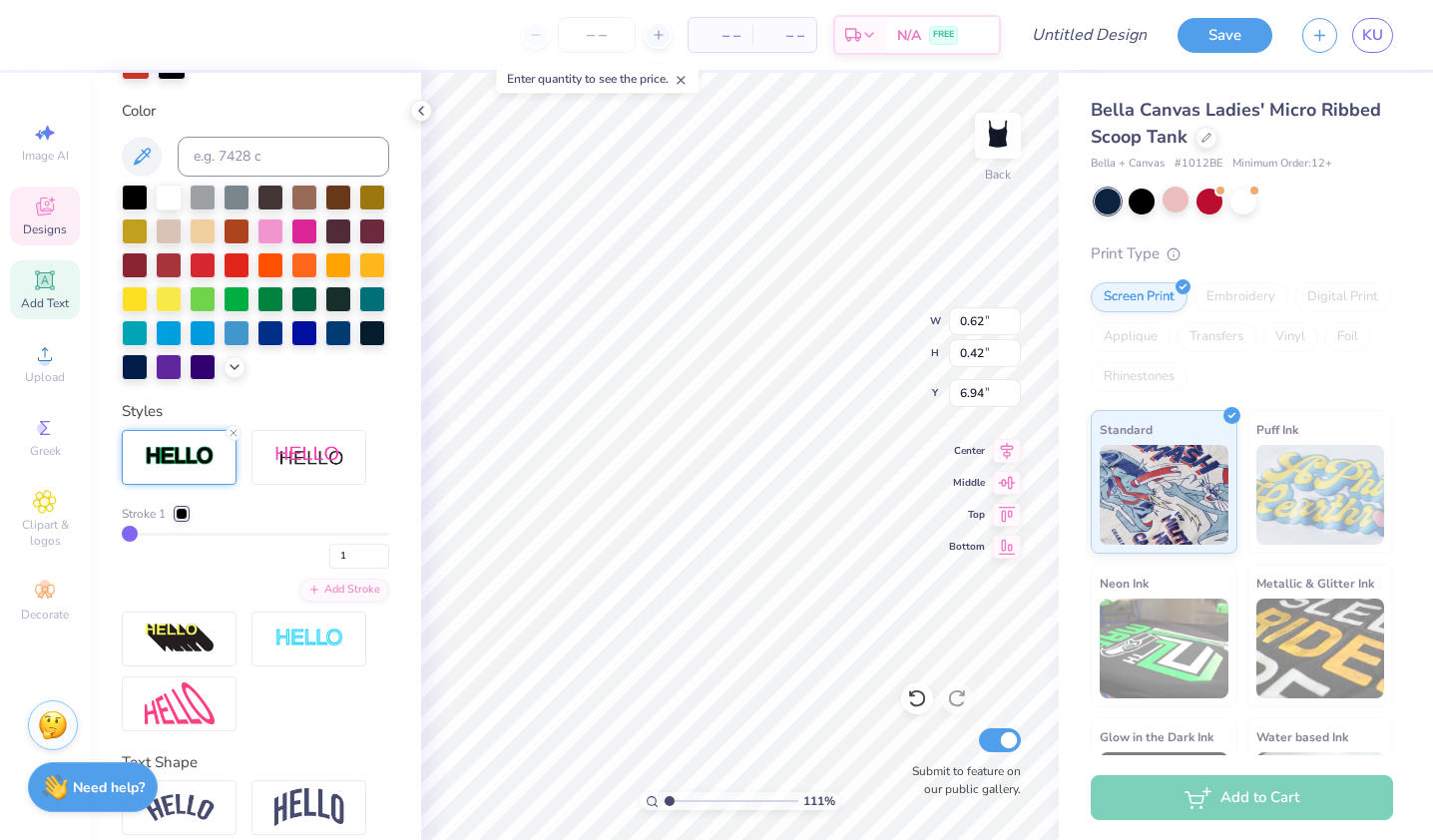 click at bounding box center (182, 514) 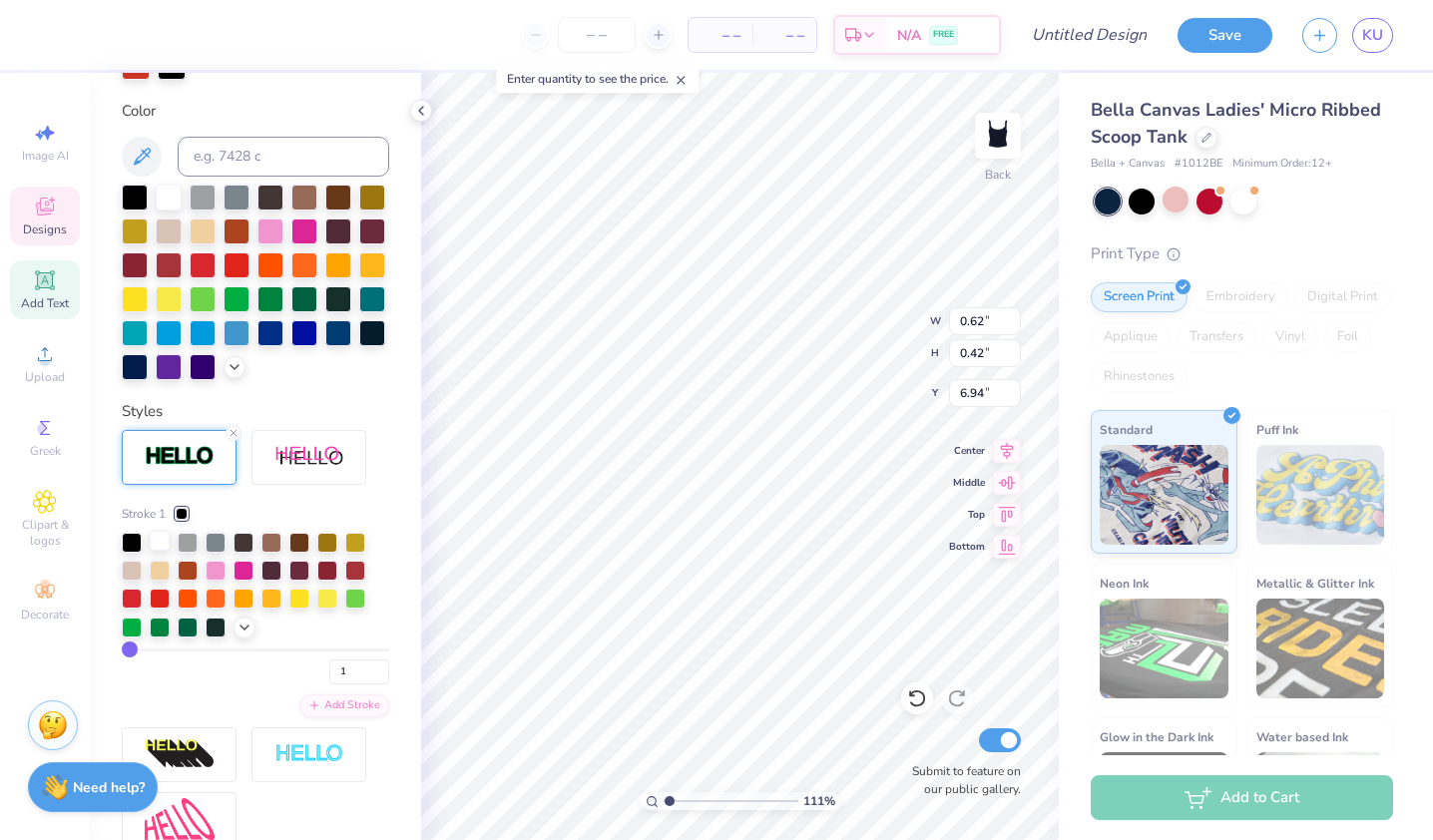 click at bounding box center [160, 541] 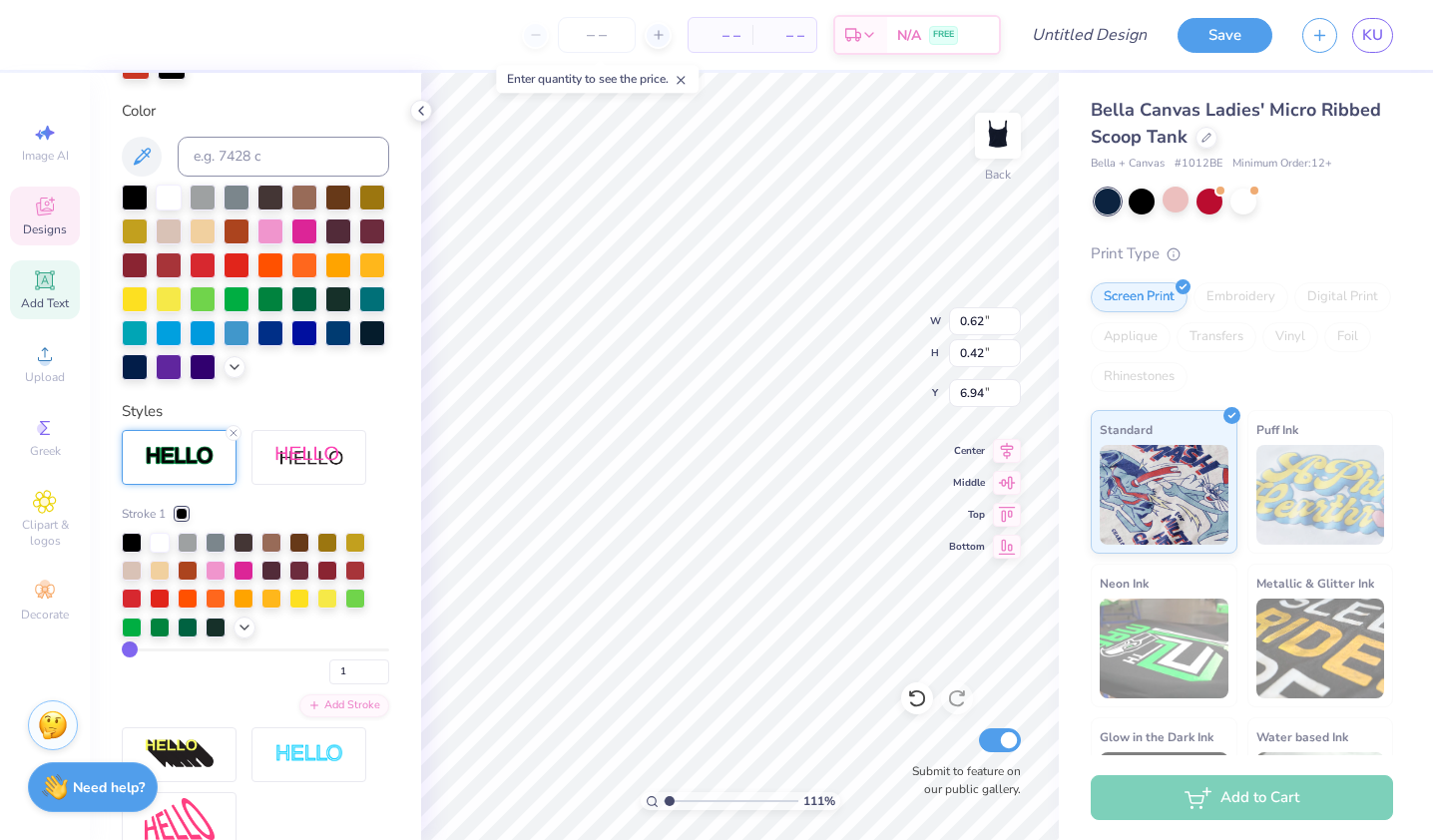 type on "1.10906075100435" 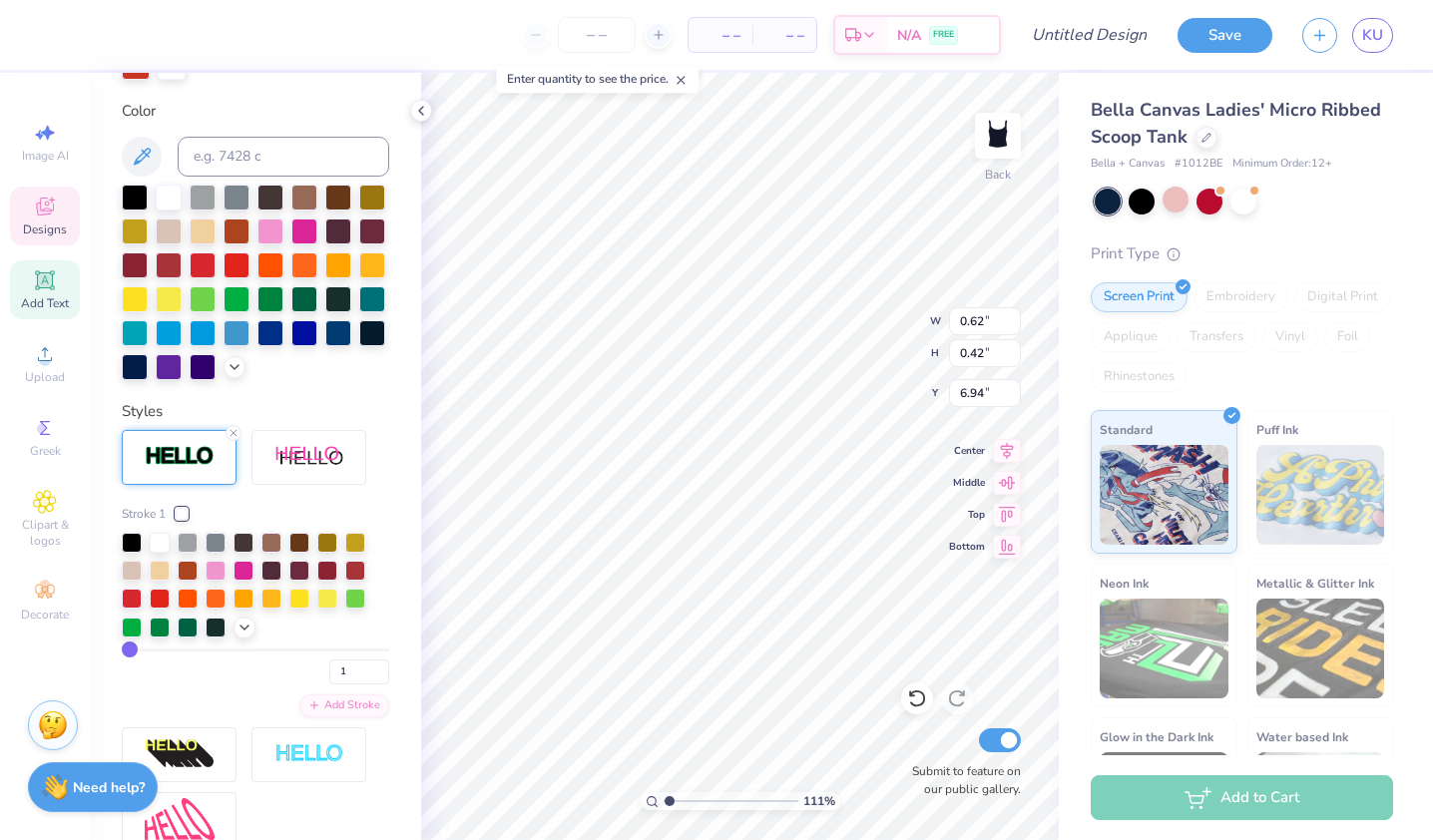 click on "Stroke 1 1  Add Stroke" at bounding box center (255, 638) 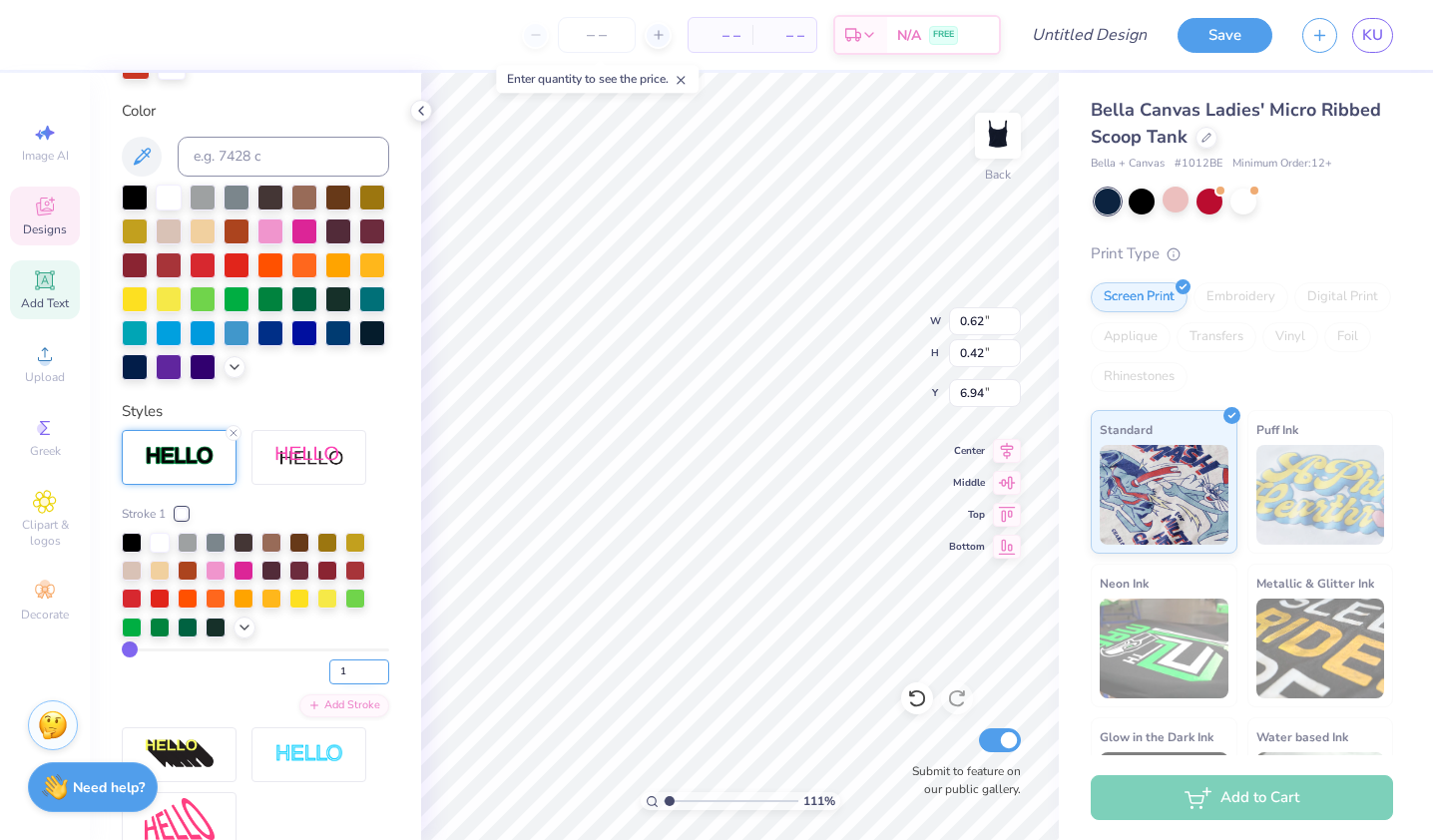 click on "1" at bounding box center (359, 671) 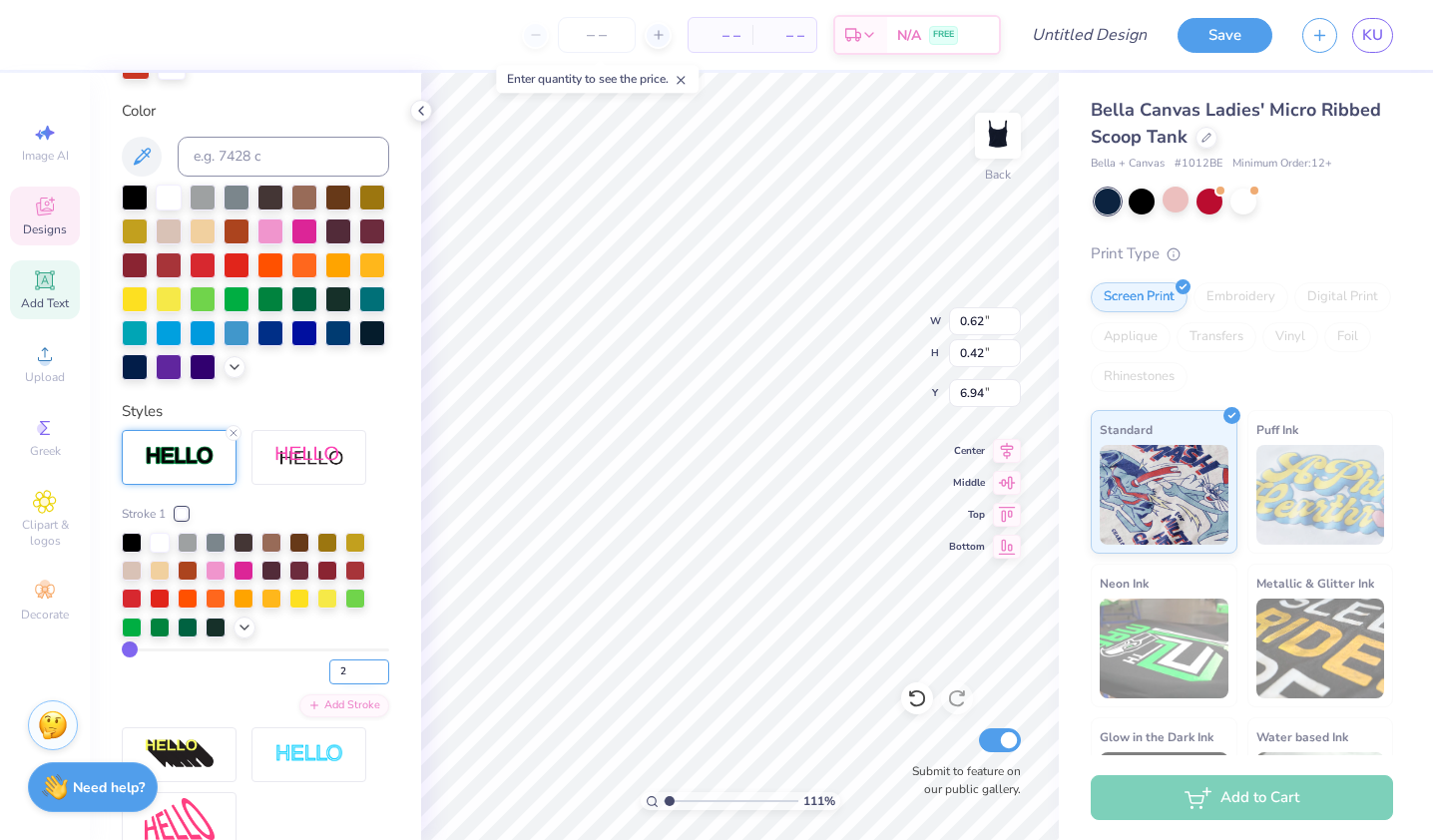 type on "2" 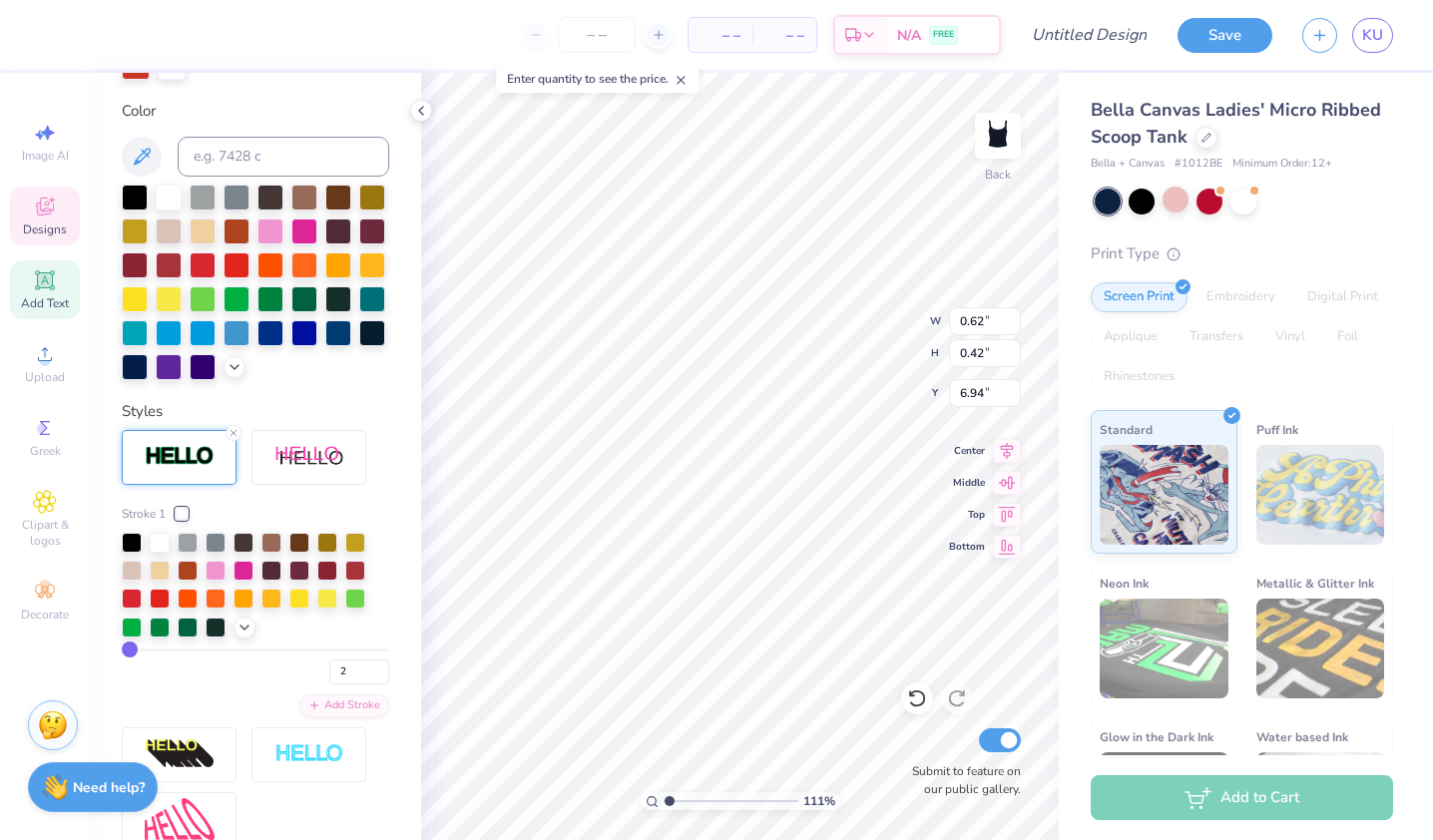 type on "1.10906075100435" 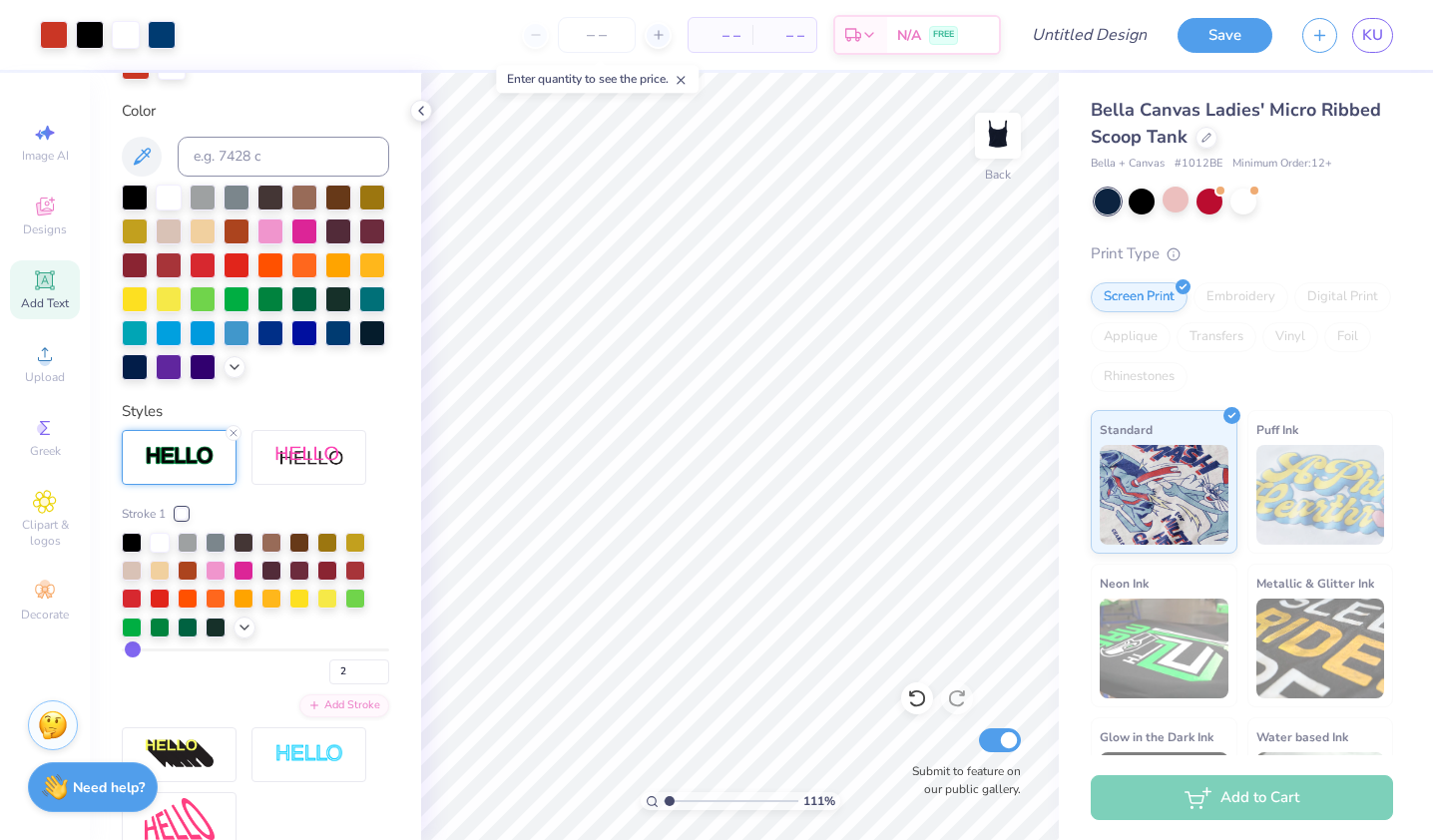 type on "1.10906075100435" 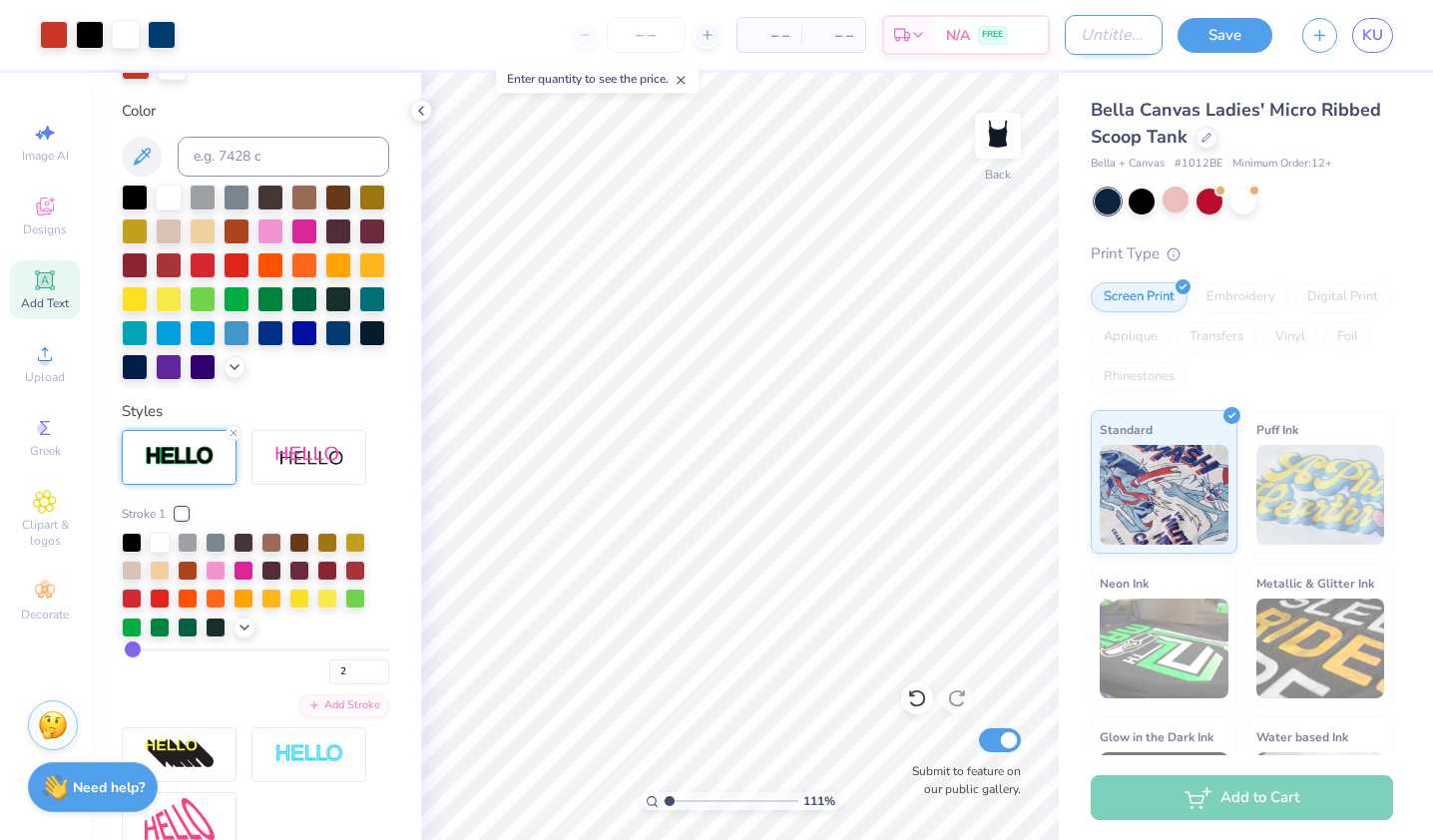 click on "Design Title" at bounding box center [1114, 35] 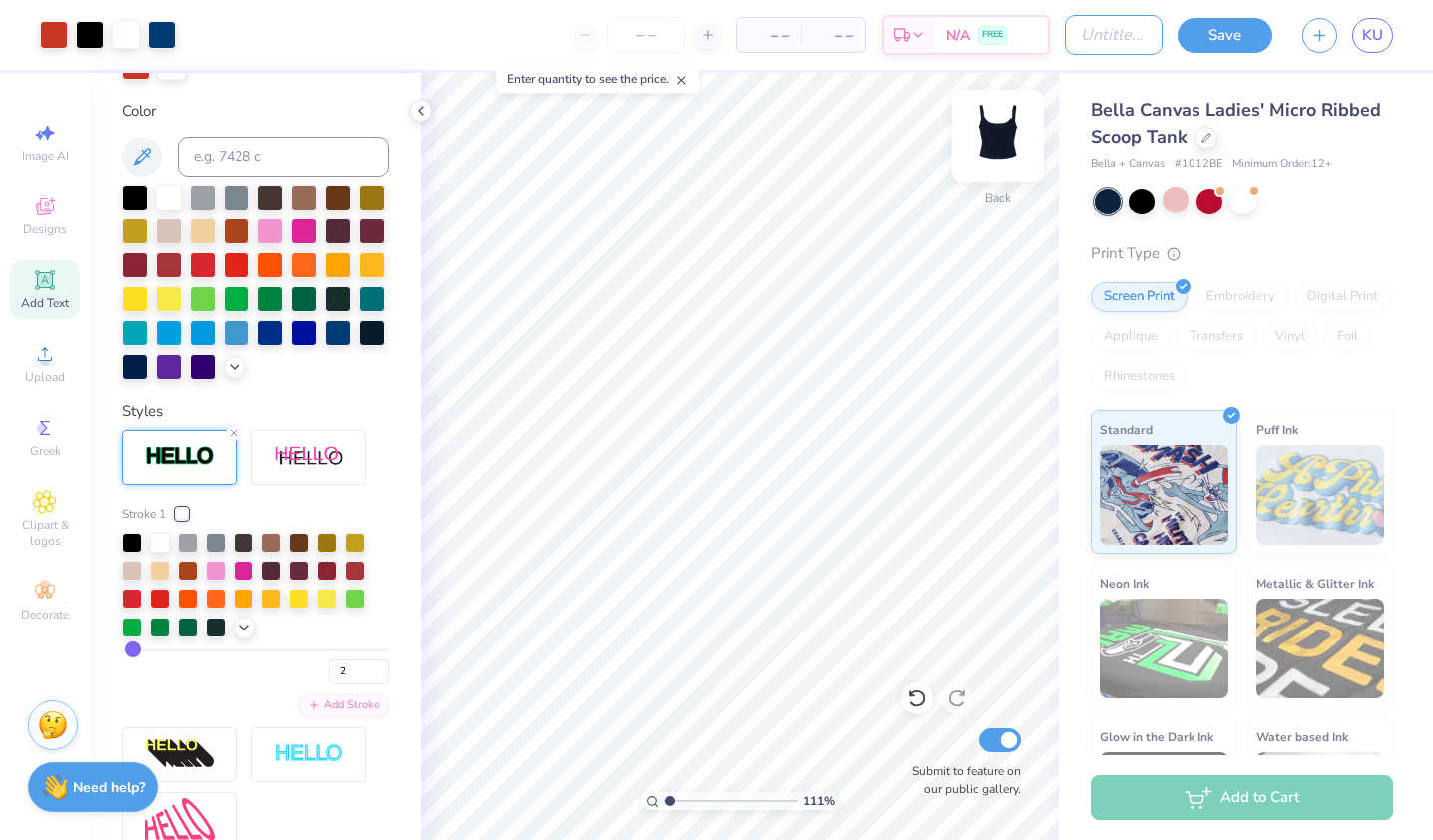 type on "B" 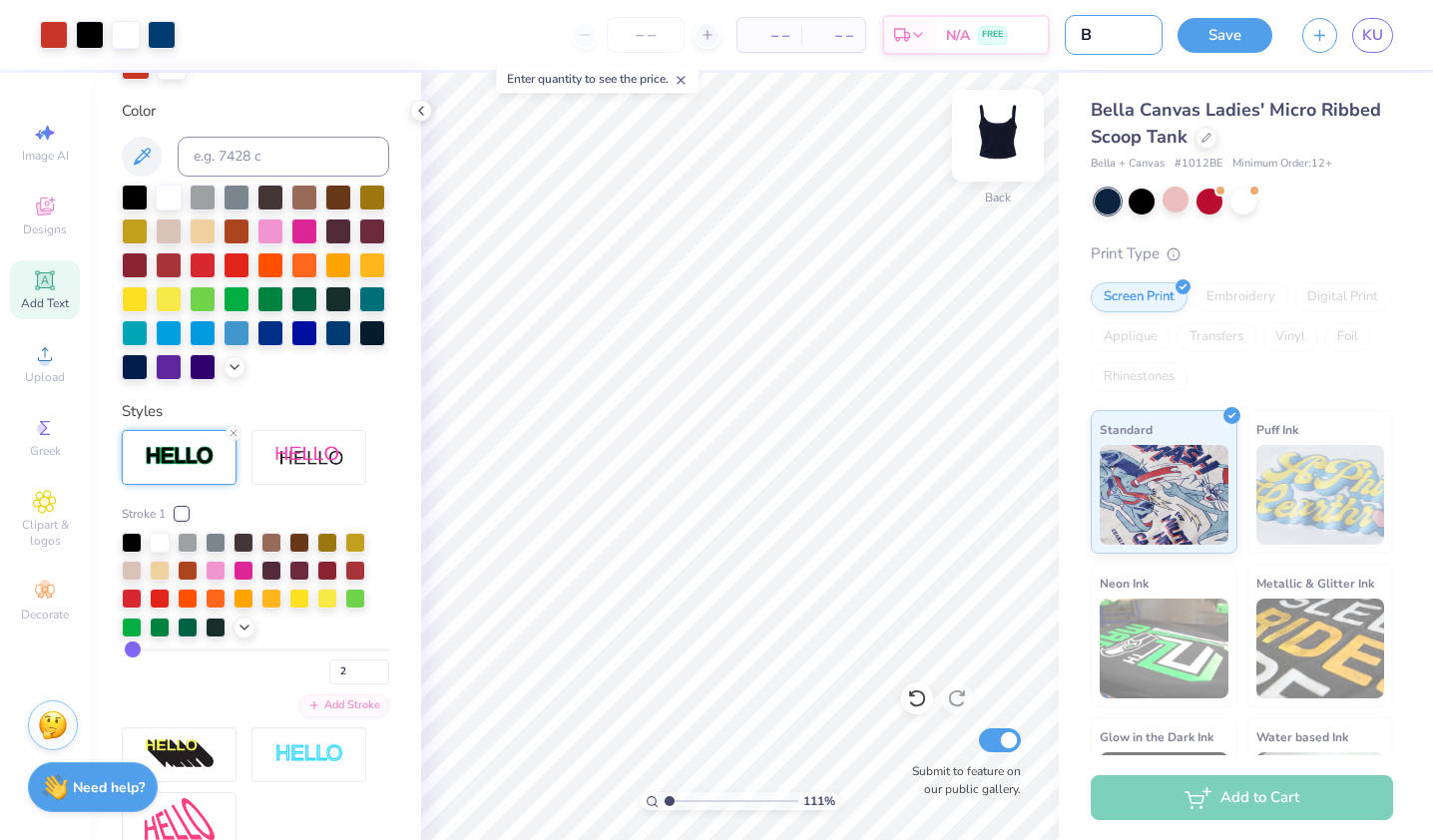 type on "Bi" 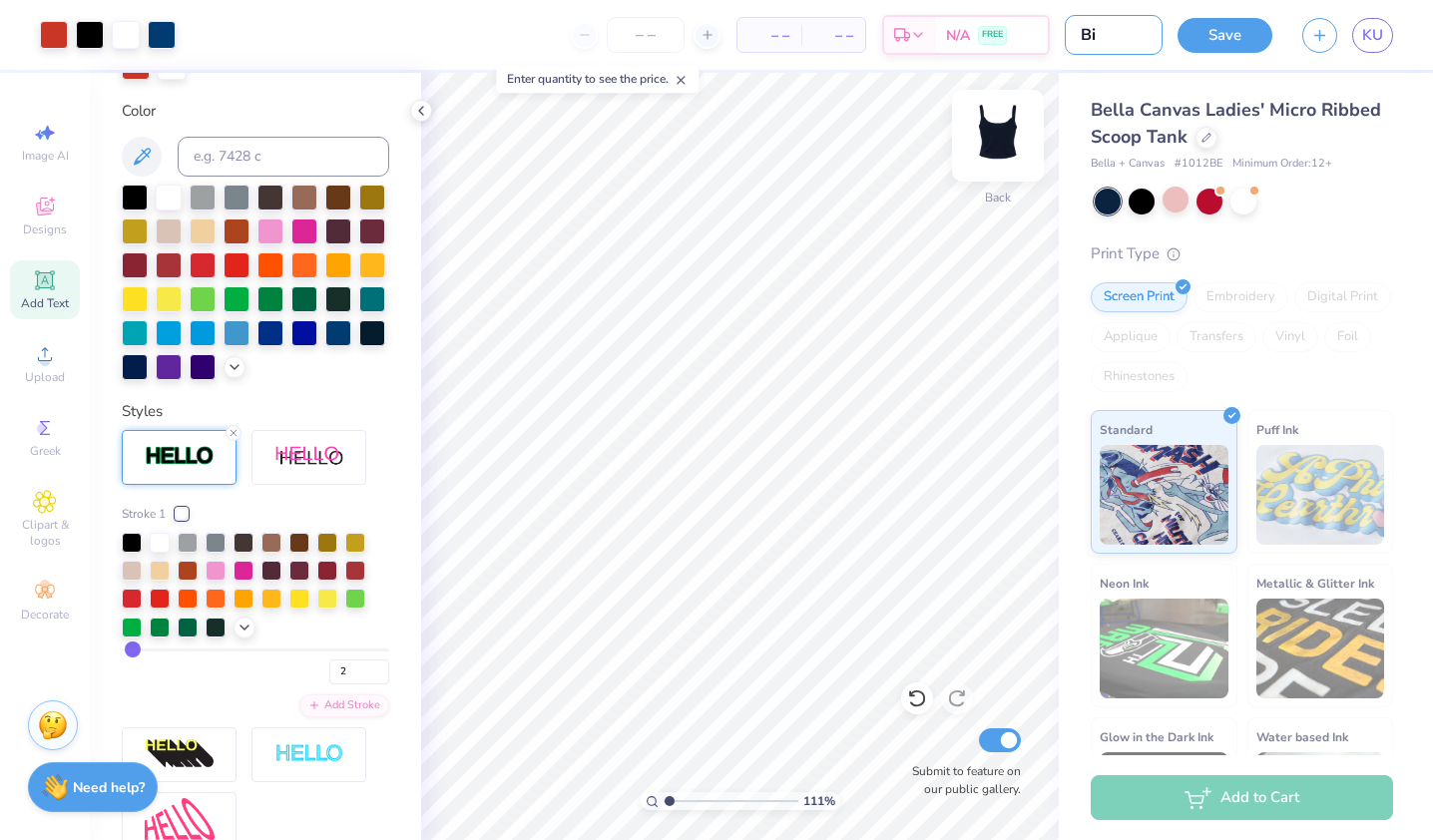 type on "Bid" 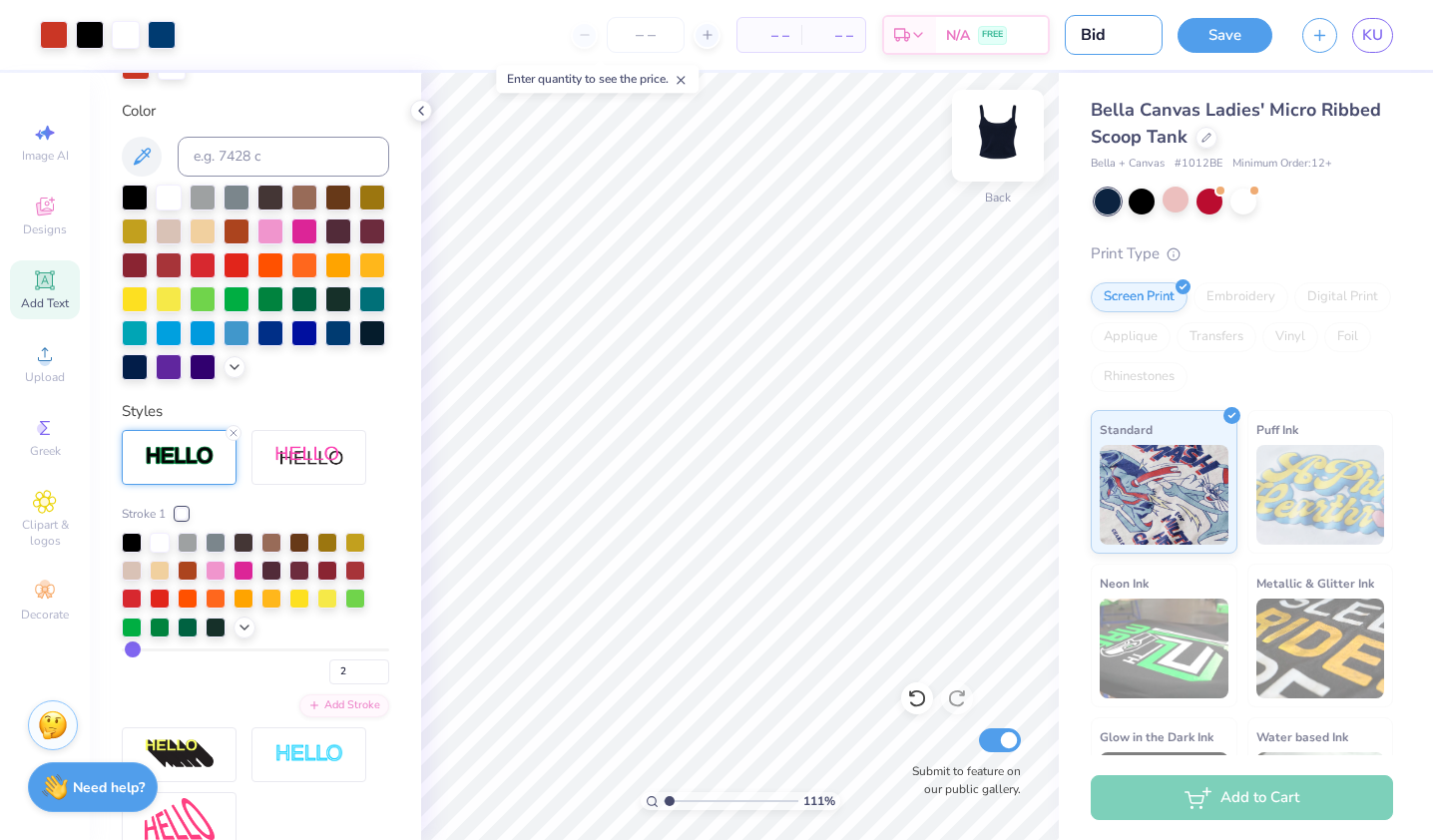 type on "Bid" 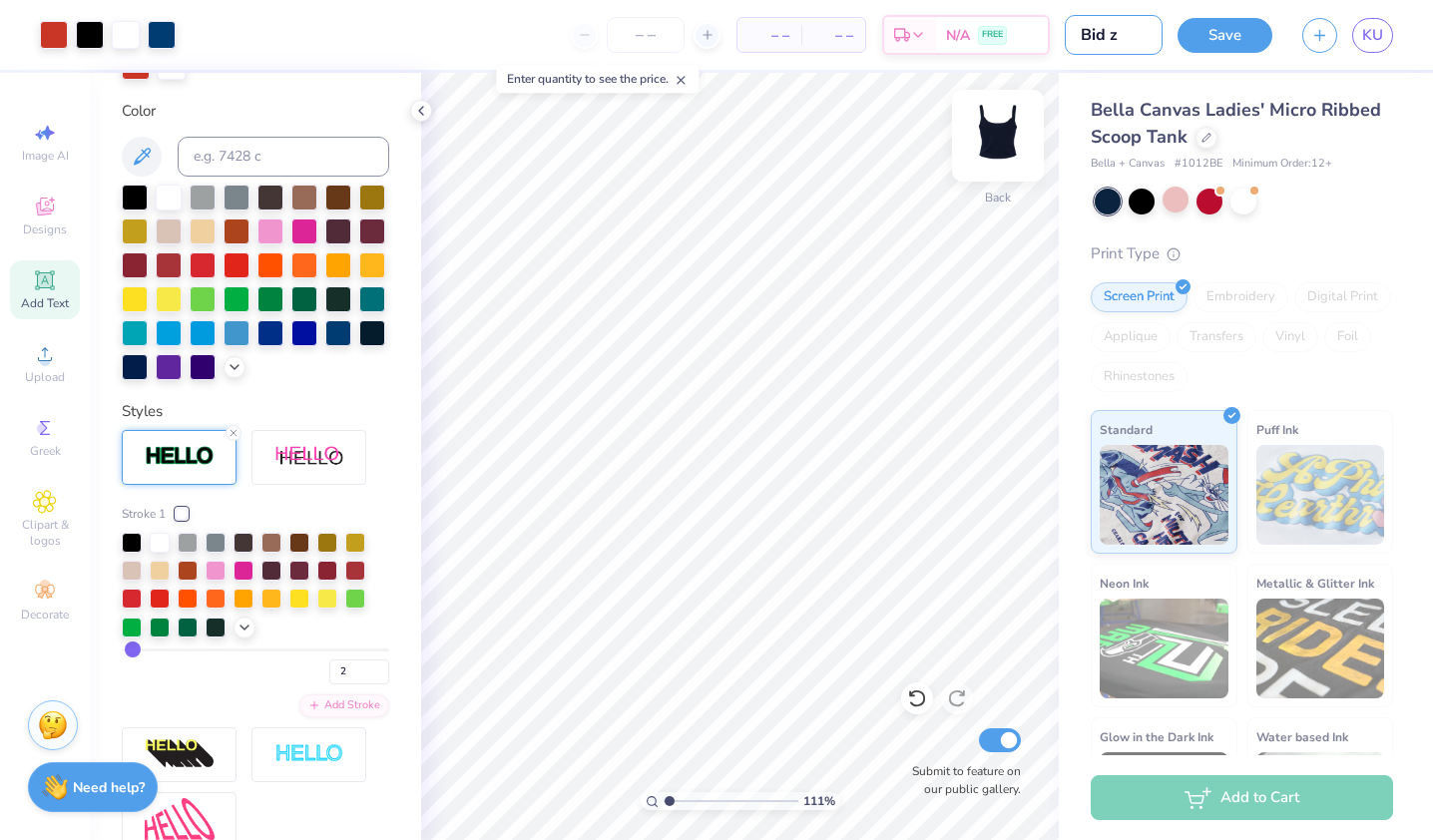 type on "Bid" 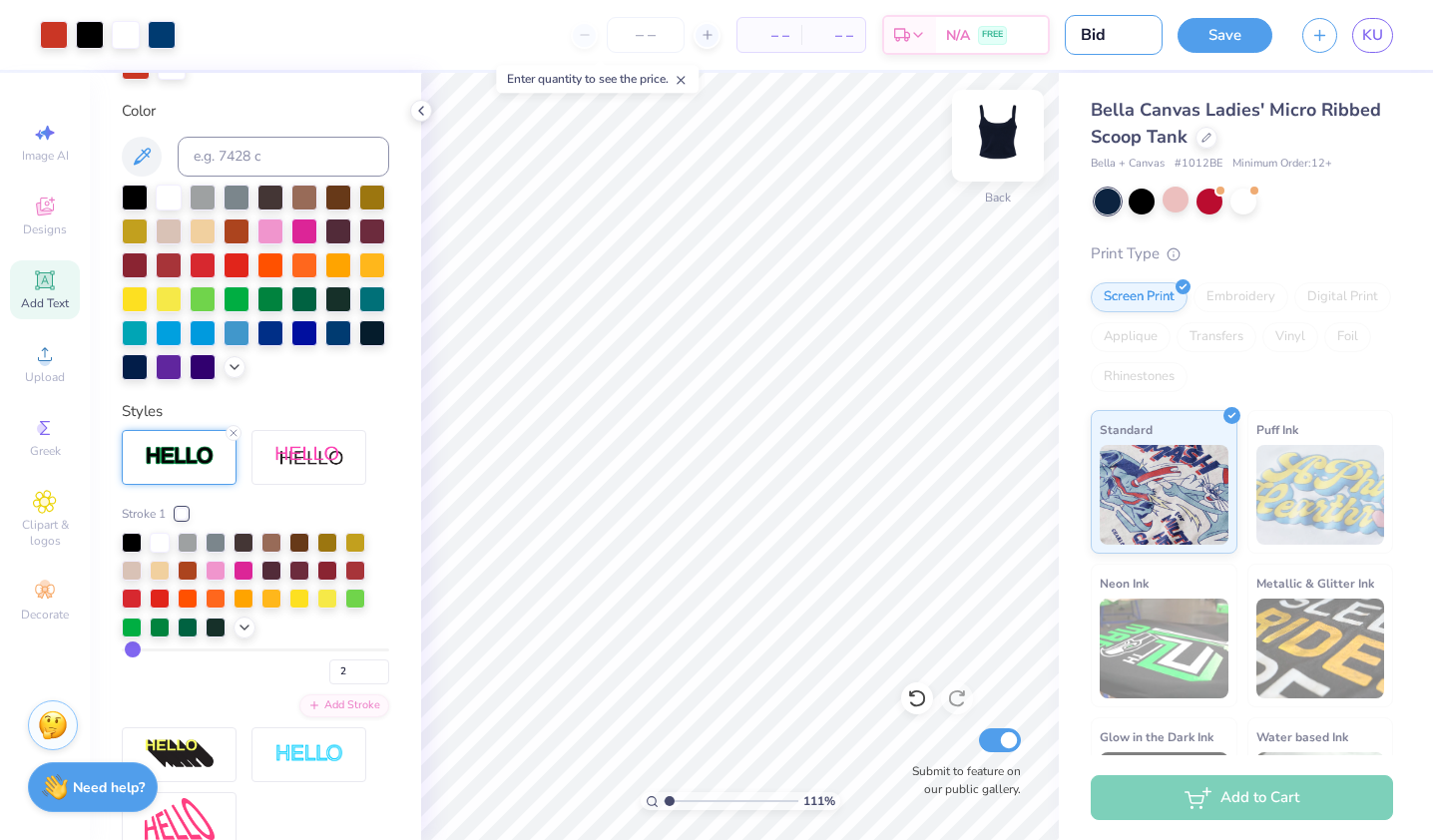 type on "Bid D" 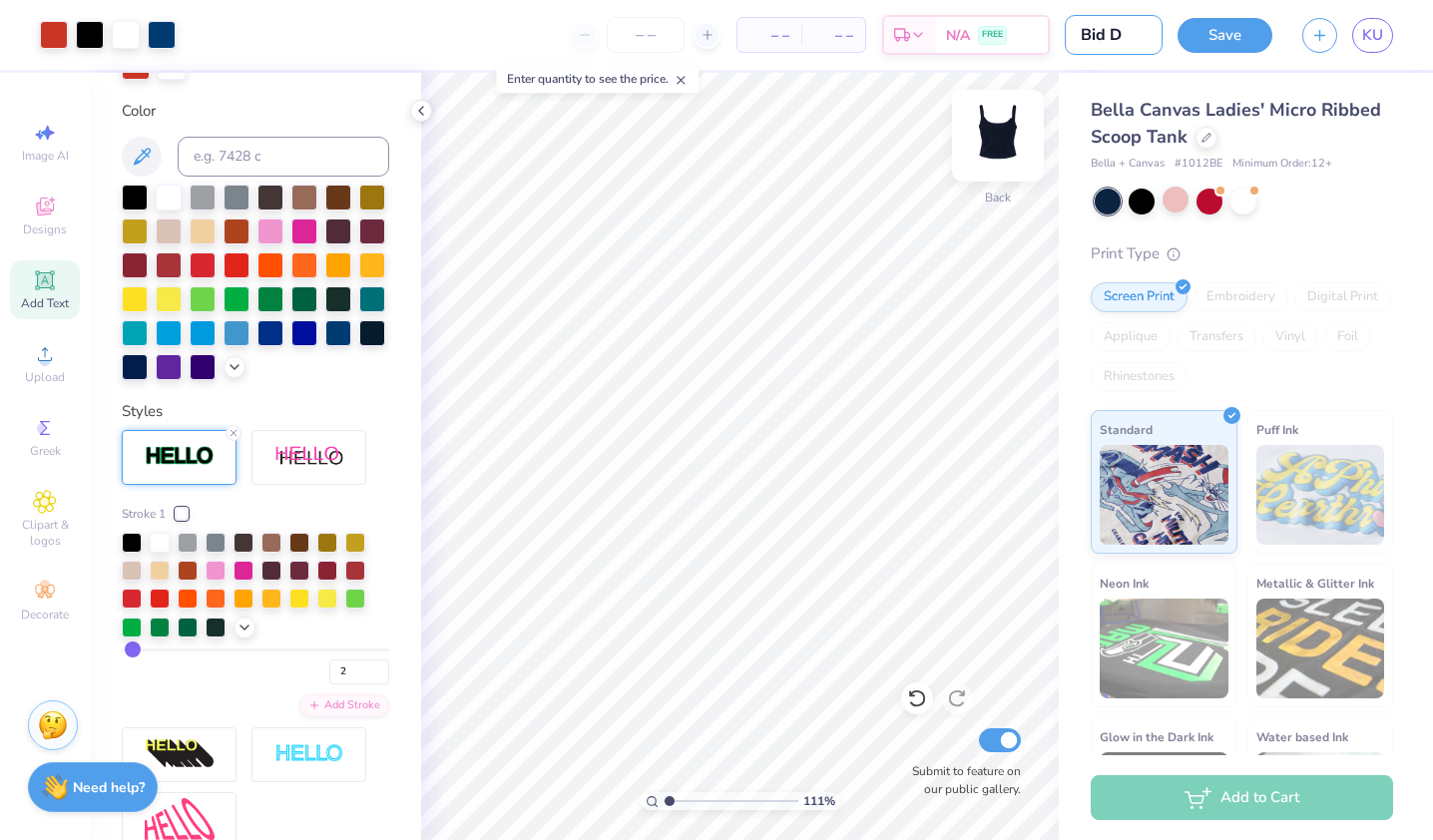 type on "Bid Da" 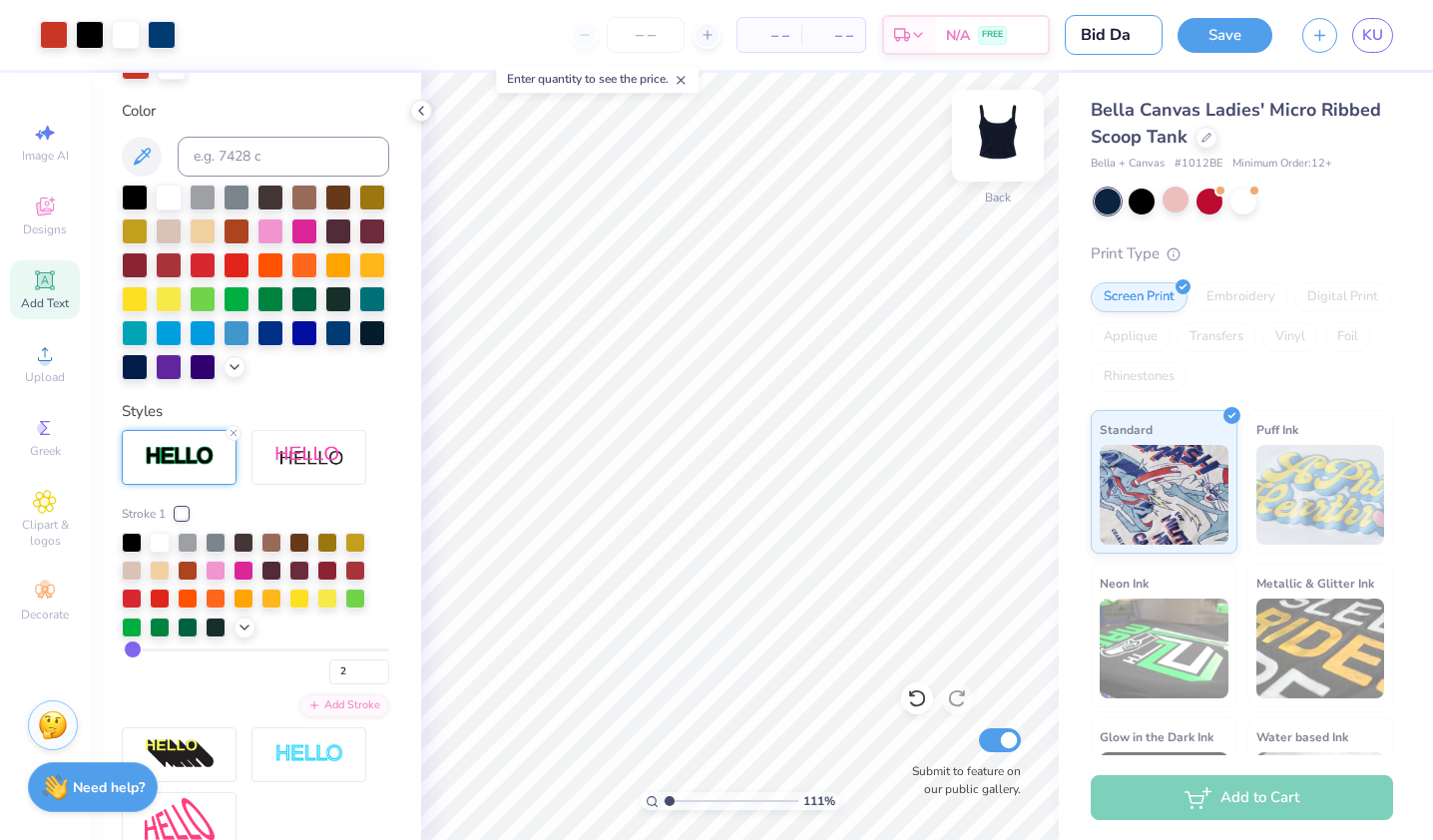 type on "Bid Day" 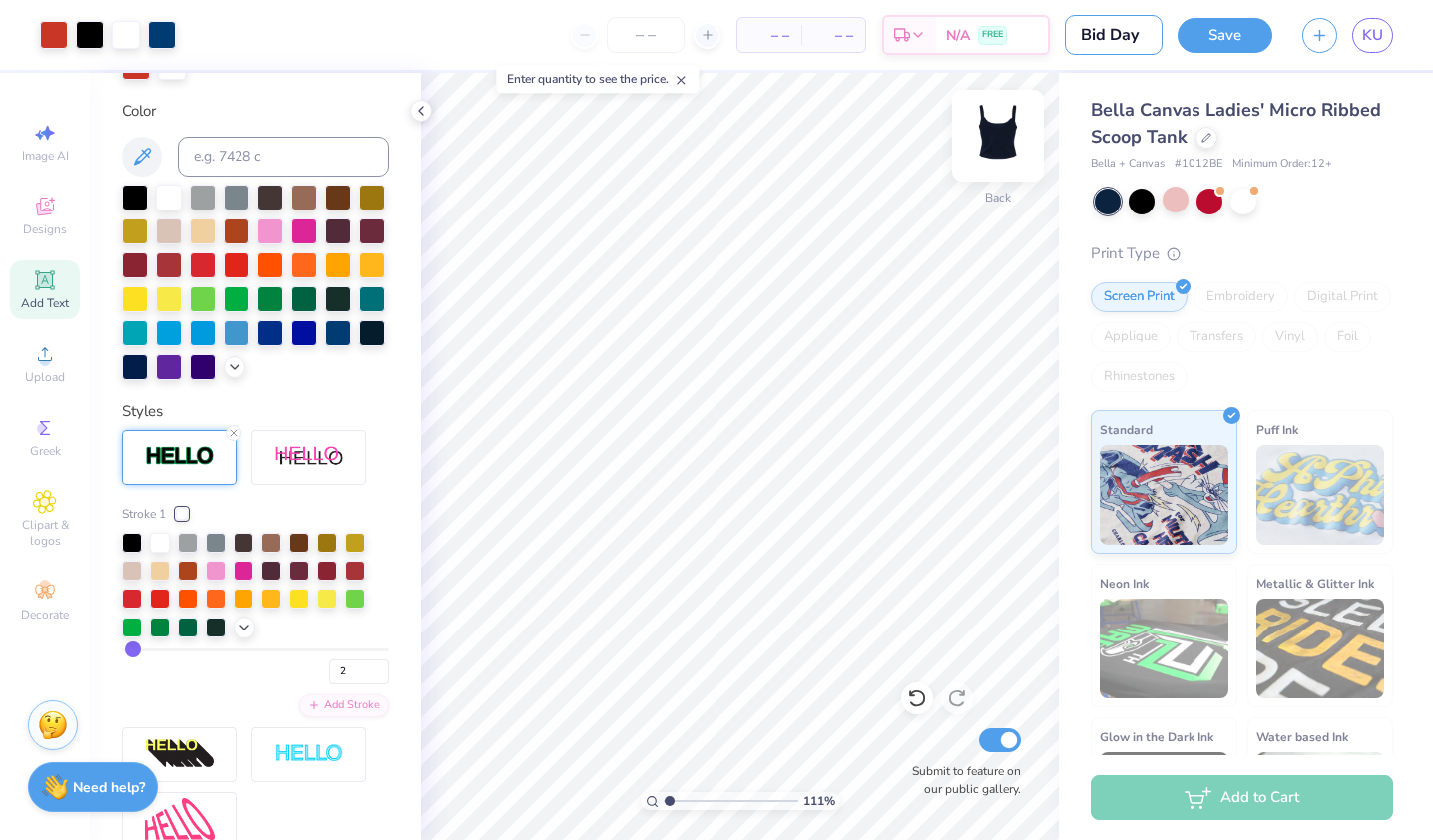 type on "1.10906075100435" 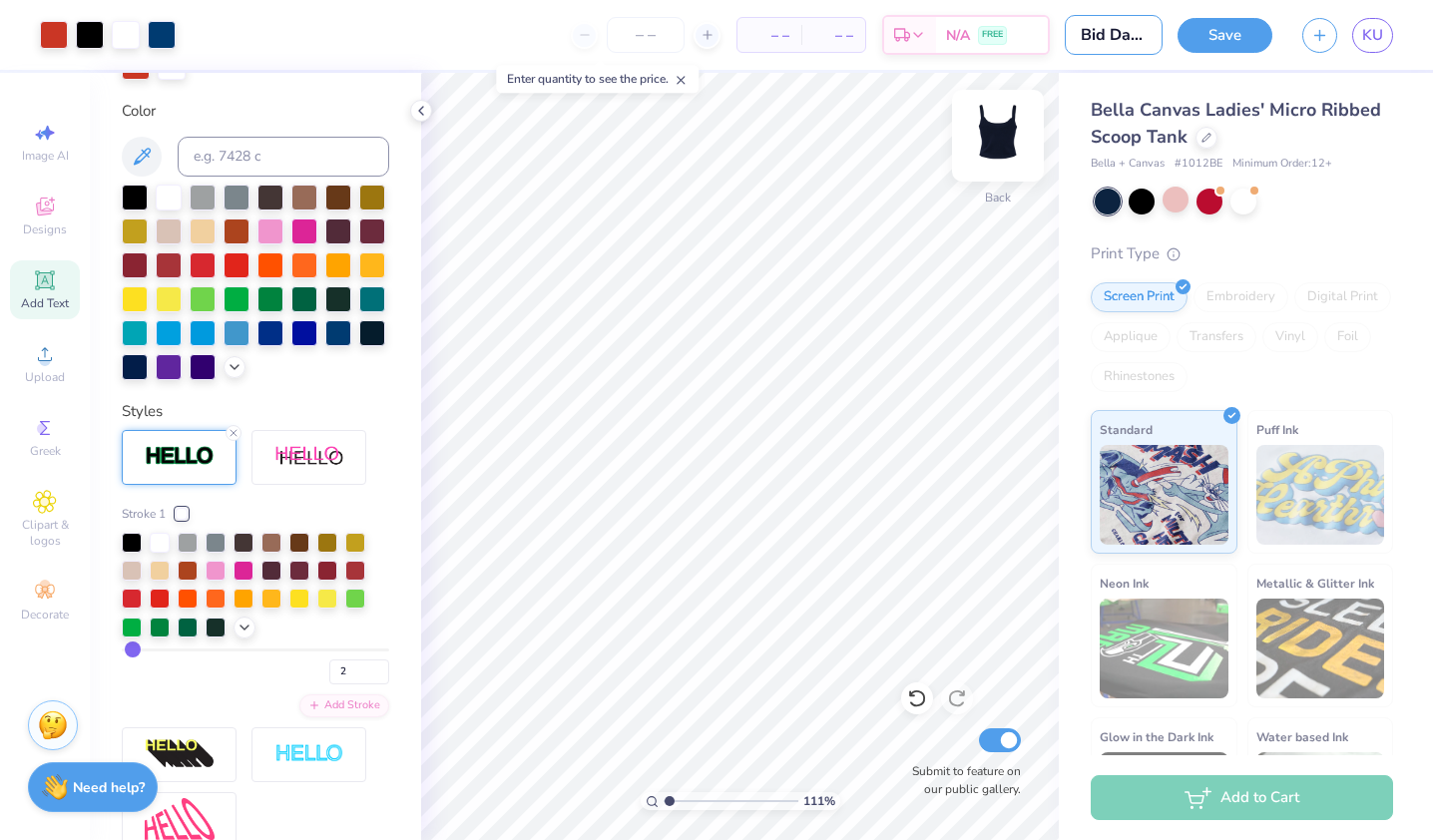 scroll, scrollTop: 0, scrollLeft: 8, axis: horizontal 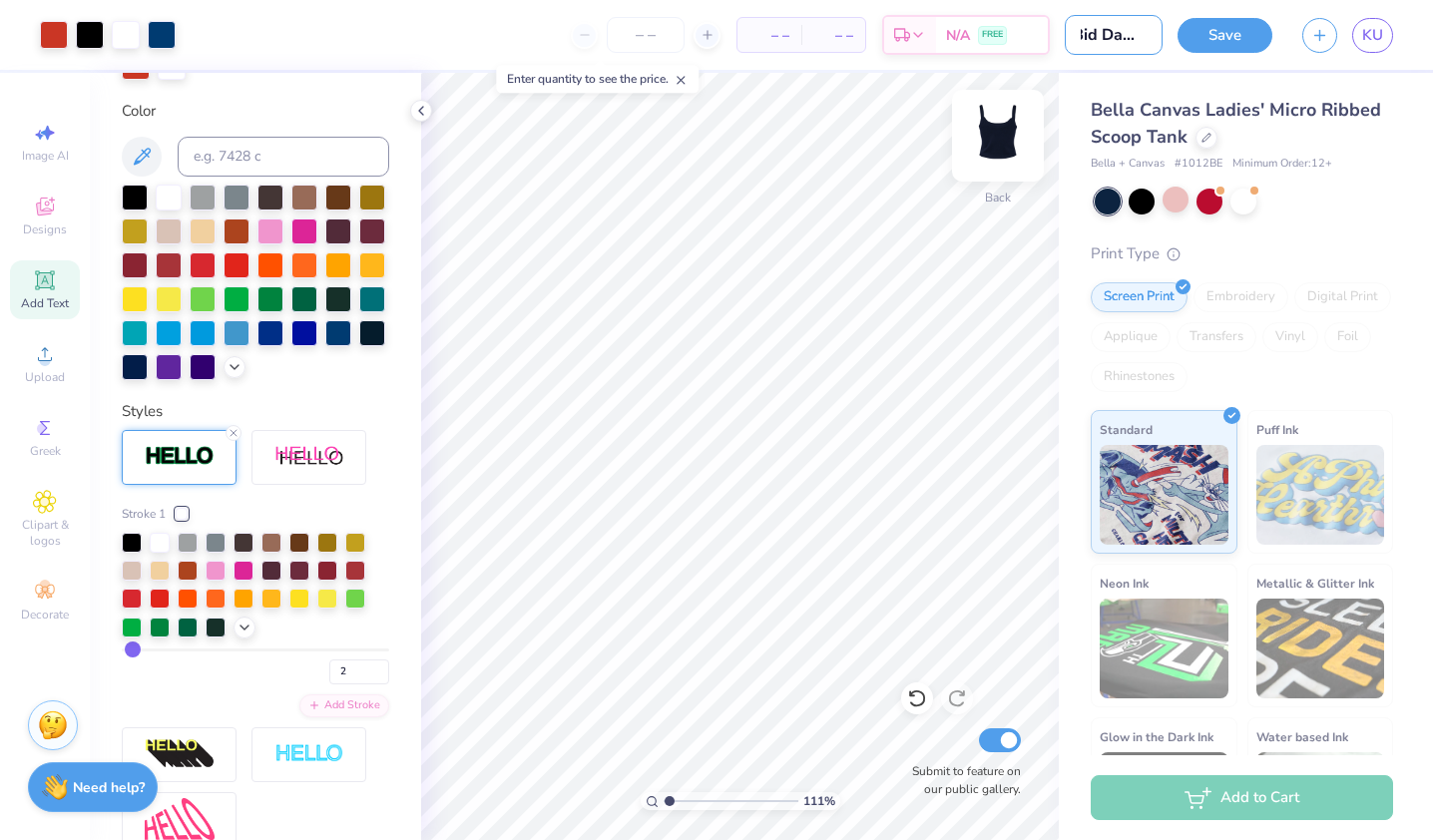 type on "Bid Day" 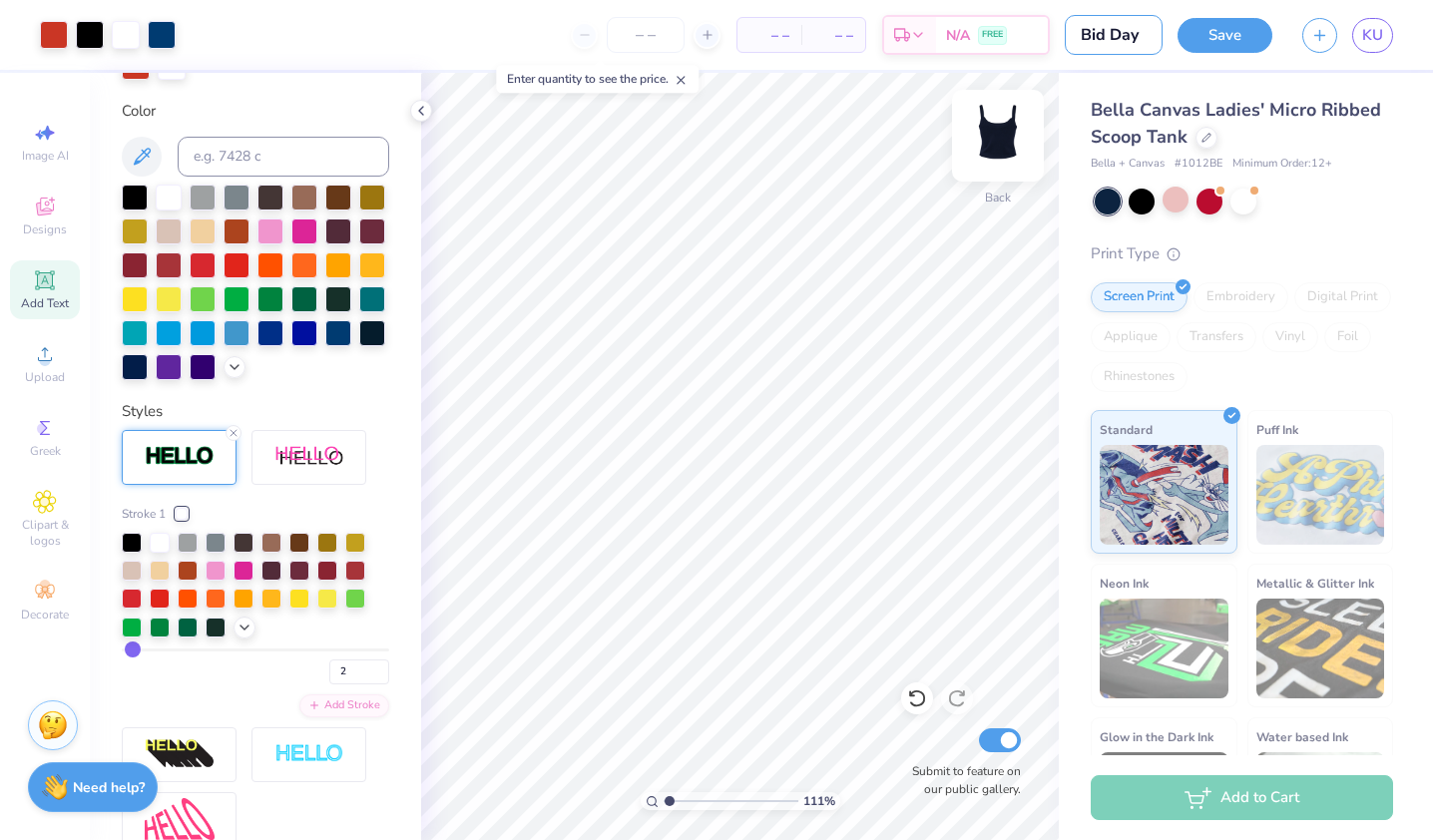scroll, scrollTop: 0, scrollLeft: 0, axis: both 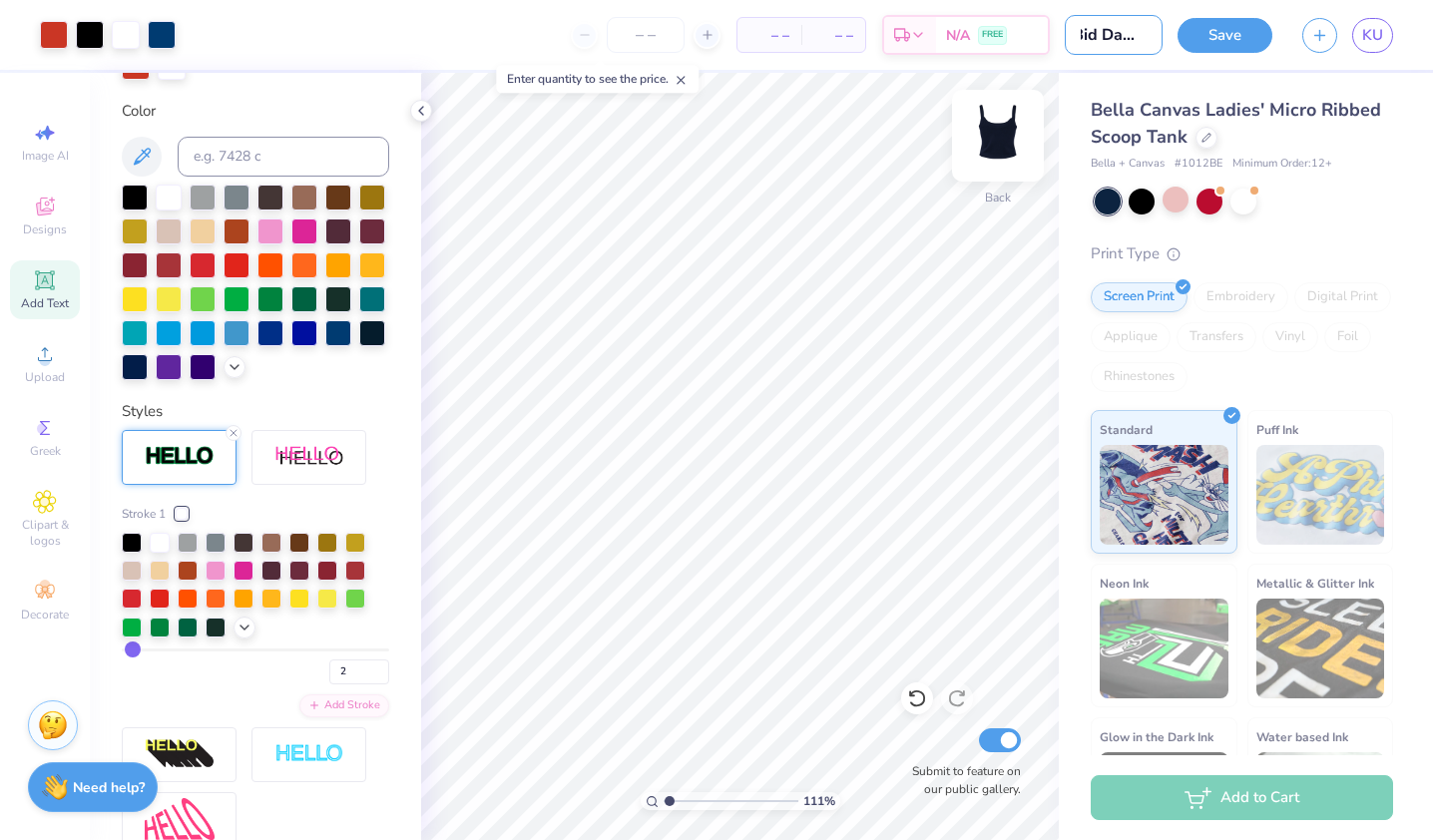 type on "Bid Day Na" 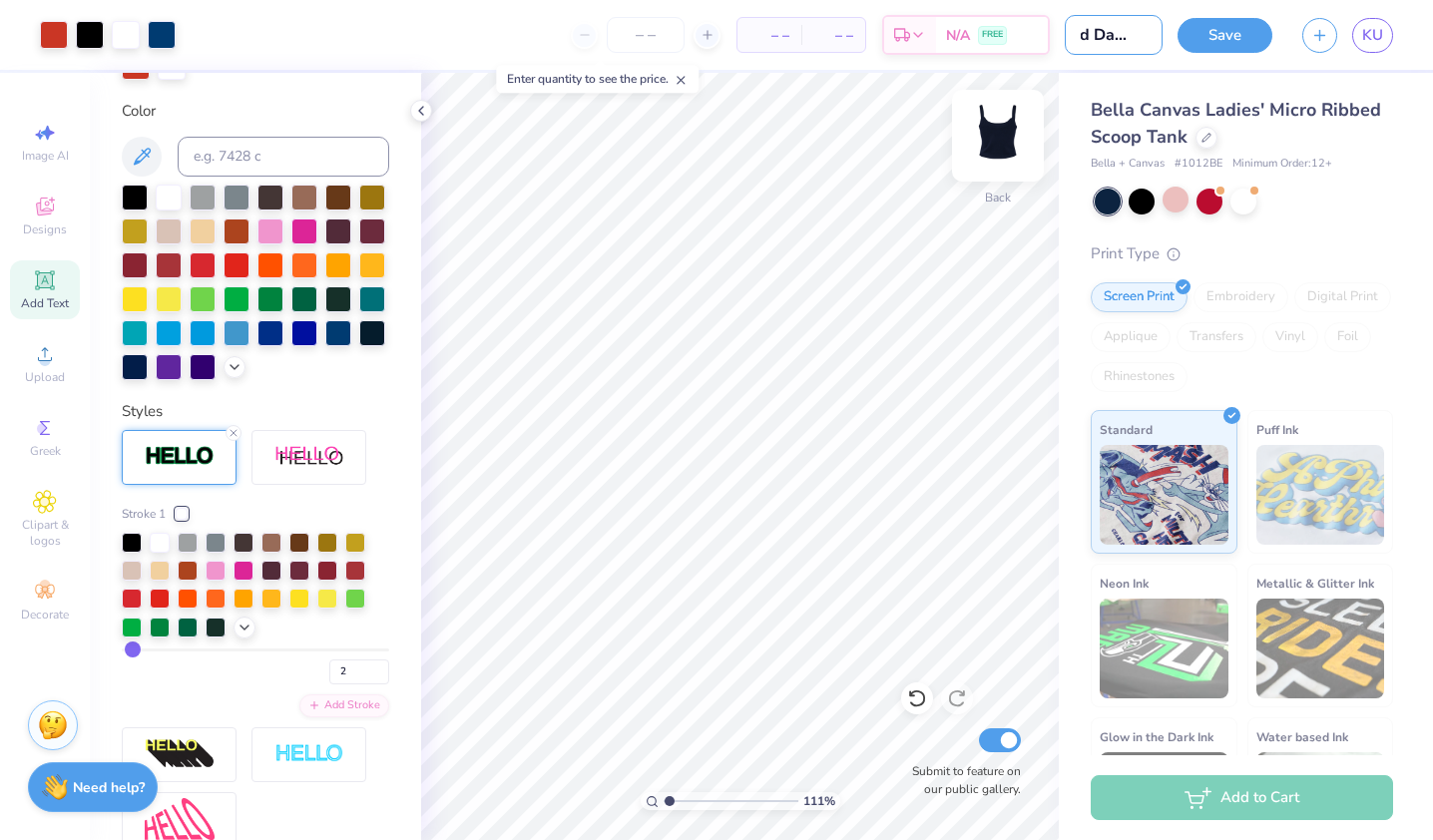 type on "Bid Day Nav" 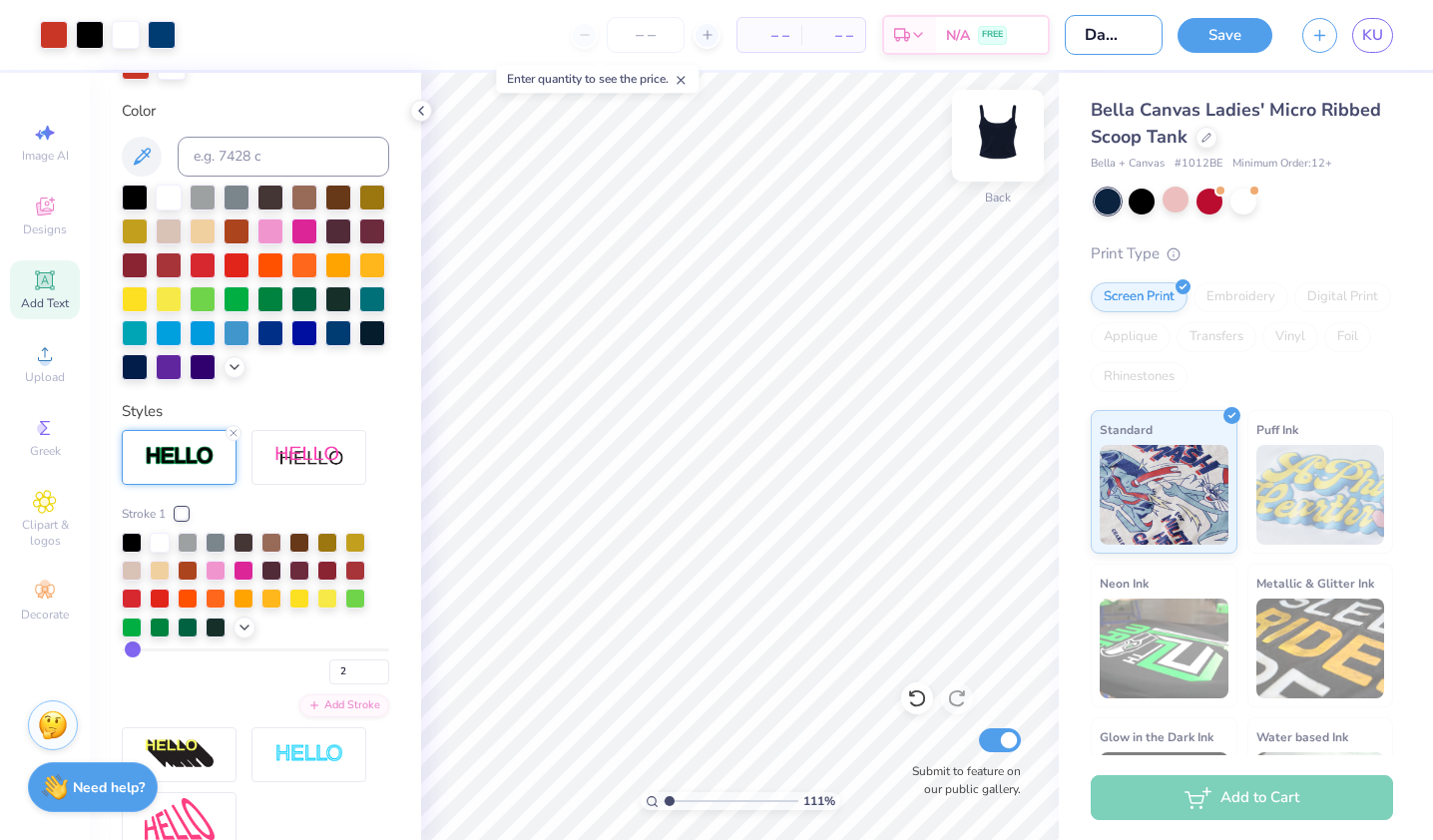 type on "Bid Day Navy" 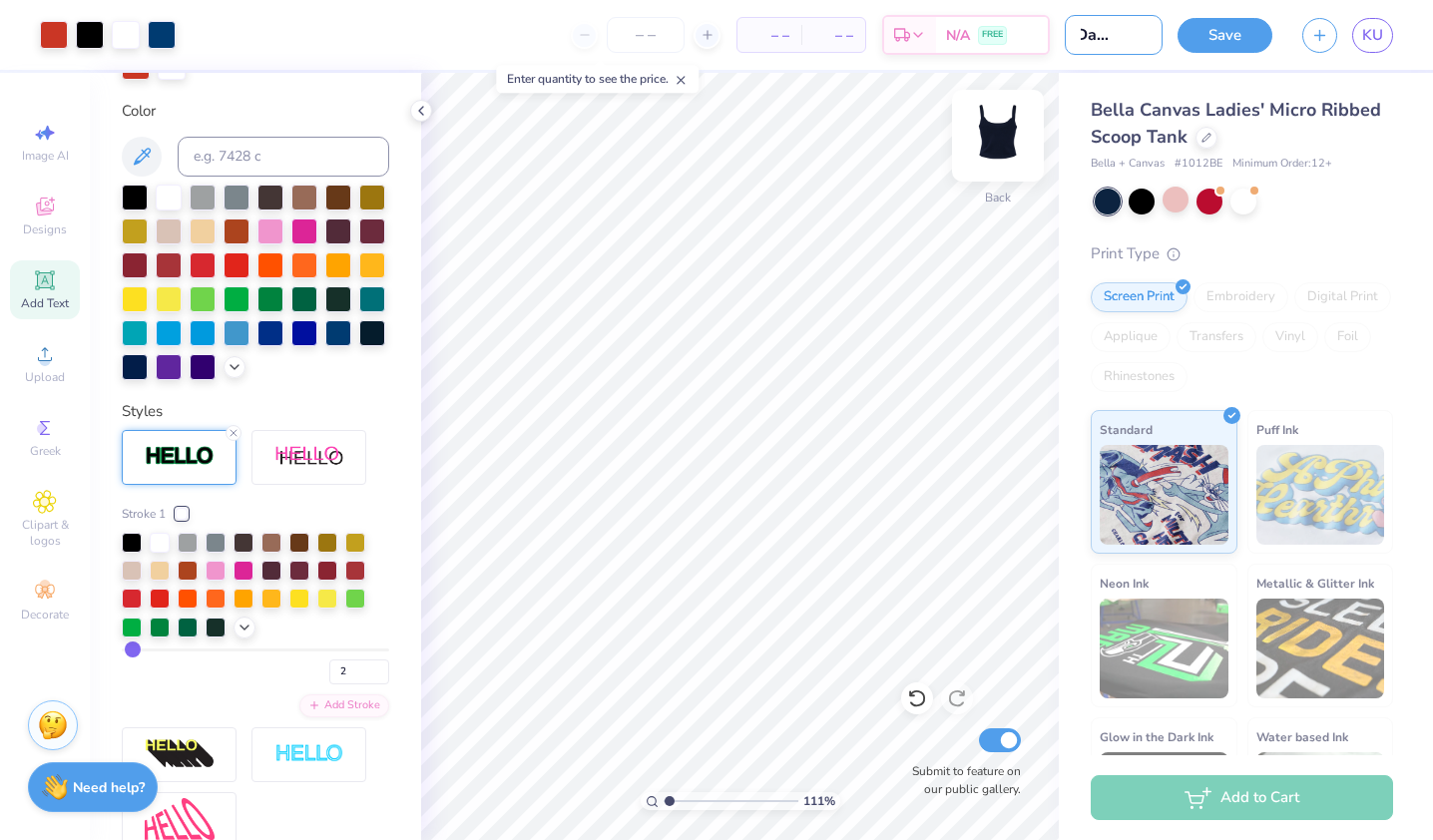 type on "Bid Day Navy!" 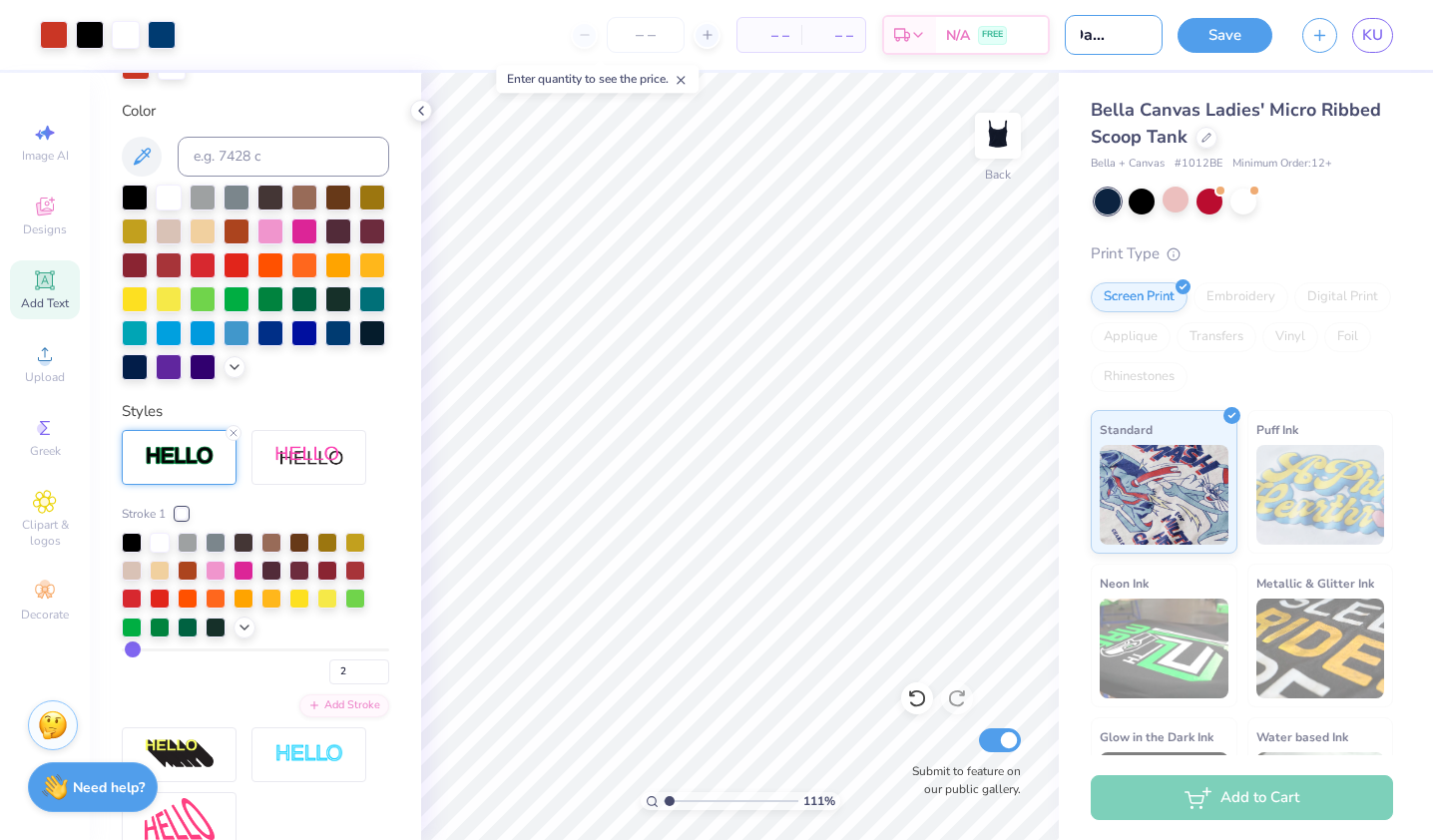 scroll, scrollTop: 0, scrollLeft: 0, axis: both 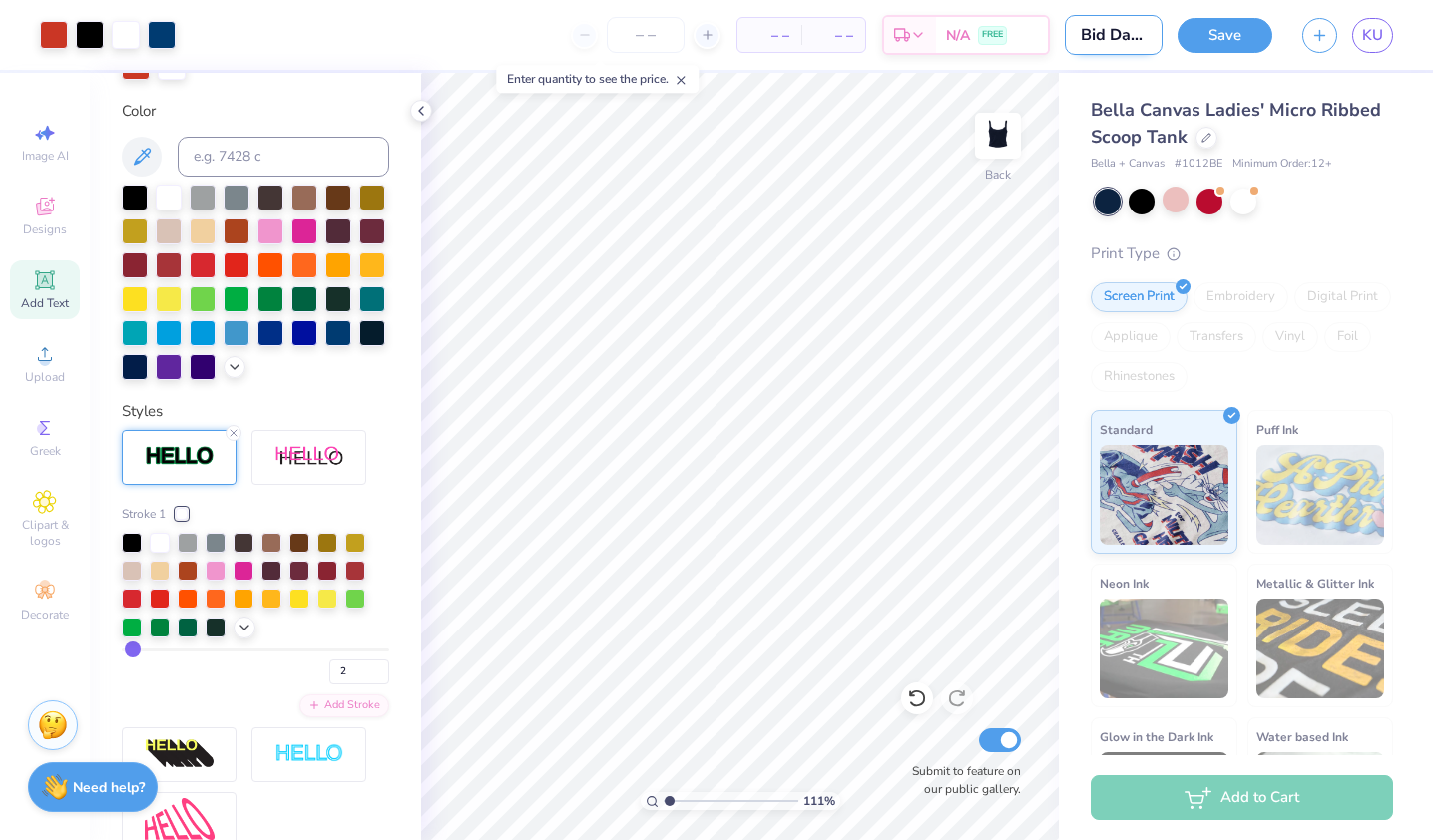 click on "Bid Day Navy!" at bounding box center (1114, 35) 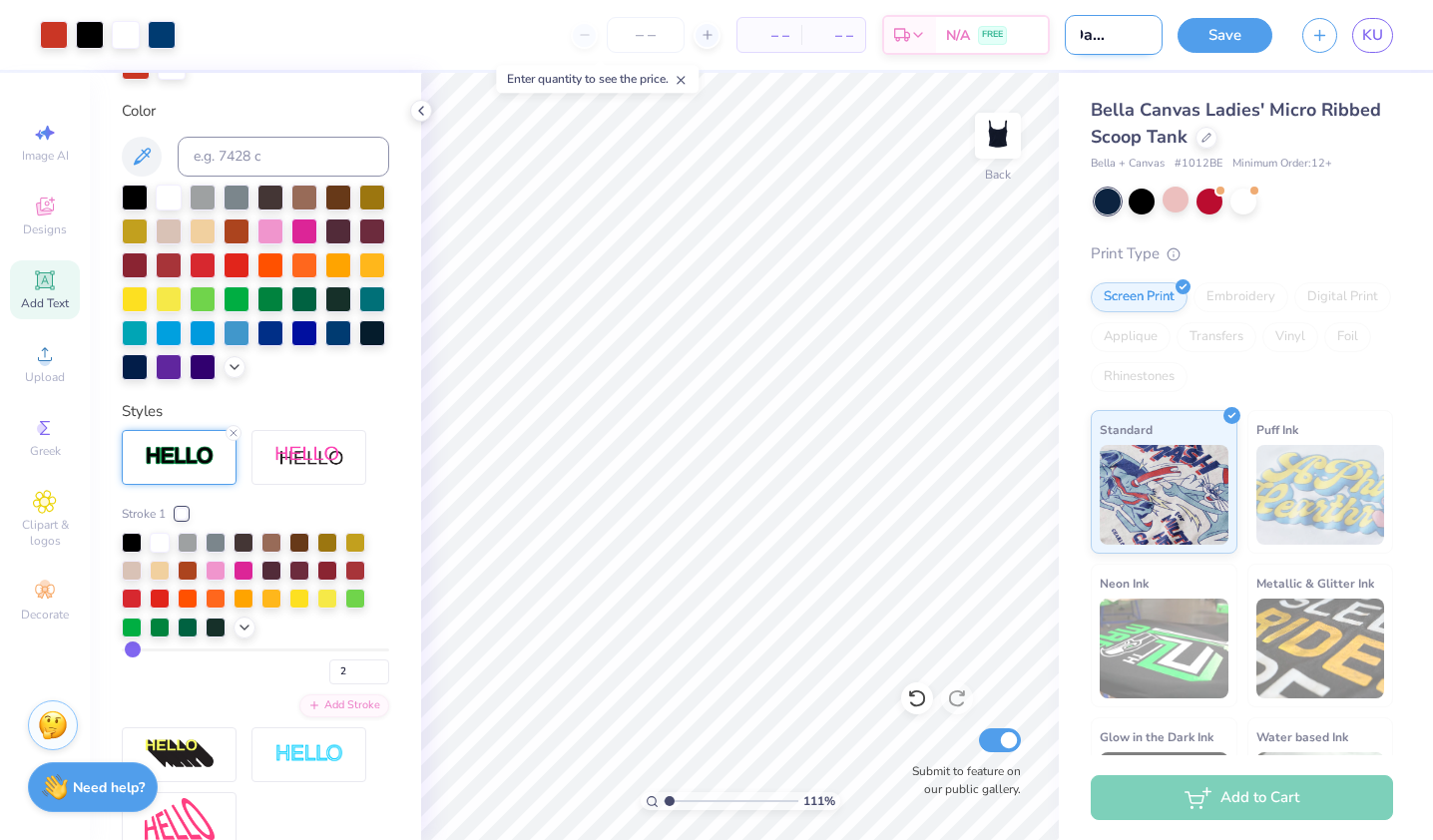 type on "Bid Day Navy!" 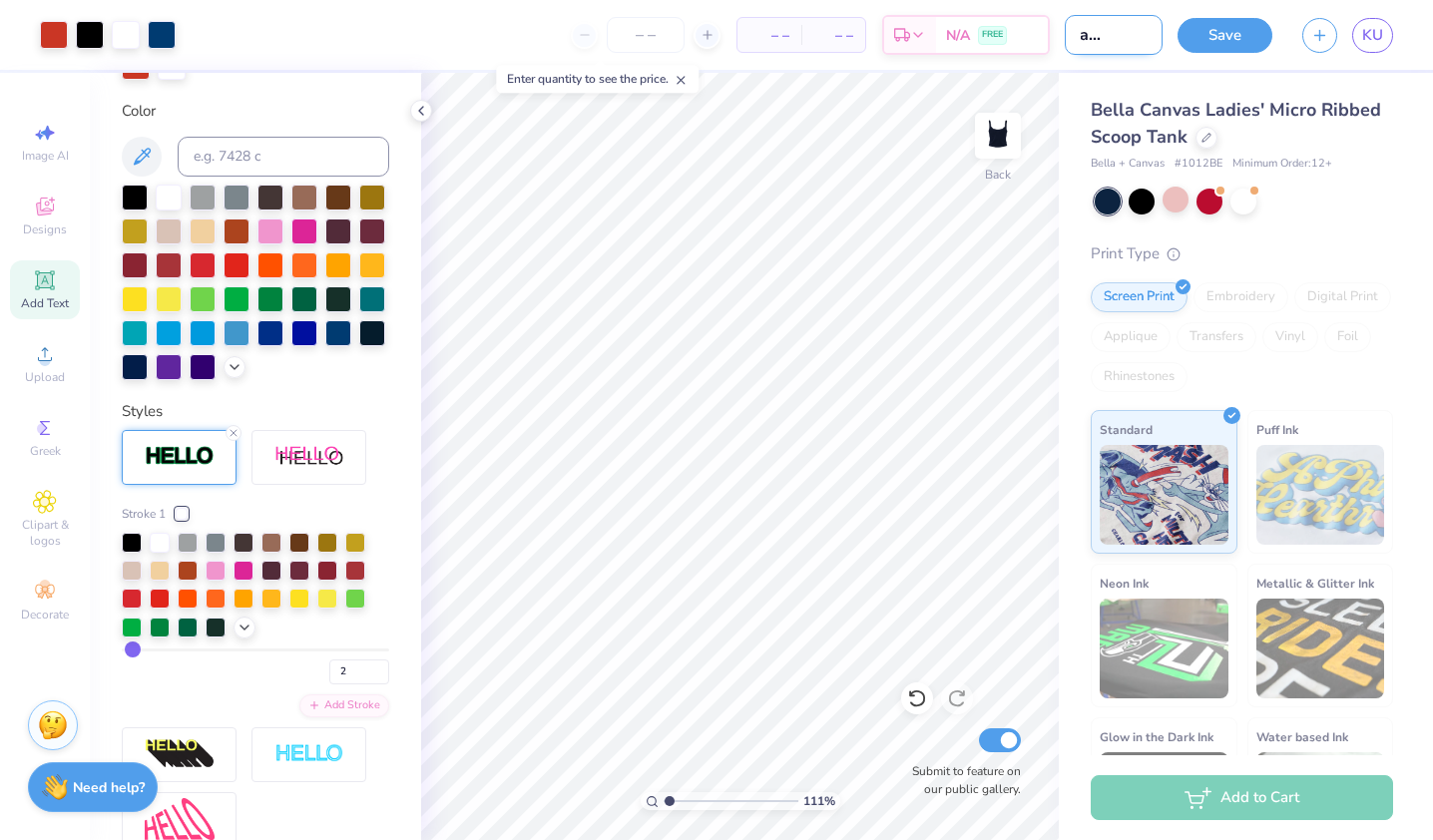 type on "Bid [DATE] Navy! [NUMBER]" 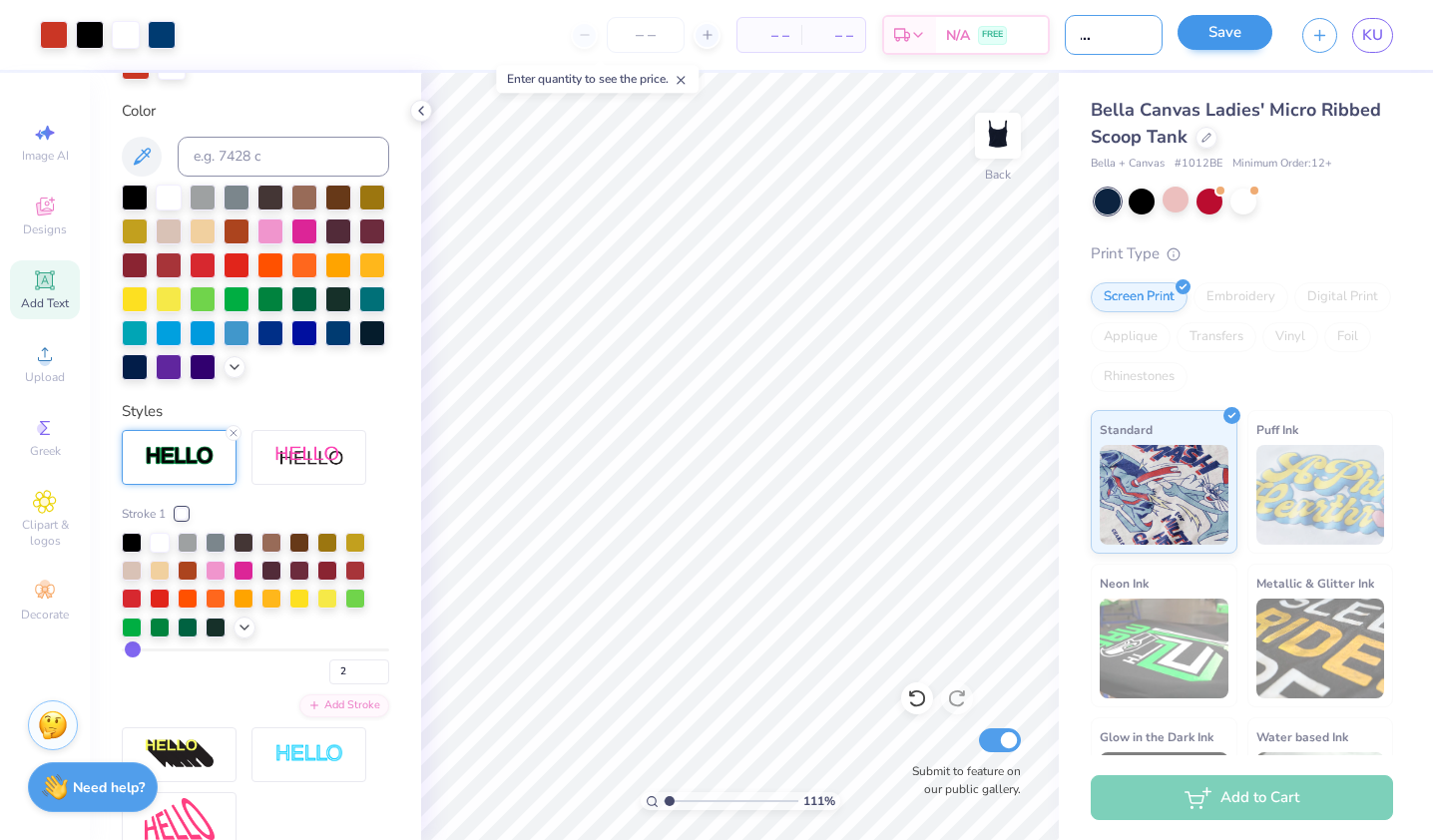 type on "Bid [DATE] Navy! [NUMBER]" 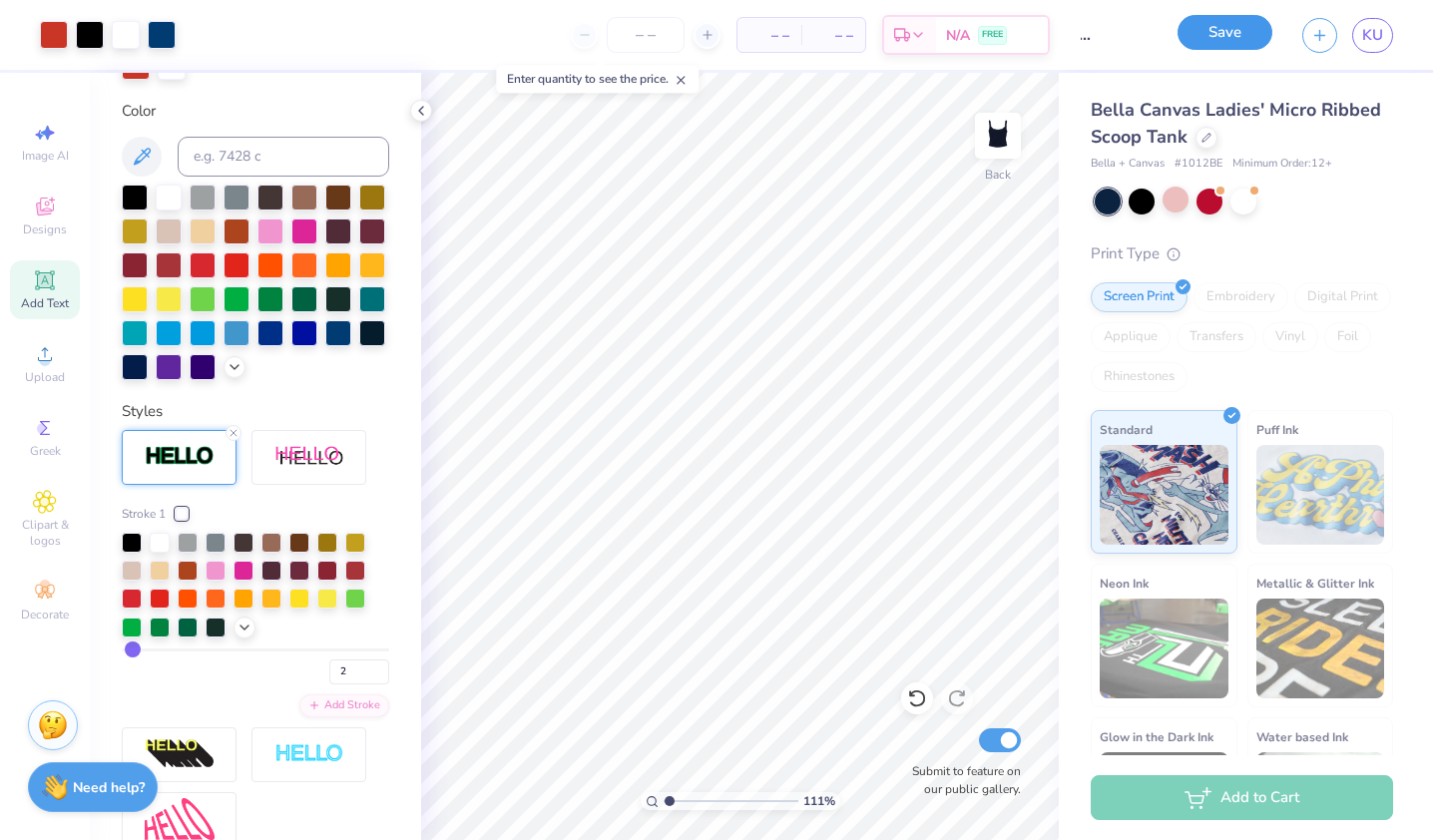 click on "Save" at bounding box center (1224, 32) 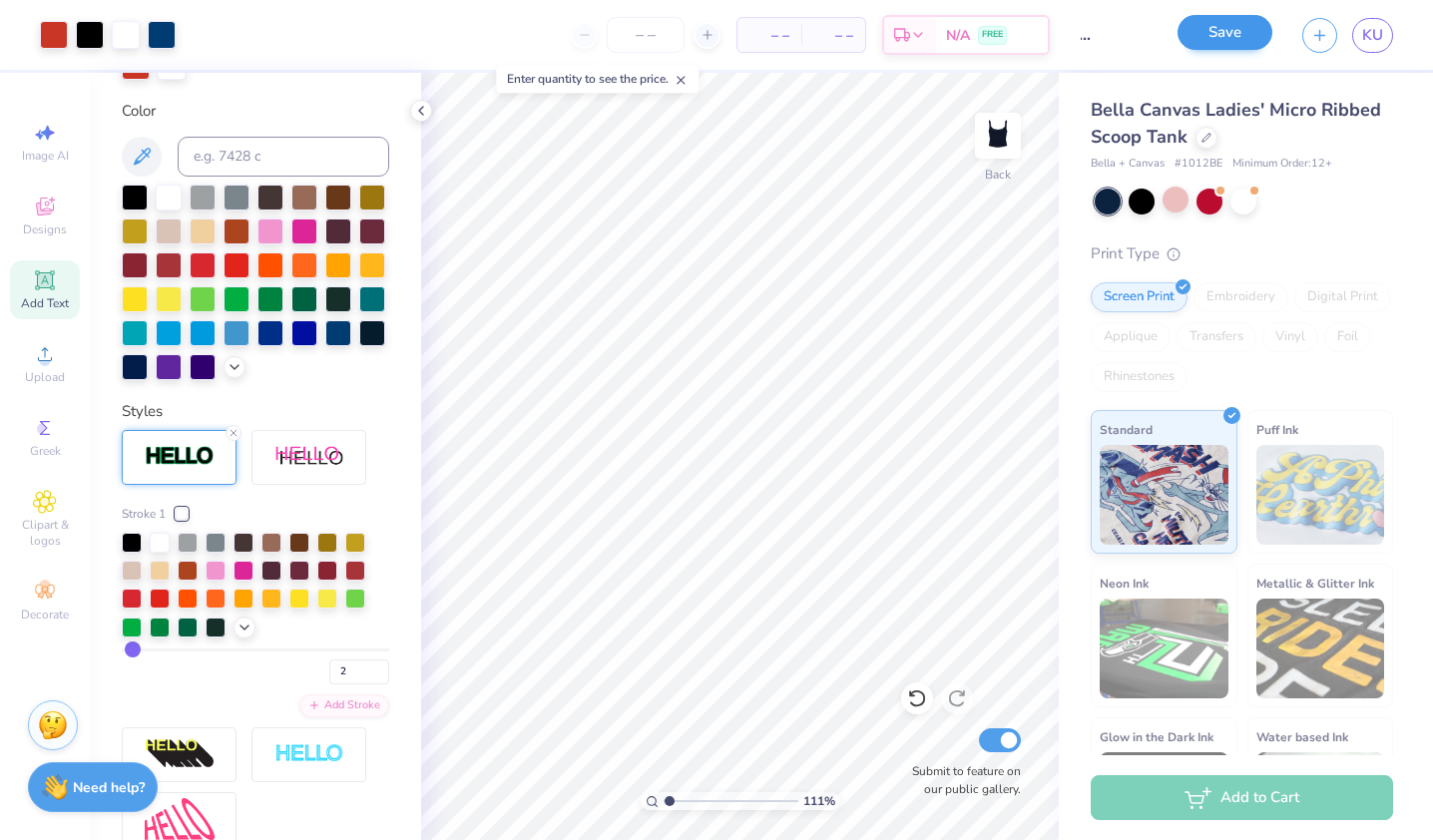 scroll, scrollTop: 0, scrollLeft: 0, axis: both 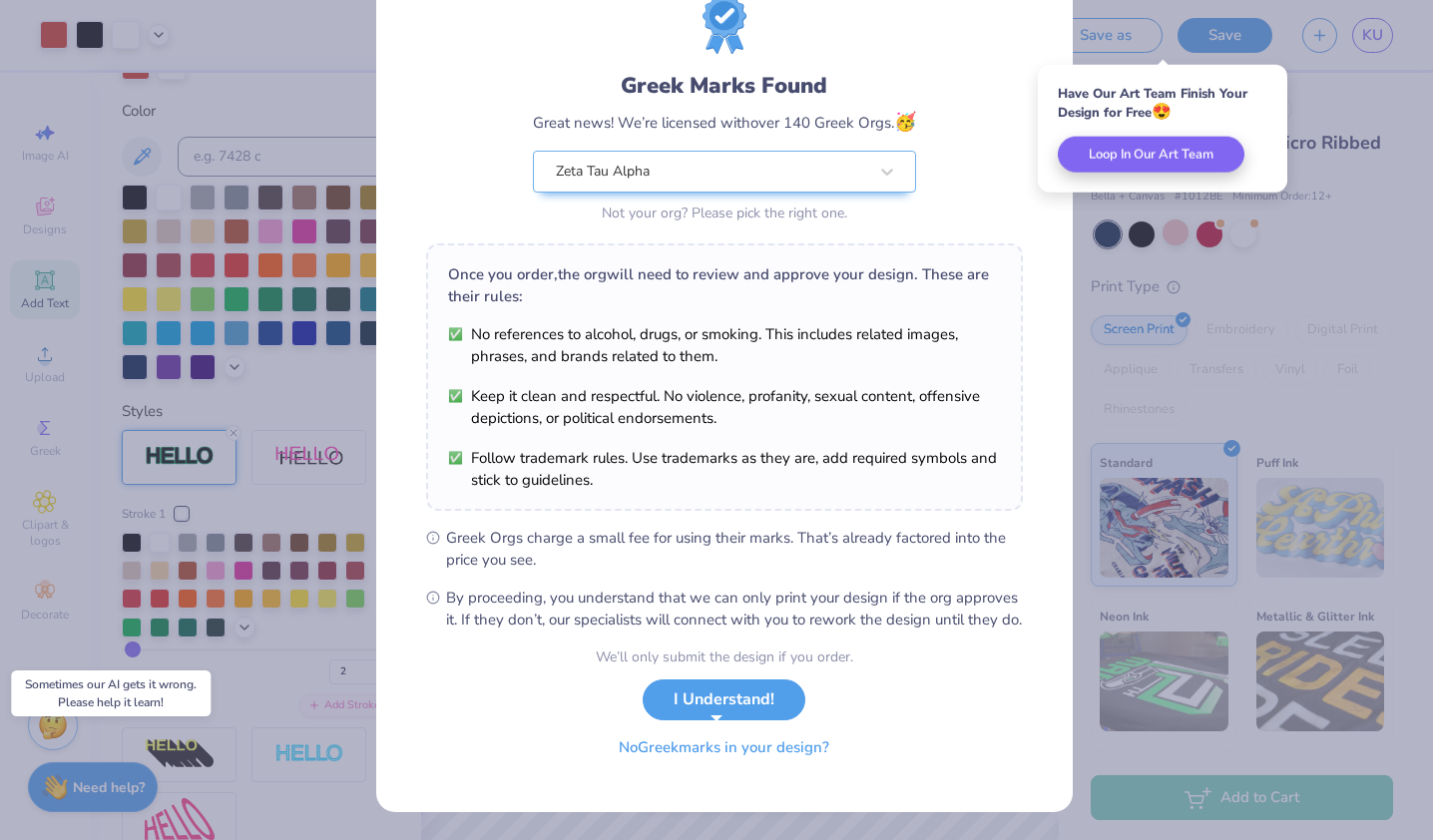 click on "No  Greek  marks in your design?" at bounding box center [723, 747] 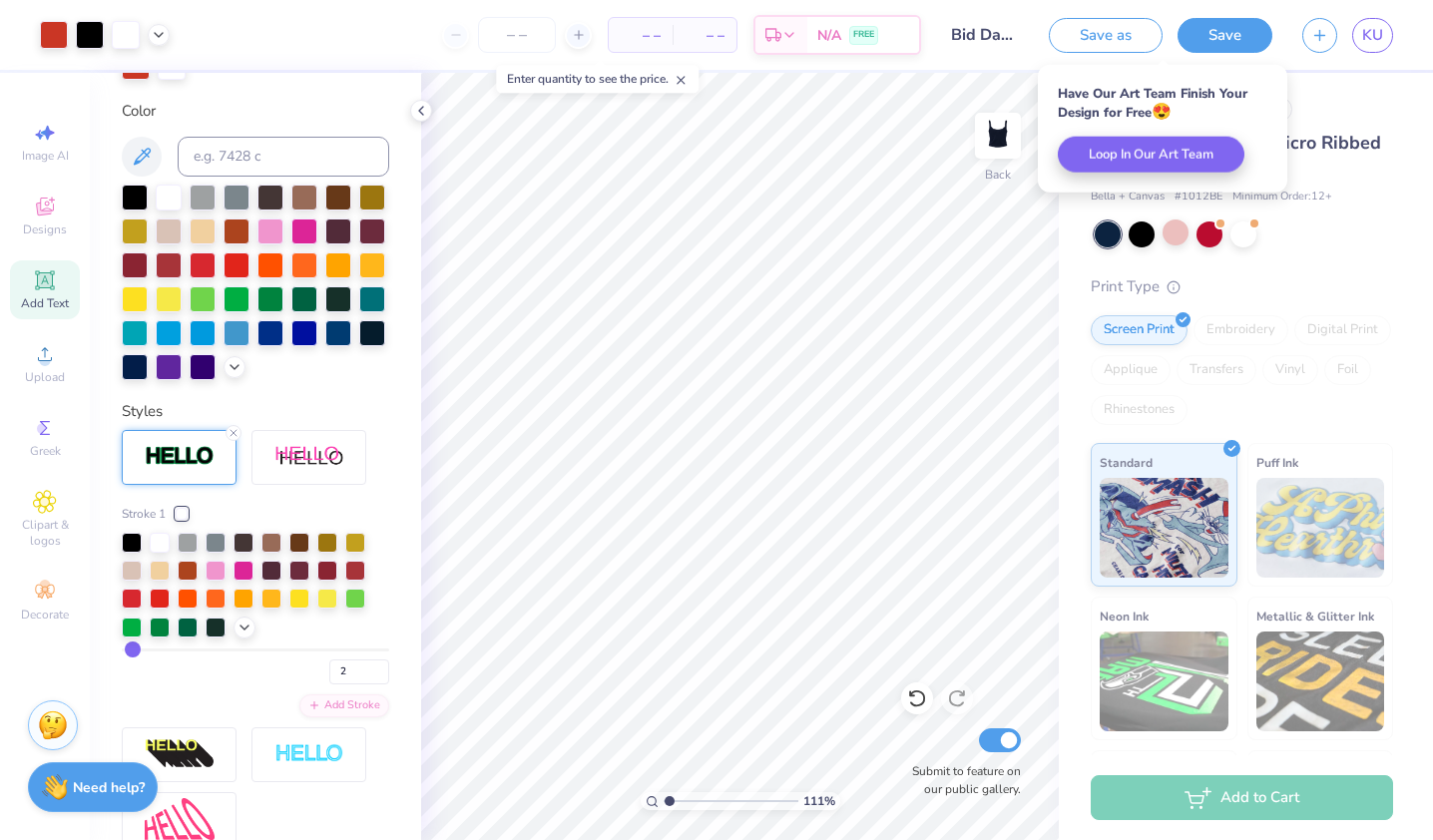 scroll, scrollTop: 0, scrollLeft: 0, axis: both 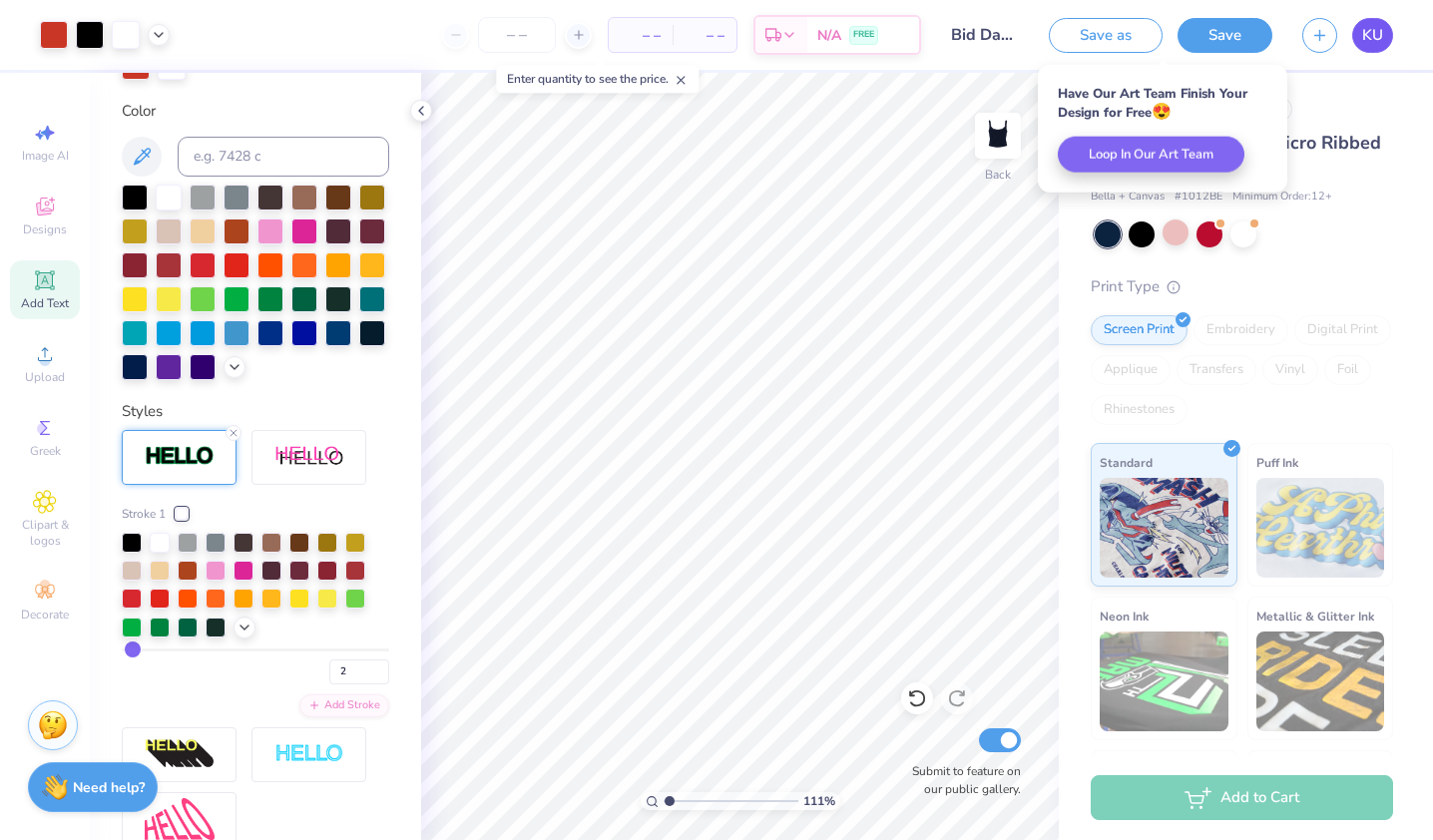 click on "KU" at bounding box center [1372, 35] 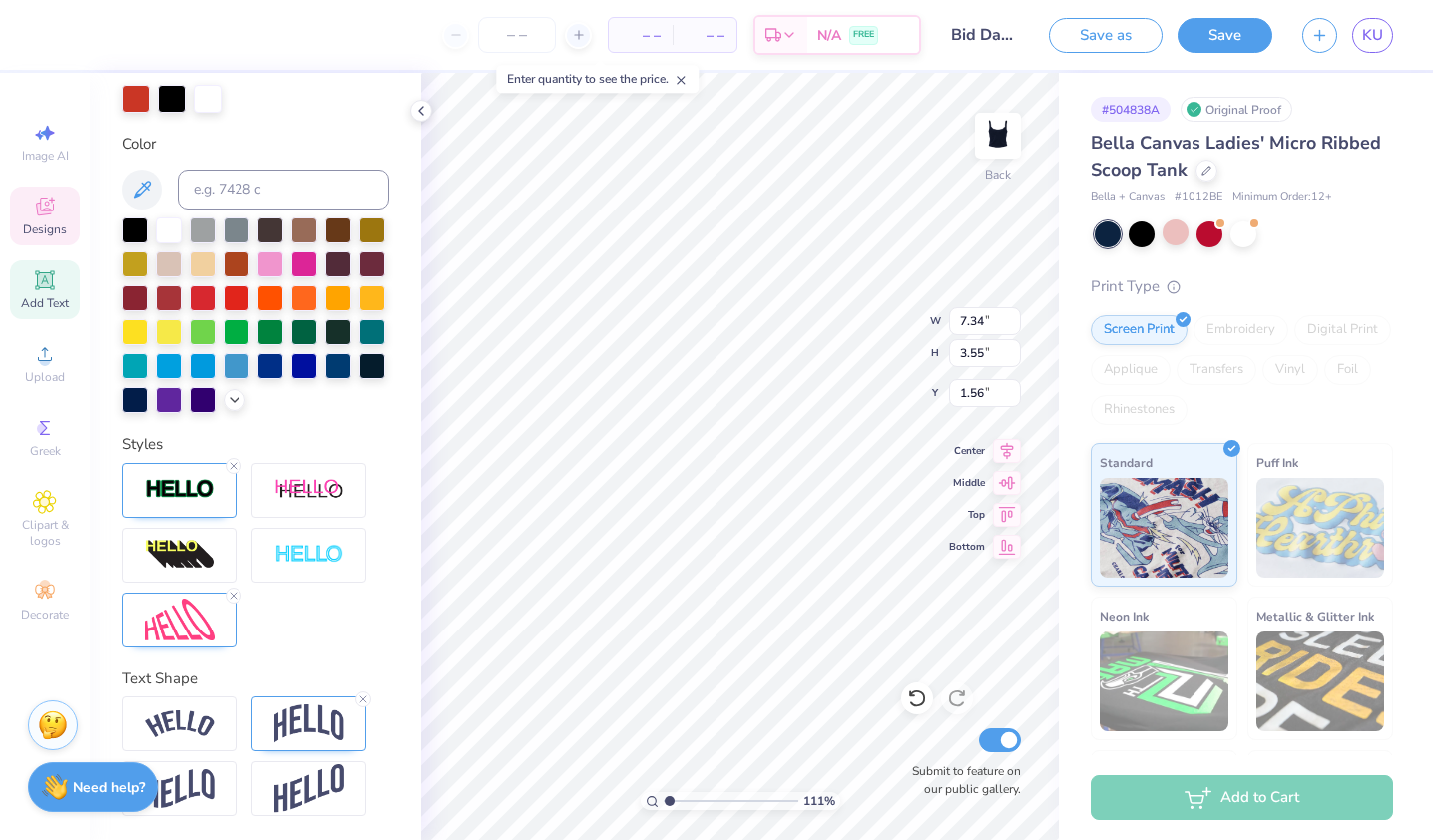 scroll, scrollTop: 16, scrollLeft: 5, axis: both 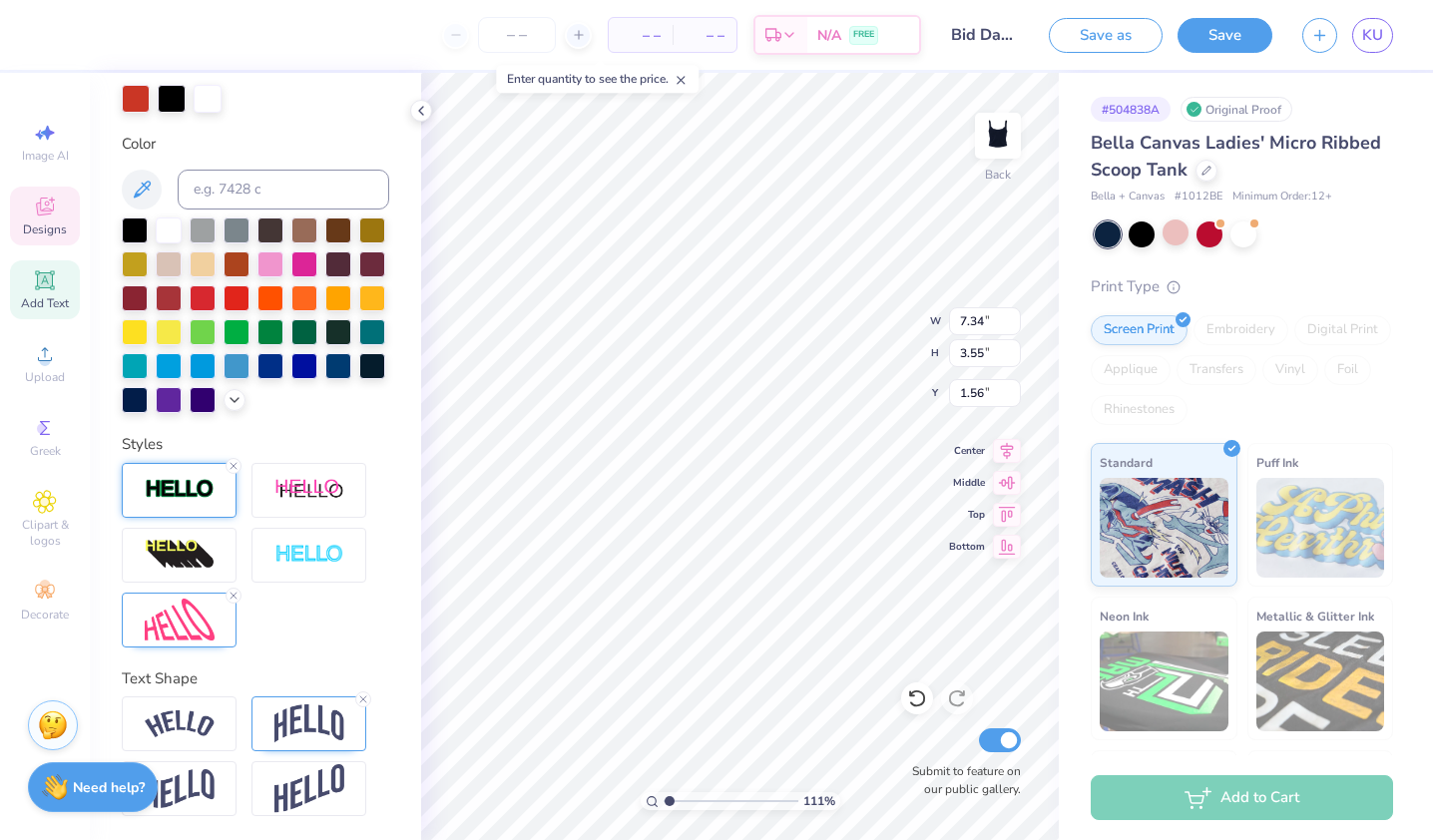 click at bounding box center [180, 489] 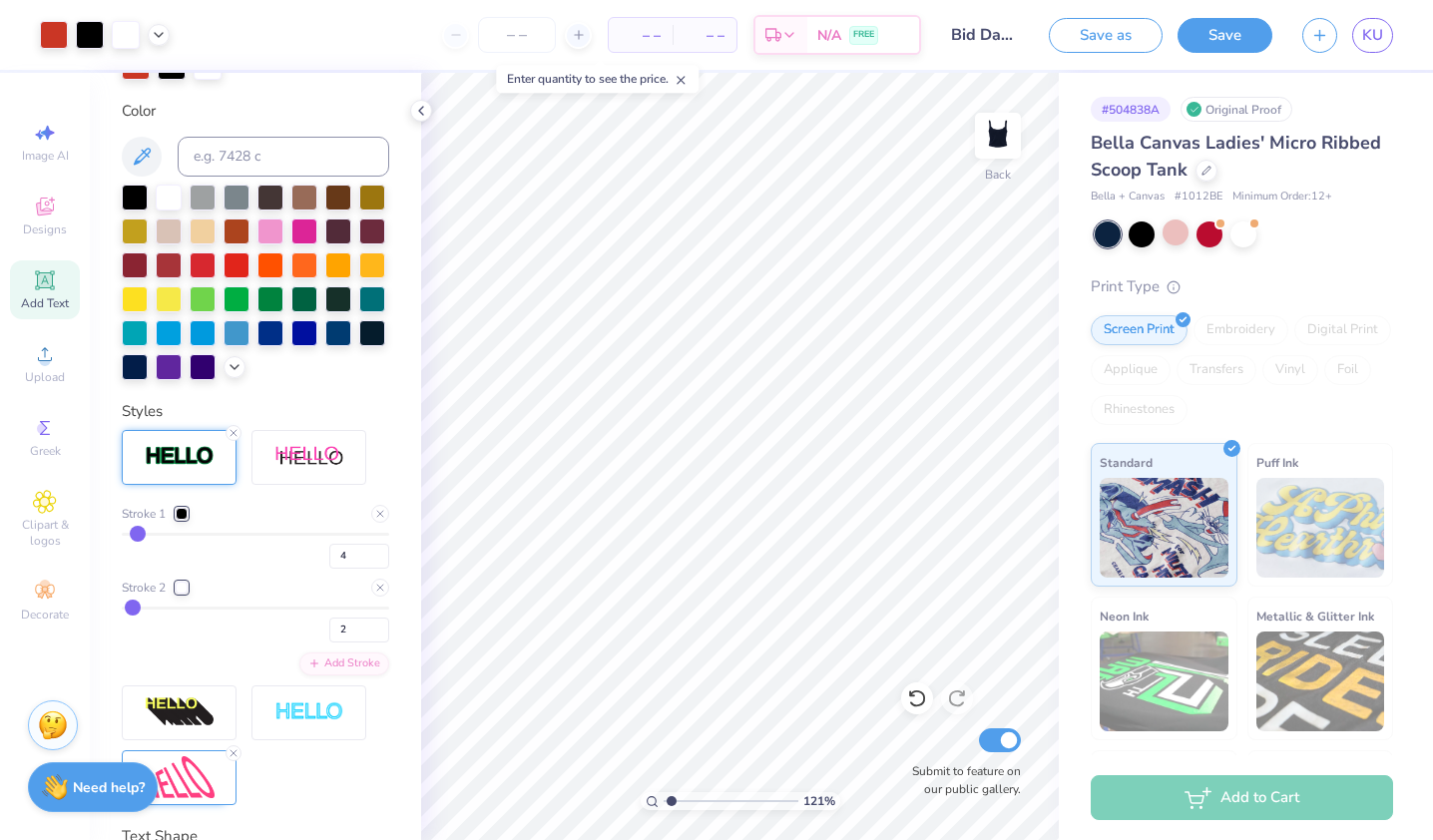 type on "1.24628480873072" 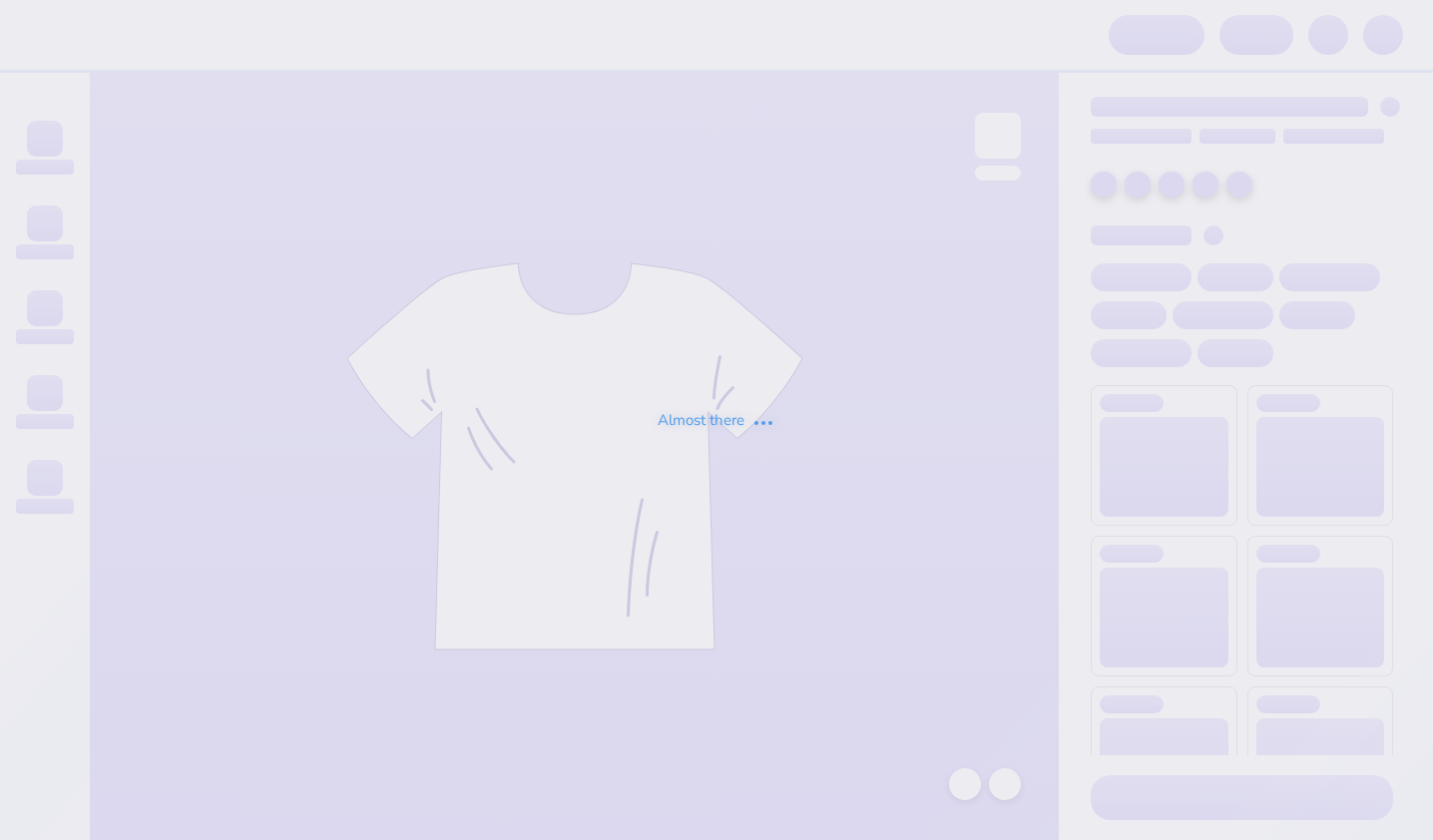 scroll, scrollTop: 0, scrollLeft: 0, axis: both 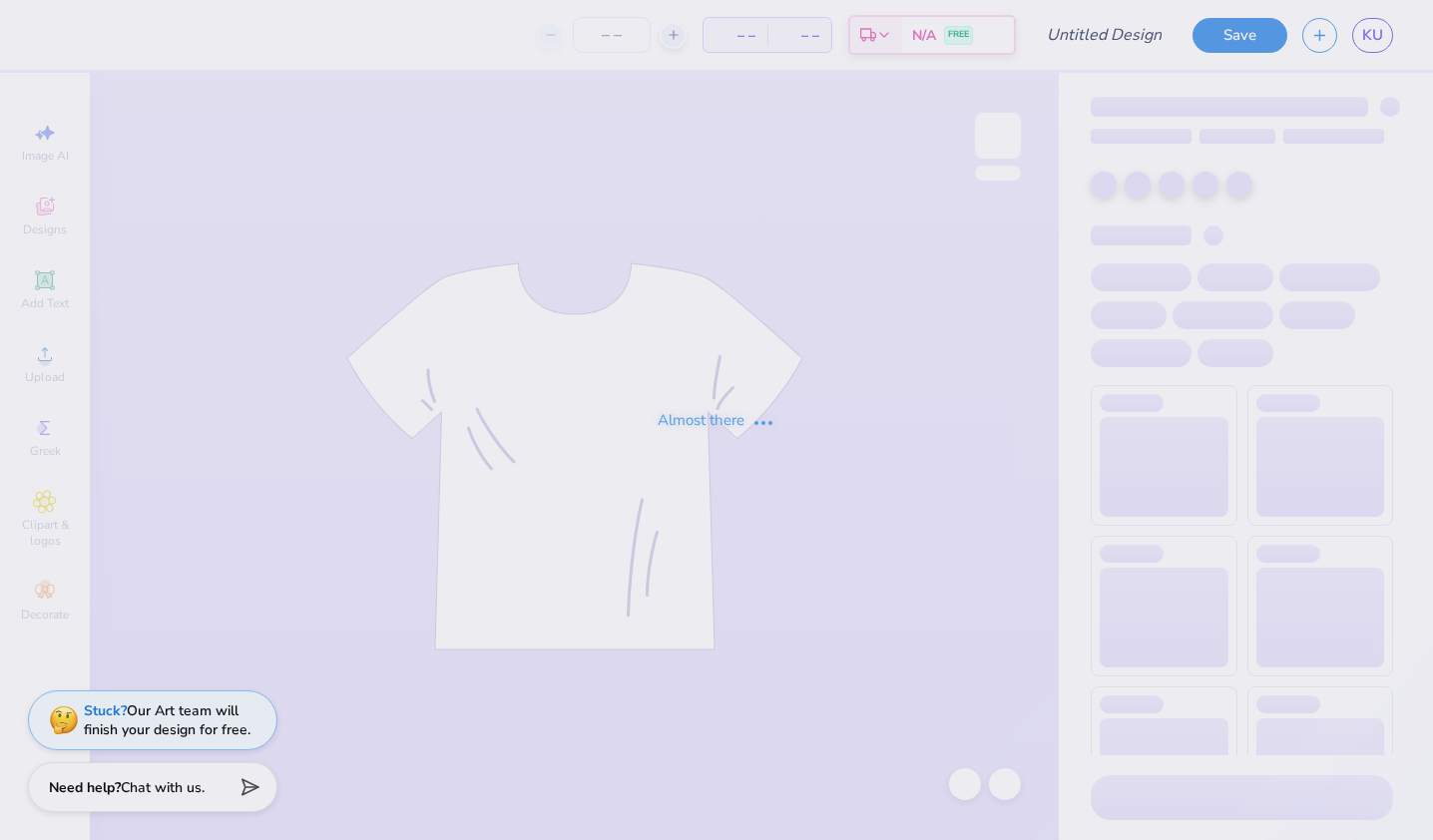type on "Bid Day White!" 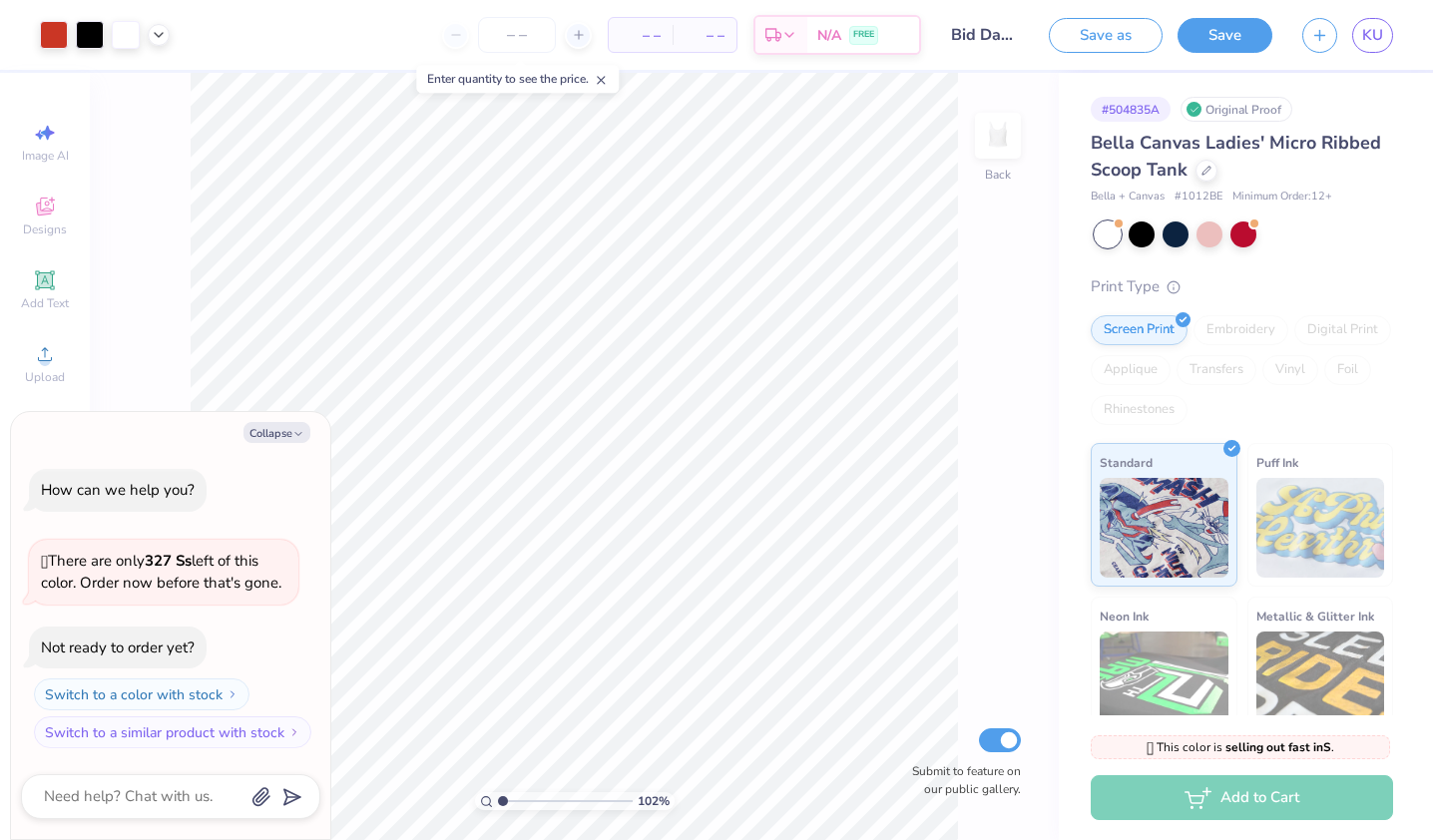 type on "1.0209383049188" 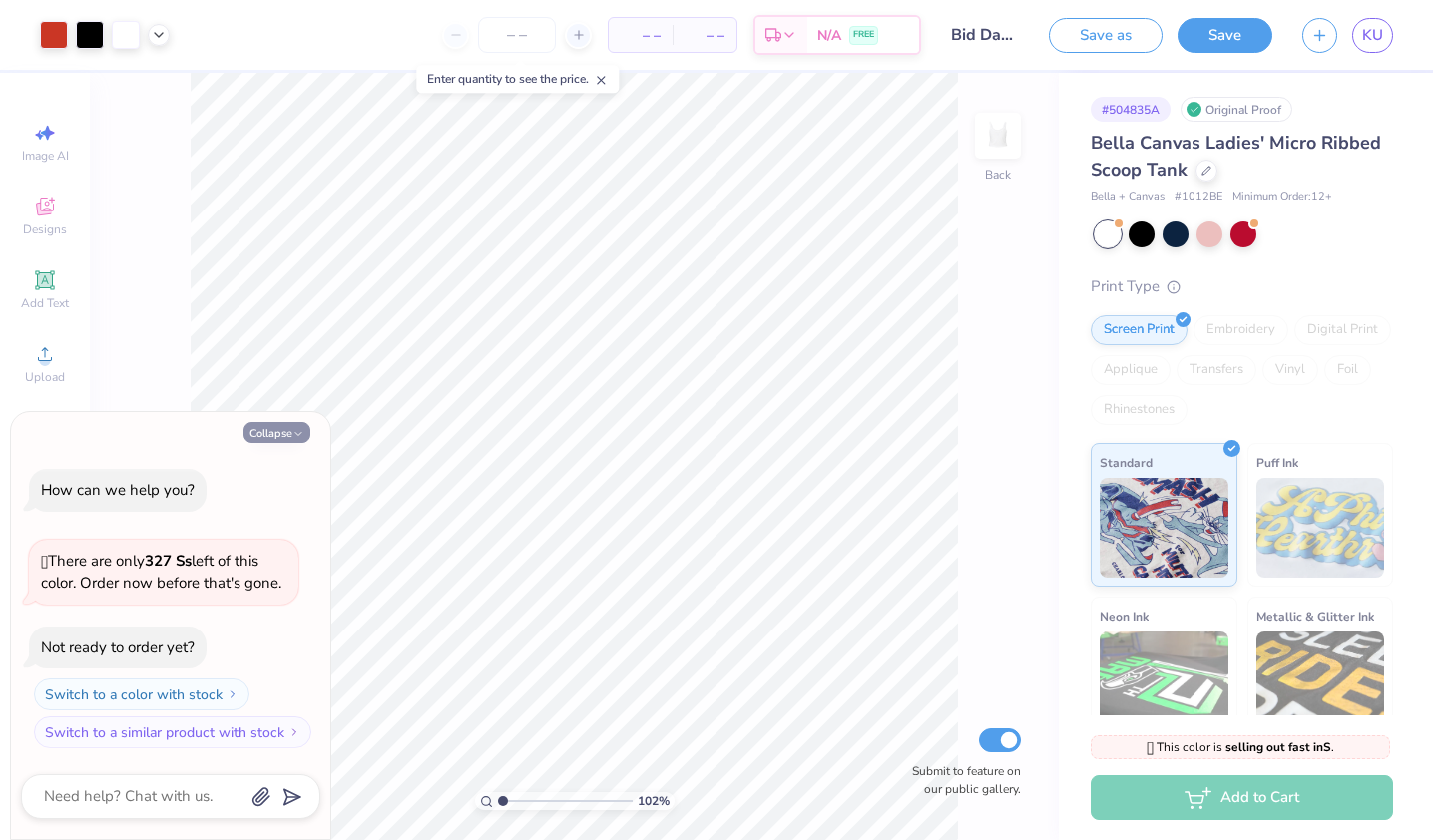 click on "Collapse" at bounding box center [276, 432] 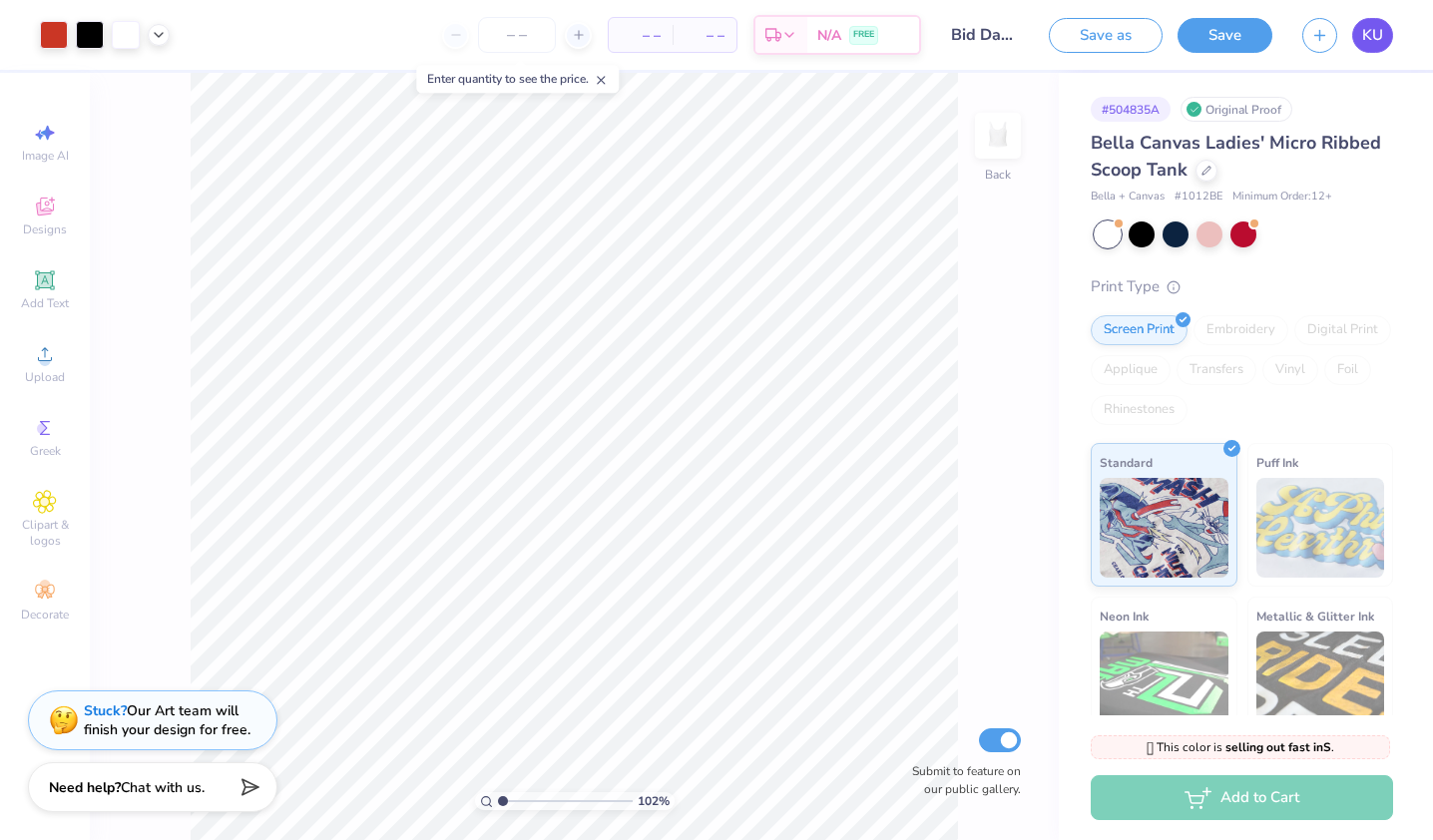 click on "KU" at bounding box center [1372, 35] 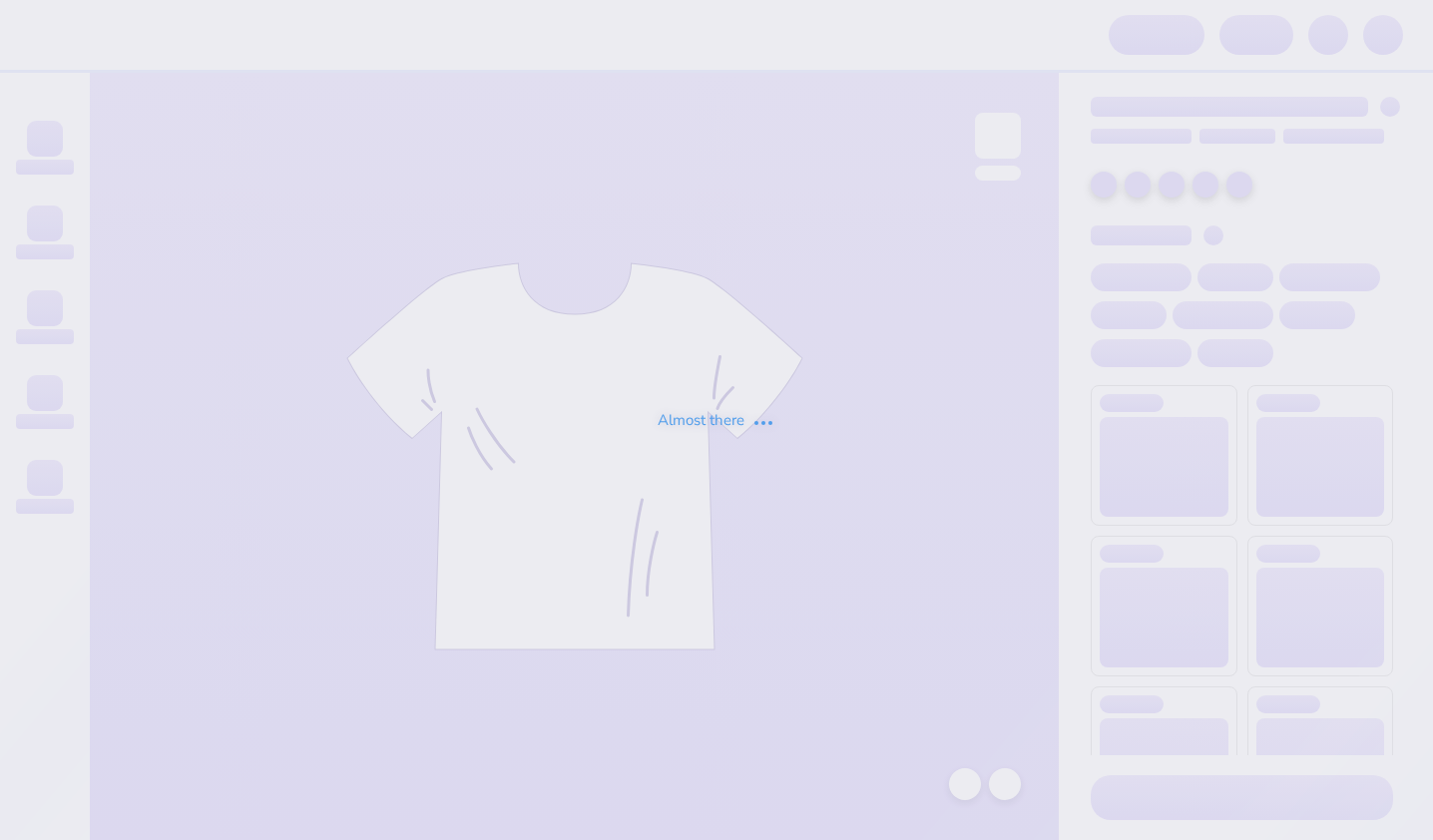 scroll, scrollTop: 0, scrollLeft: 0, axis: both 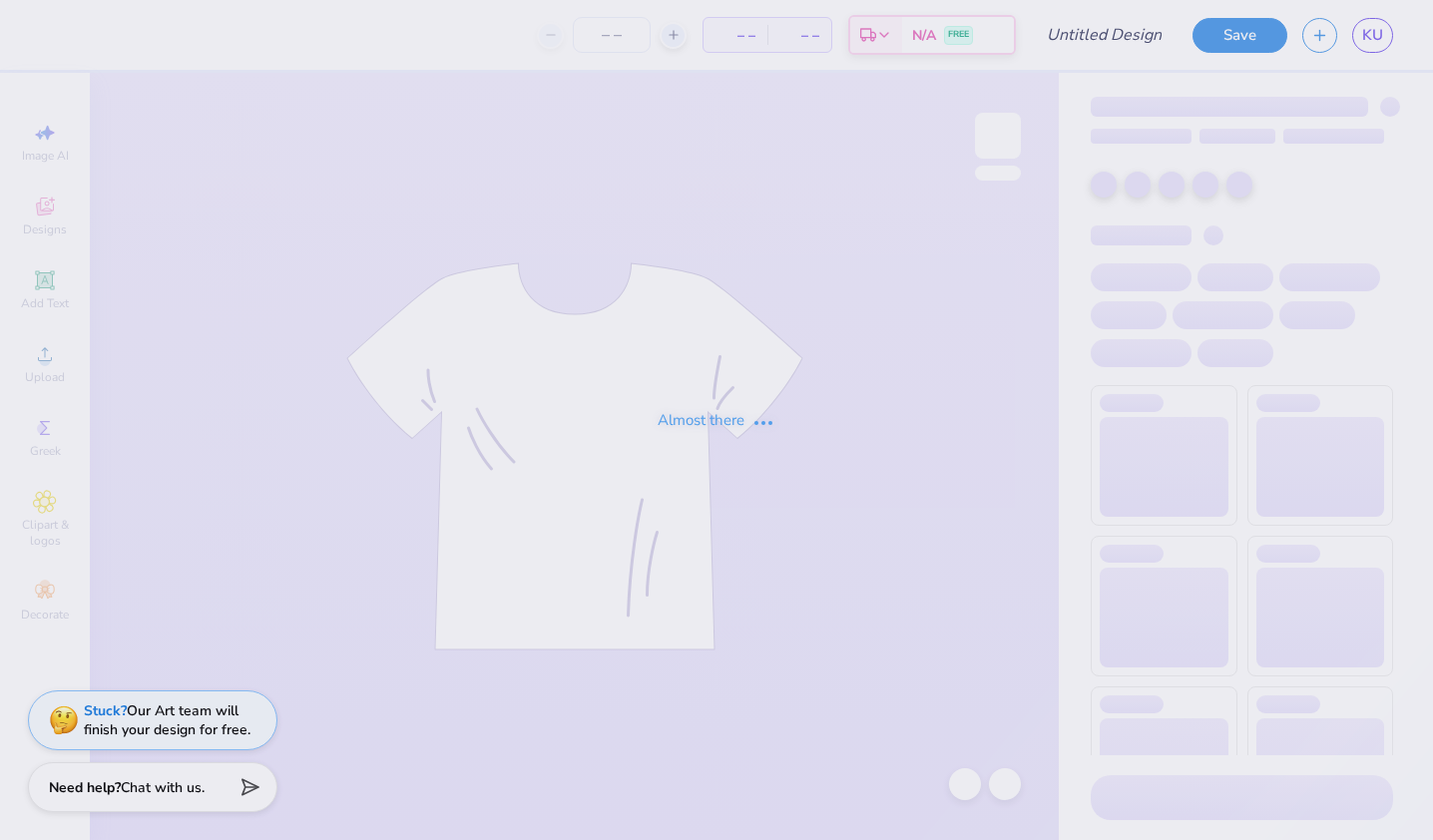 type on "Bid Day Navy!" 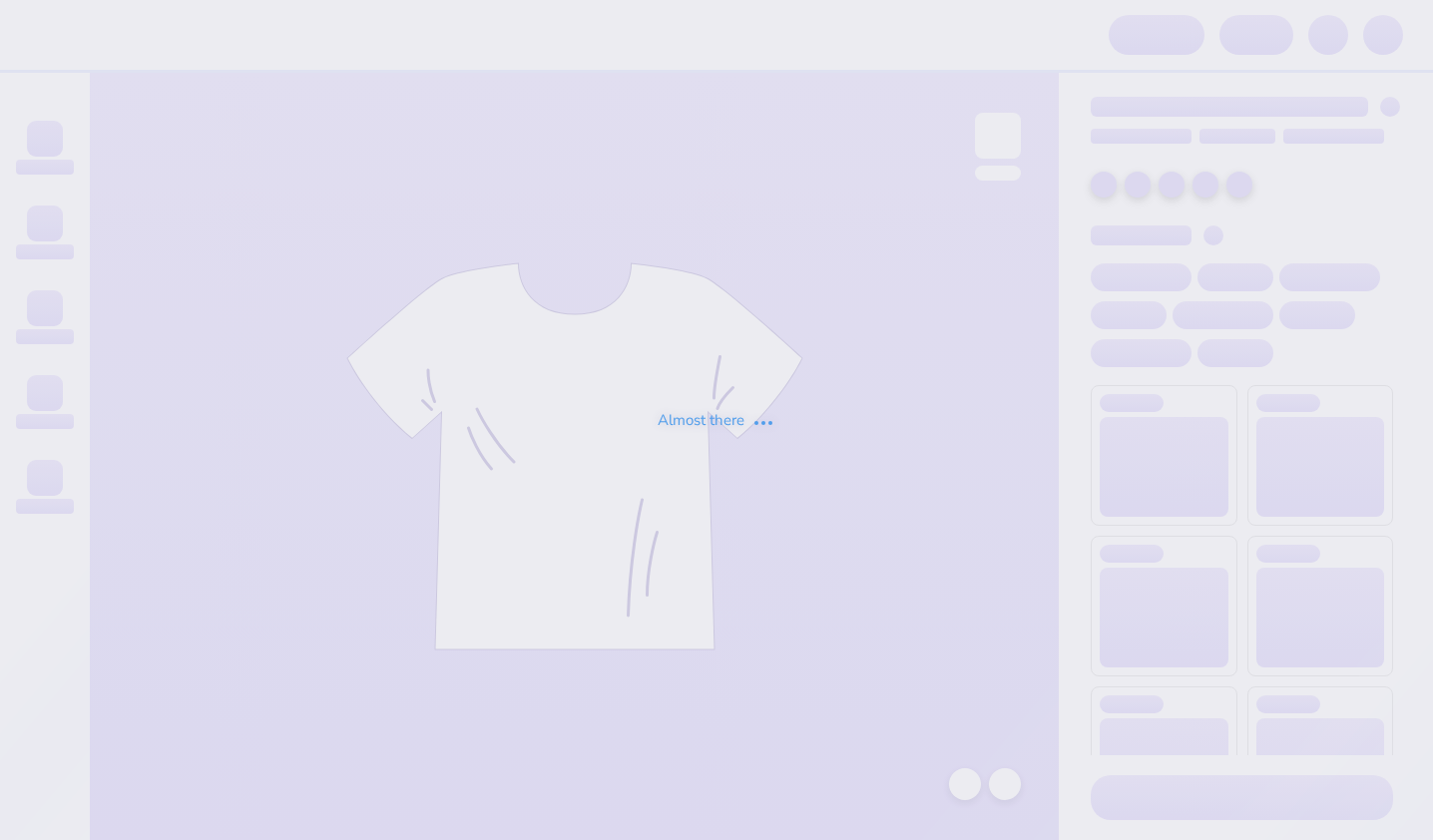 scroll, scrollTop: 0, scrollLeft: 0, axis: both 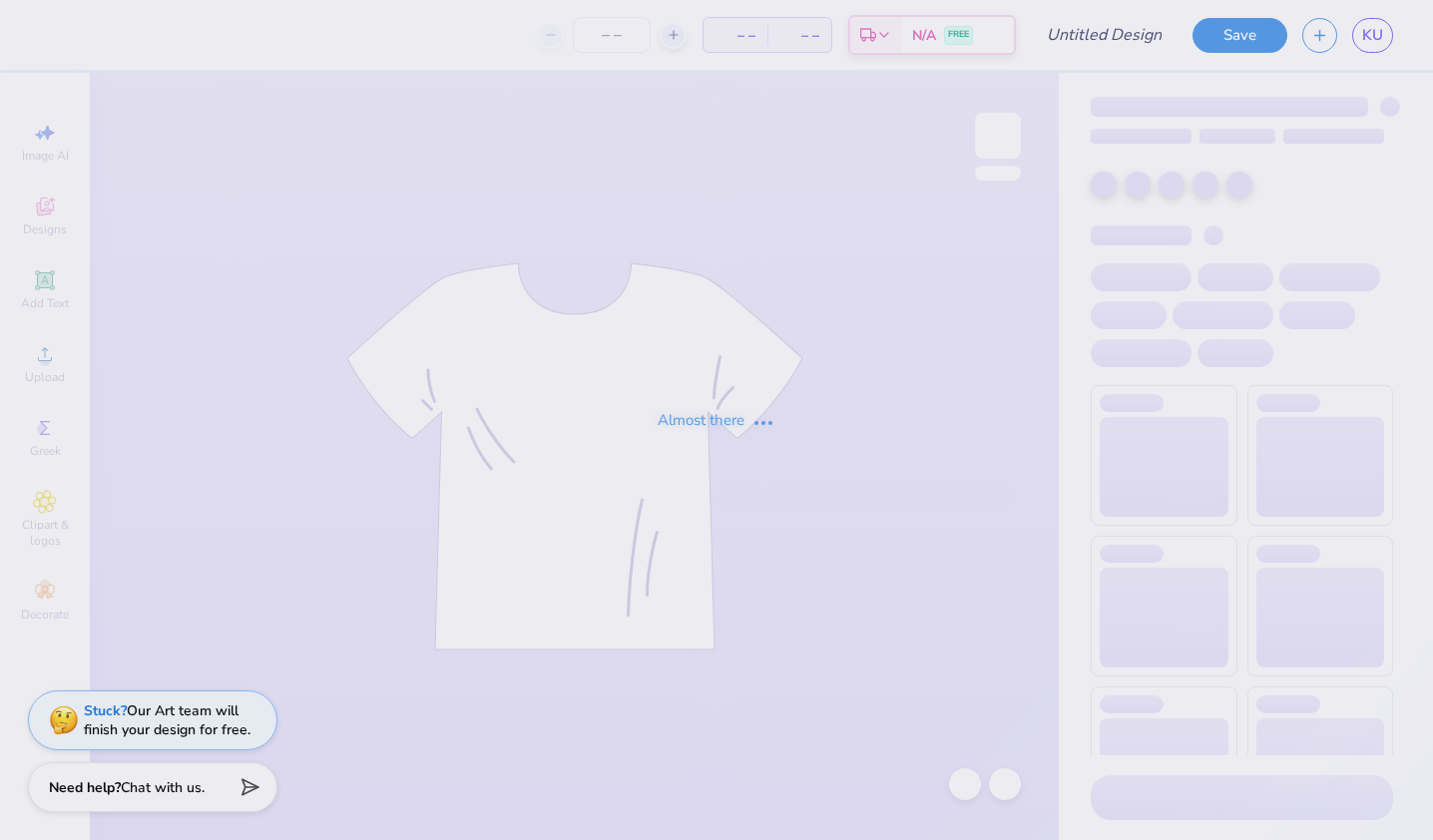 type on "Bid Day Navy!" 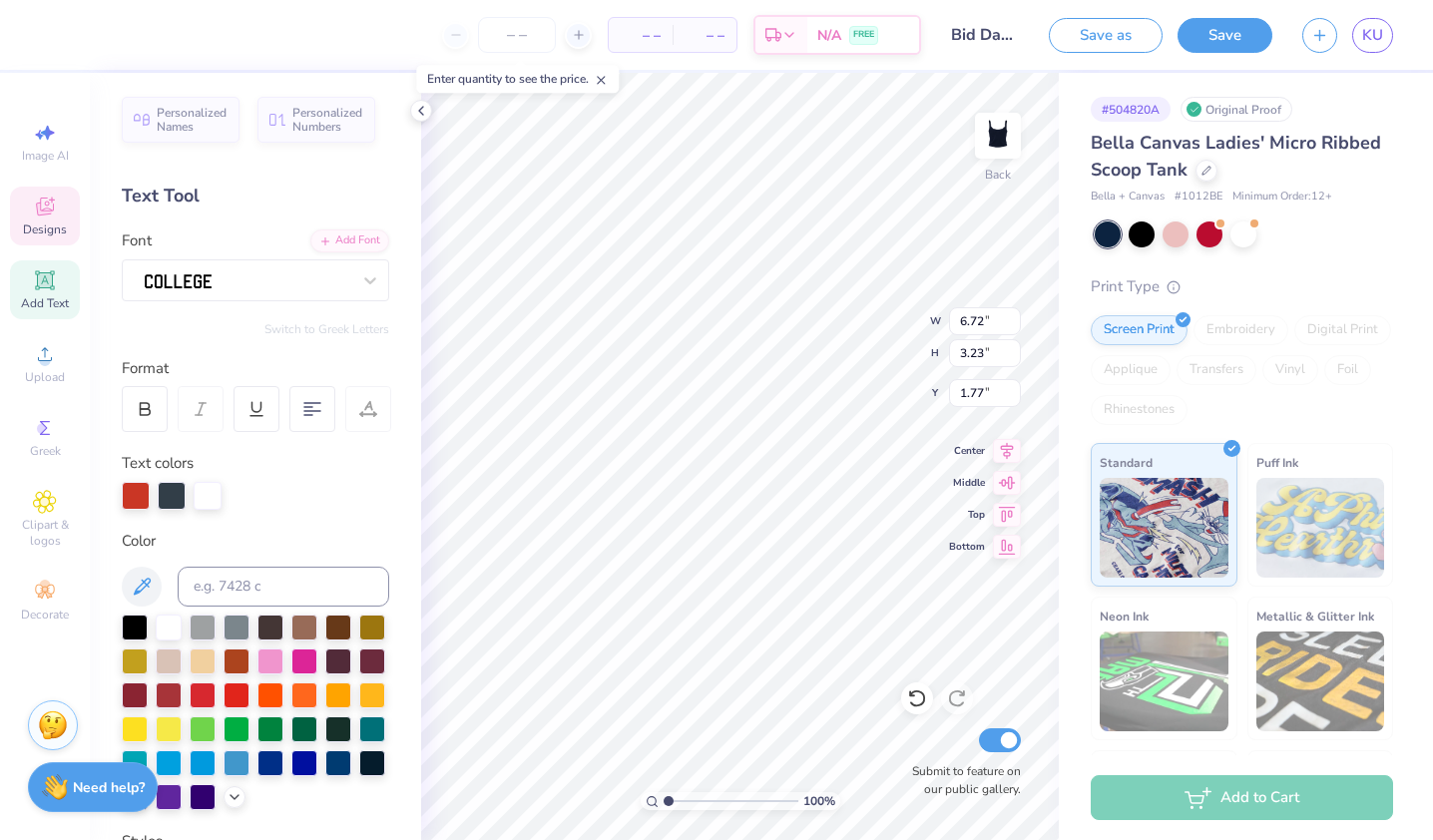 scroll, scrollTop: 16, scrollLeft: 2, axis: both 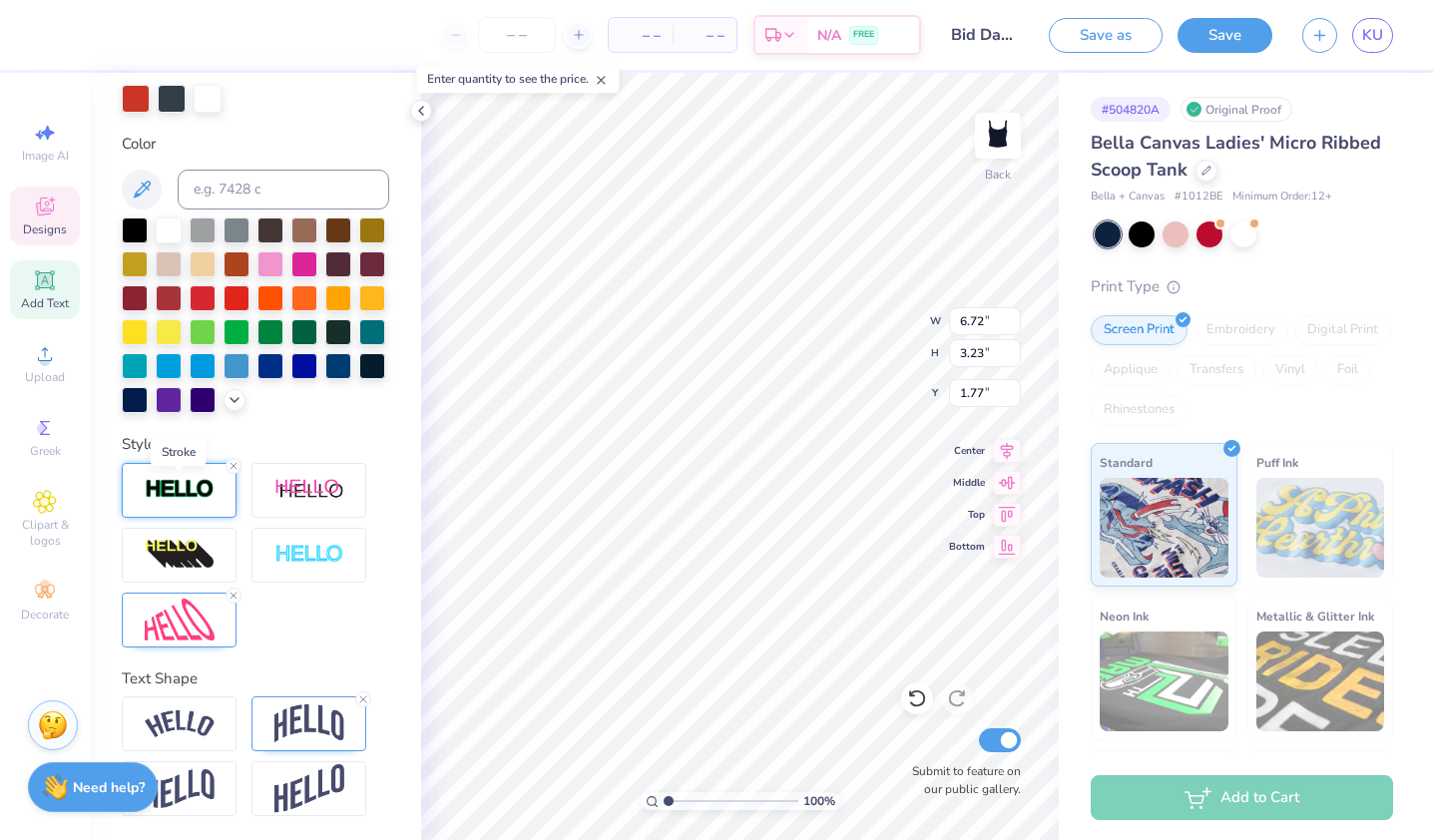 click at bounding box center (180, 489) 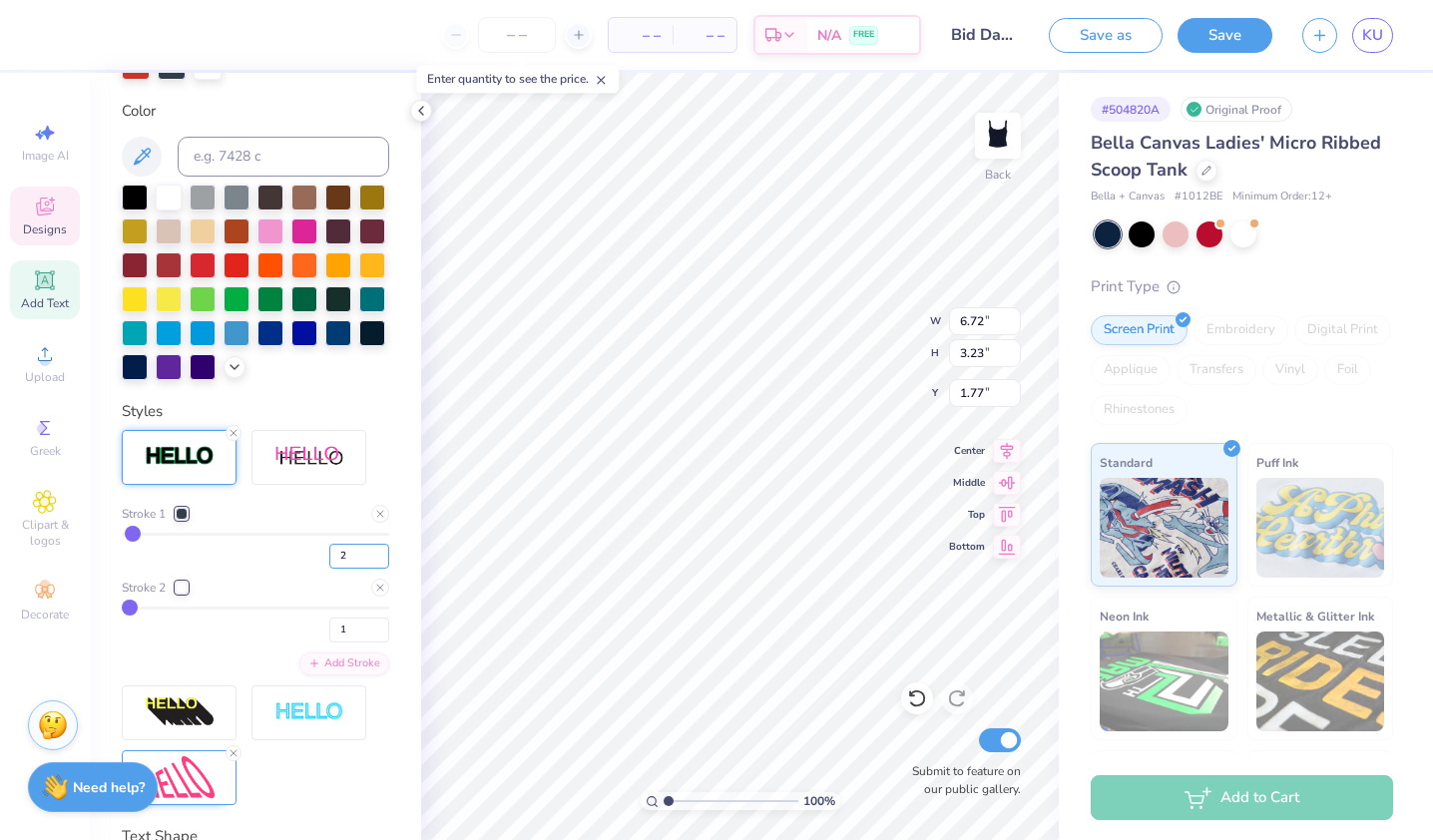 click on "2" at bounding box center (359, 556) 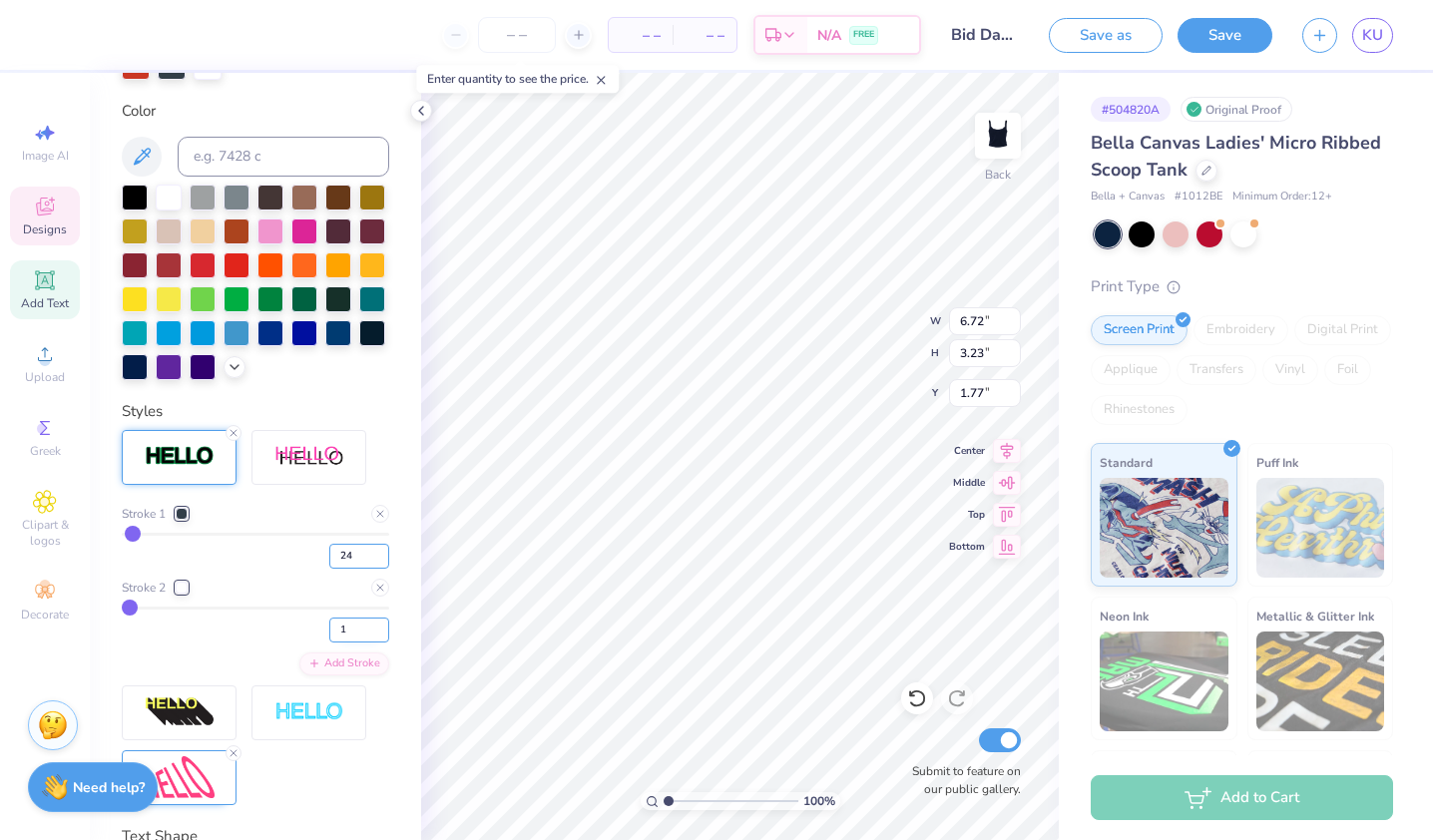 type on "2" 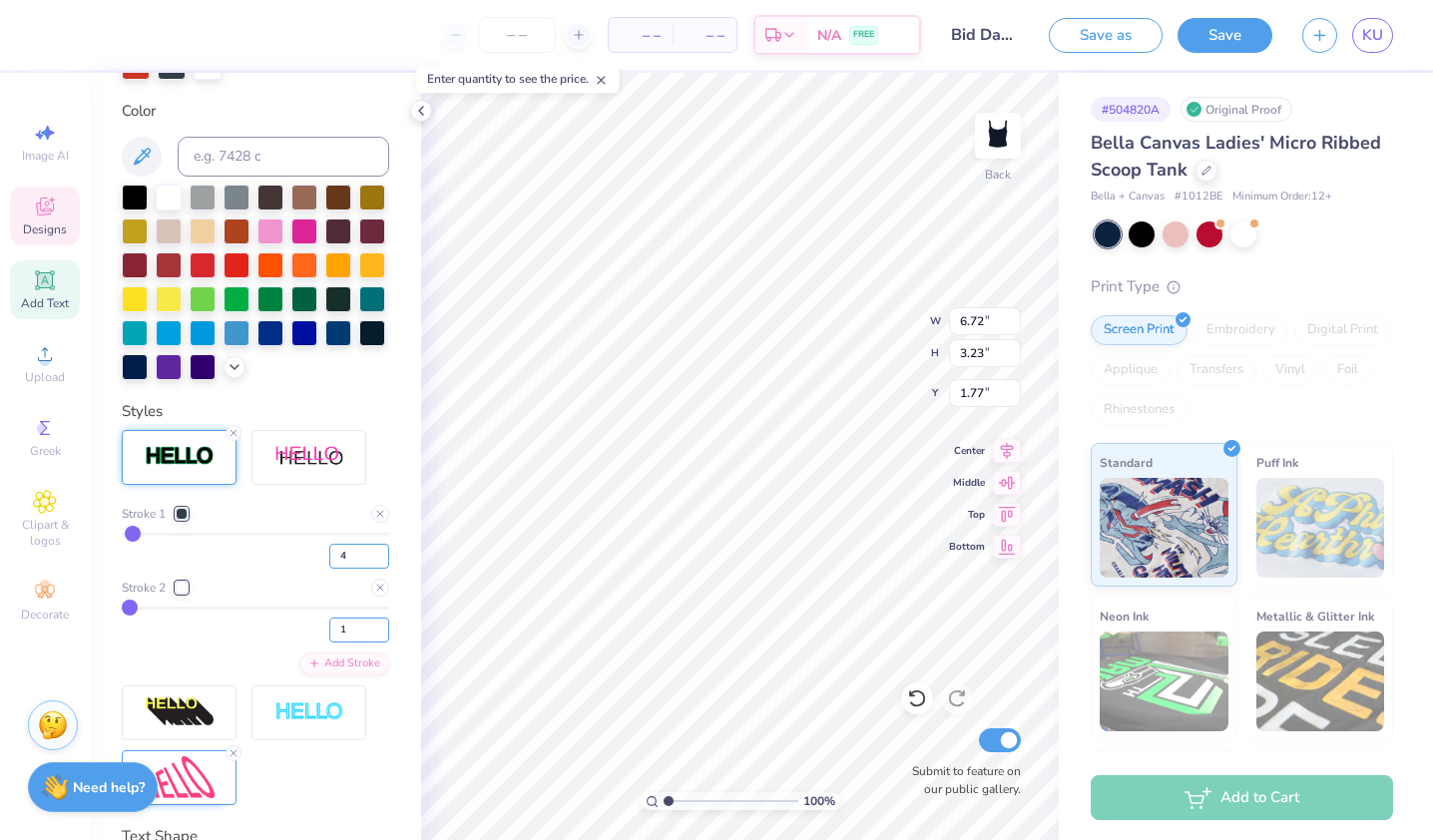 type on "4" 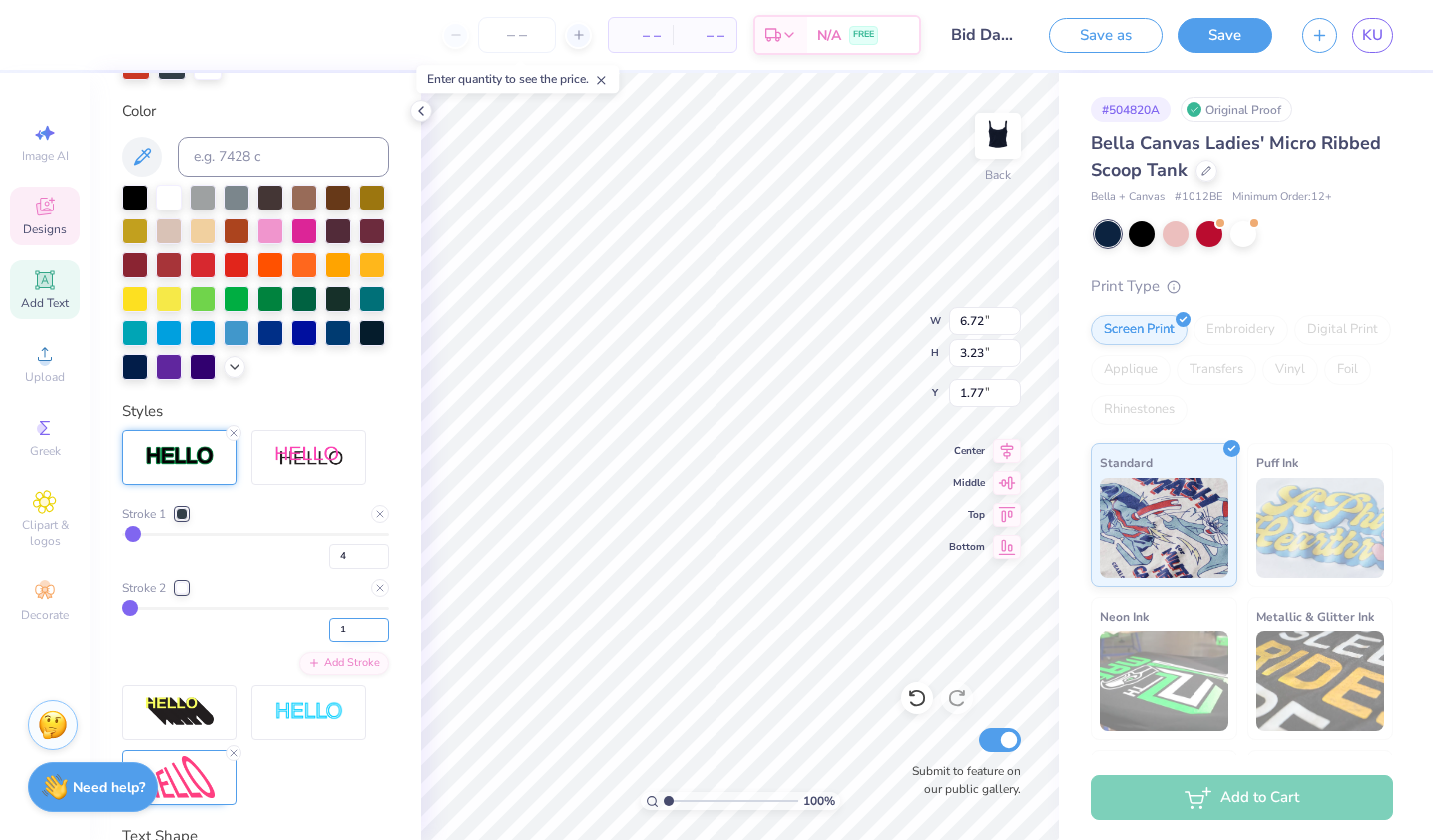 type on "4" 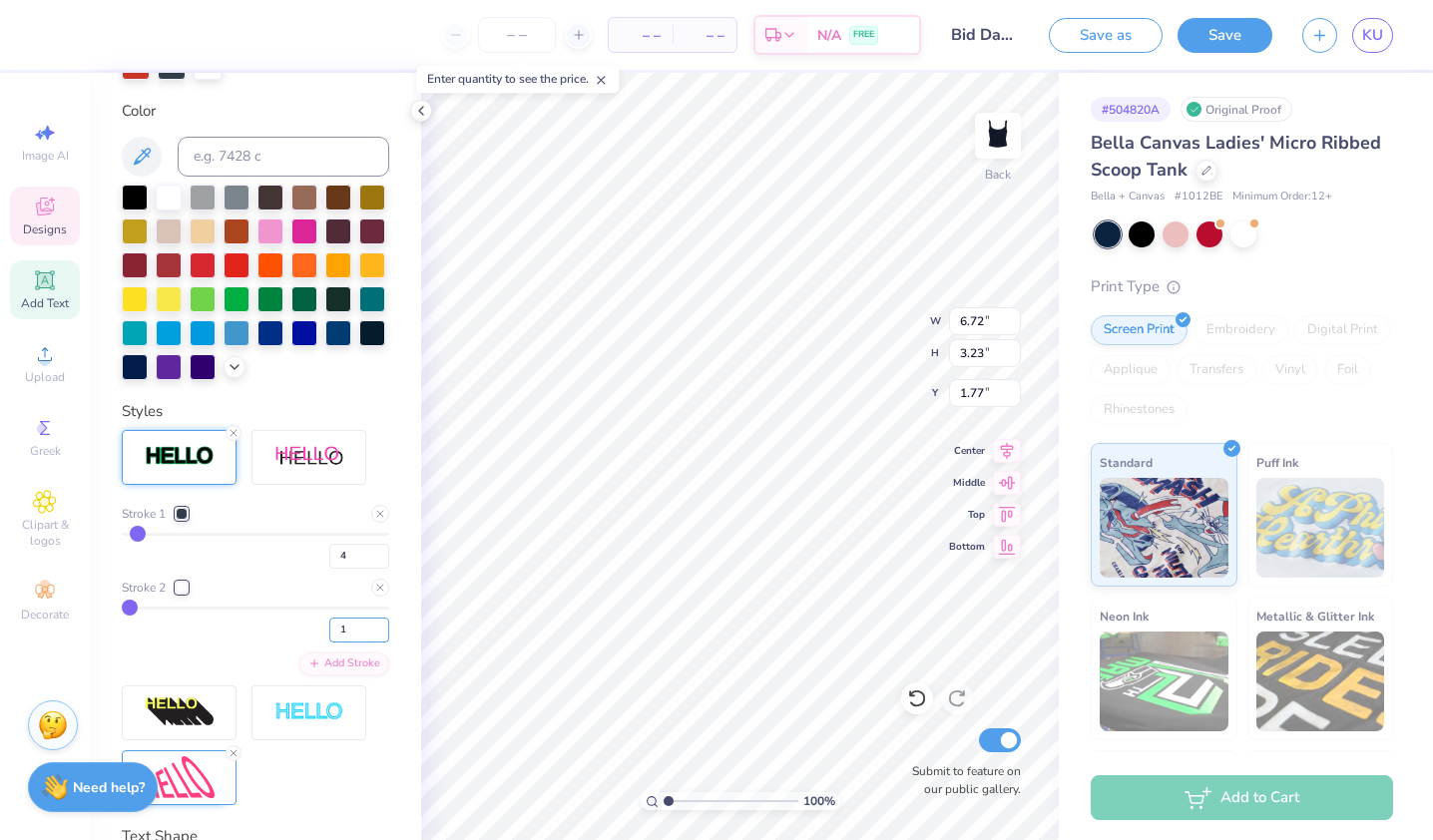 click on "1" at bounding box center [359, 630] 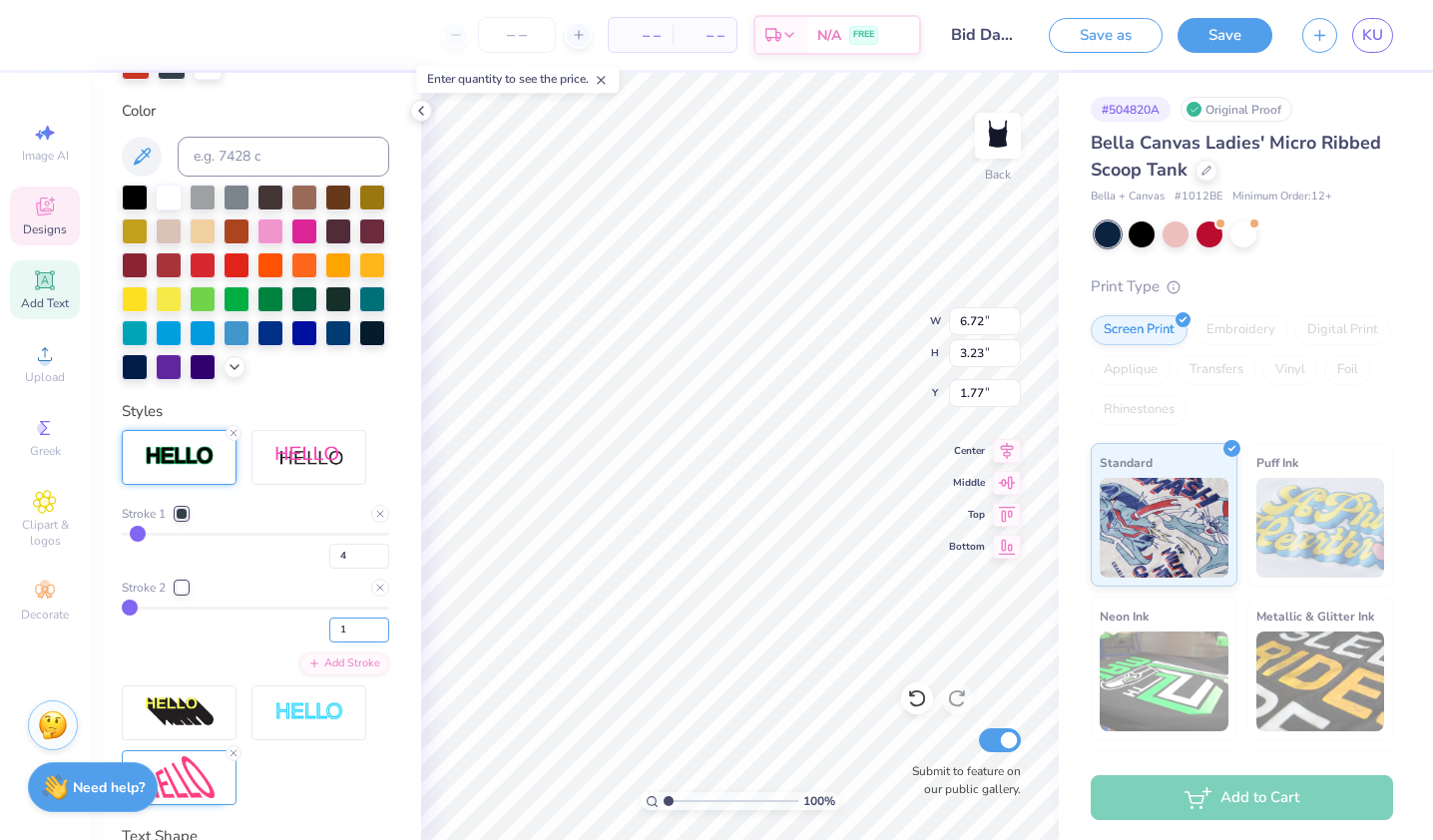 click on "1" at bounding box center [359, 630] 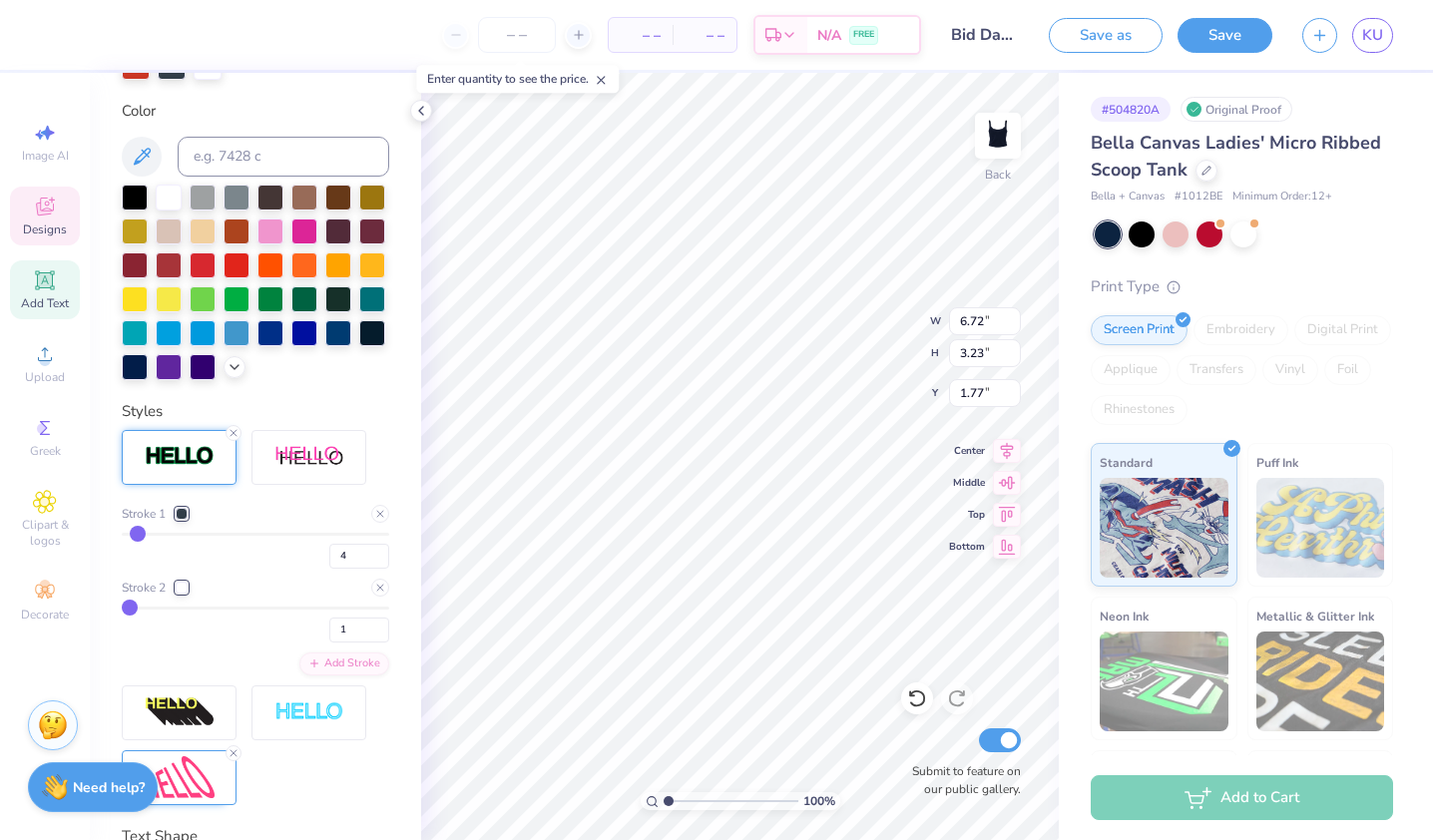 scroll, scrollTop: 16, scrollLeft: 4, axis: both 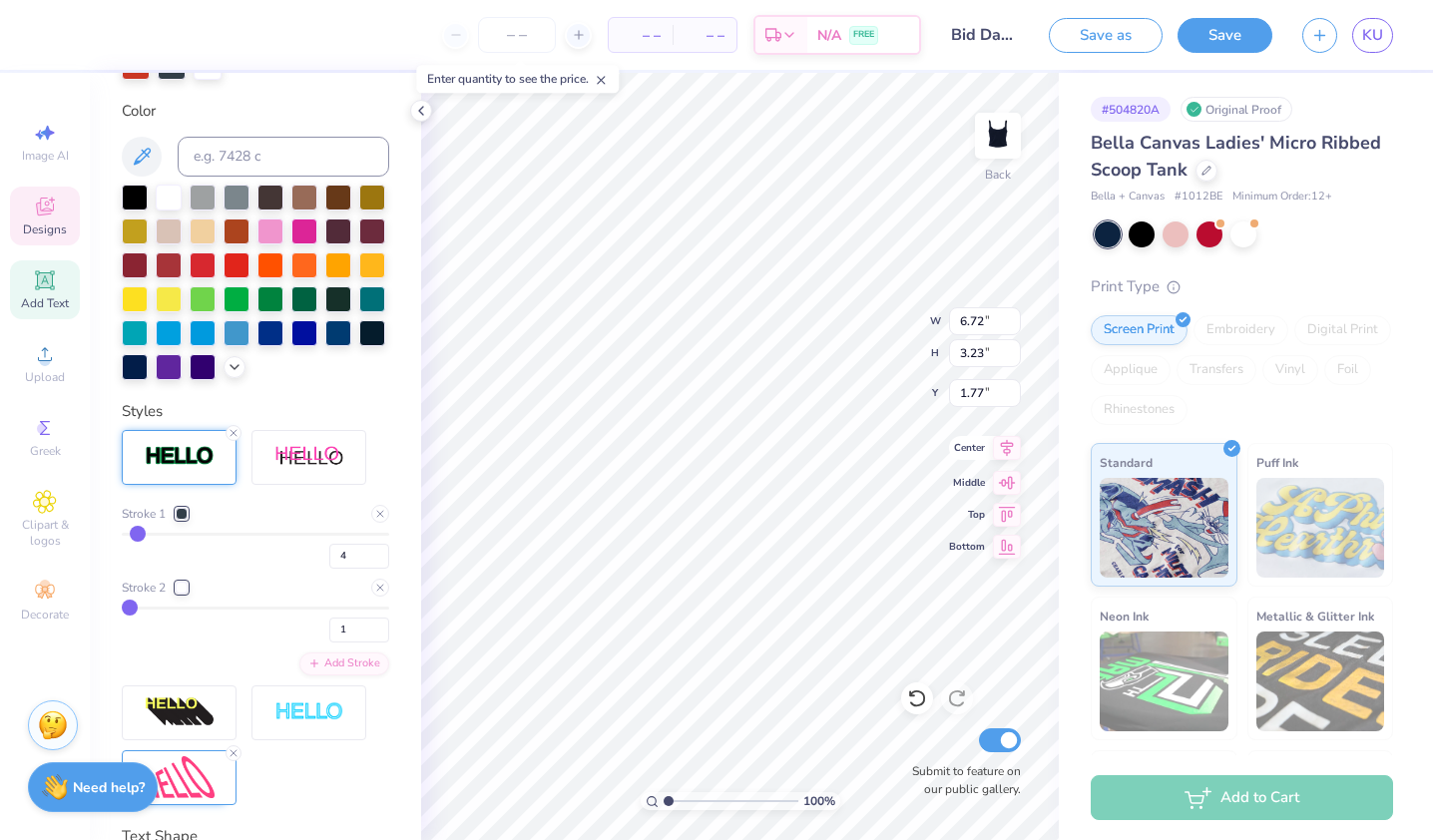 type on "Z" 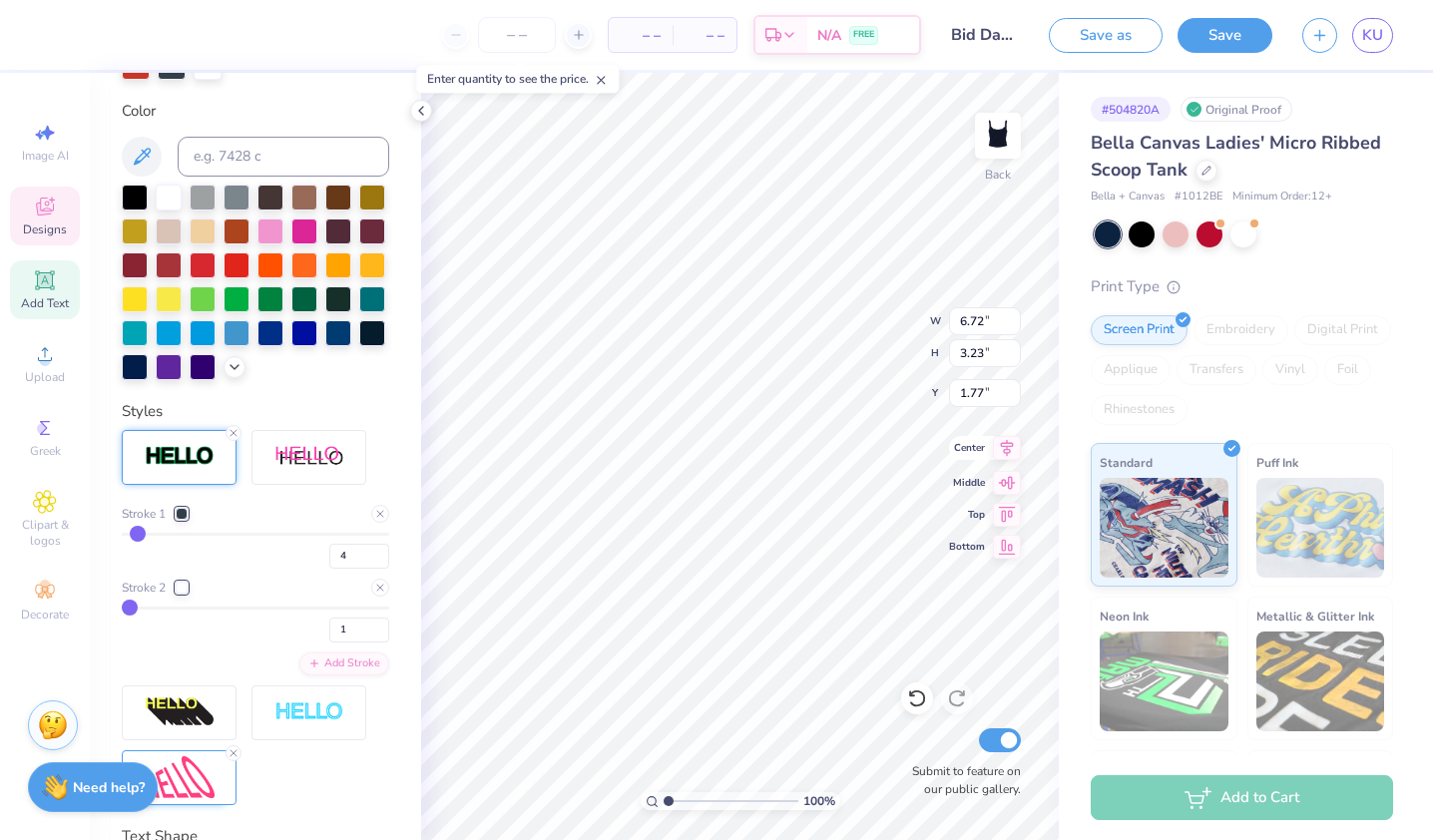 type on "ZETA TAU ALPHA" 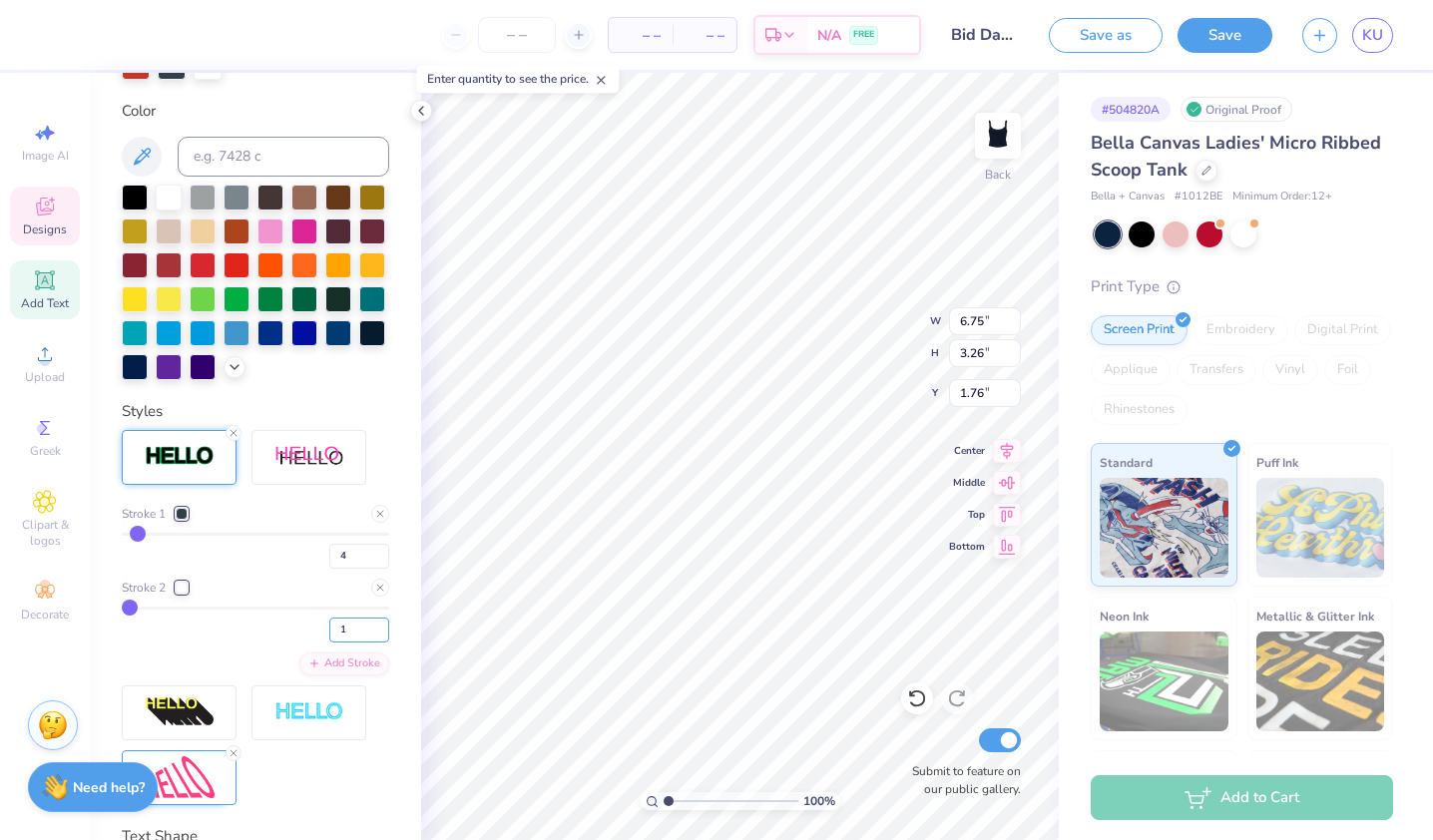 click on "1" at bounding box center [359, 630] 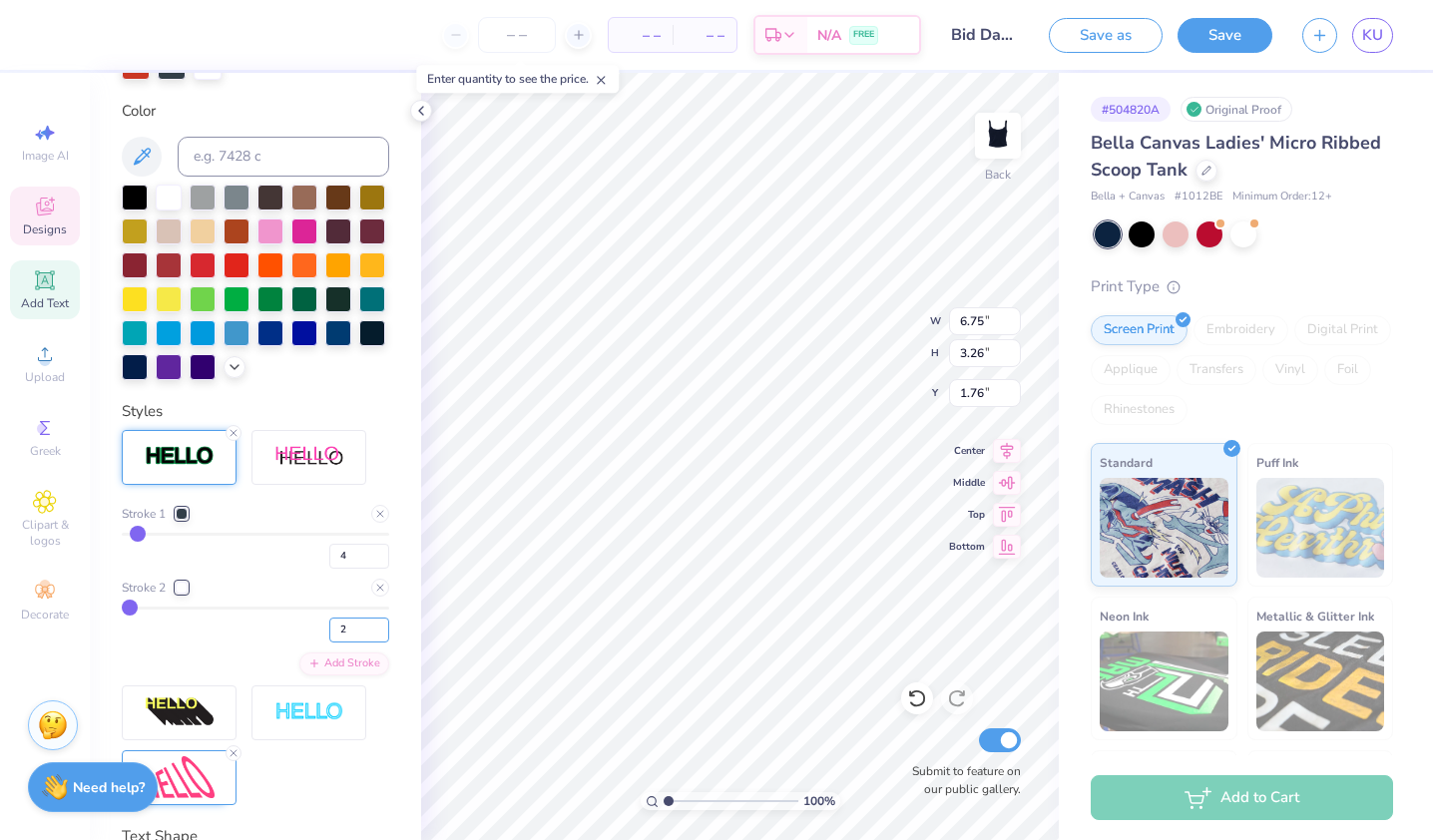 type on "2" 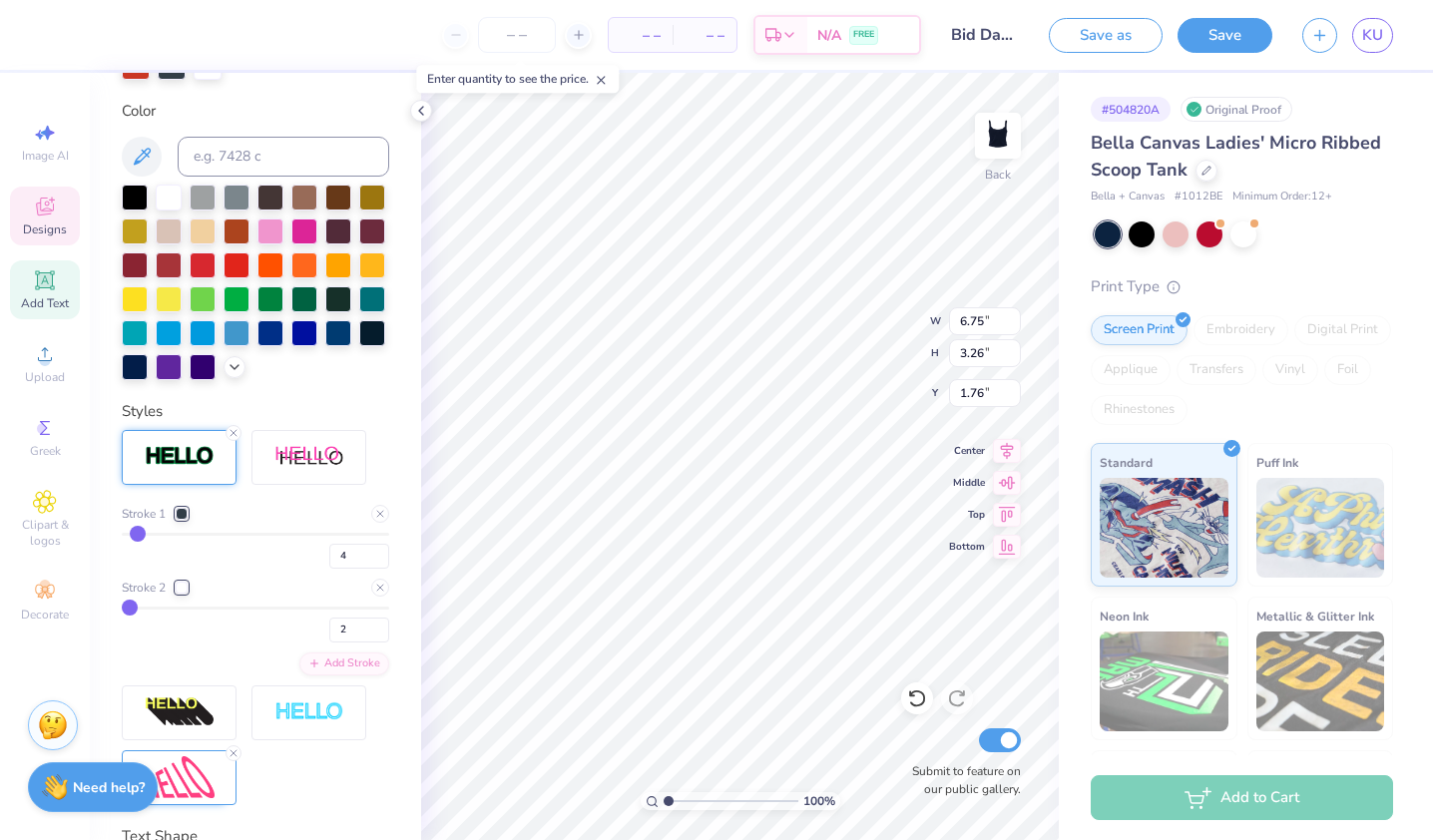 type on "2" 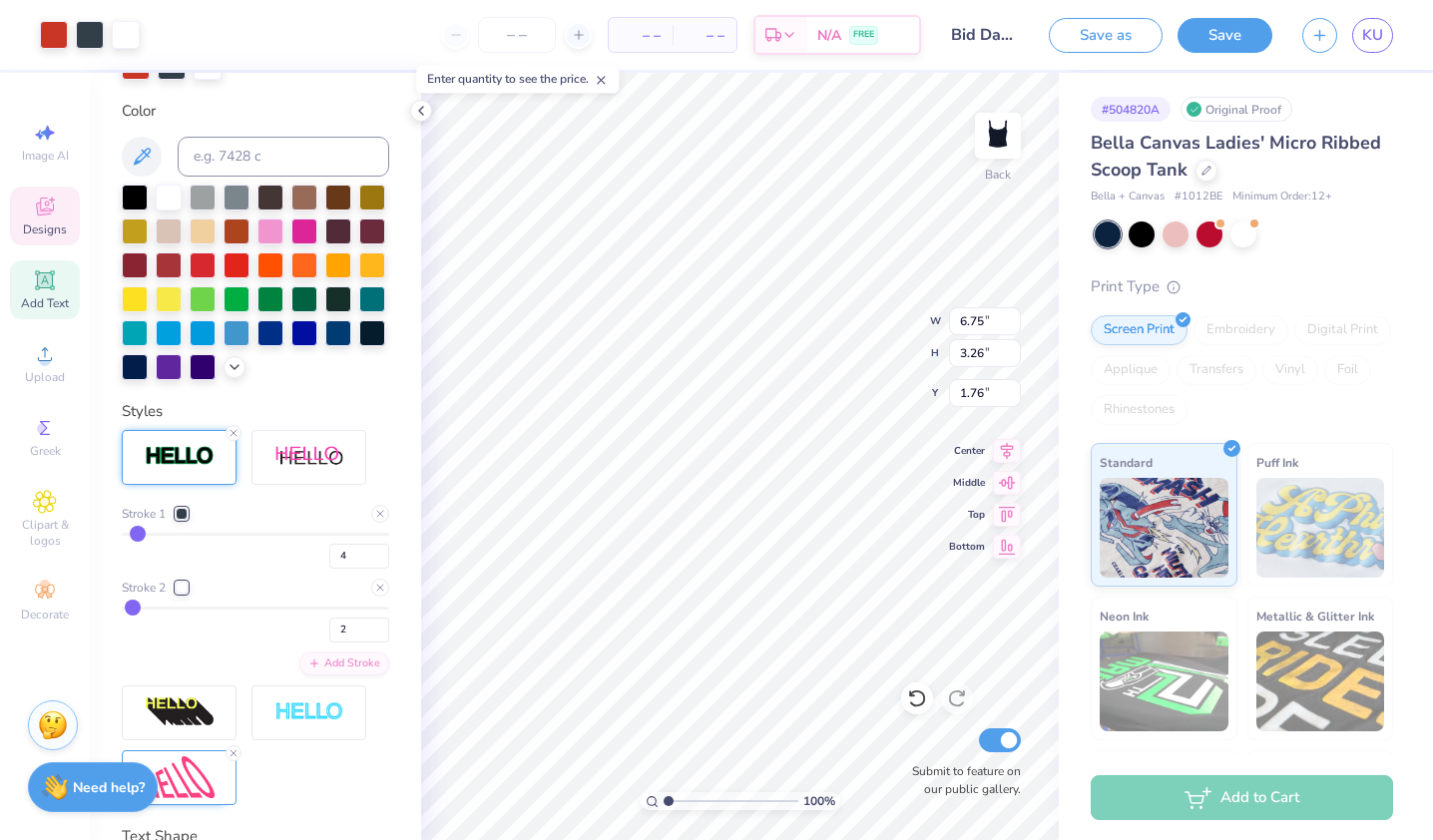 scroll, scrollTop: 16, scrollLeft: 2, axis: both 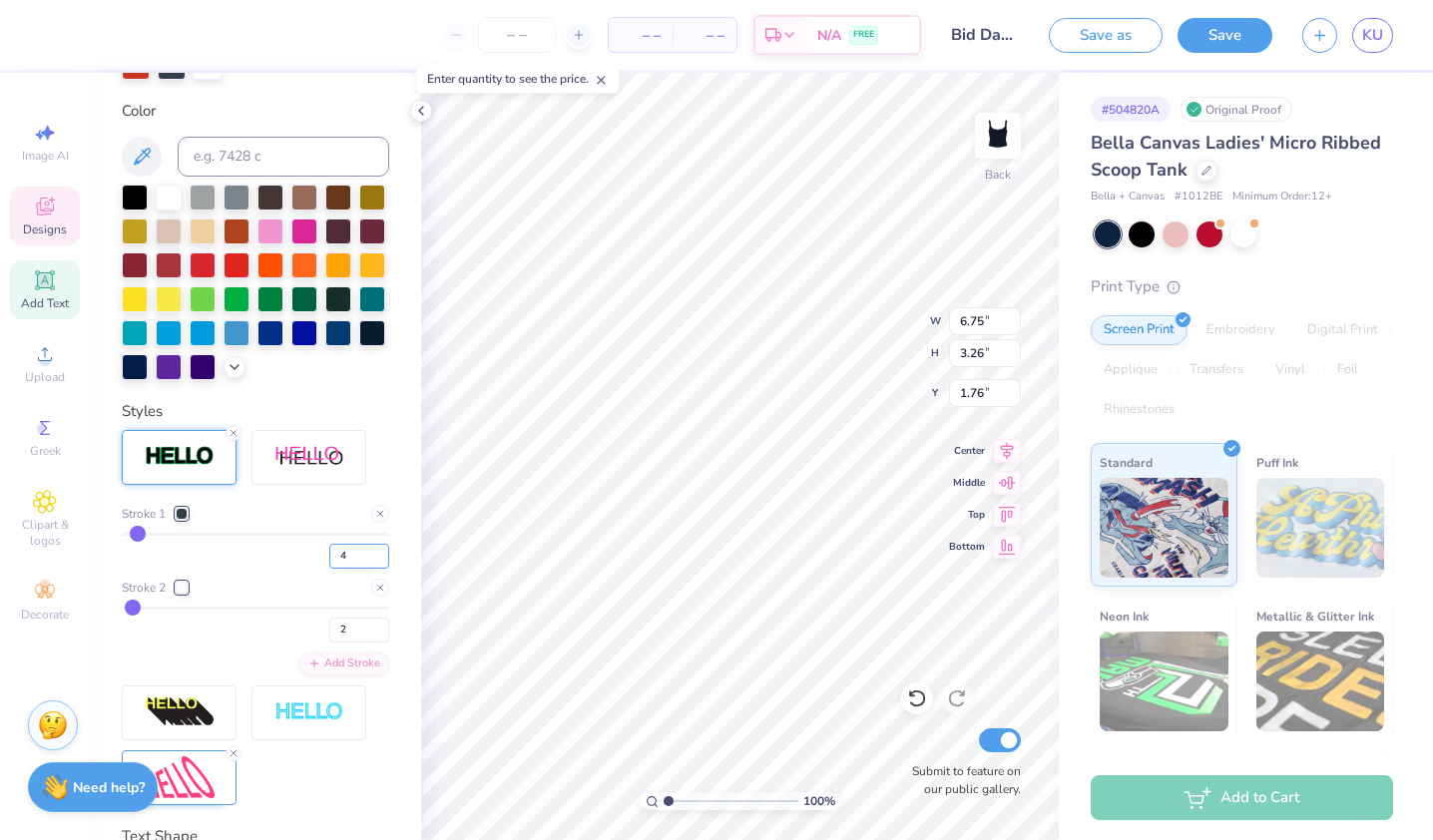 click on "4" at bounding box center (359, 556) 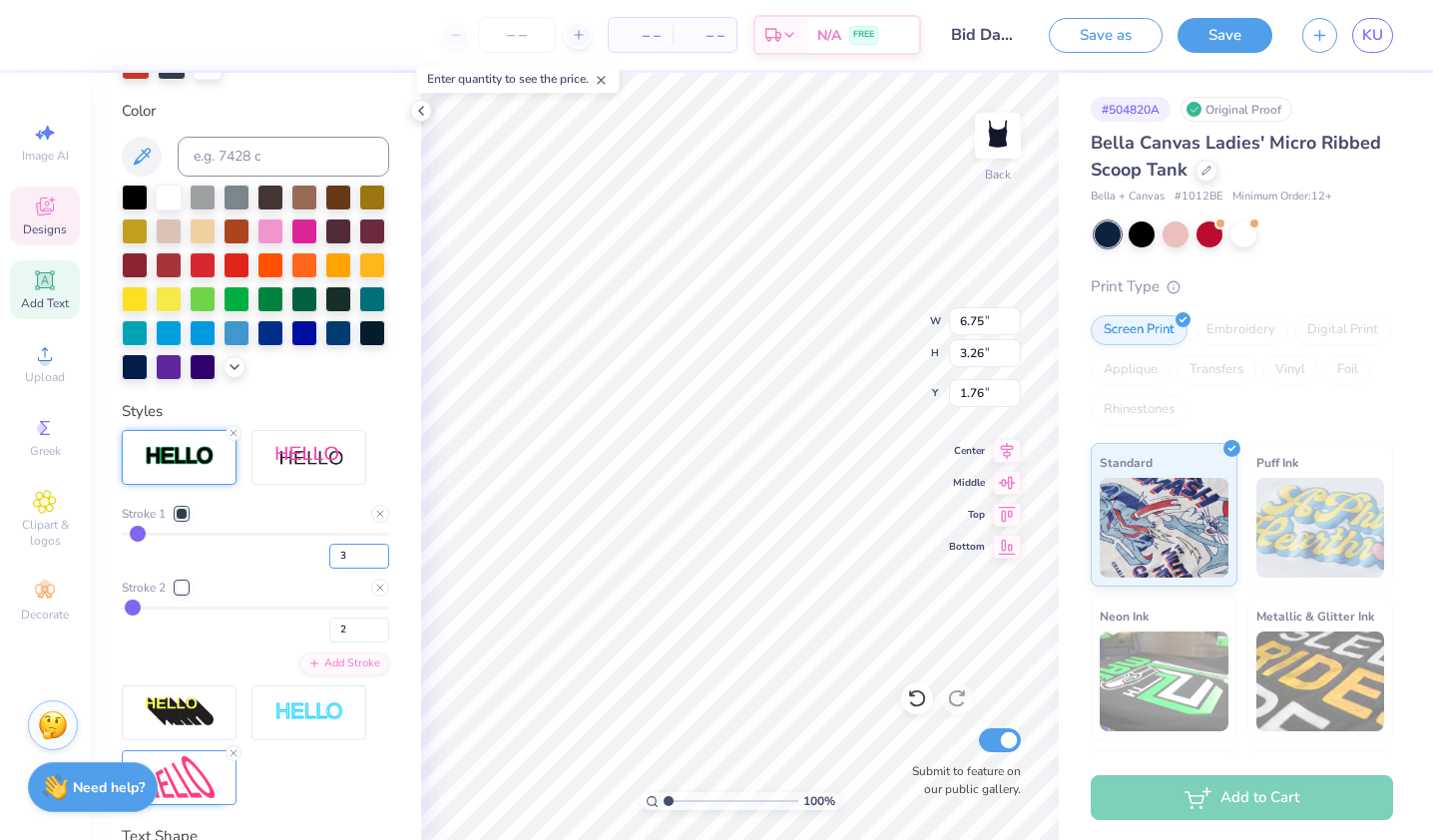 click on "3" at bounding box center [359, 556] 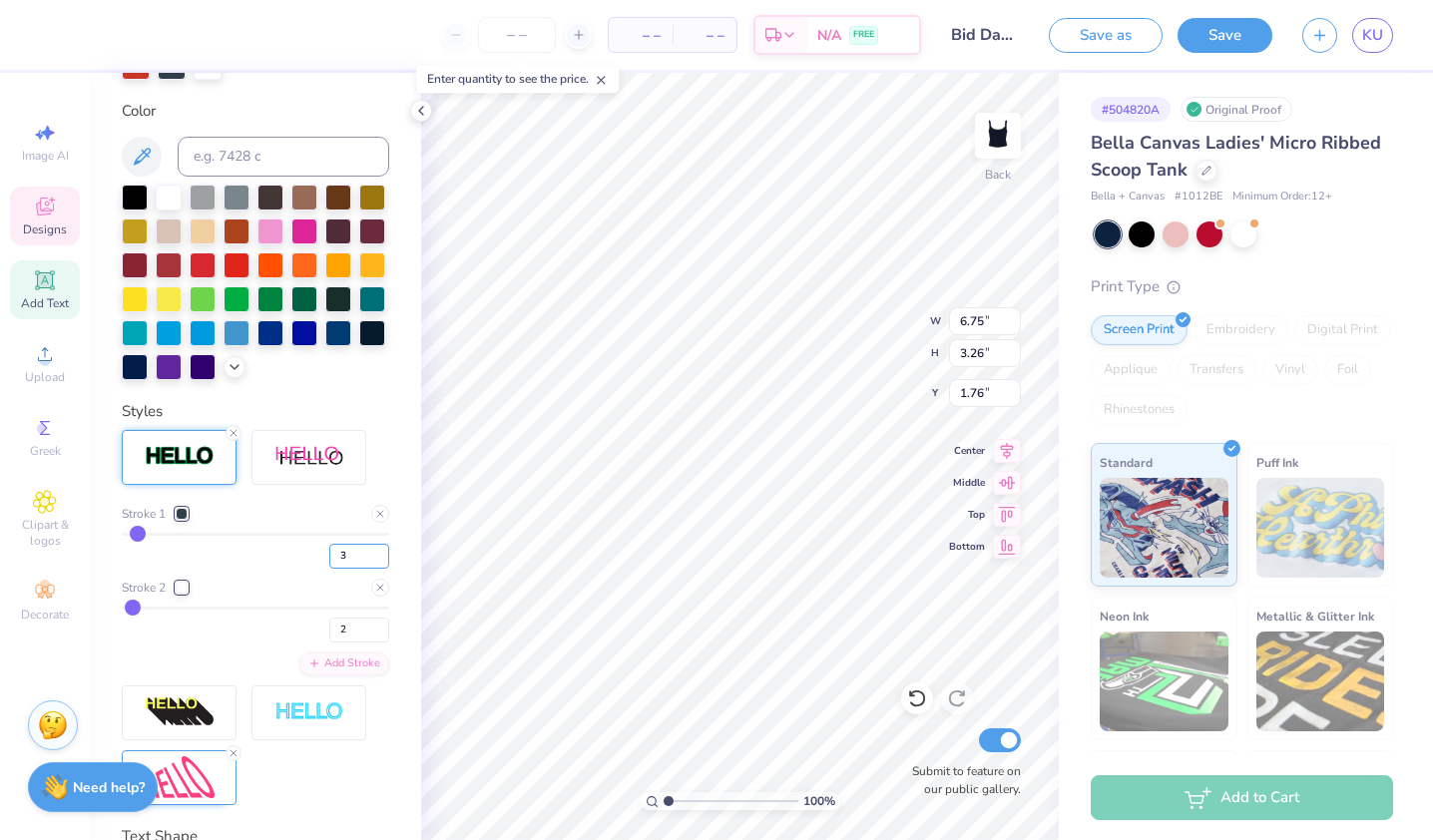type on "3" 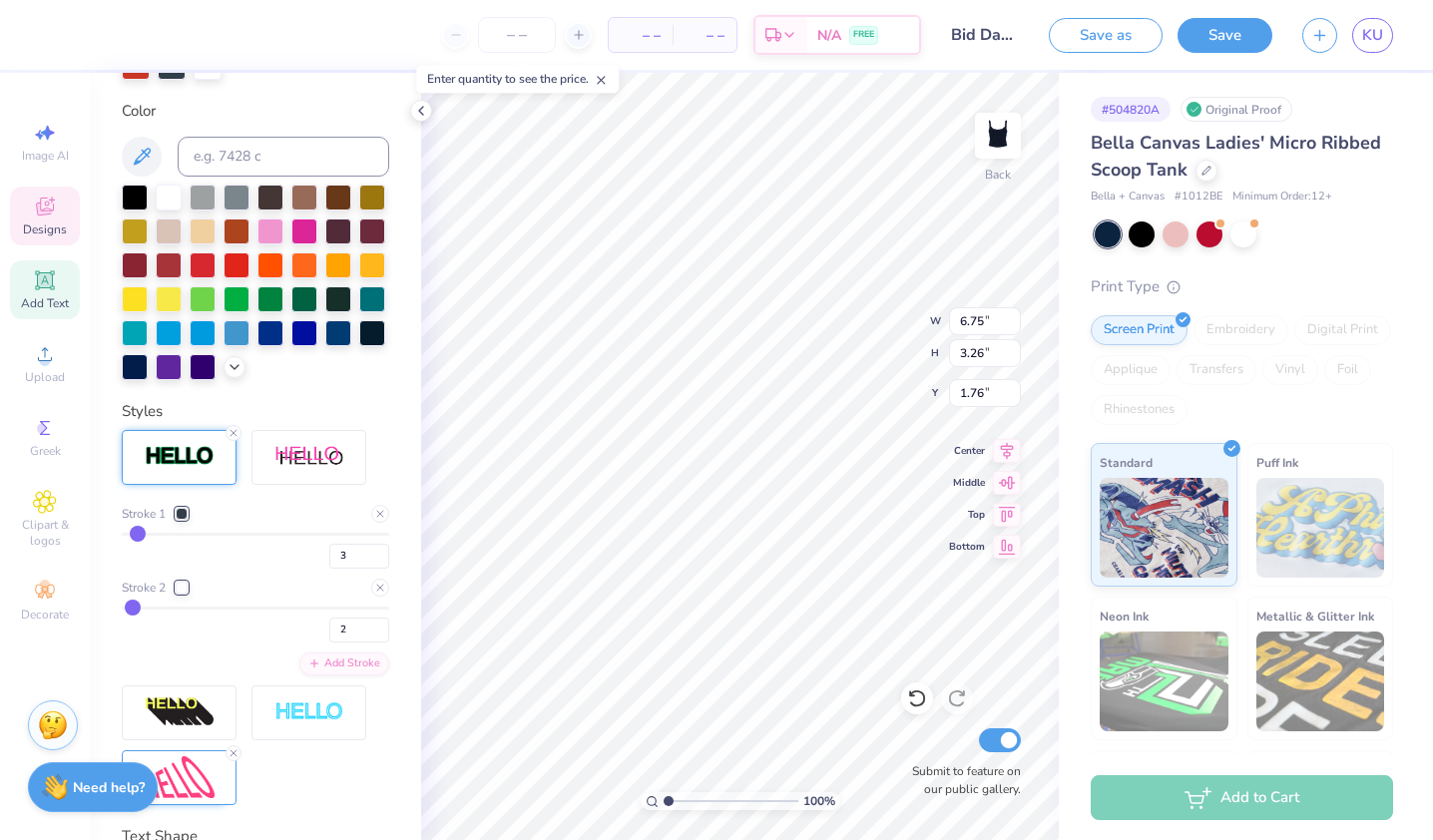 type on "3" 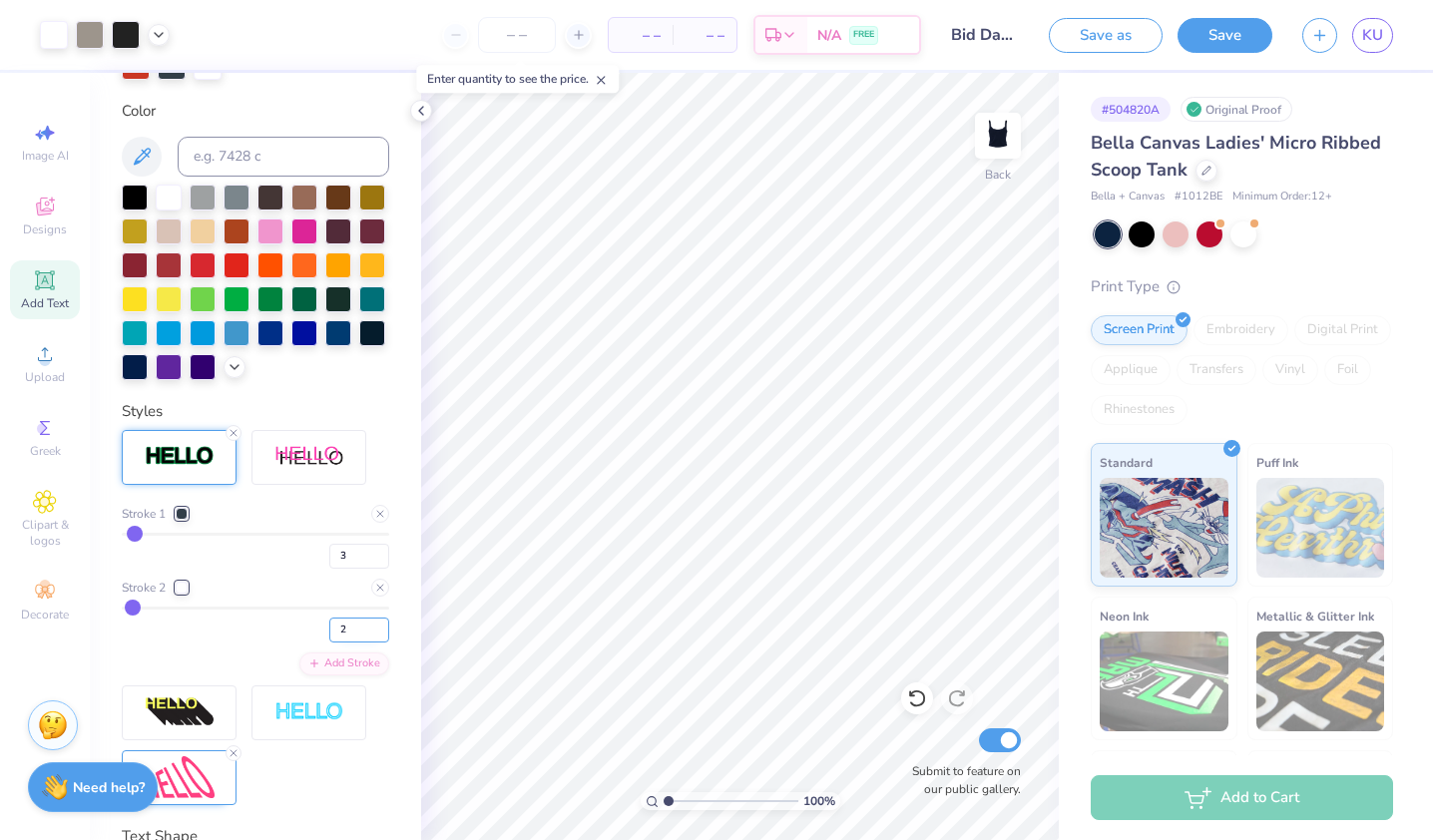 click on "2" at bounding box center (359, 630) 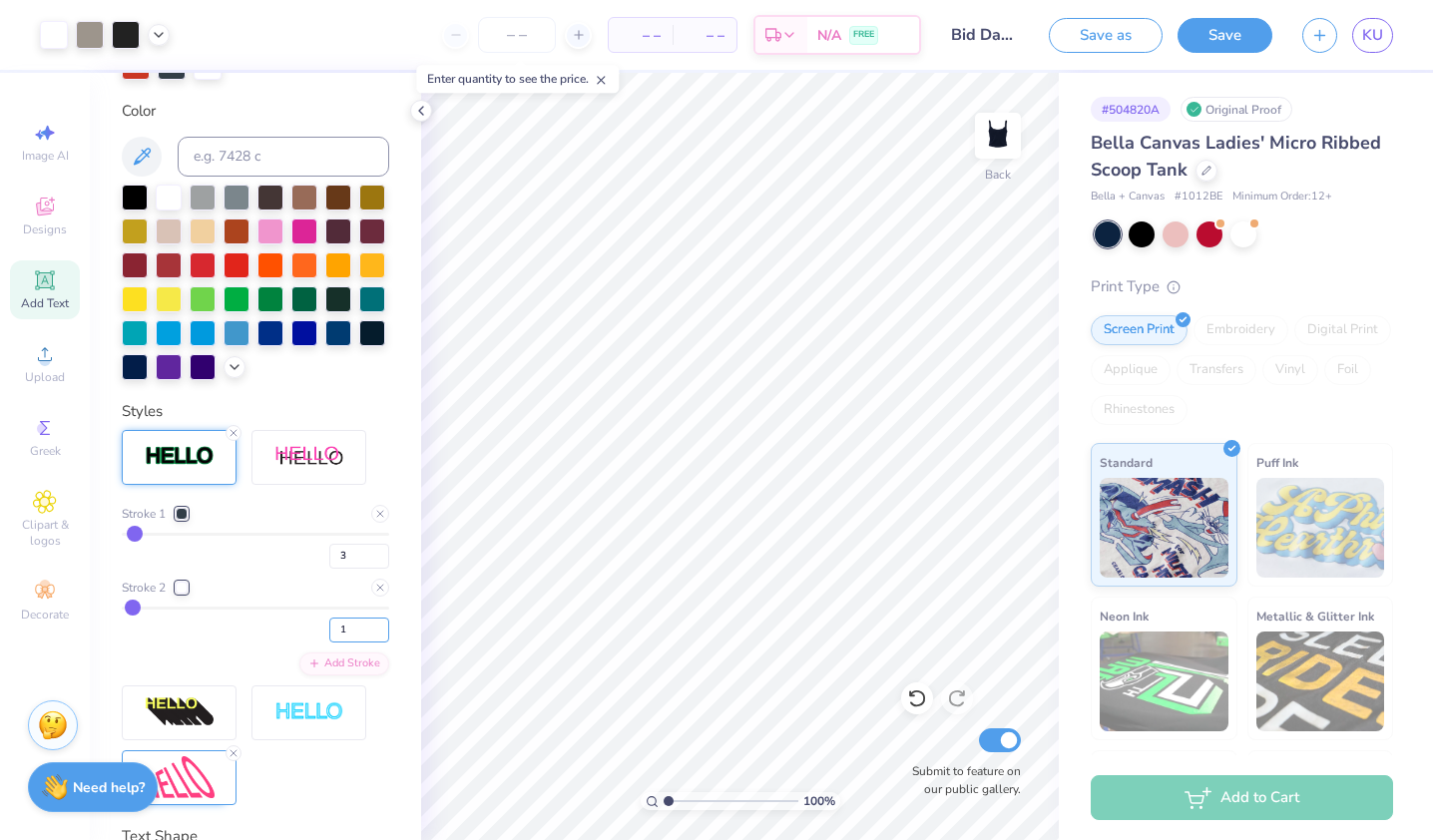 type on "1" 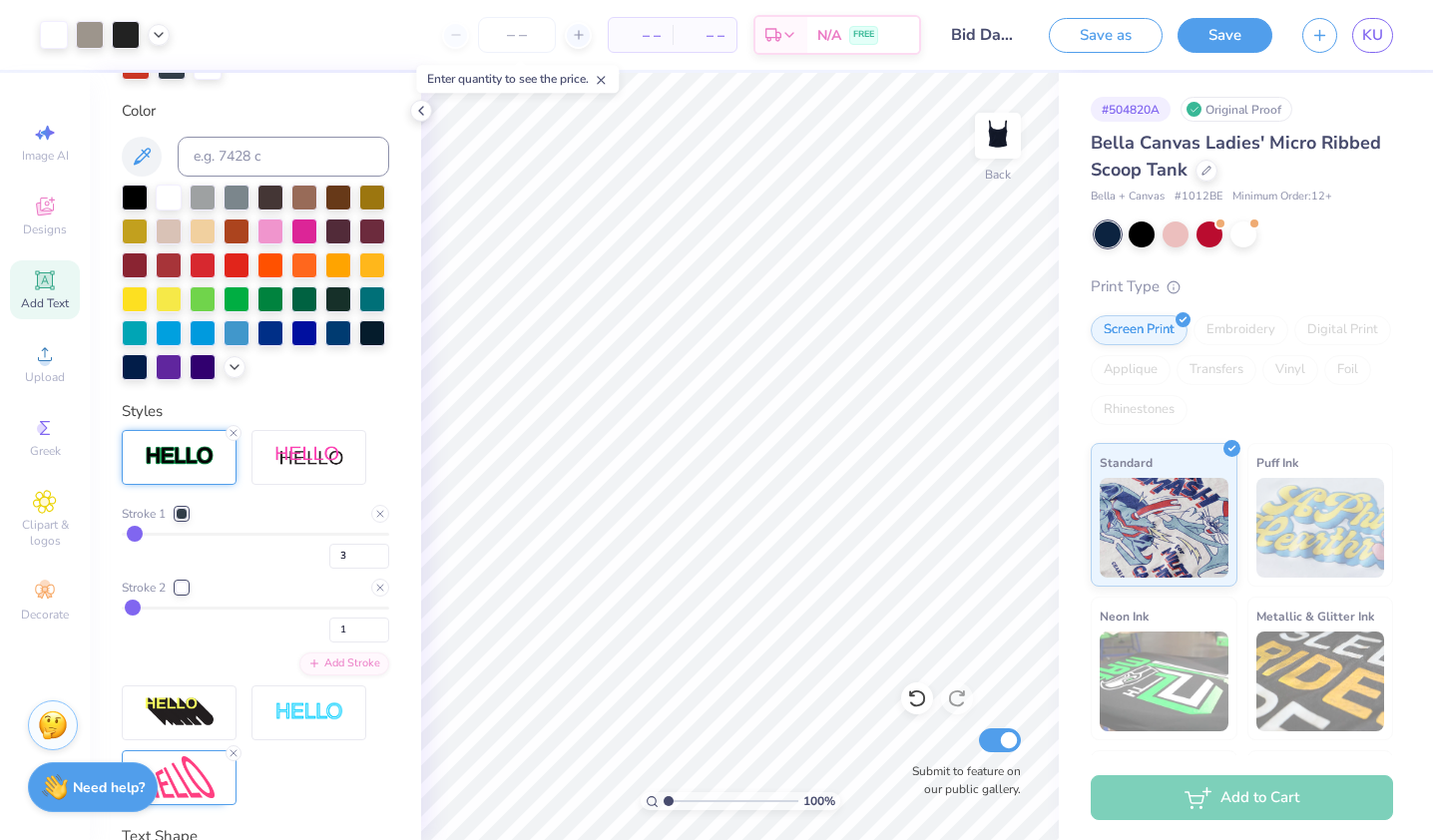 type on "1" 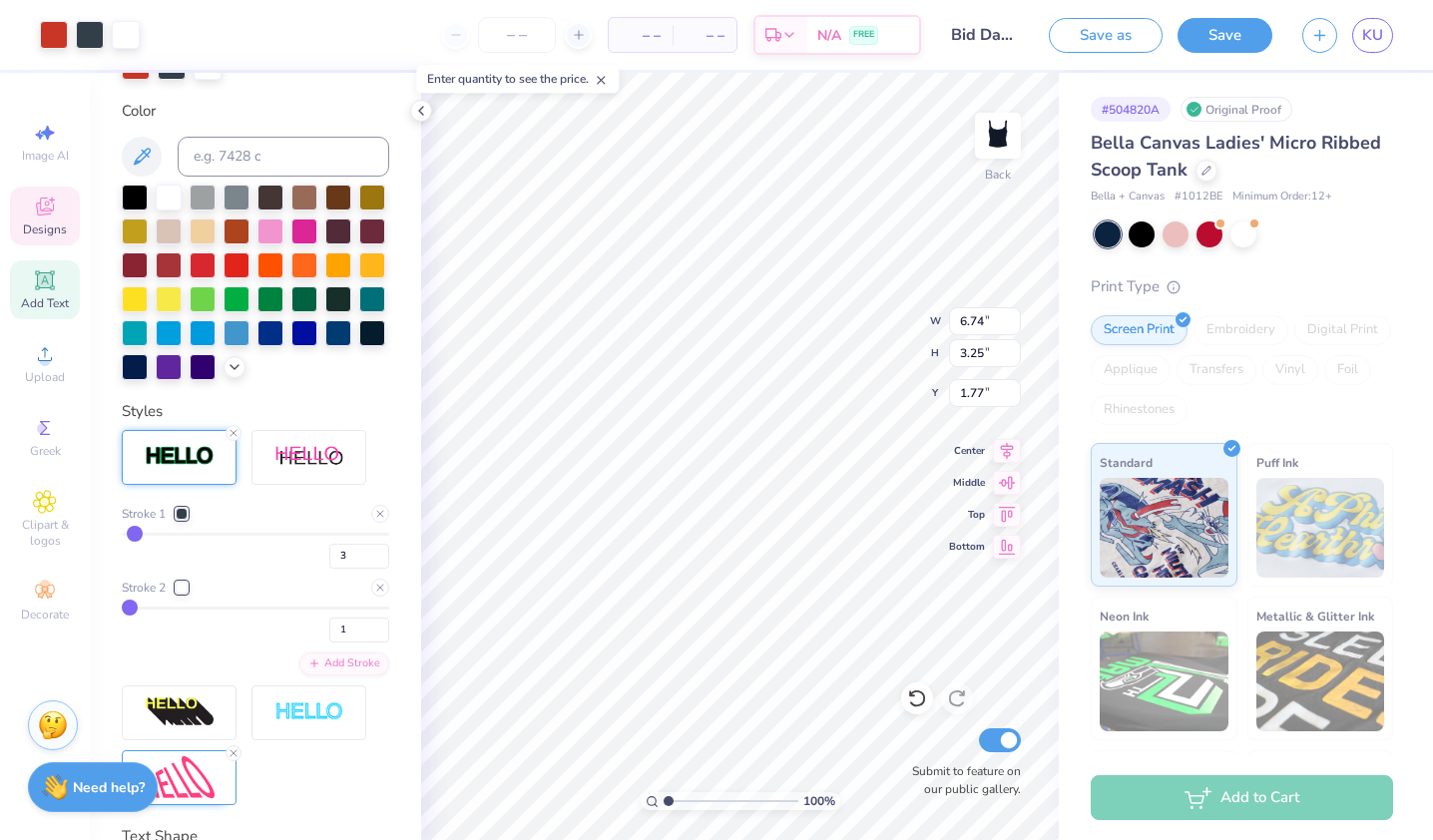 scroll, scrollTop: 16, scrollLeft: 2, axis: both 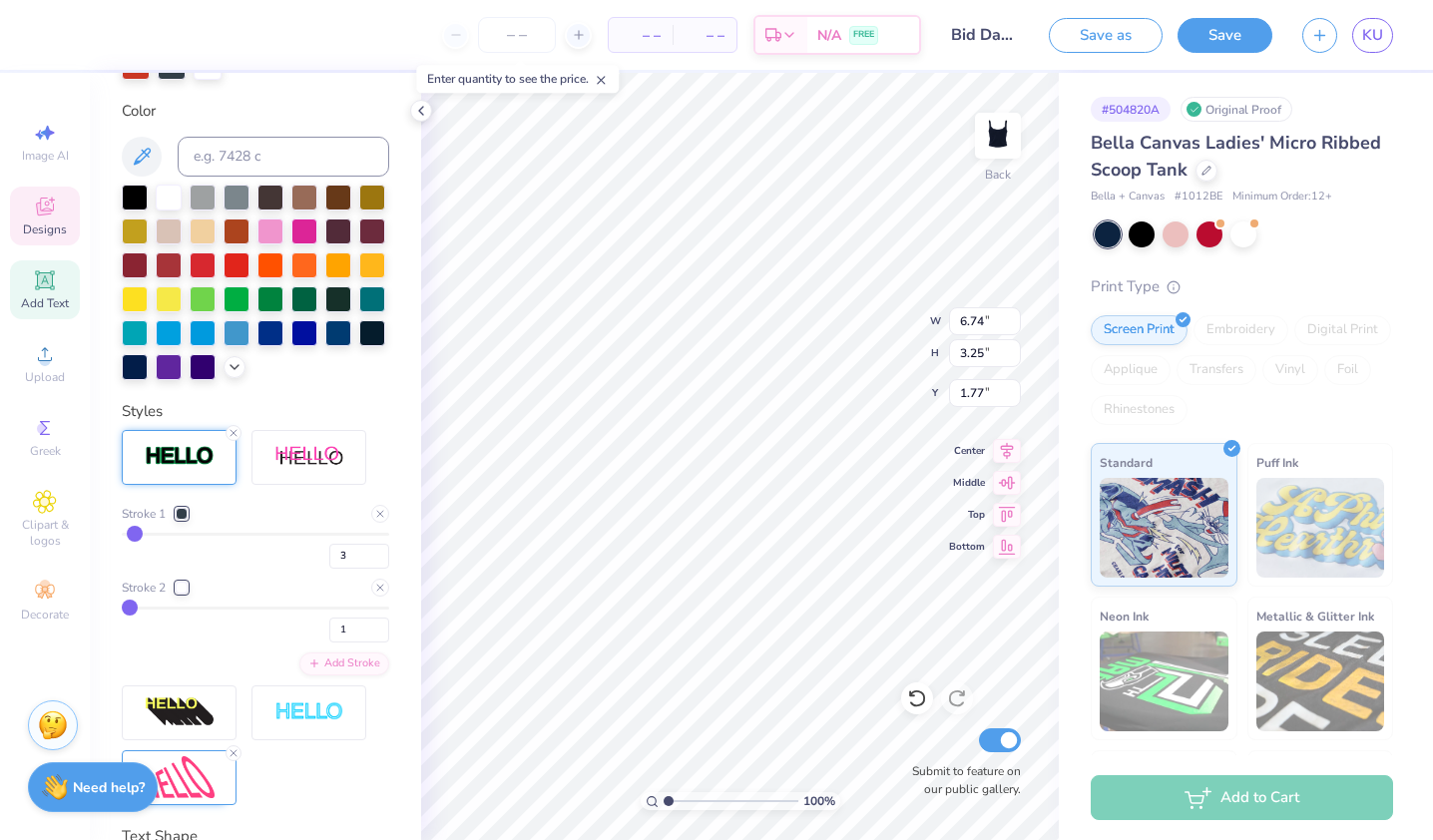 type on "Z" 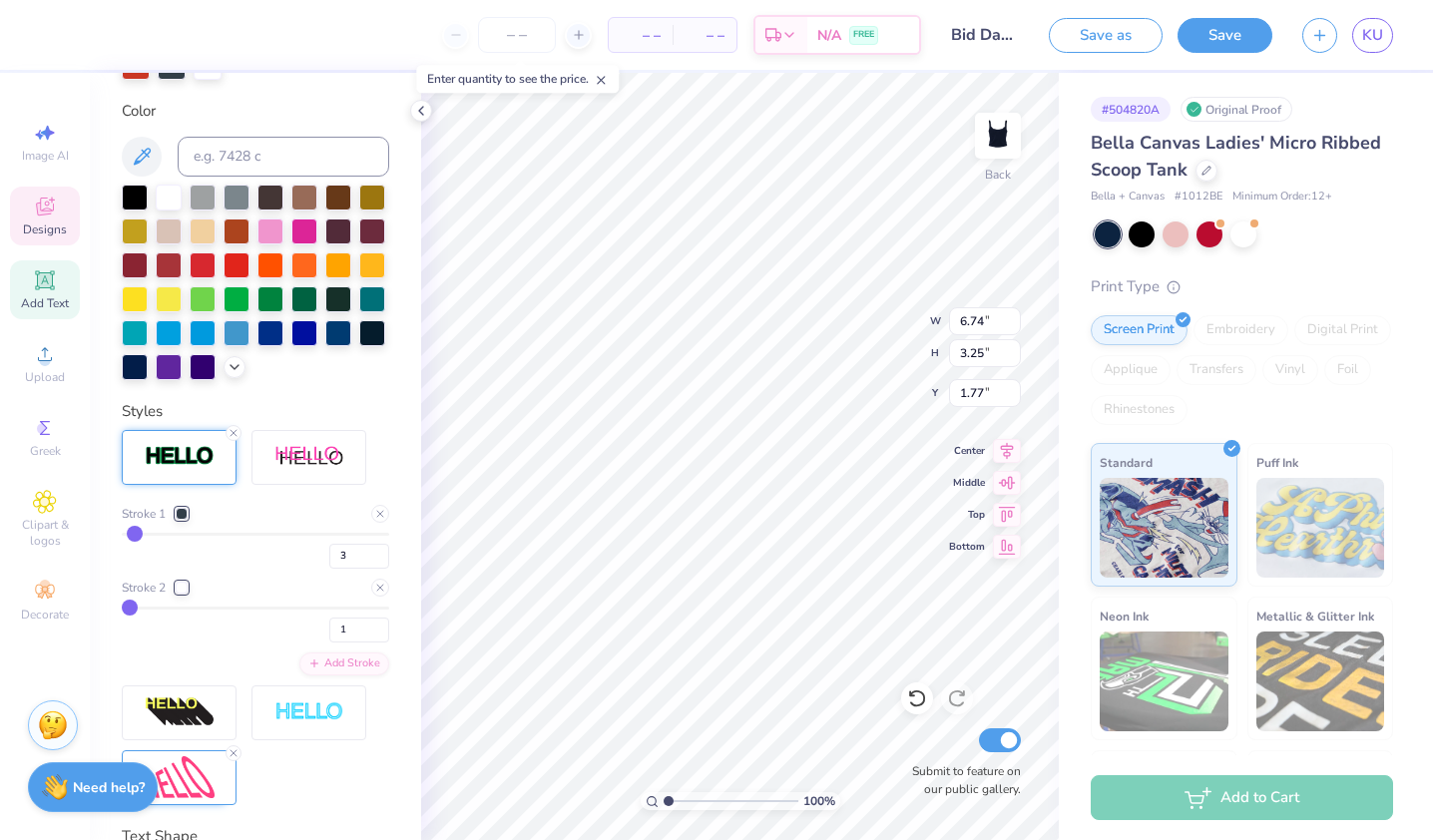 scroll, scrollTop: 16, scrollLeft: 2, axis: both 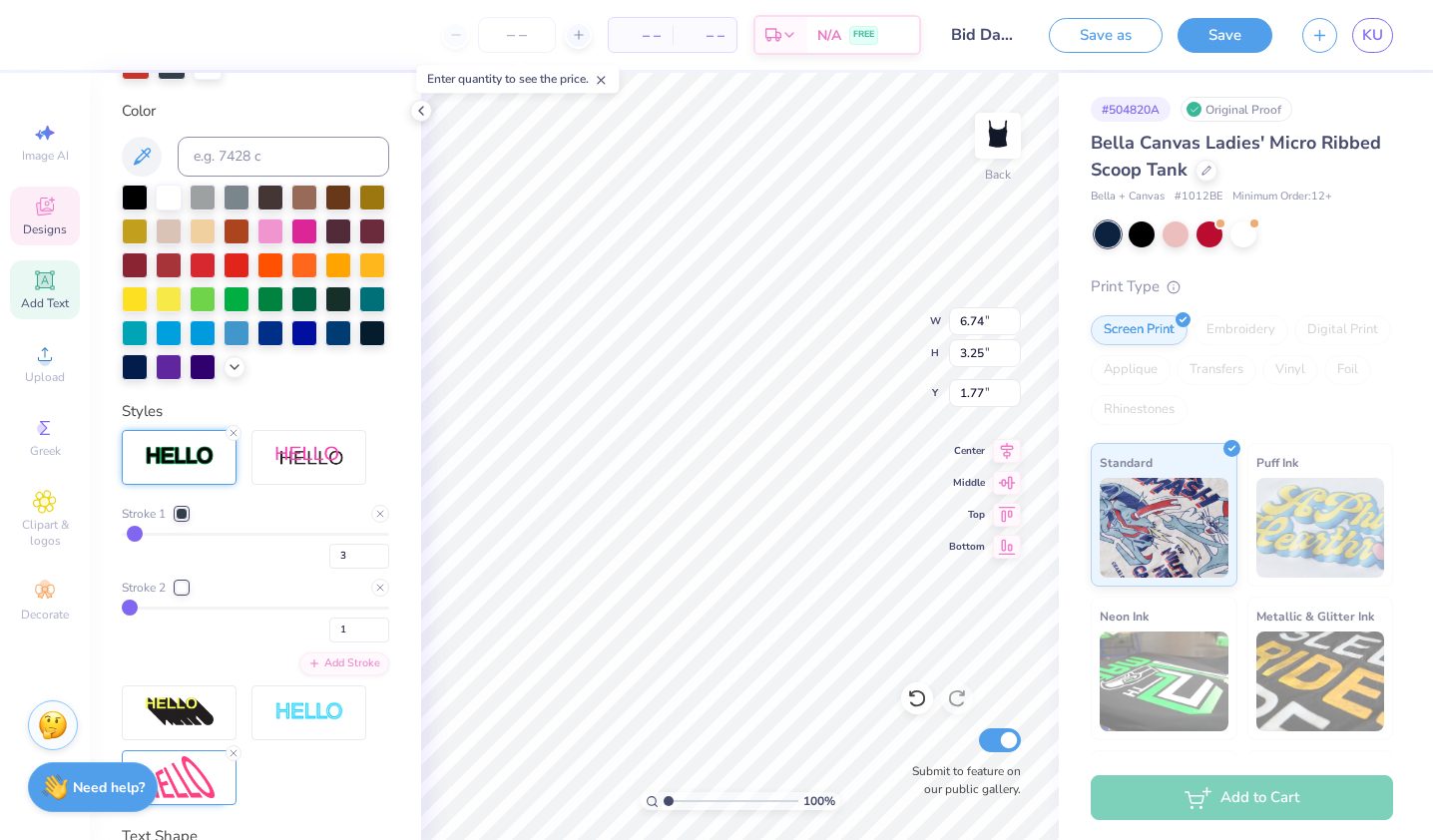 type on "Zeta Tau Alpha" 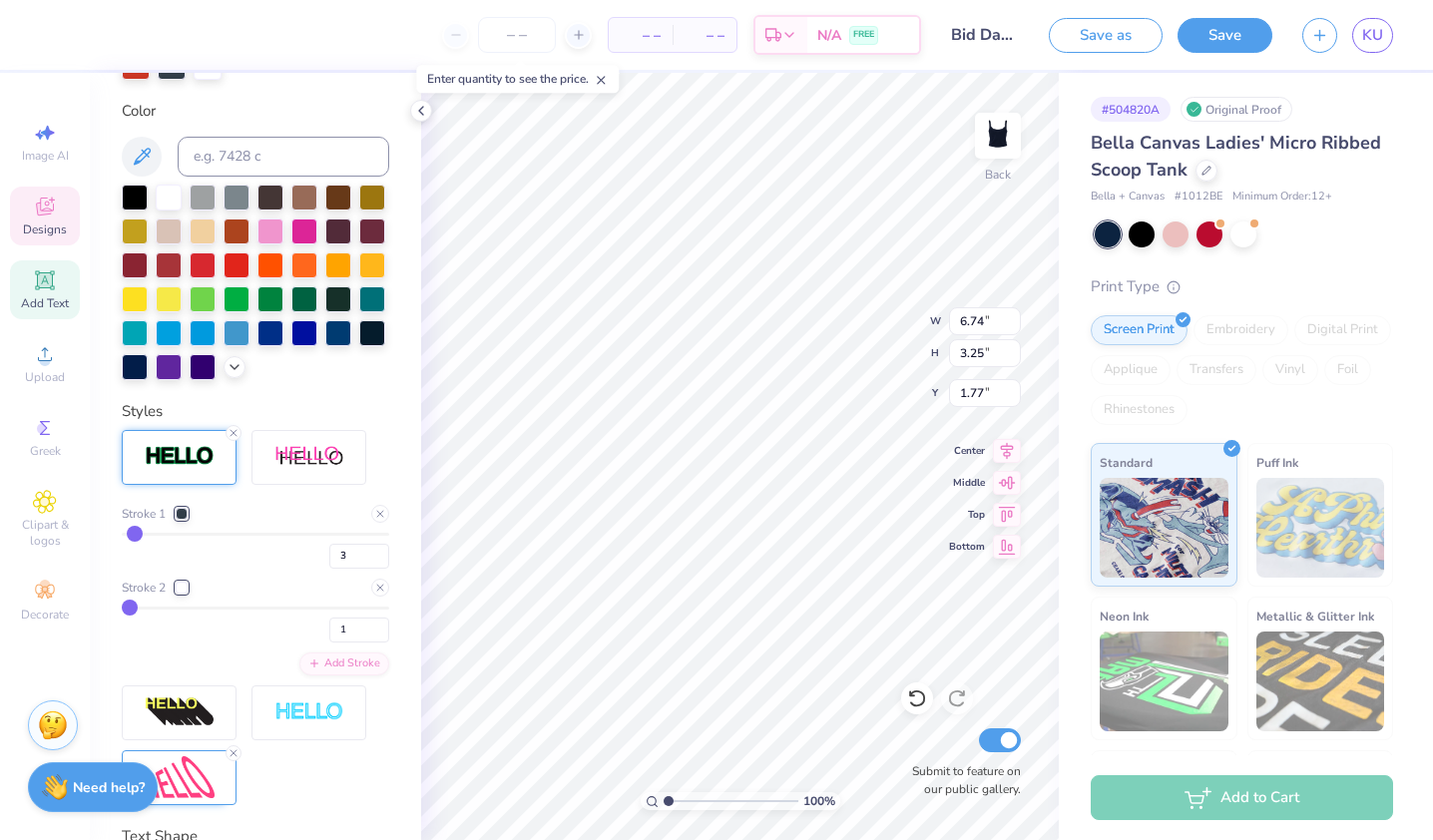 scroll, scrollTop: 16, scrollLeft: 8, axis: both 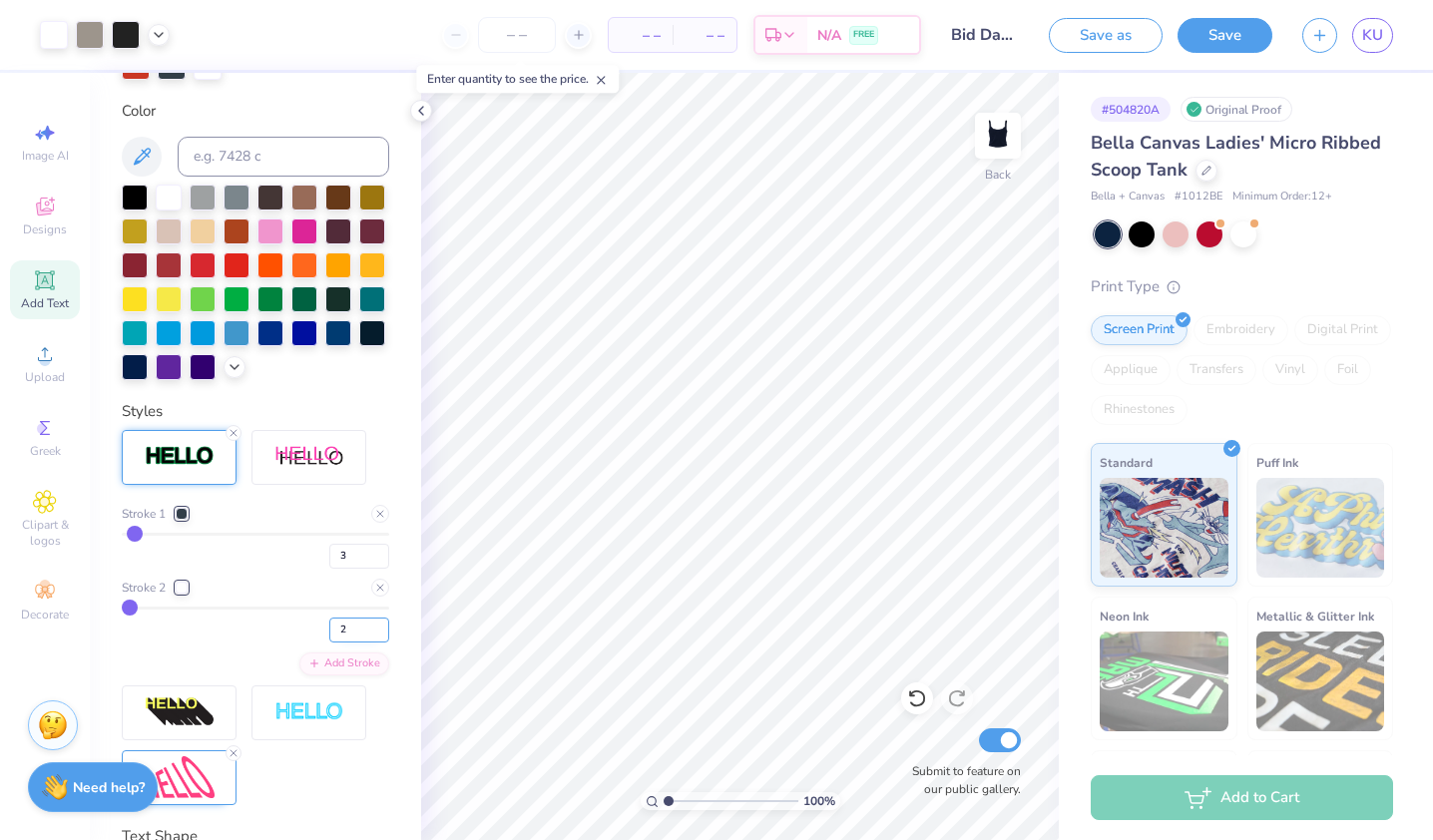 type on "2" 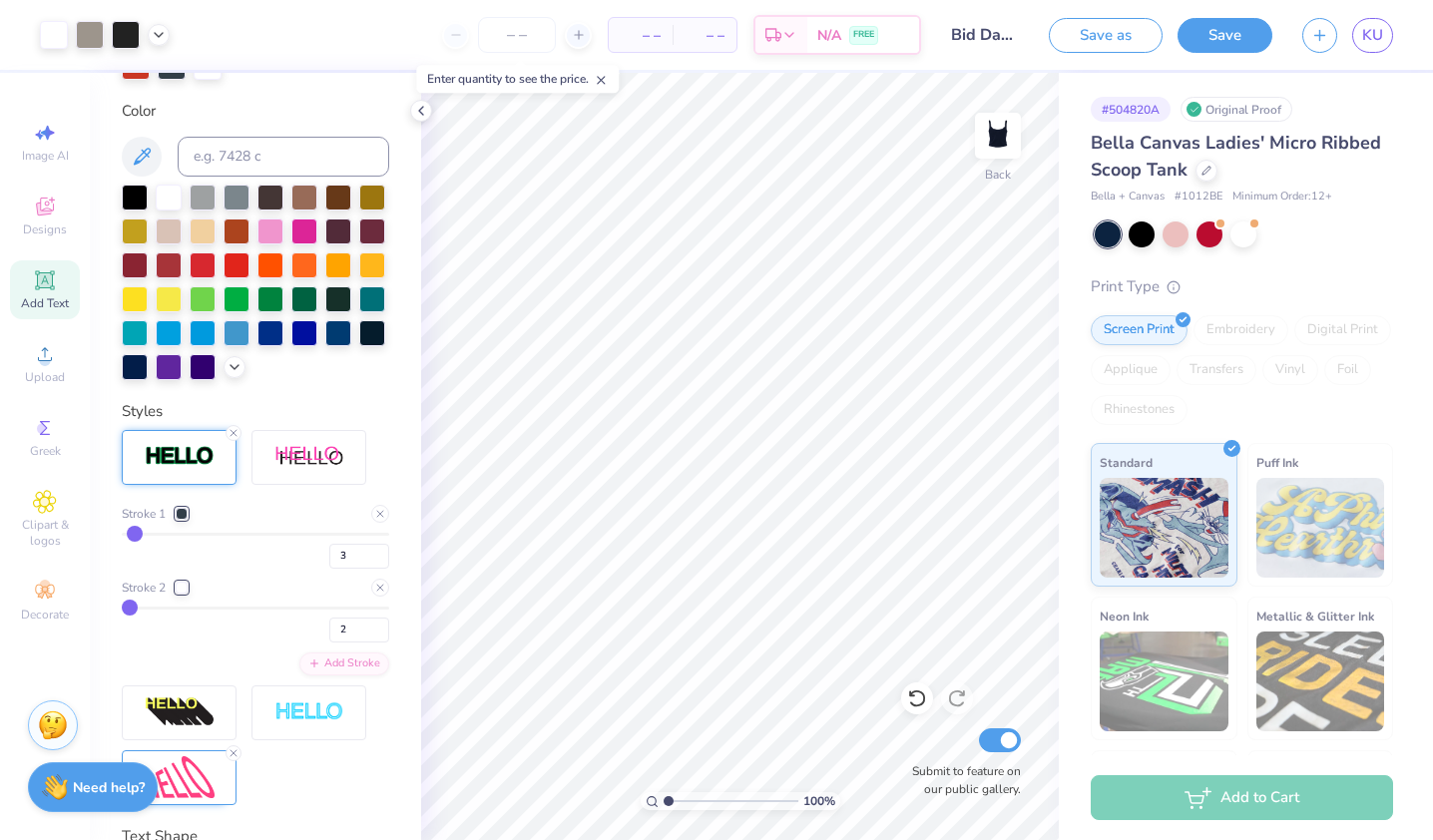 type on "2" 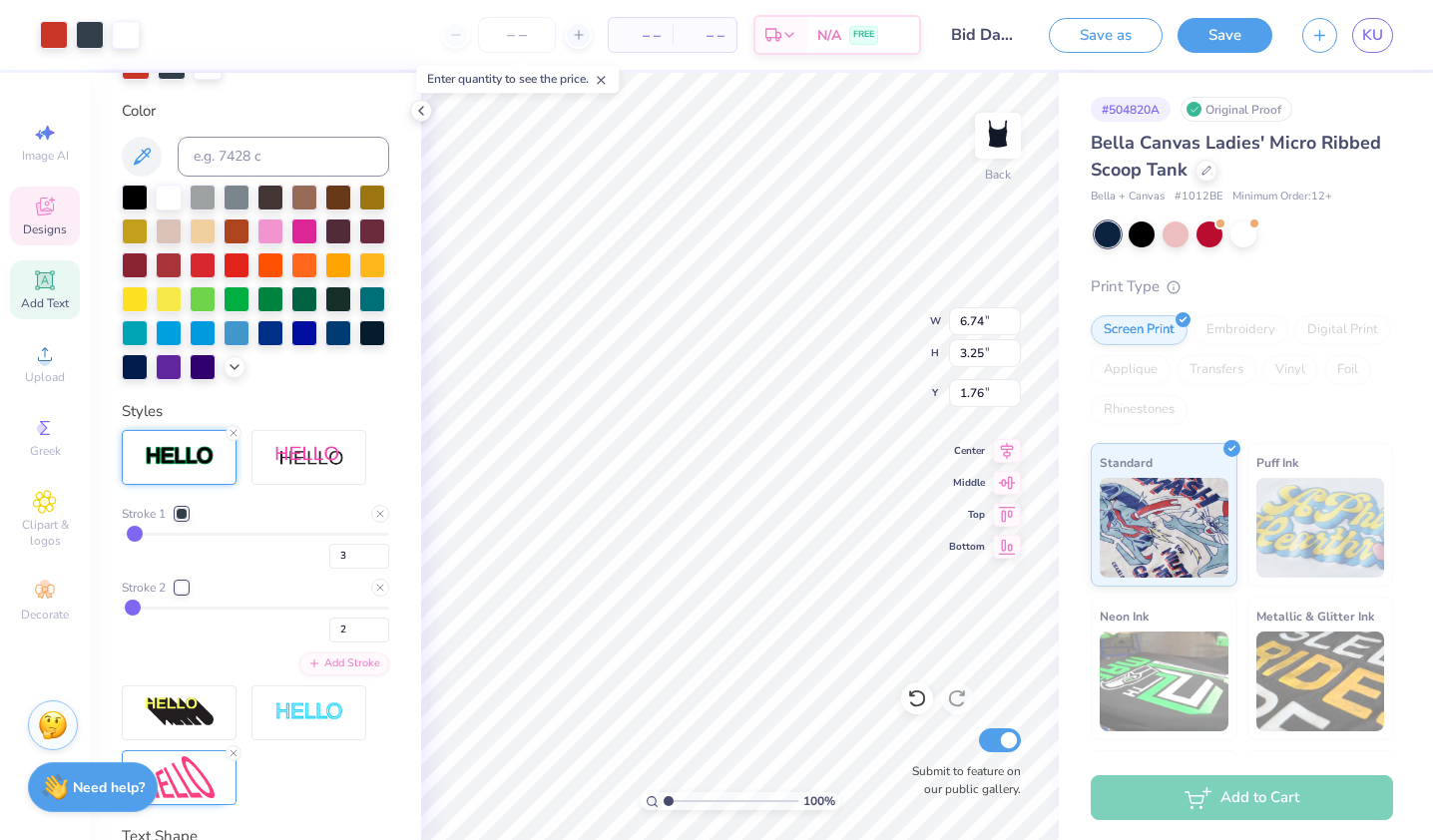 scroll, scrollTop: 16, scrollLeft: 2, axis: both 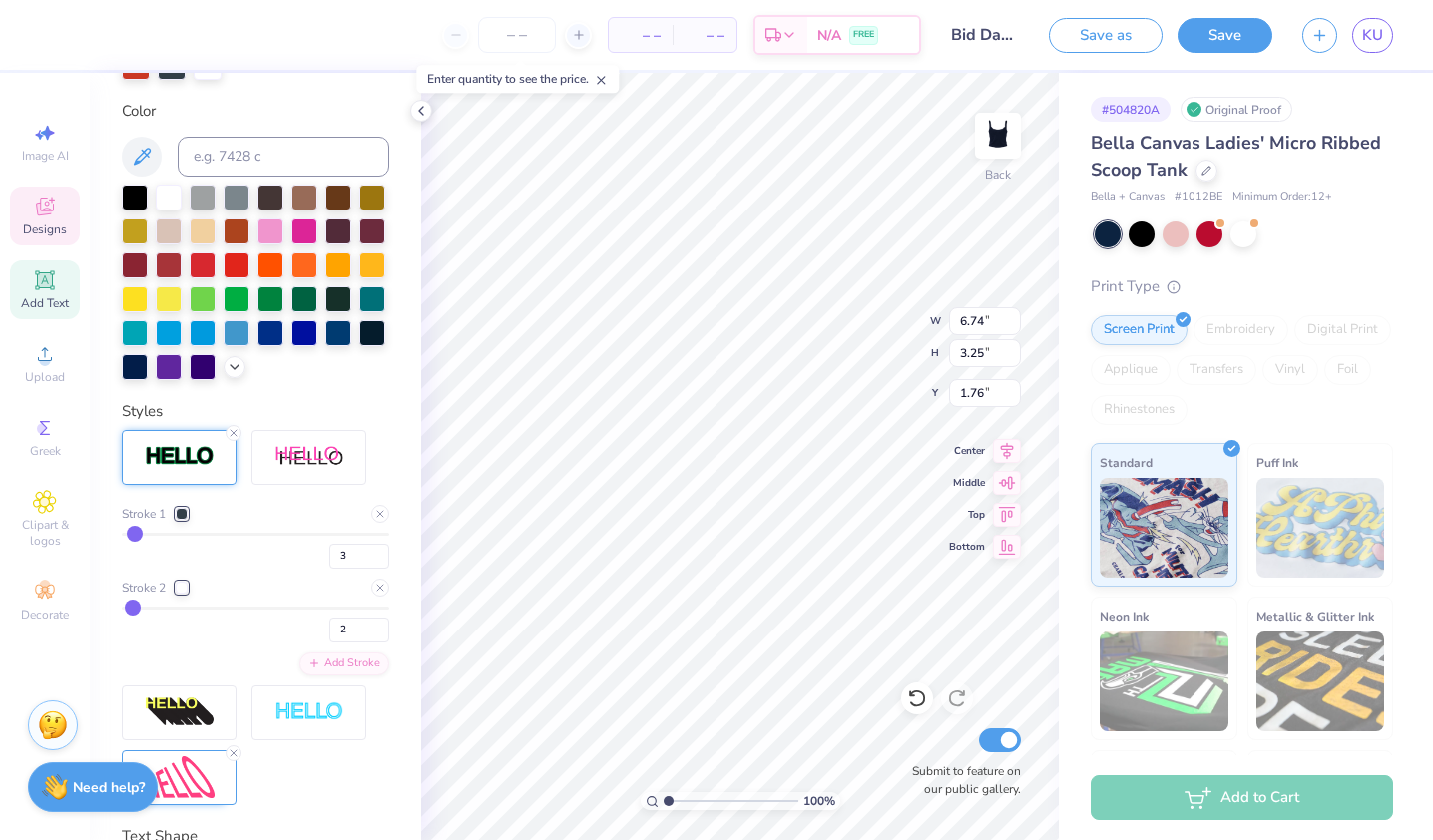 type on "7.56" 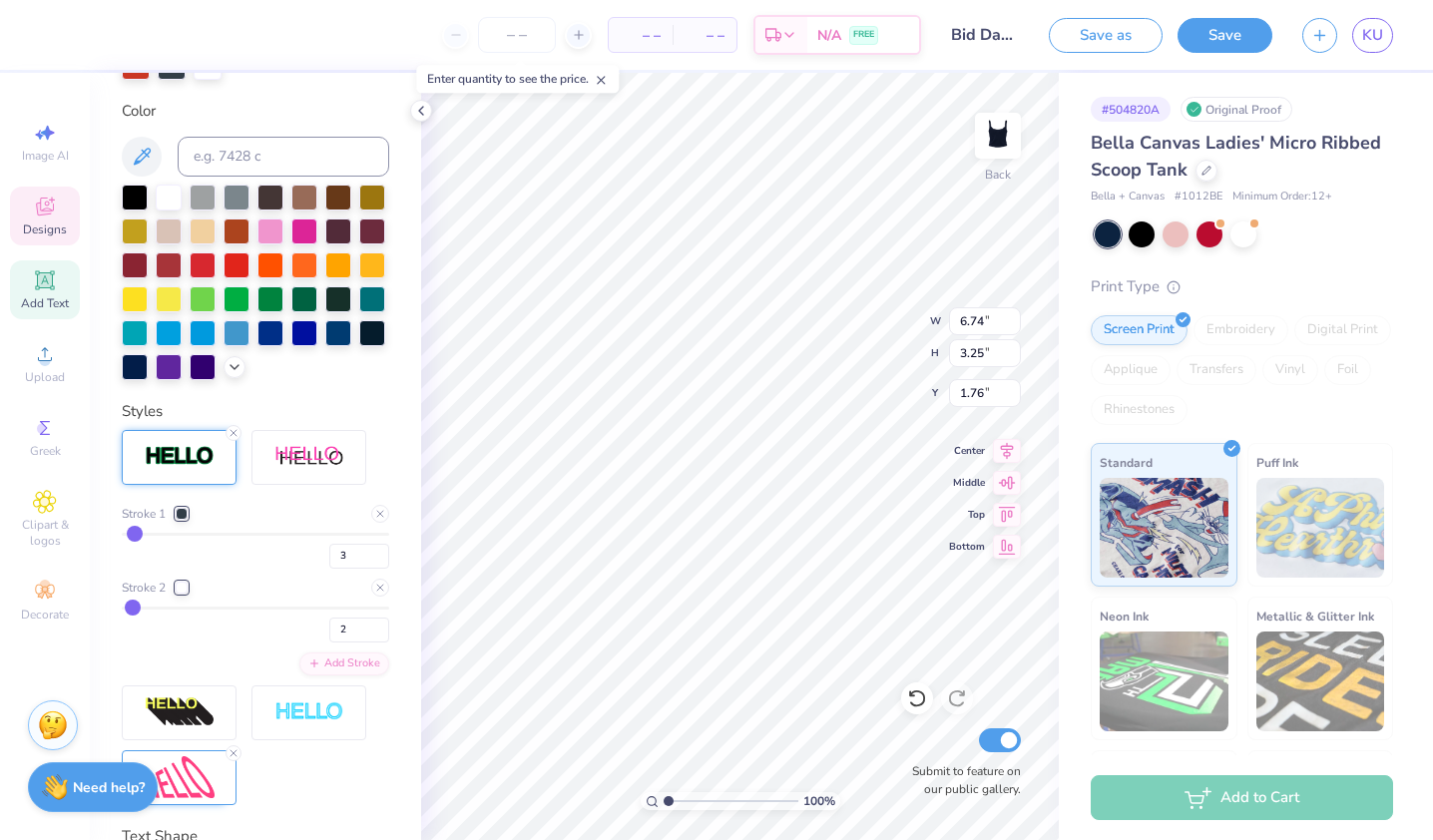 type on "3.64" 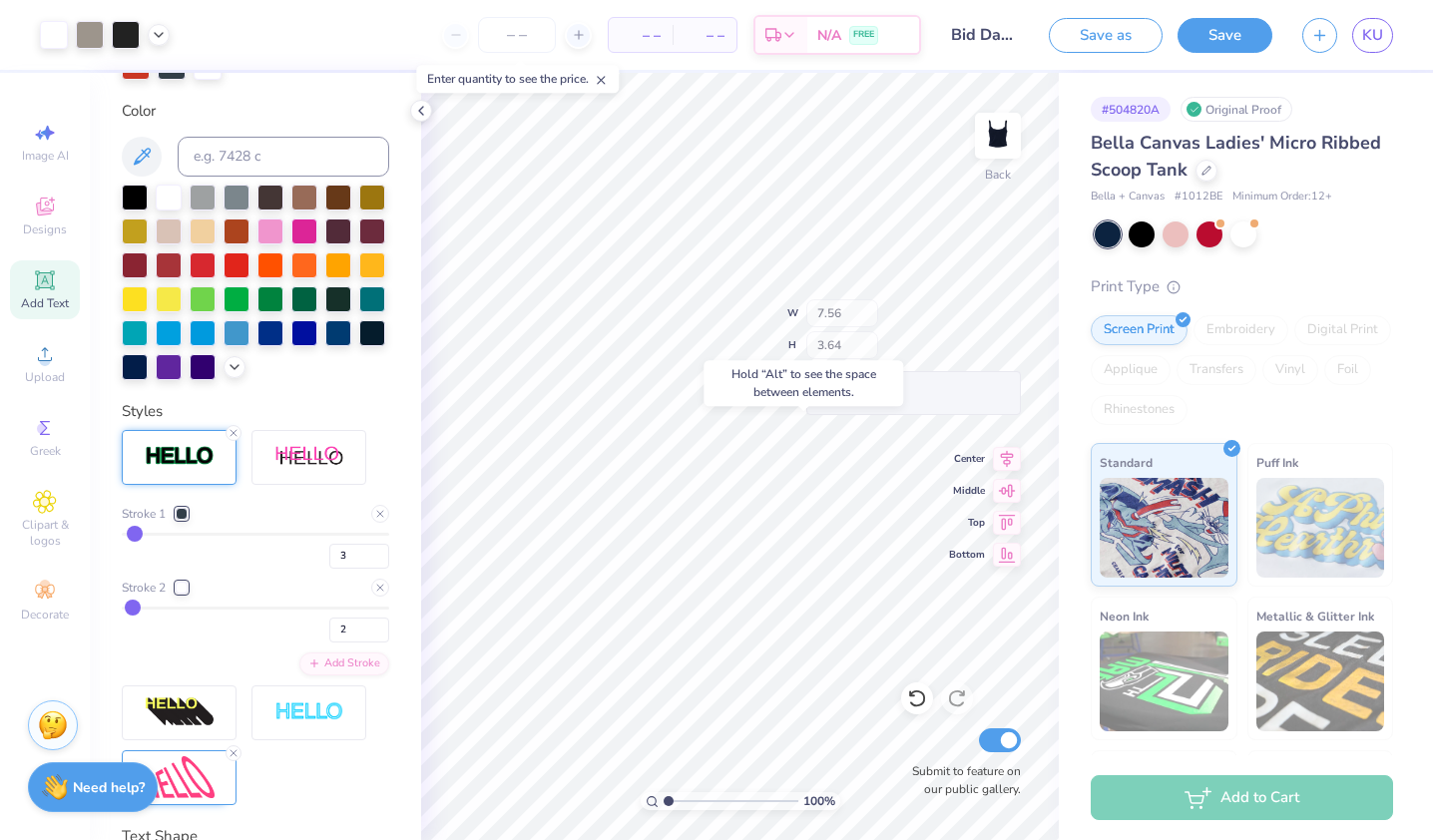 type on "1.54" 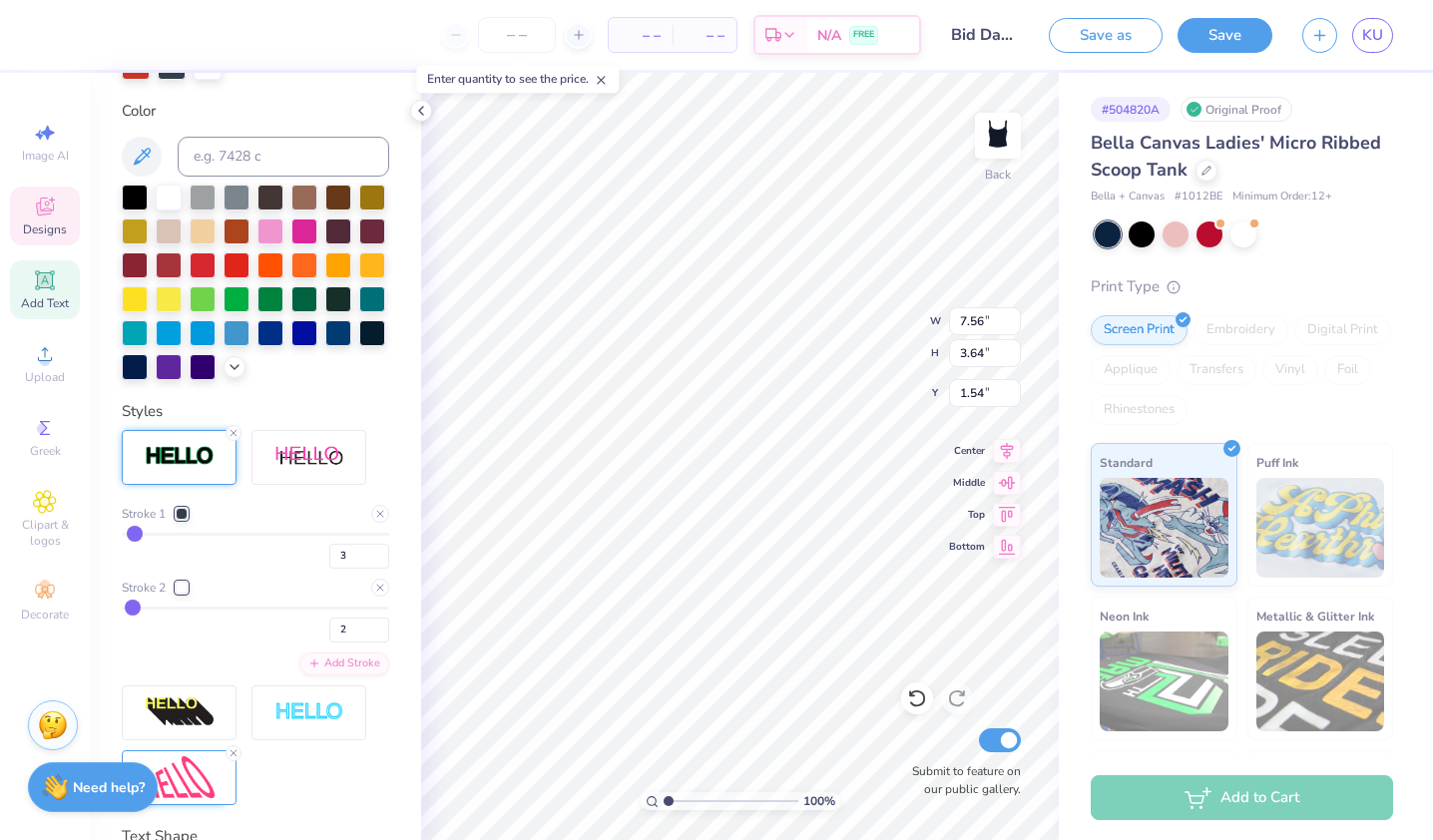 scroll, scrollTop: 16, scrollLeft: 6, axis: both 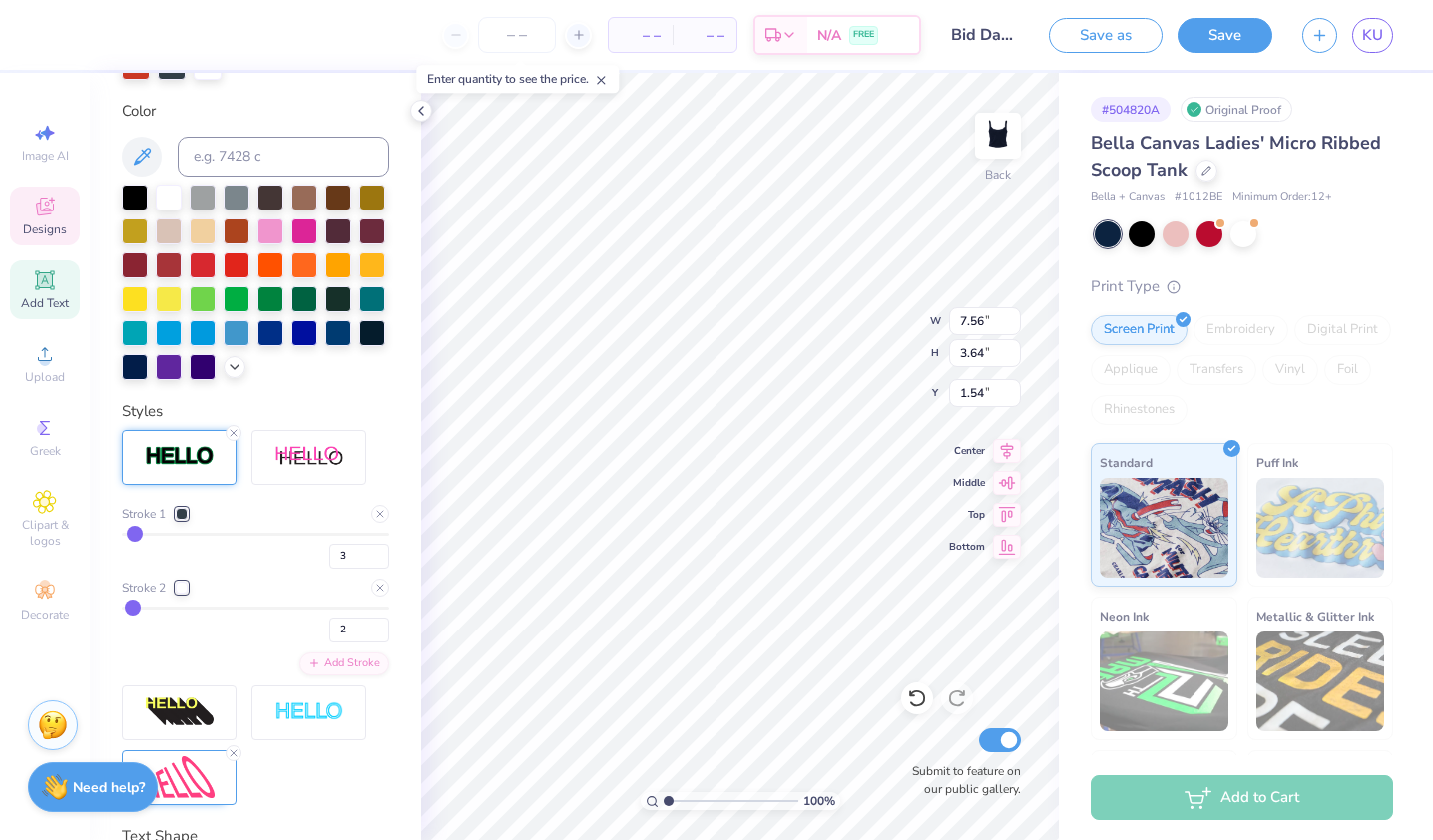type on "ZETA TAU ALPHA" 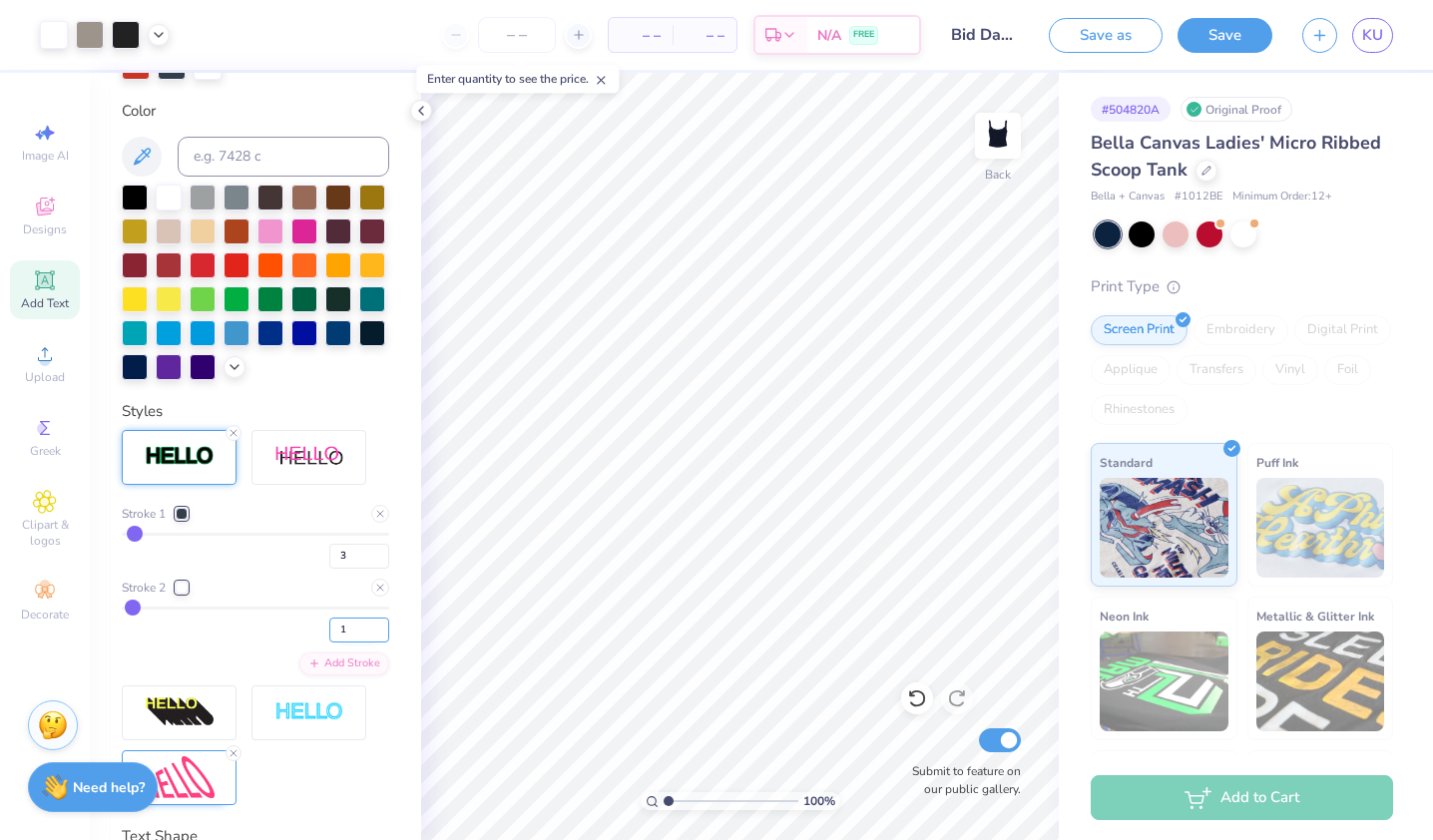 type on "1" 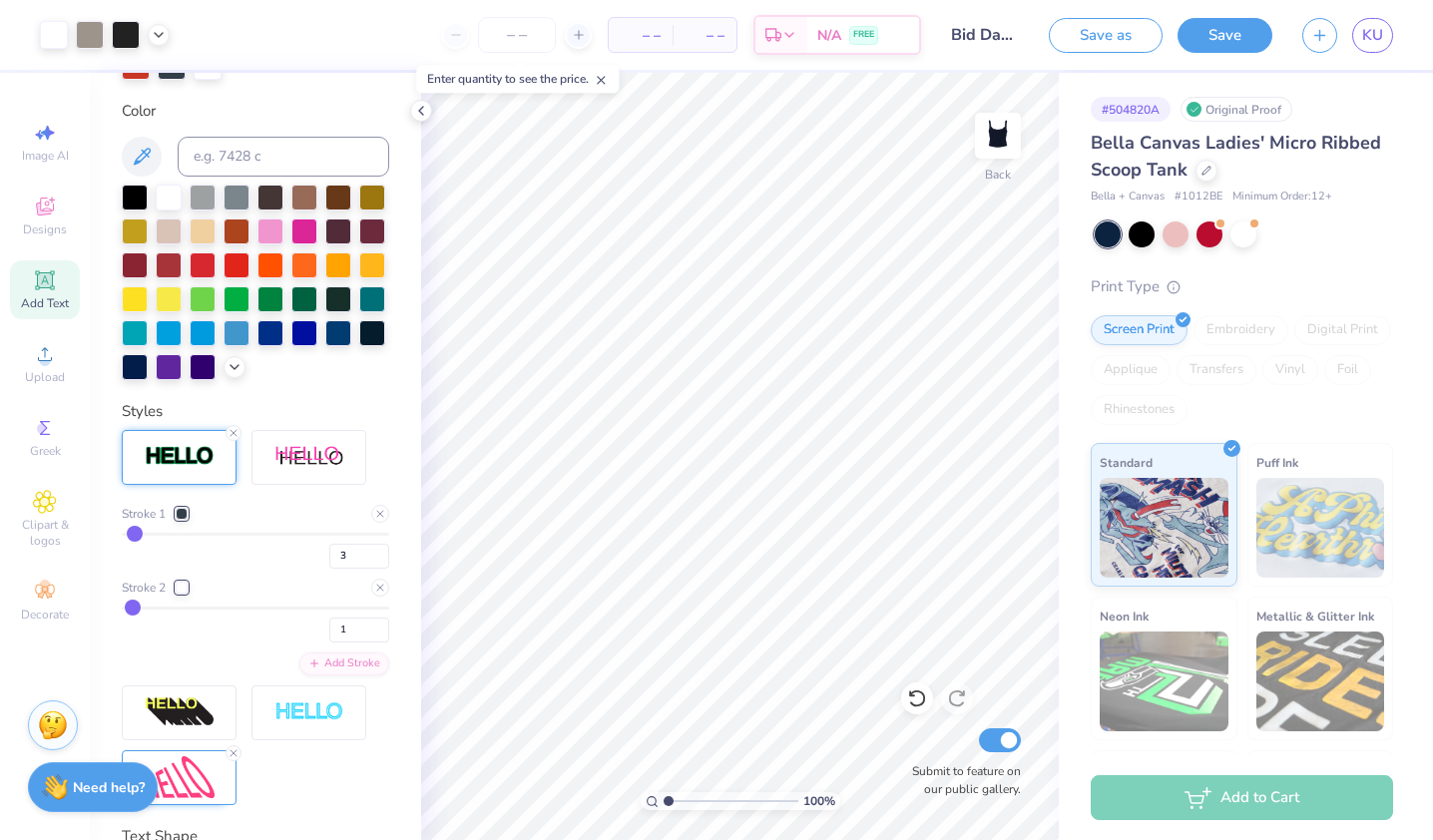 type on "1" 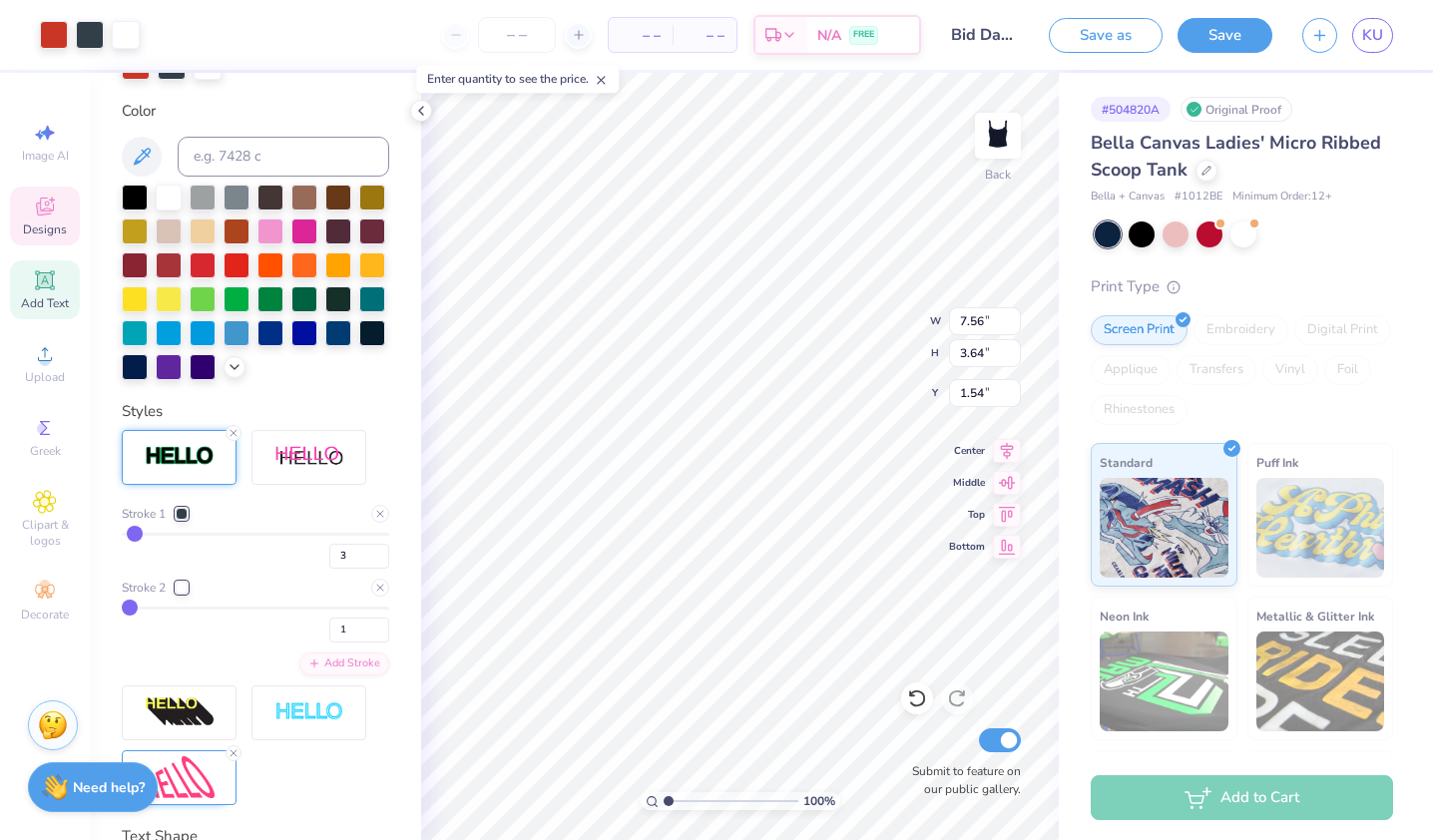 scroll, scrollTop: 16, scrollLeft: 2, axis: both 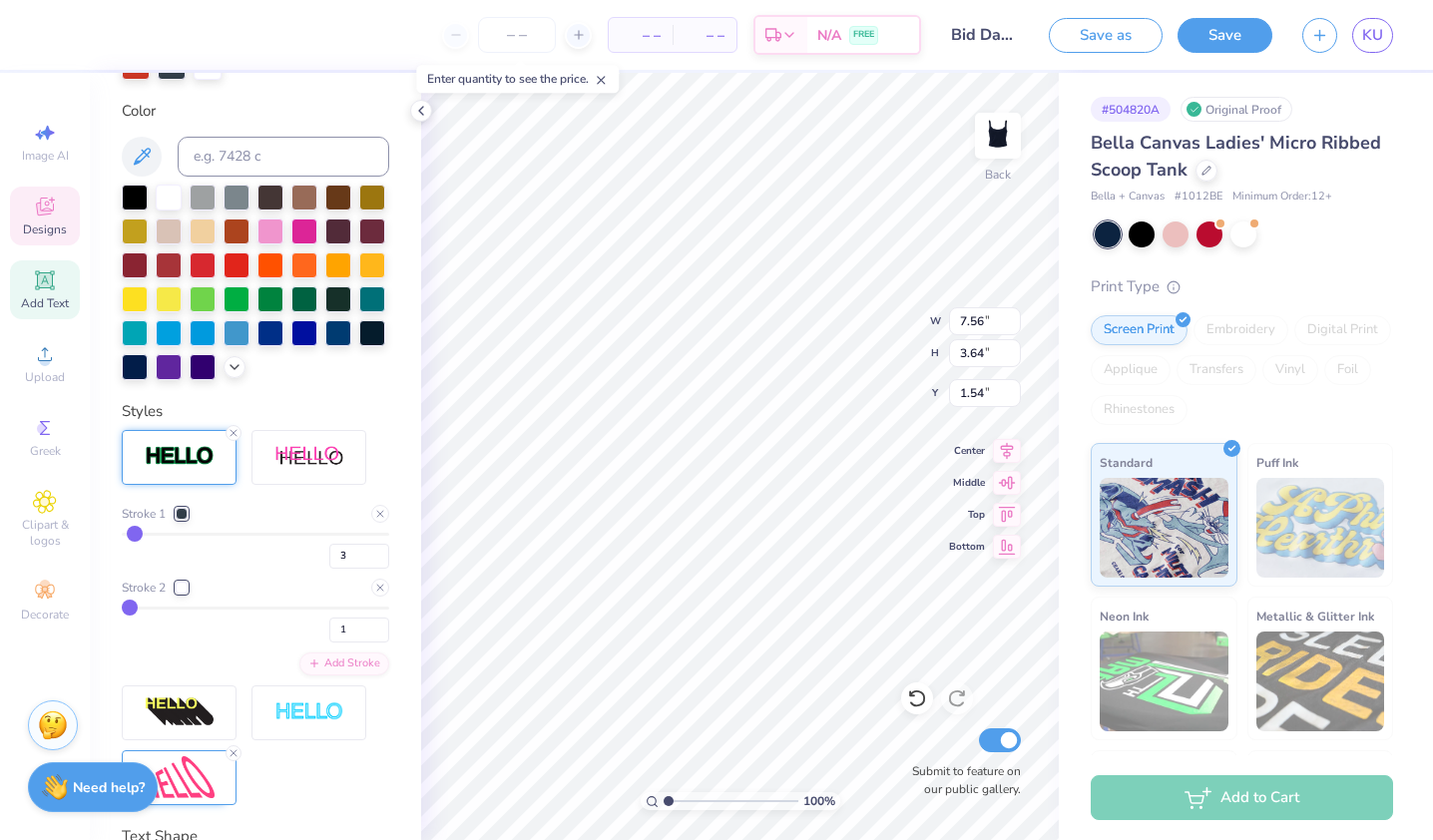 type on "Z" 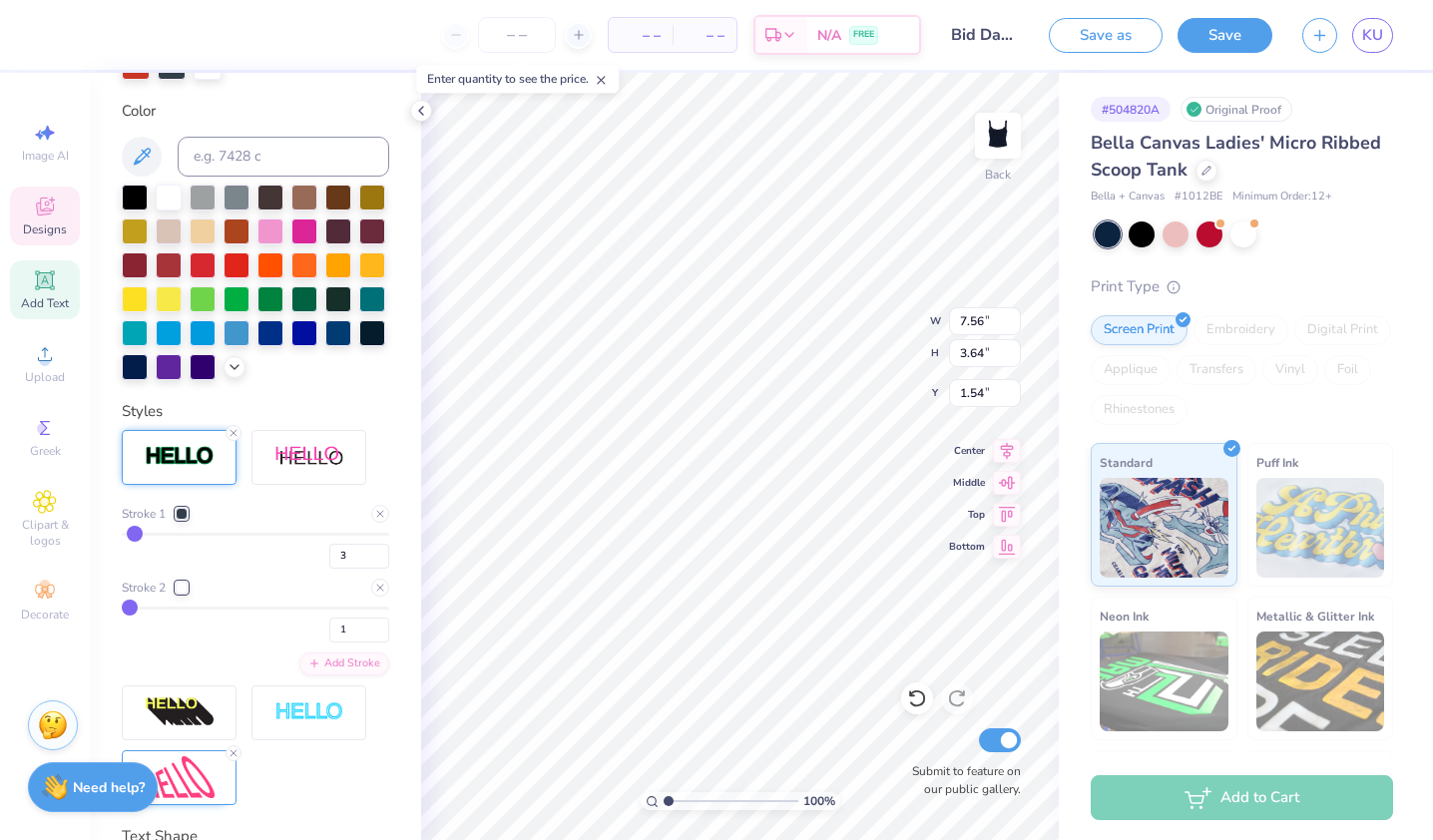 scroll, scrollTop: 16, scrollLeft: 2, axis: both 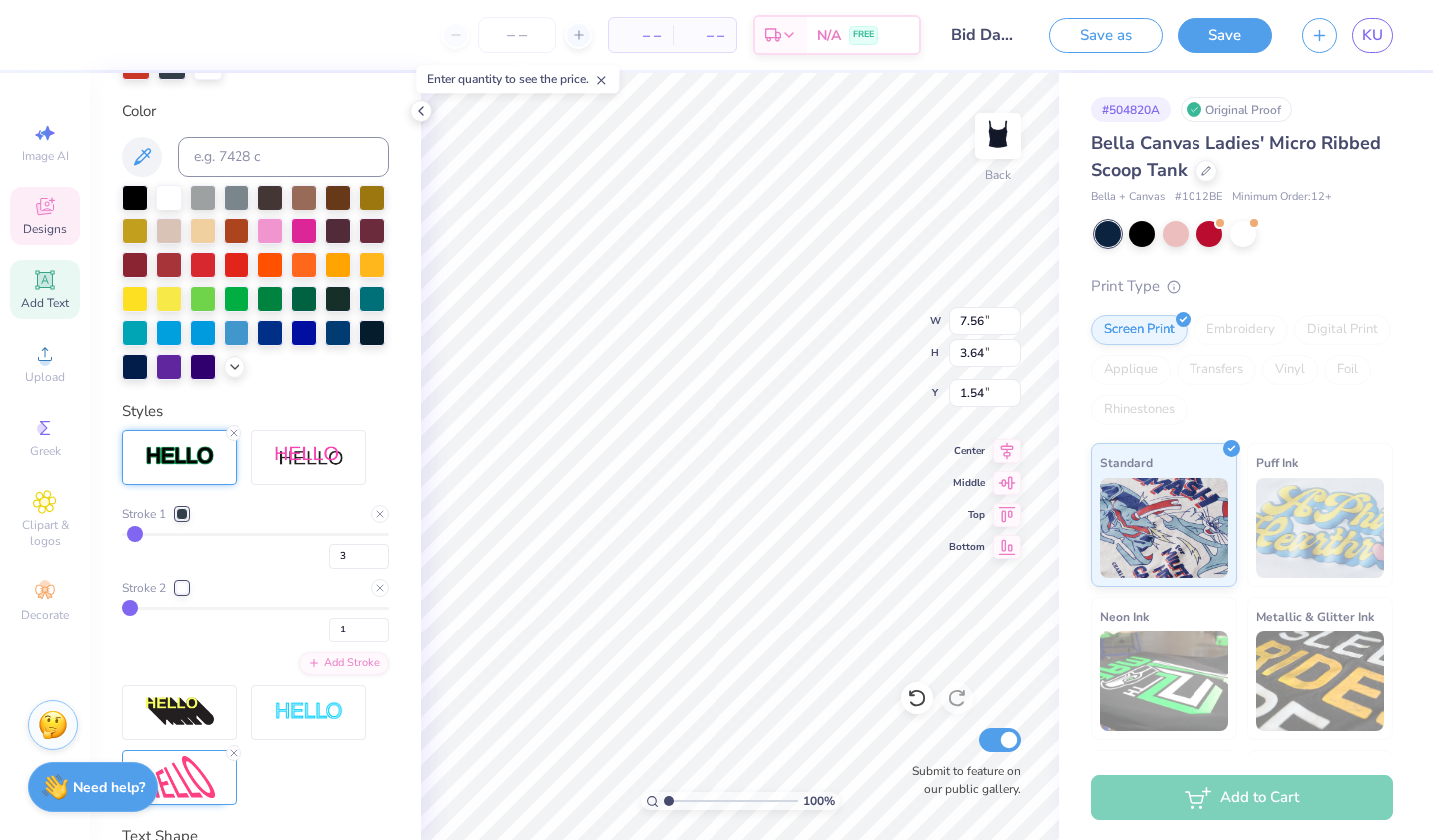 type on "zeta tau alpha" 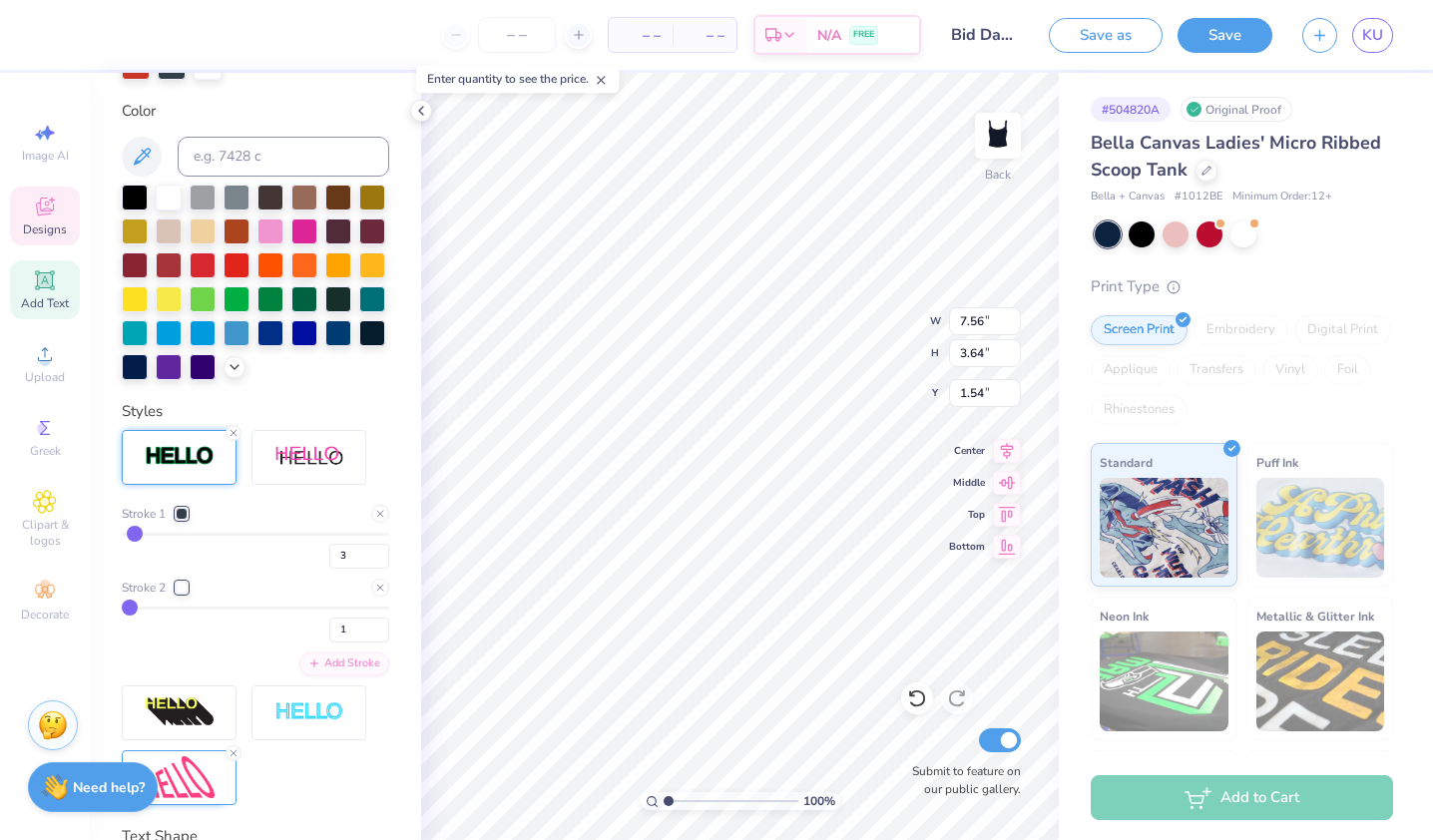 scroll, scrollTop: 16, scrollLeft: 7, axis: both 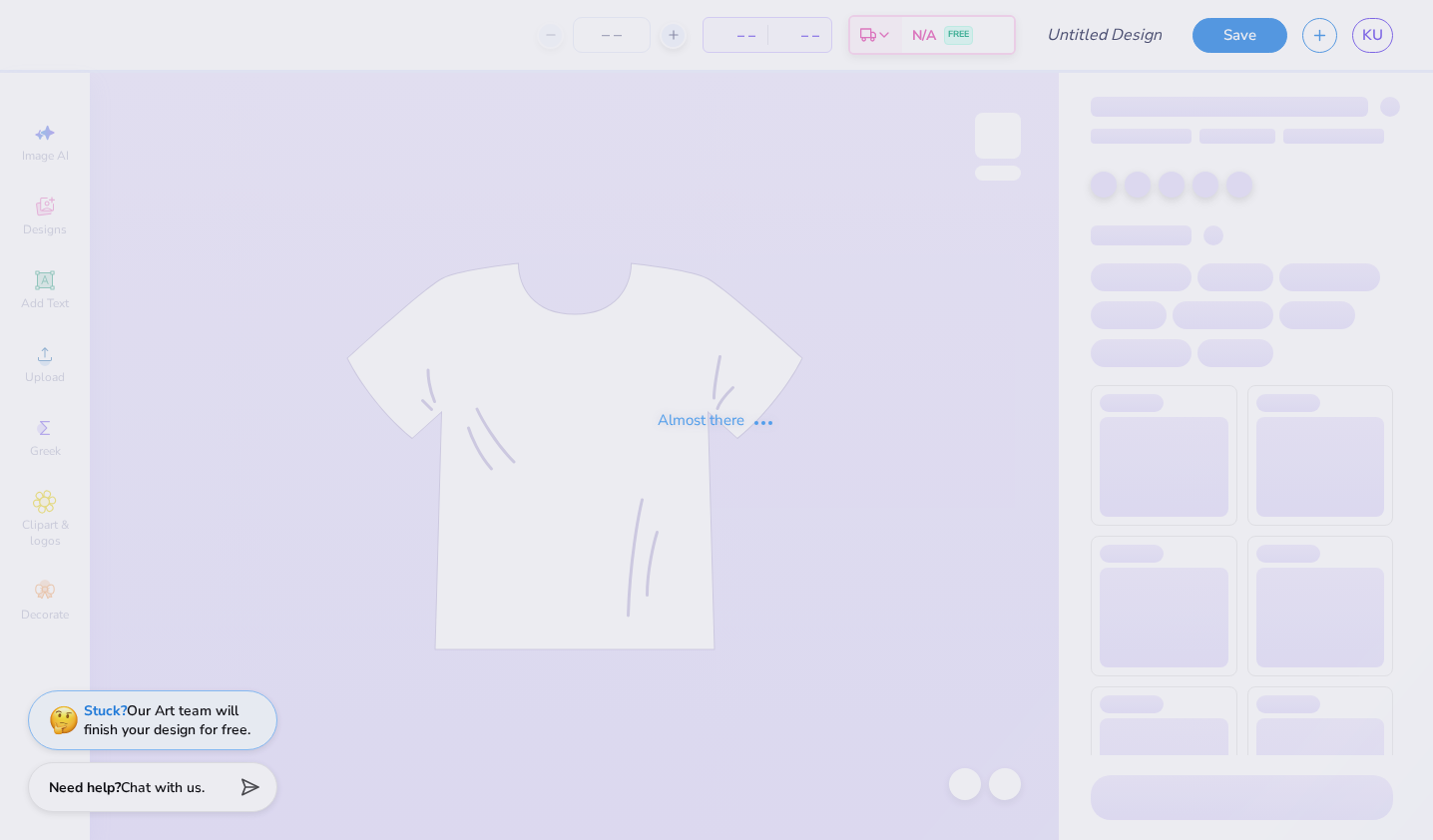 type on "Bid Day Navy!" 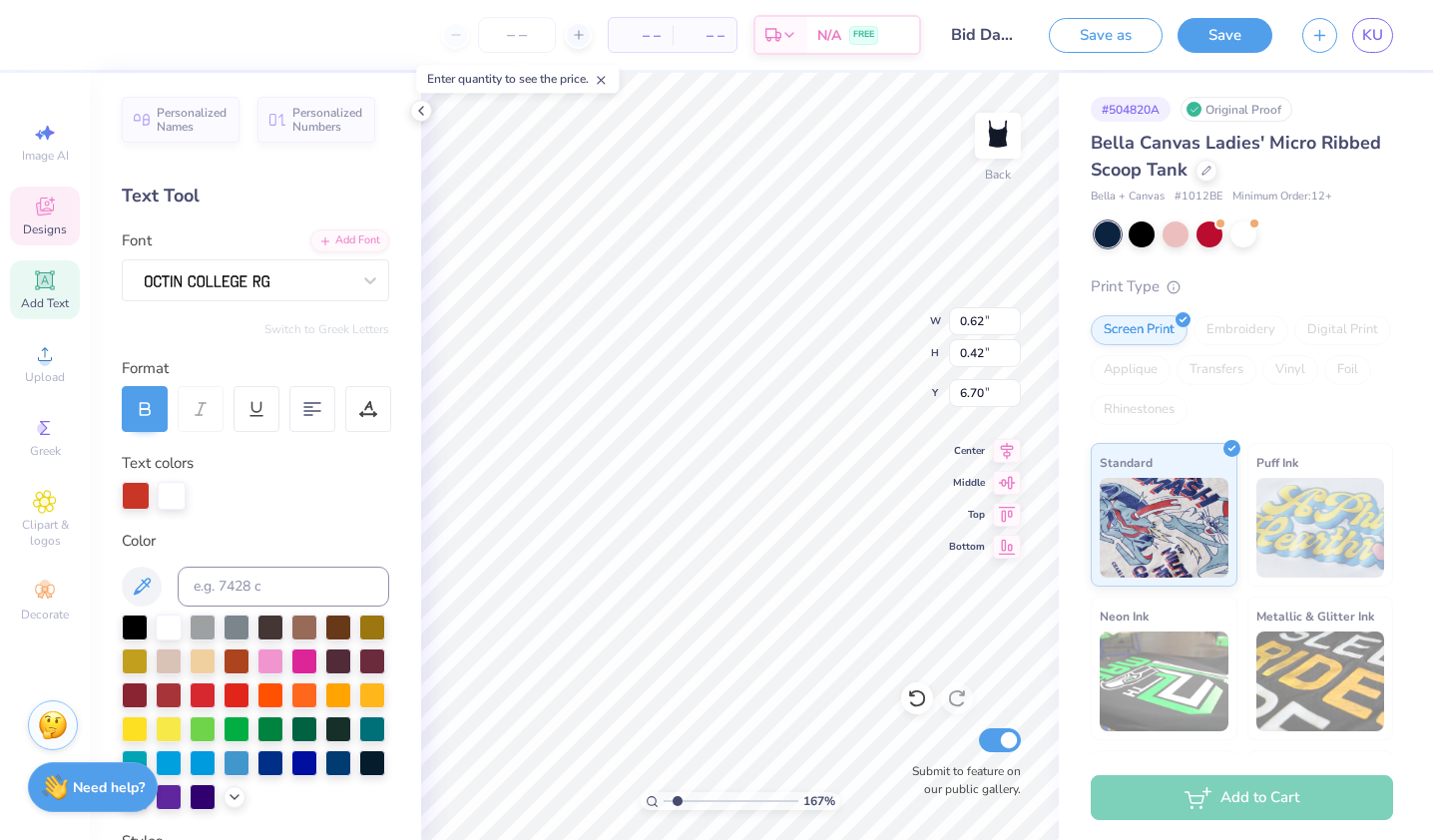type on "1.67021742269769" 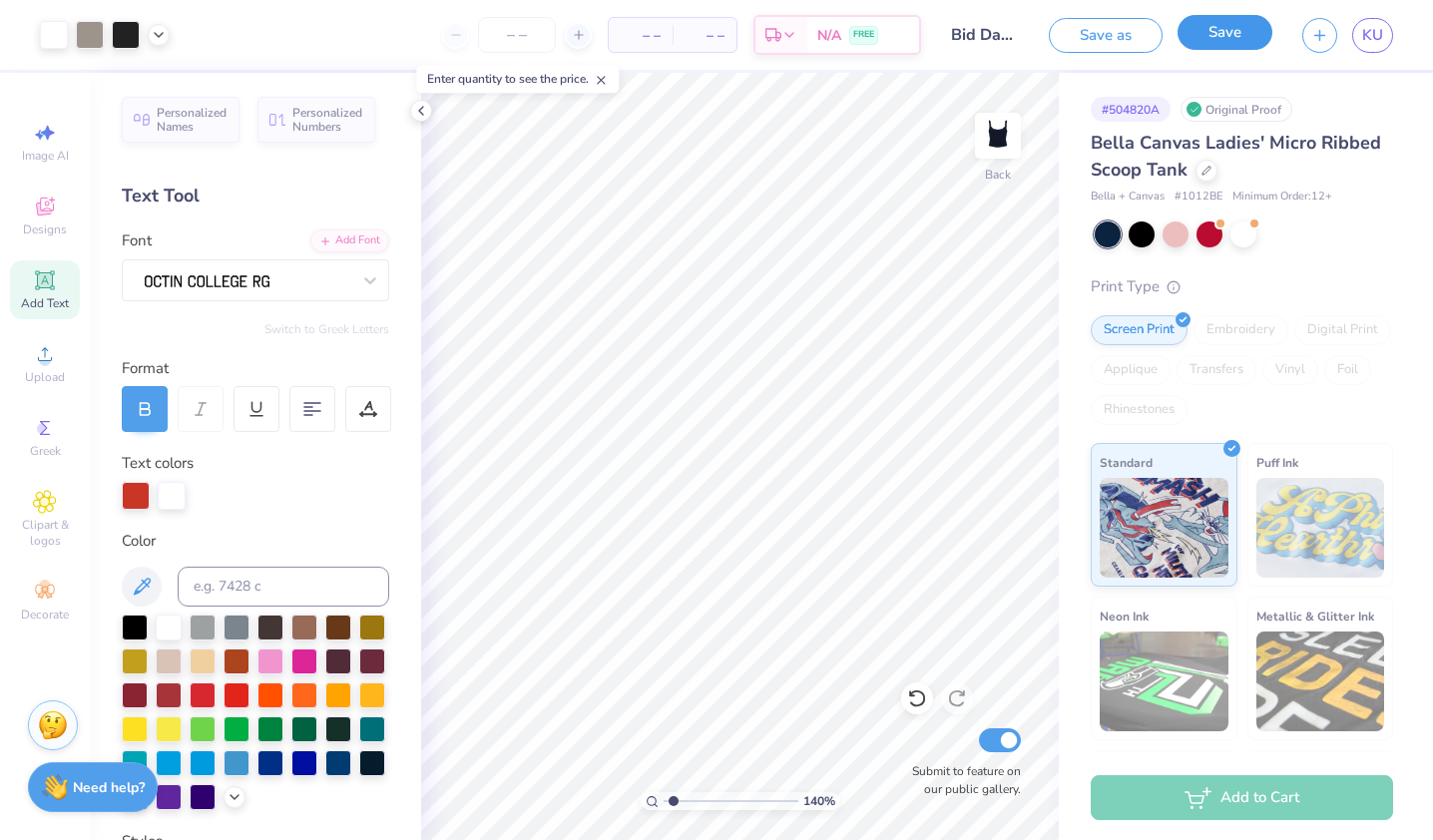 click on "Save" at bounding box center [1224, 32] 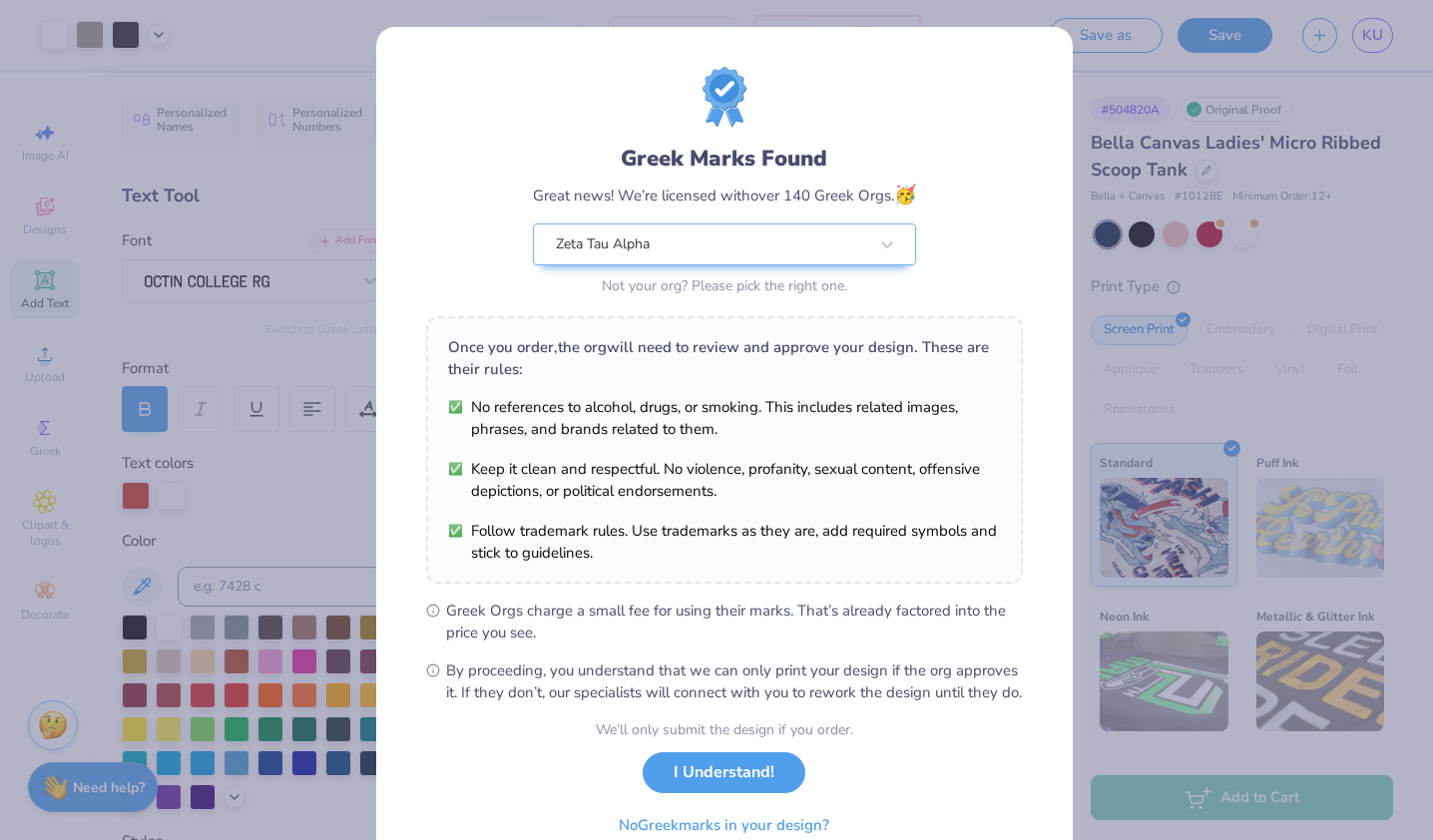 scroll, scrollTop: 92, scrollLeft: 0, axis: vertical 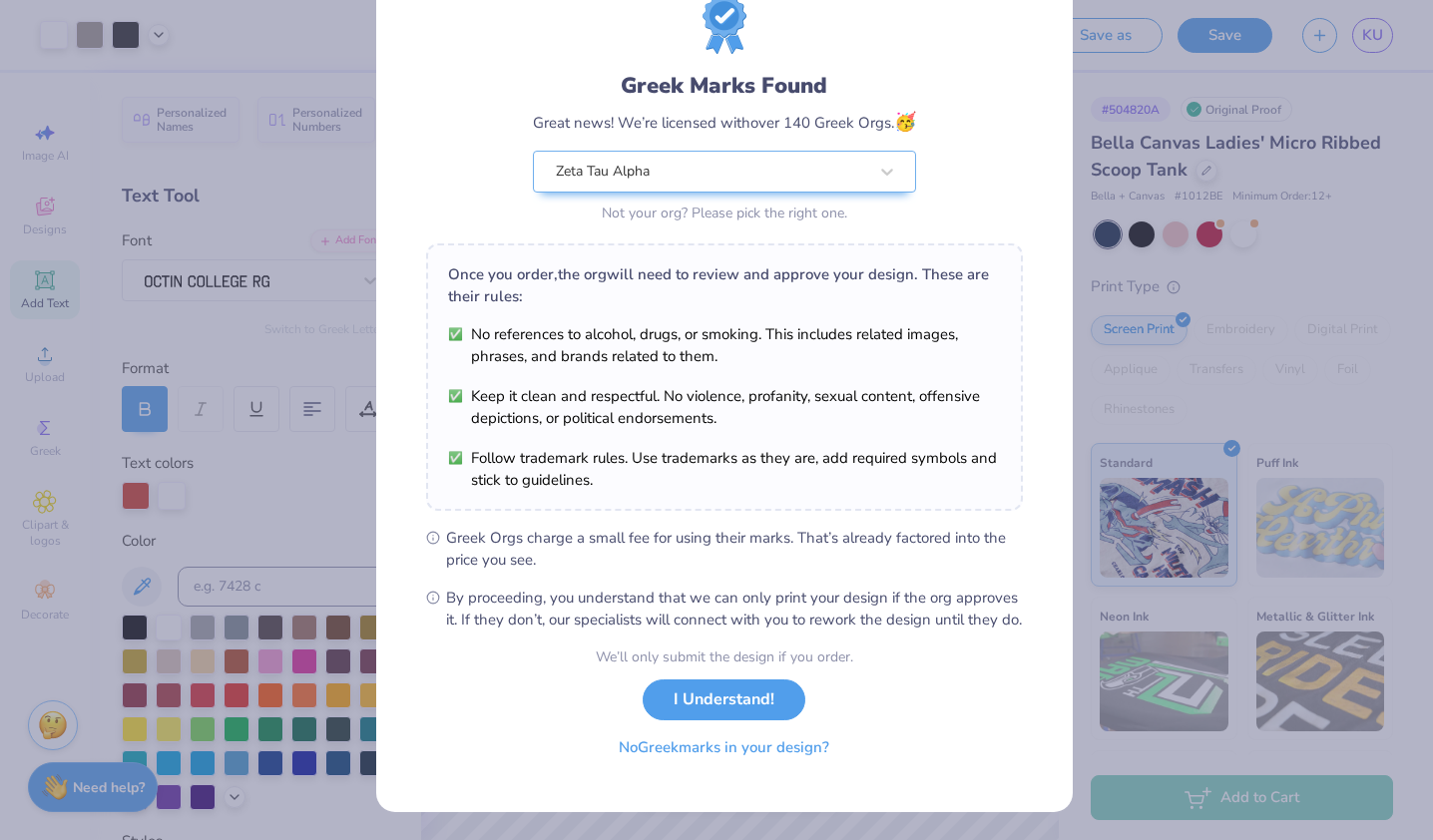 click on "No  Greek  marks in your design?" at bounding box center (723, 747) 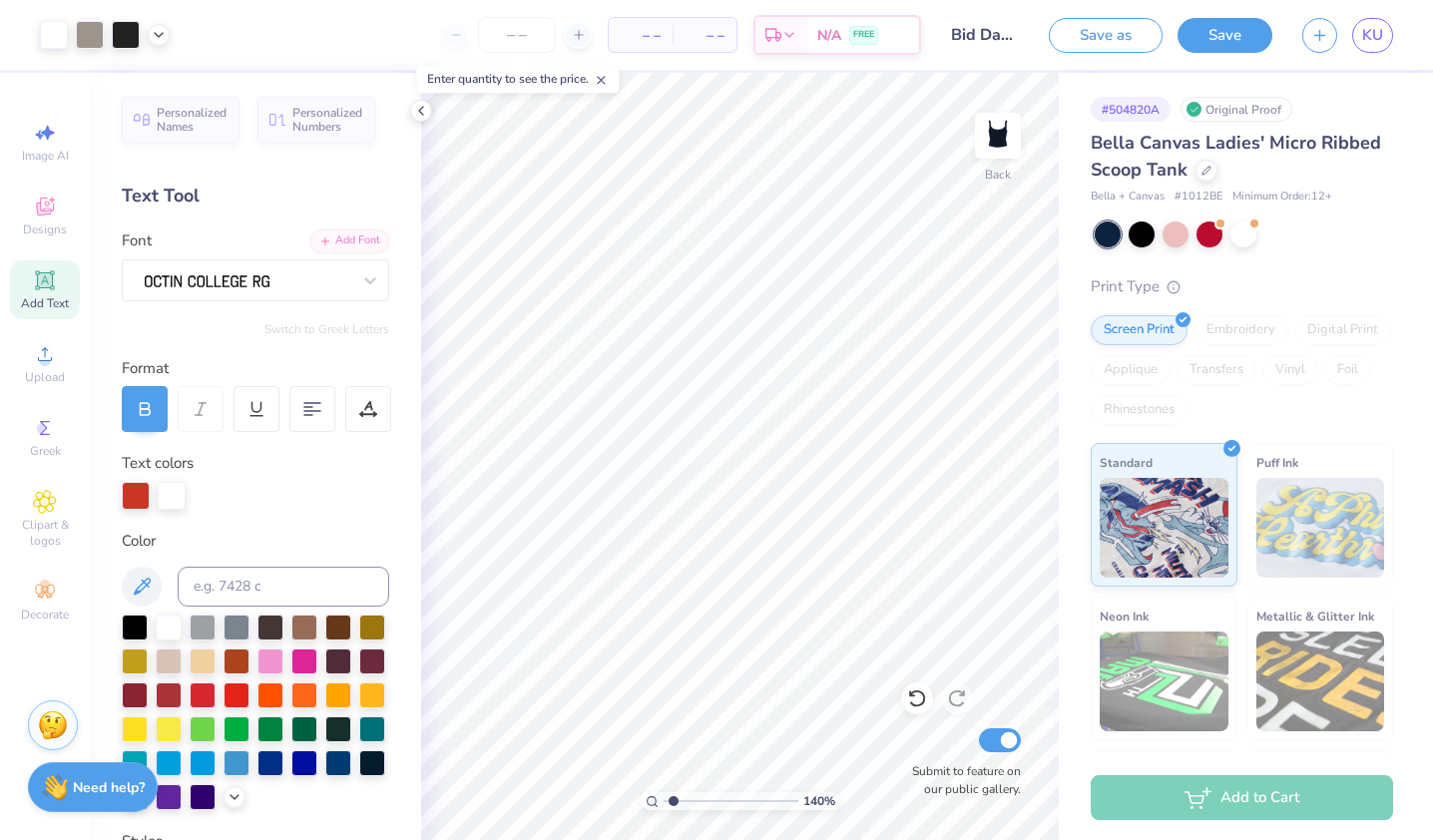 scroll, scrollTop: 0, scrollLeft: 0, axis: both 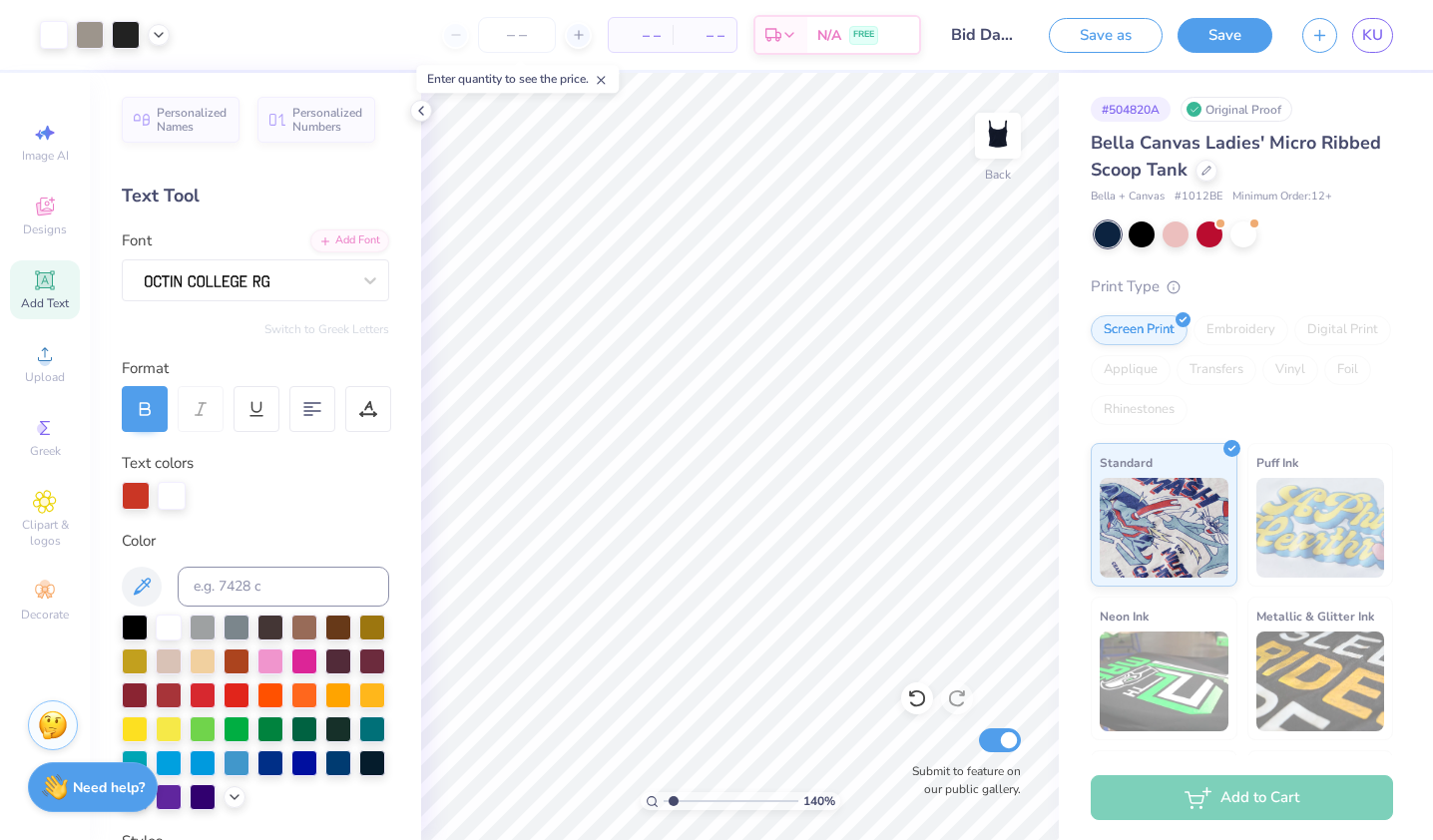 type on "1.40159291465312" 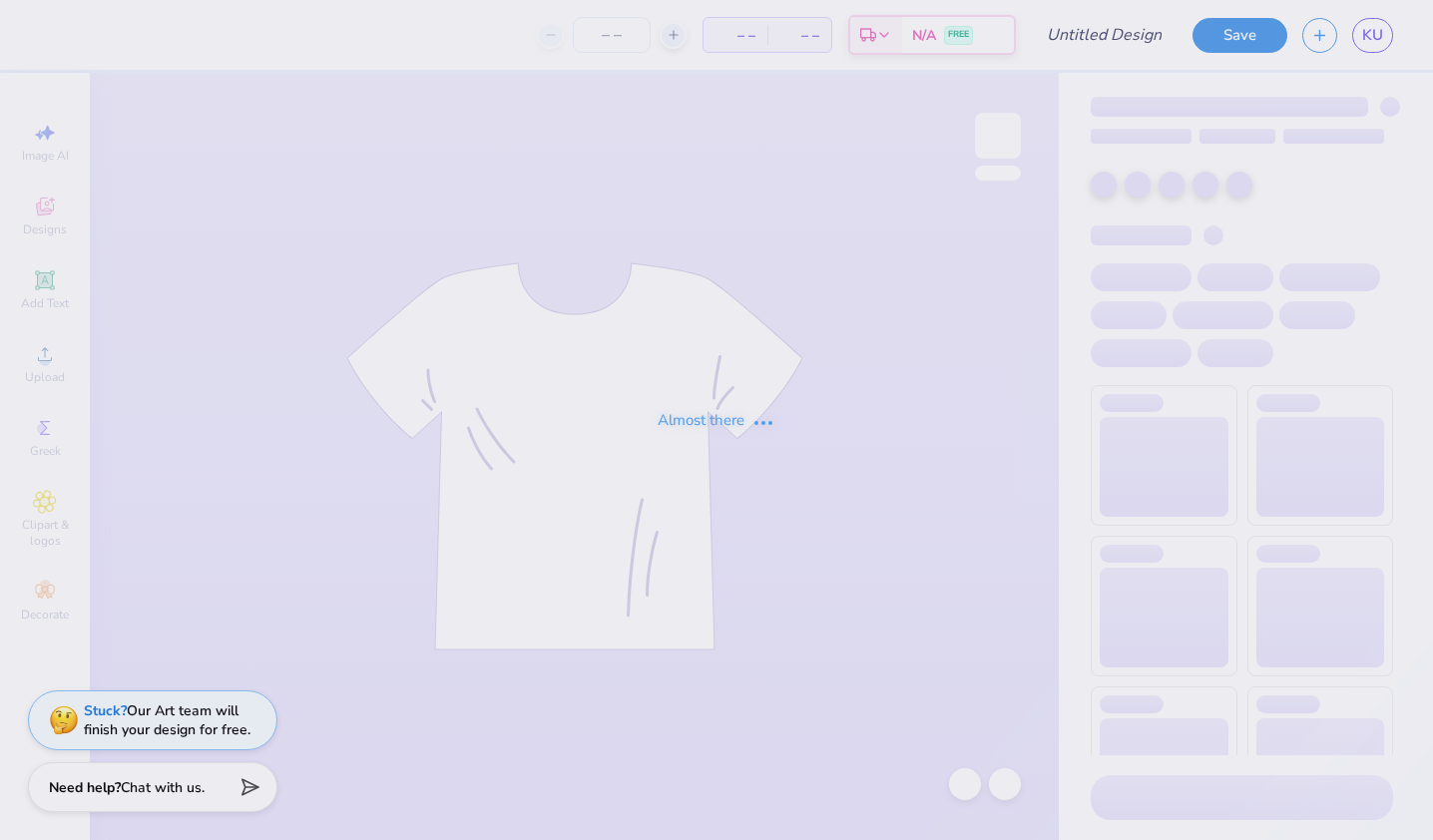 type on "Bid [DATE] Navy! [NUMBER]" 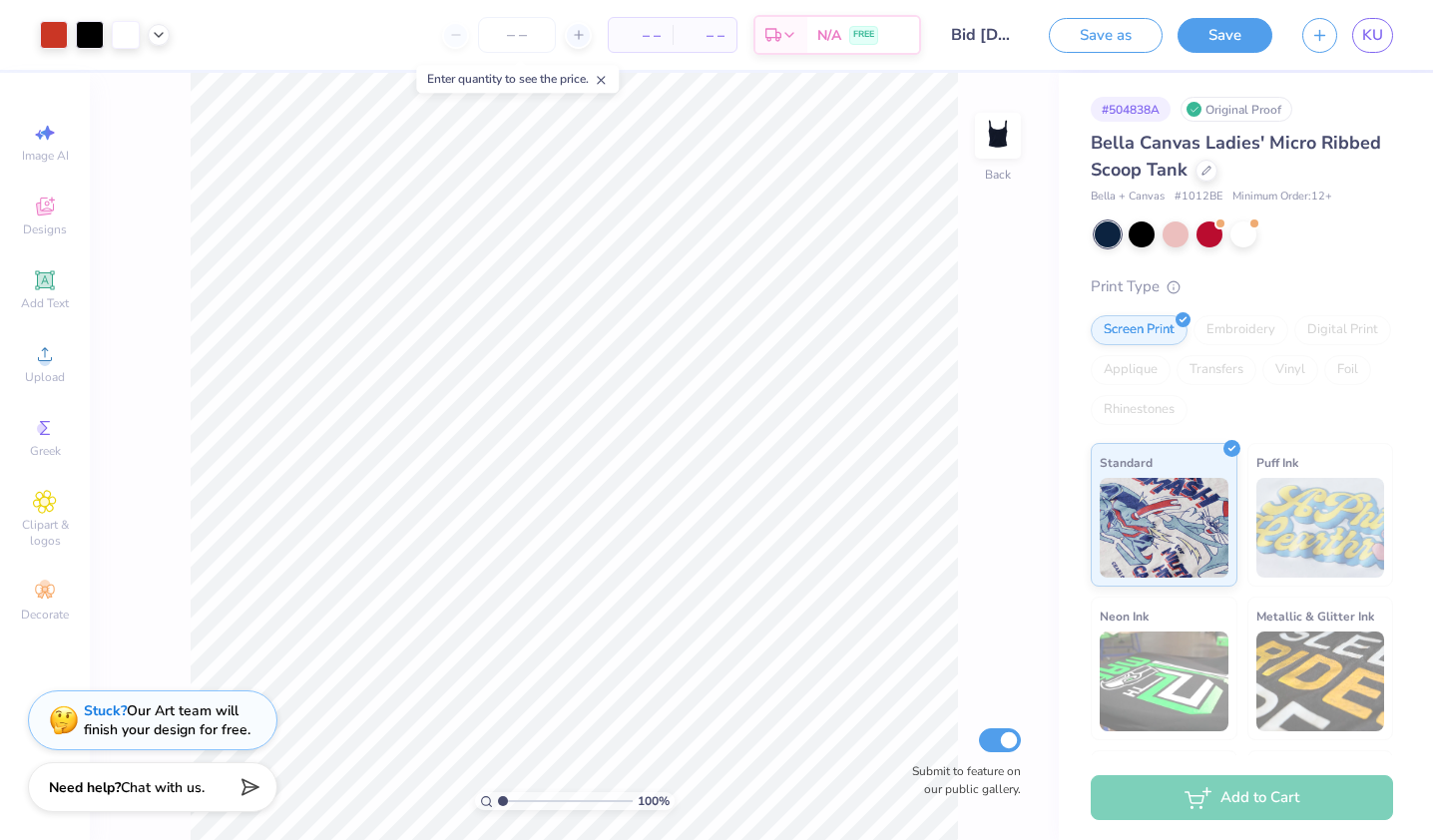 scroll, scrollTop: 0, scrollLeft: 0, axis: both 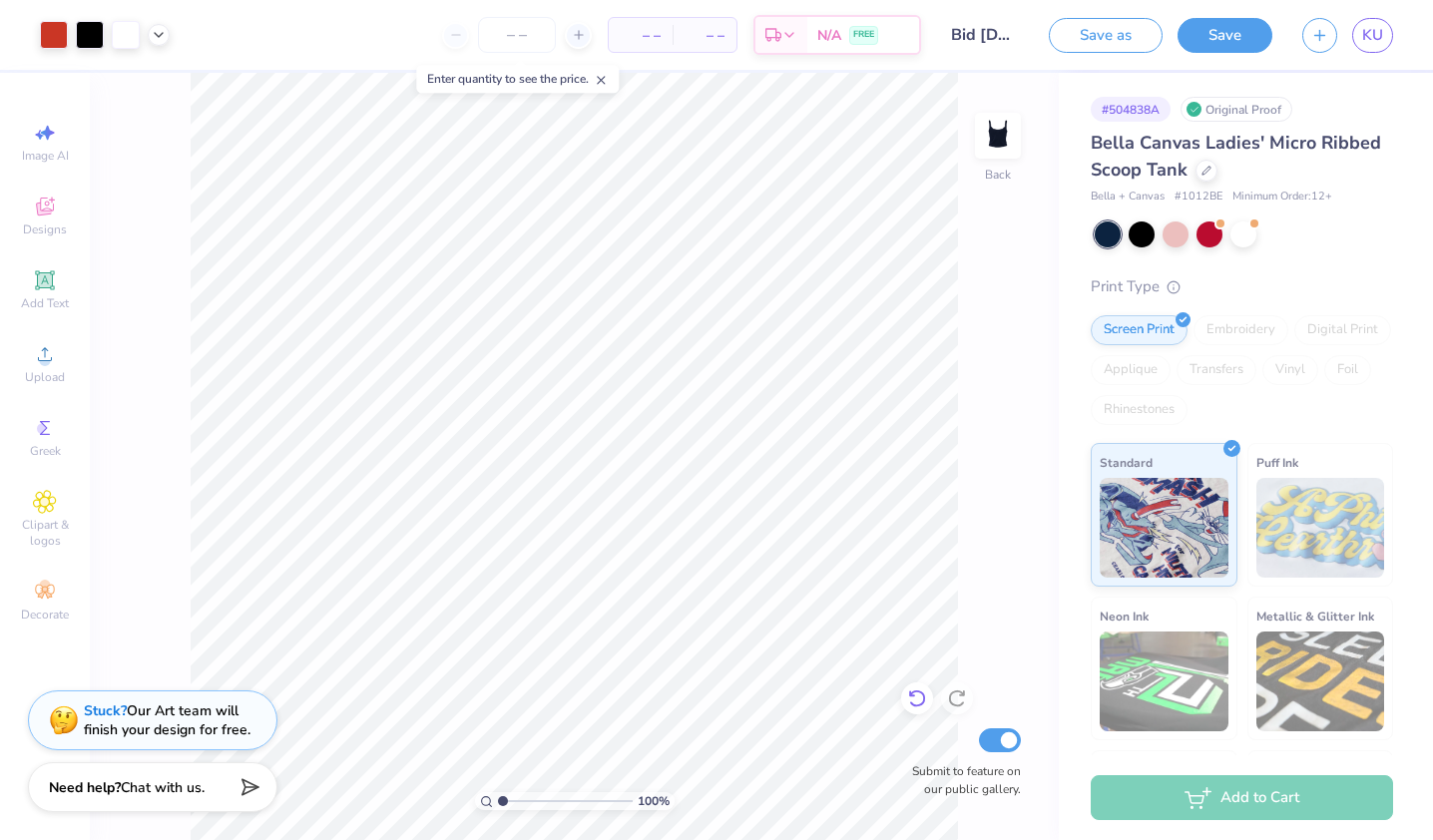 click 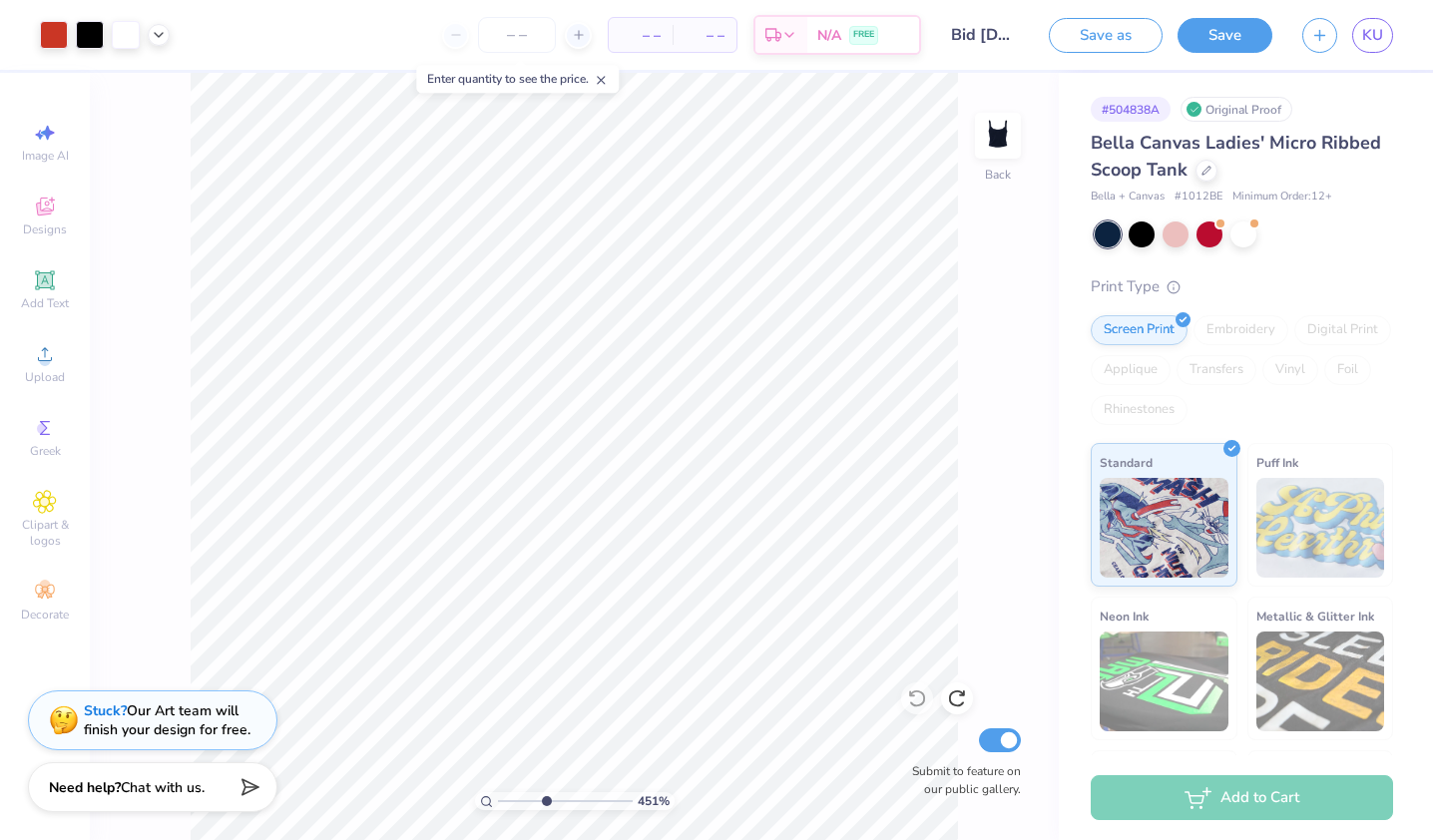 drag, startPoint x: 504, startPoint y: 797, endPoint x: 545, endPoint y: 799, distance: 41.04875 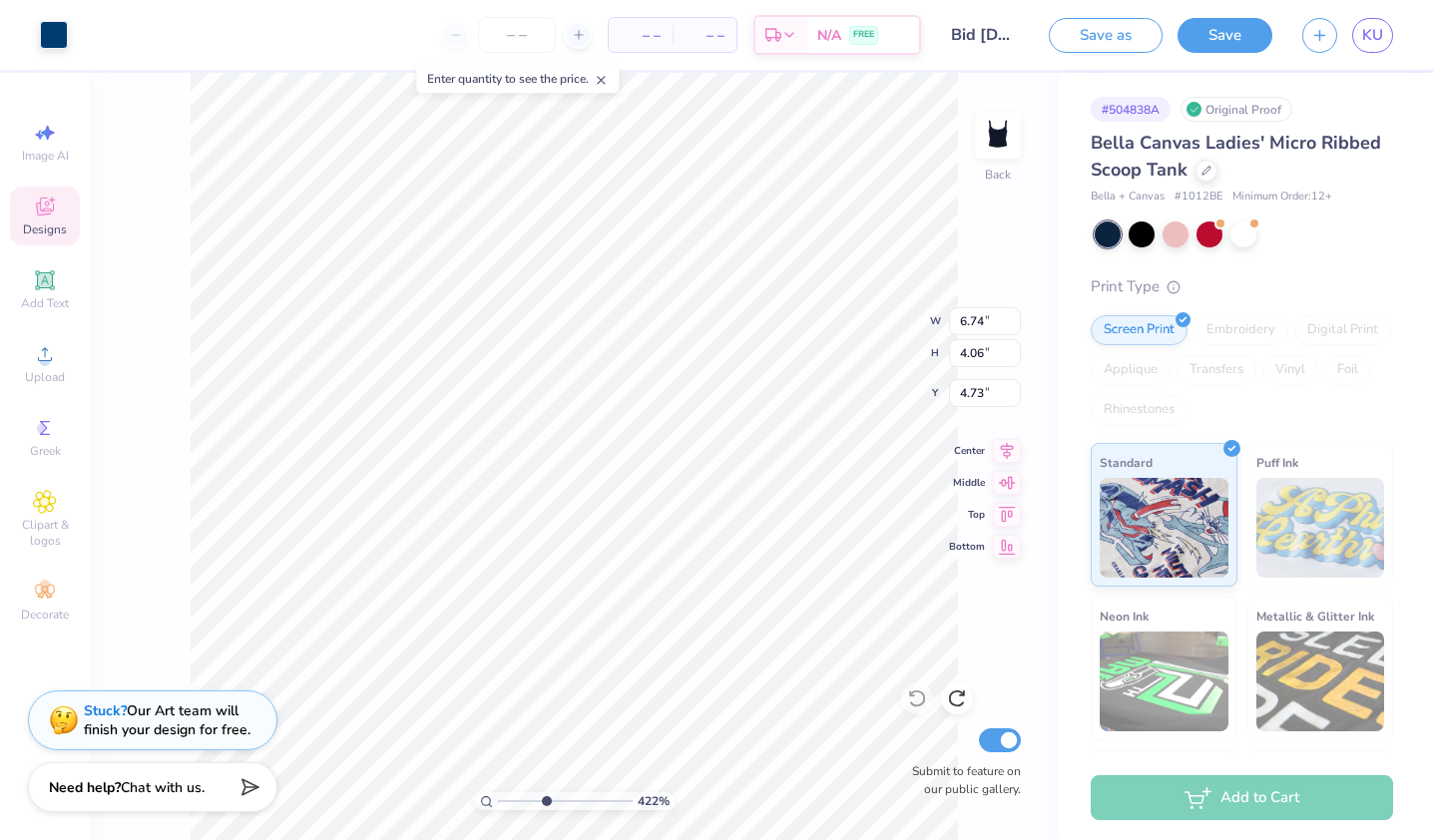 type on "6.74" 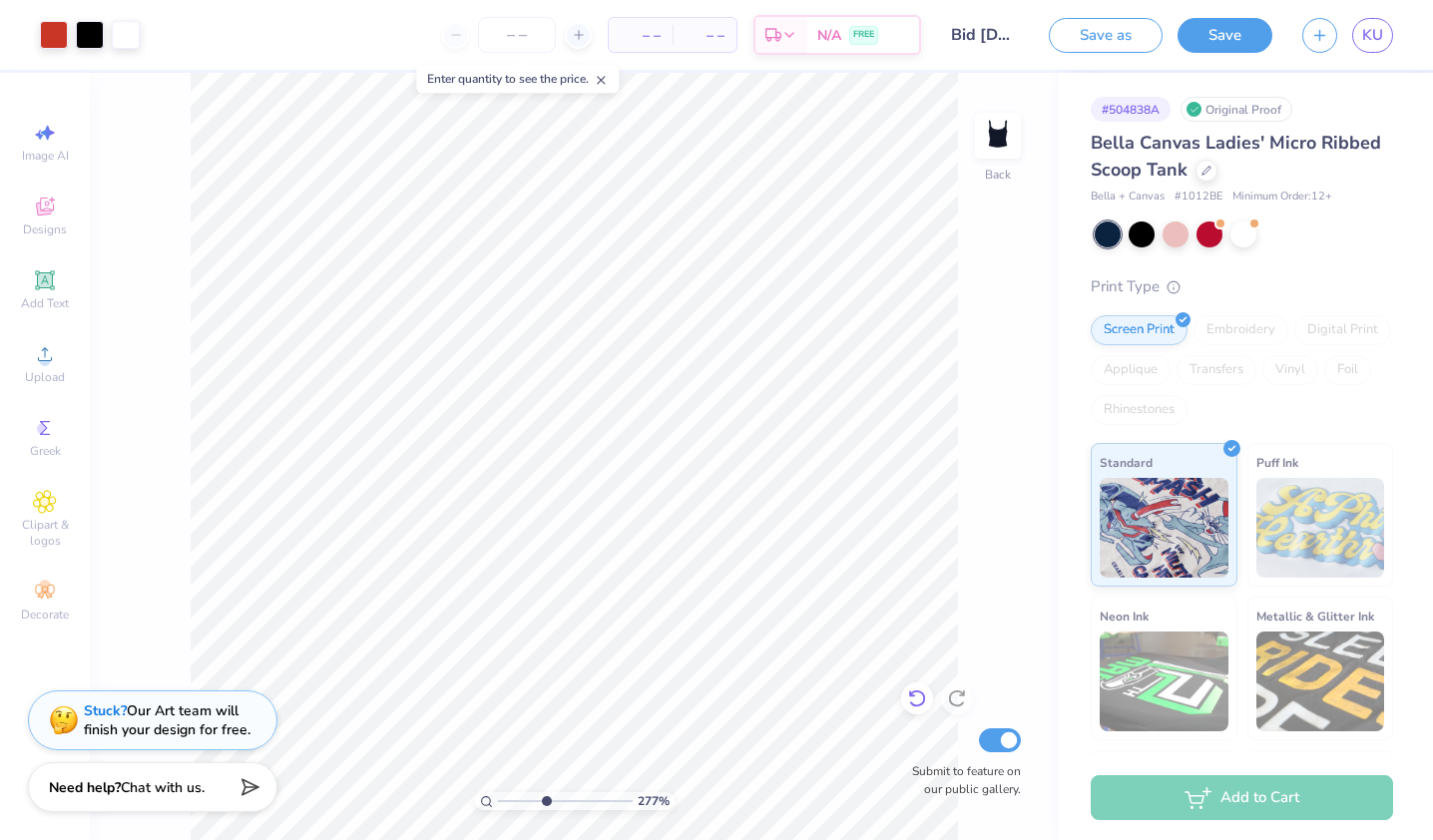click 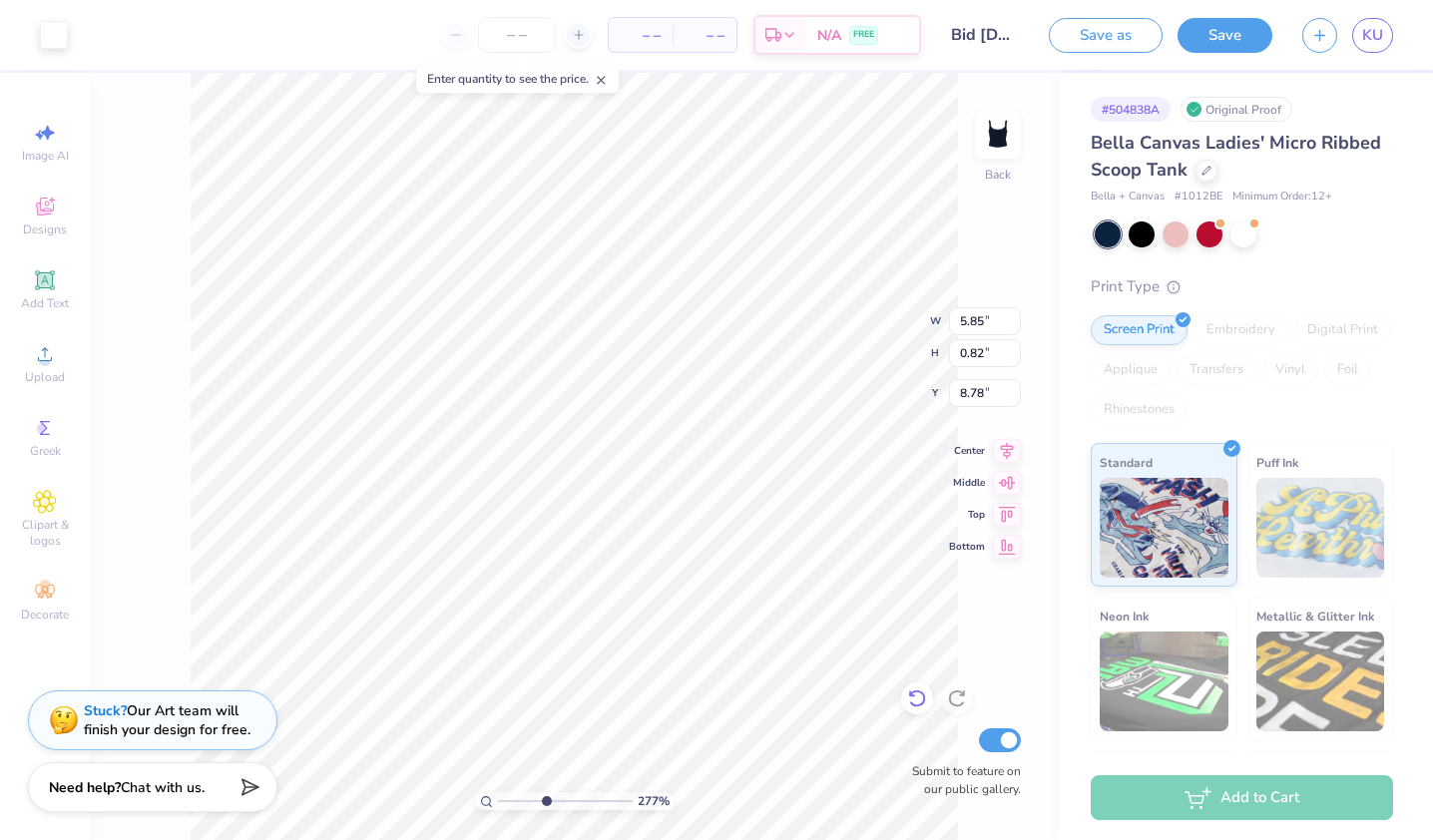 type on "[NUMBER]" 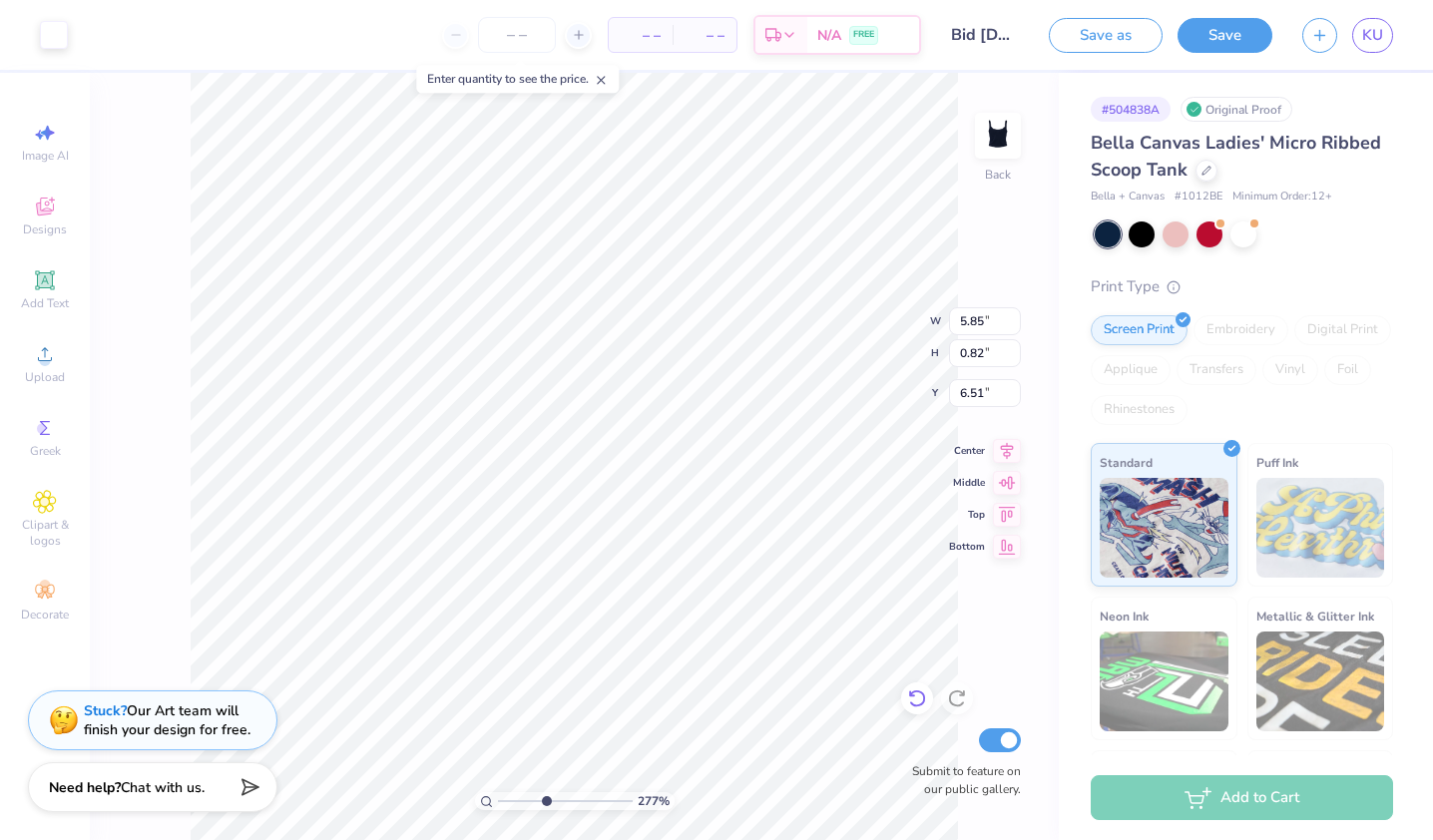 type on "[NUMBER]" 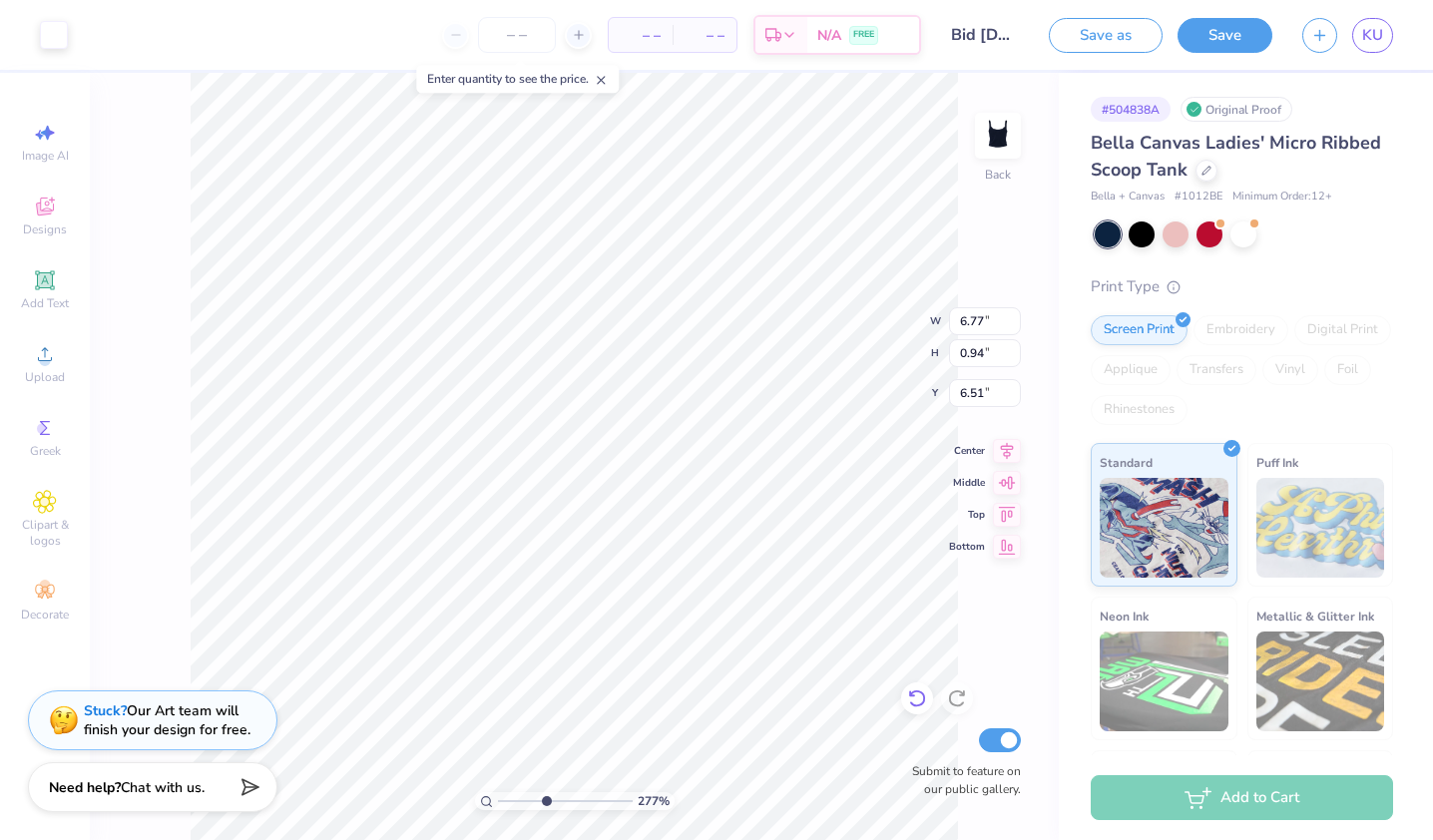 type on "[NUMBER]" 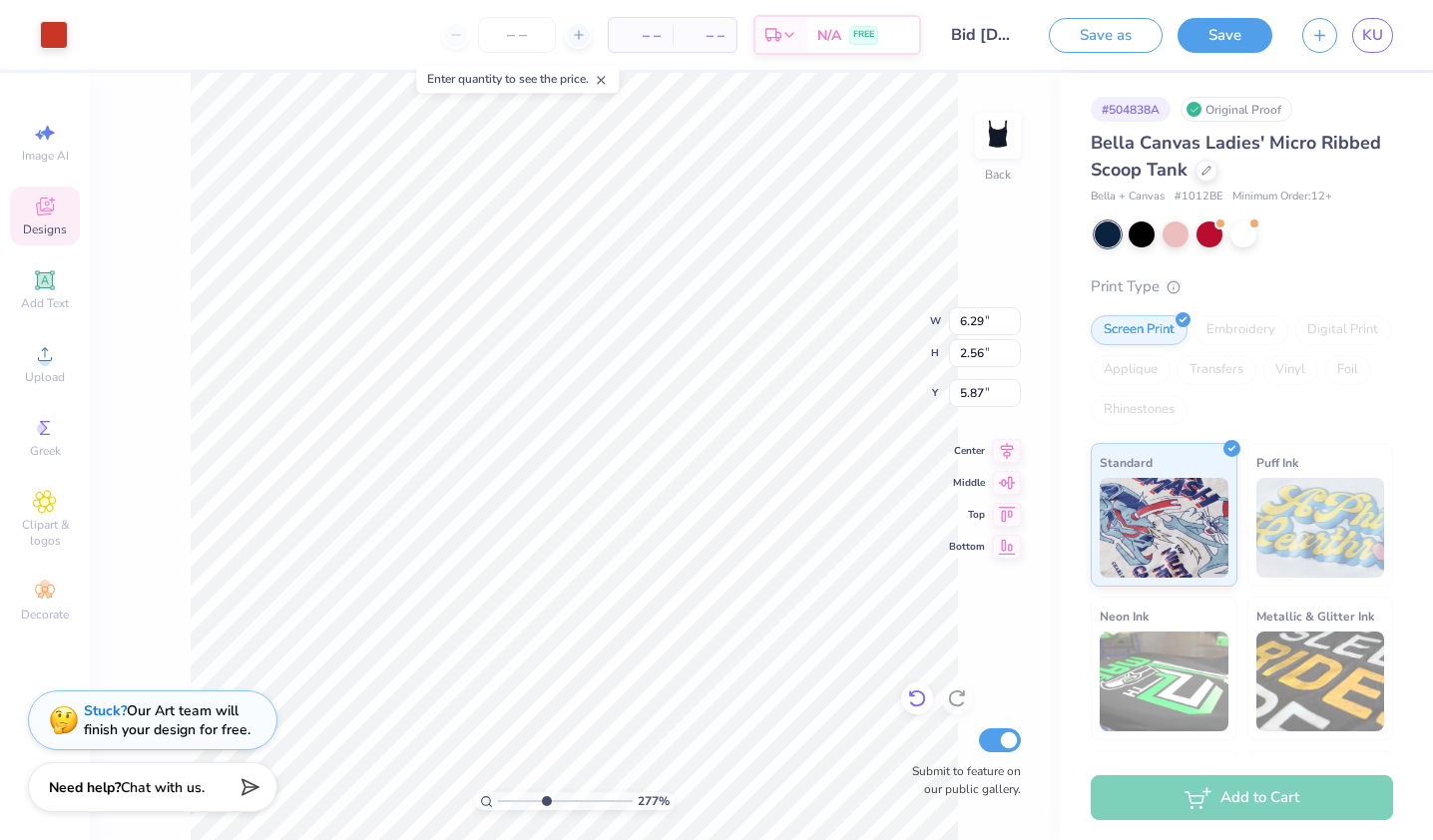 type on "[NUMBER]" 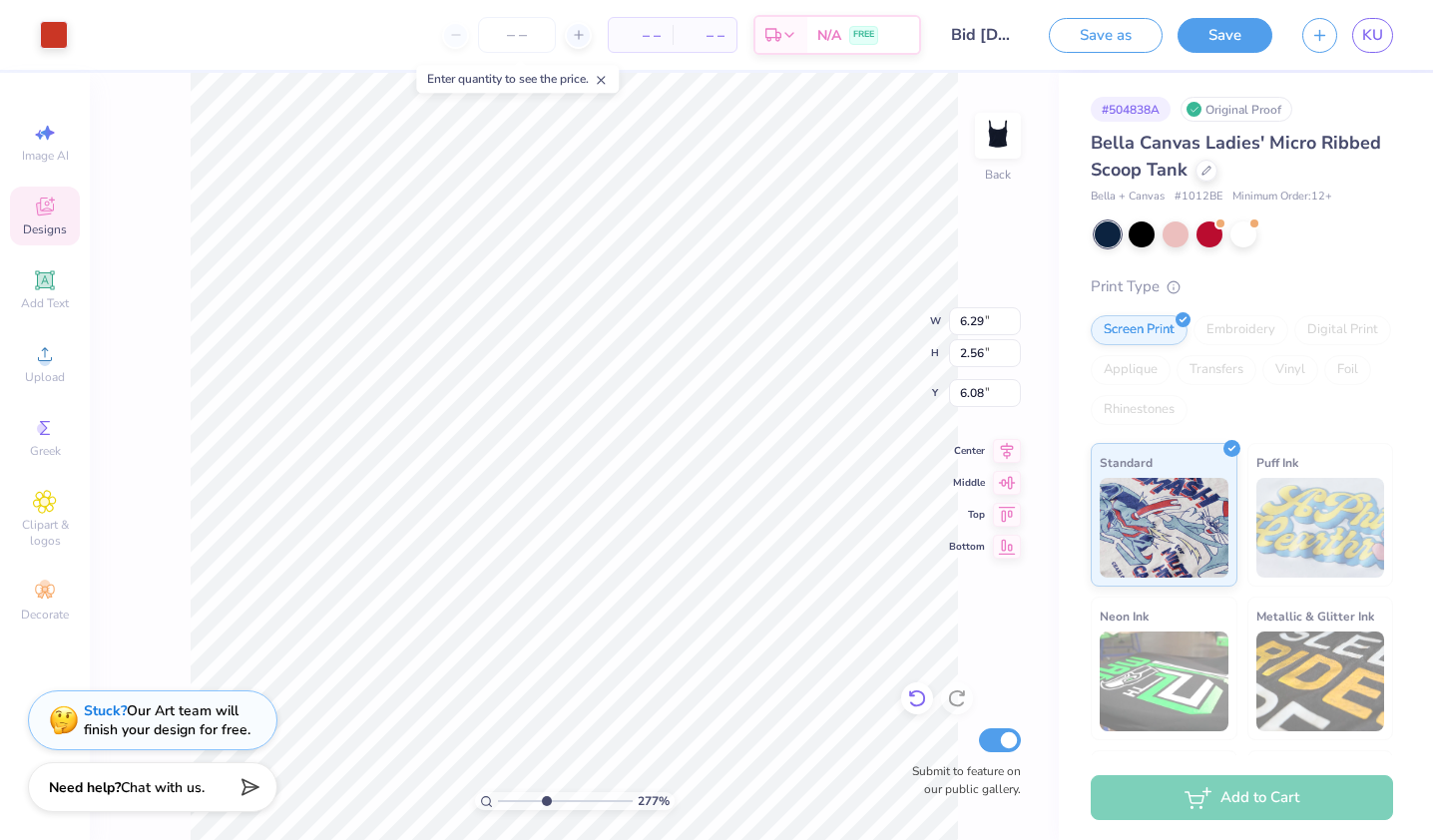 click 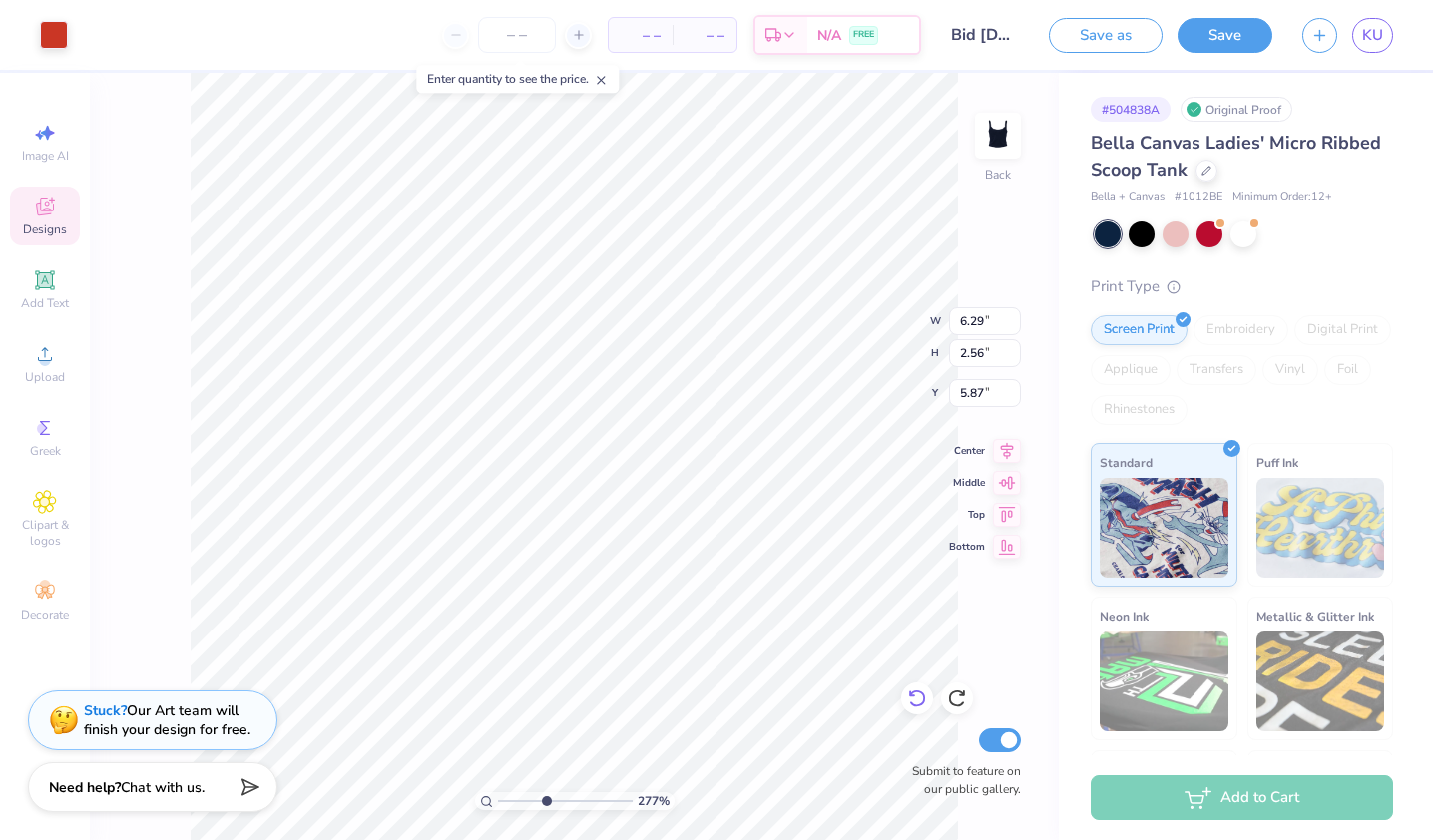 type on "[NUMBER]" 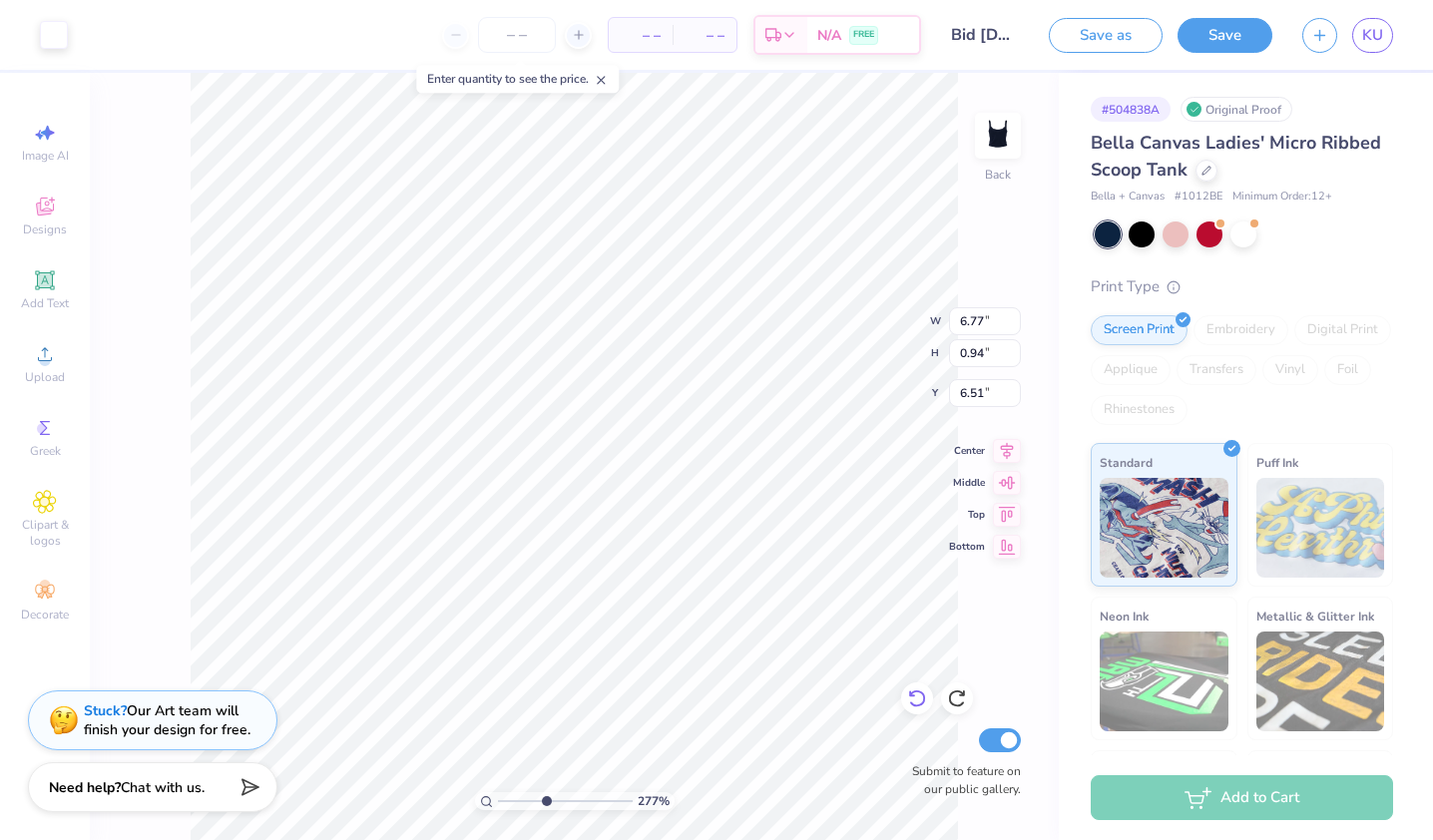 type on "[NUMBER]" 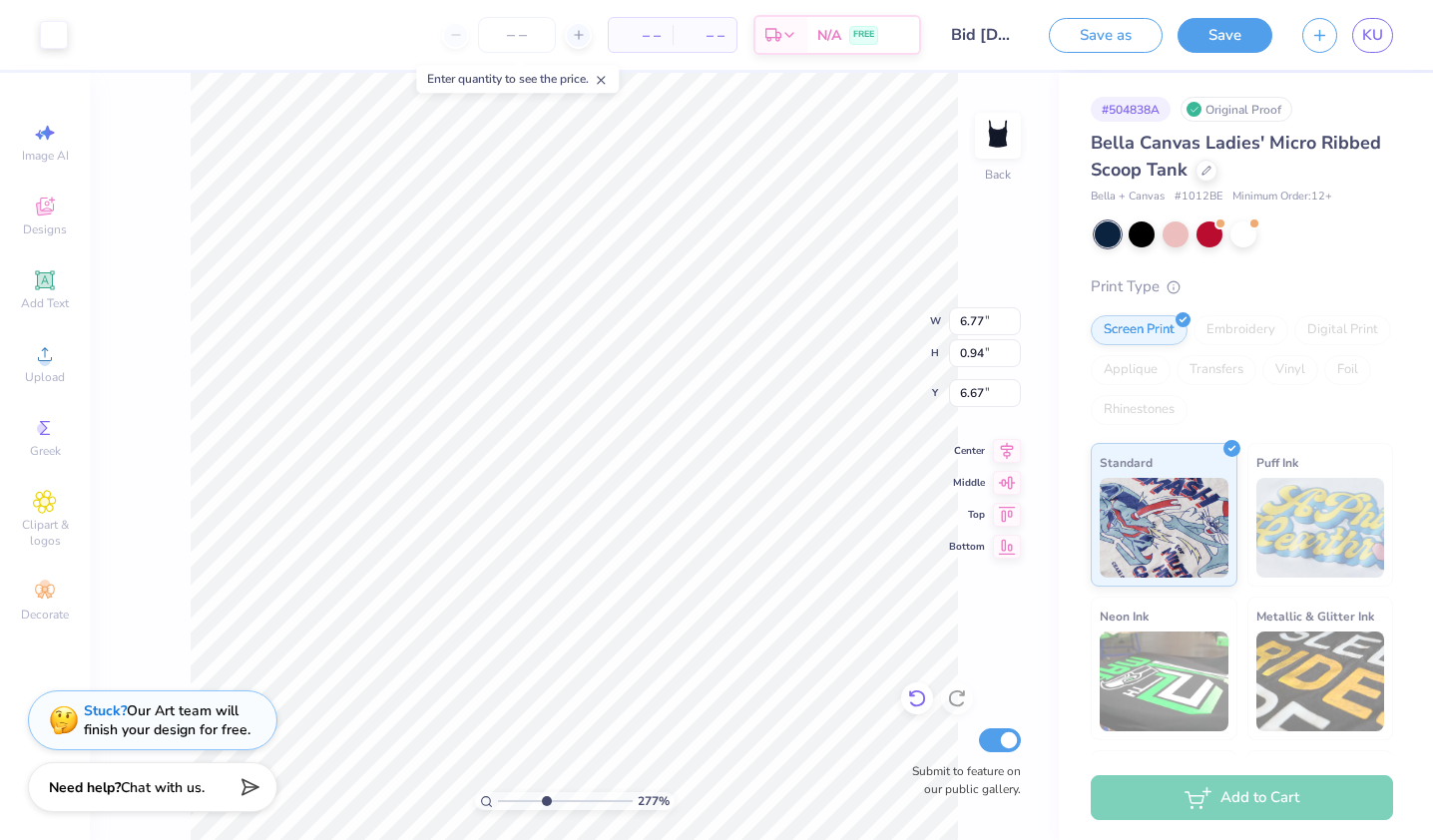 type on "[NUMBER]" 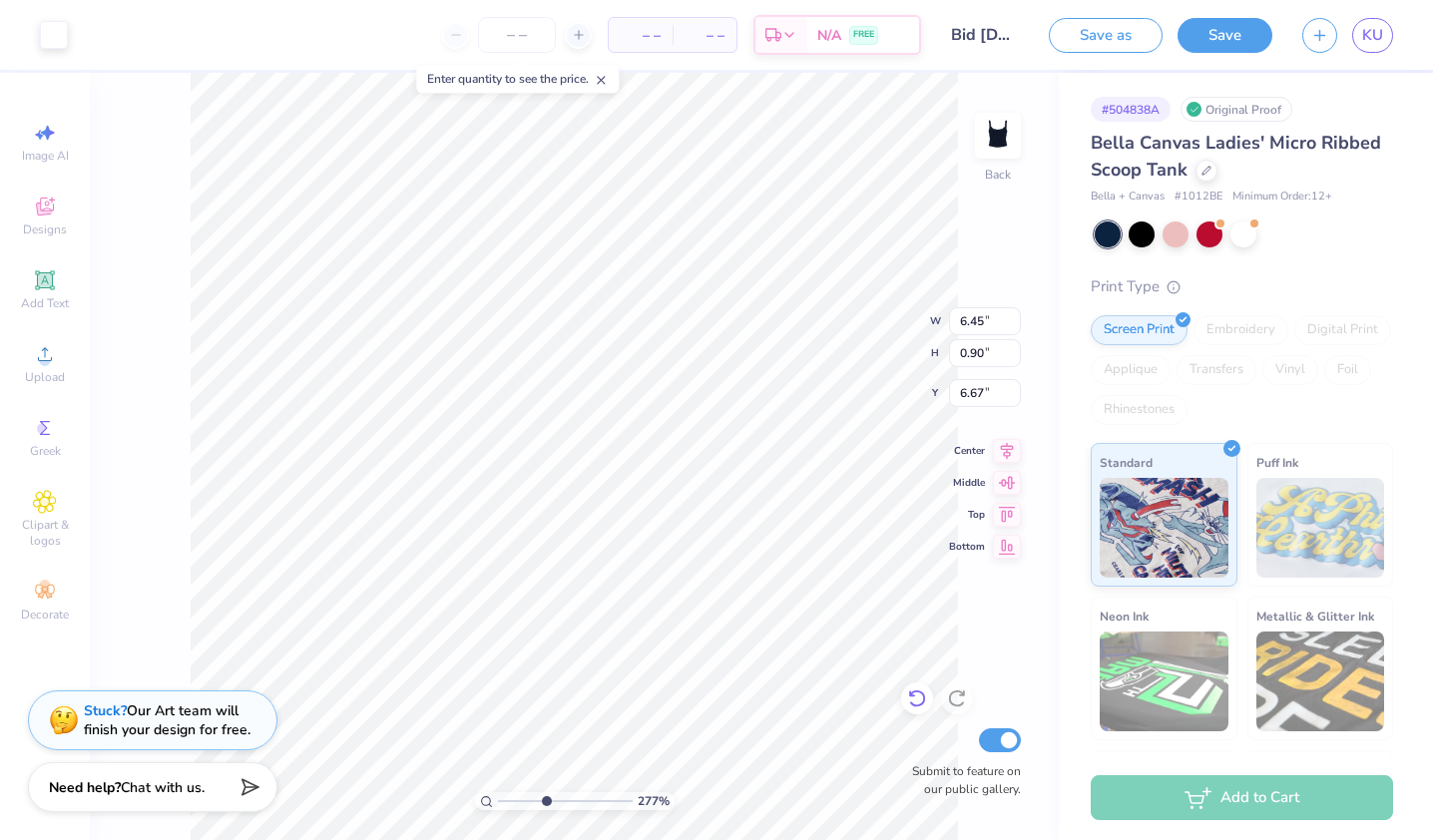 type on "[NUMBER]" 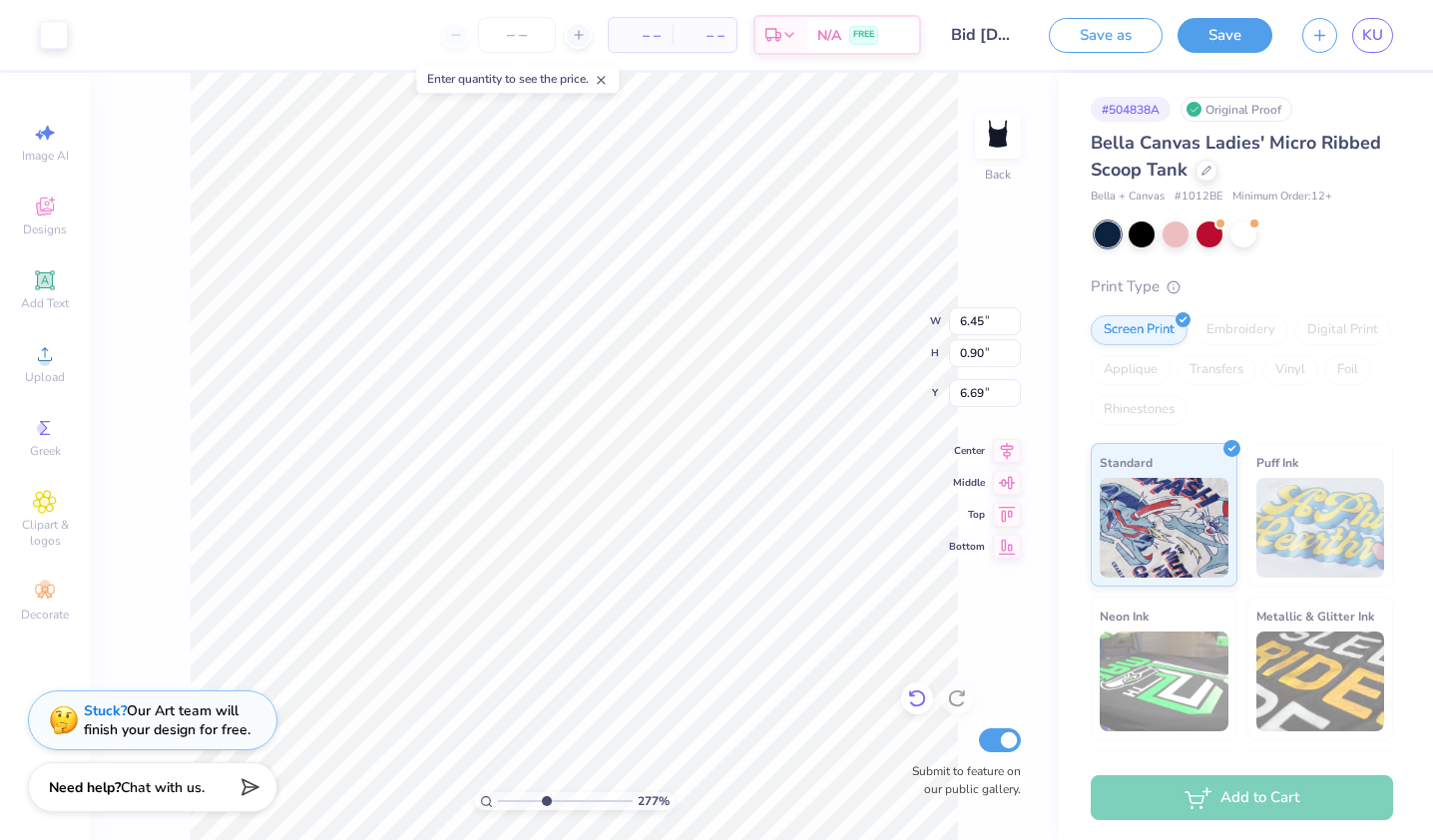 type on "[NUMBER]" 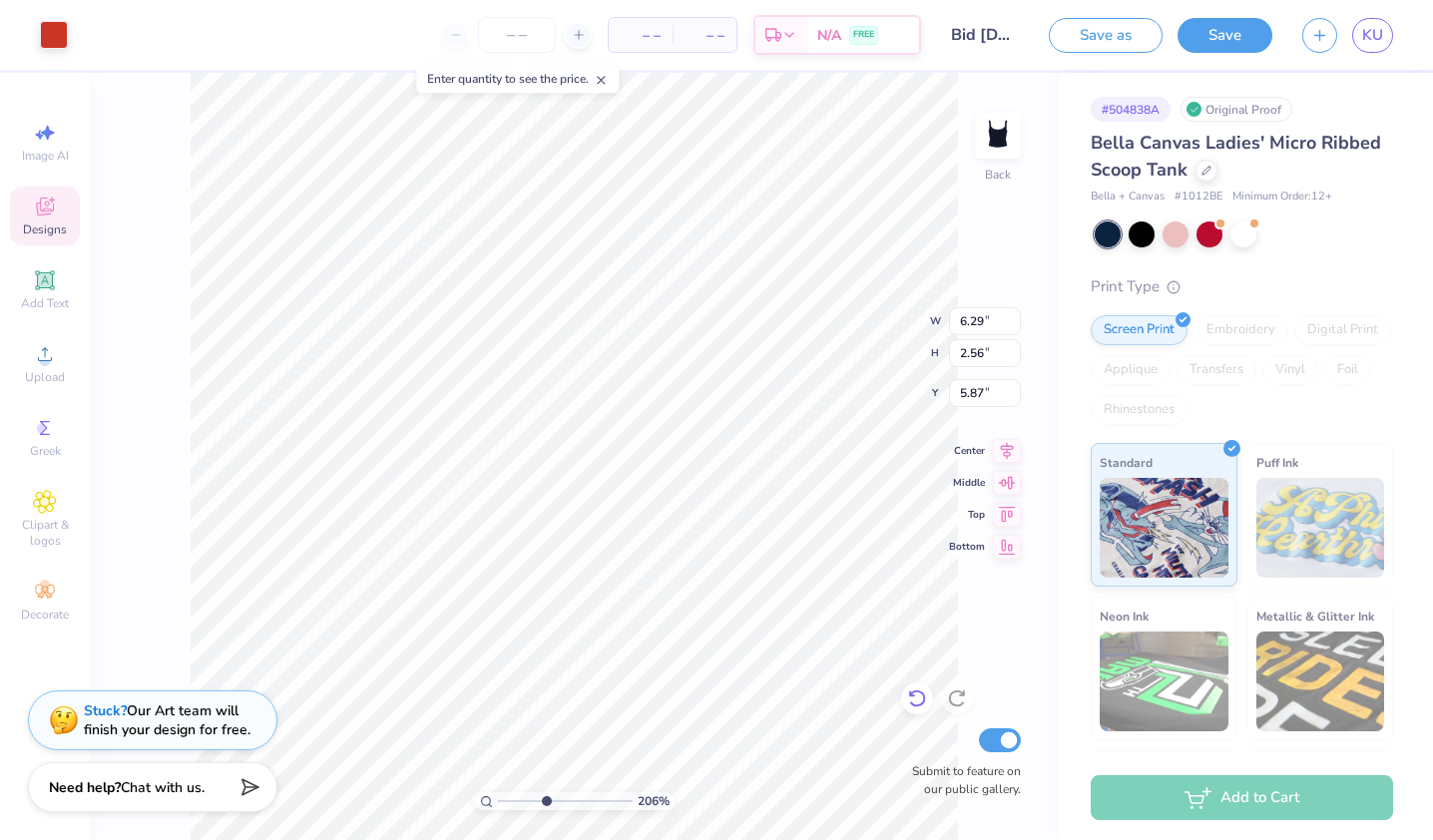 type on "[NUMBER]" 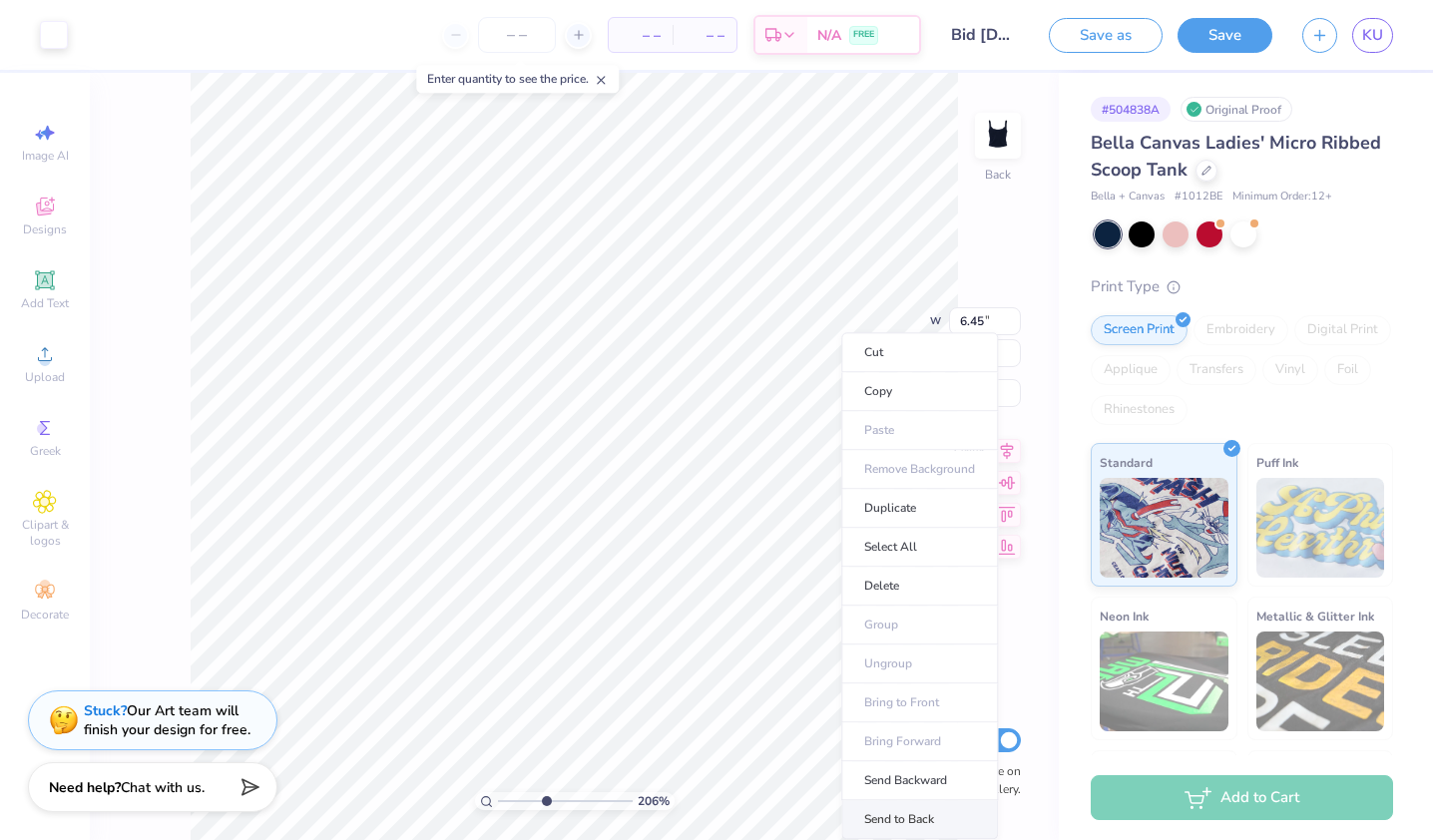 click on "Send to Back" at bounding box center (919, 819) 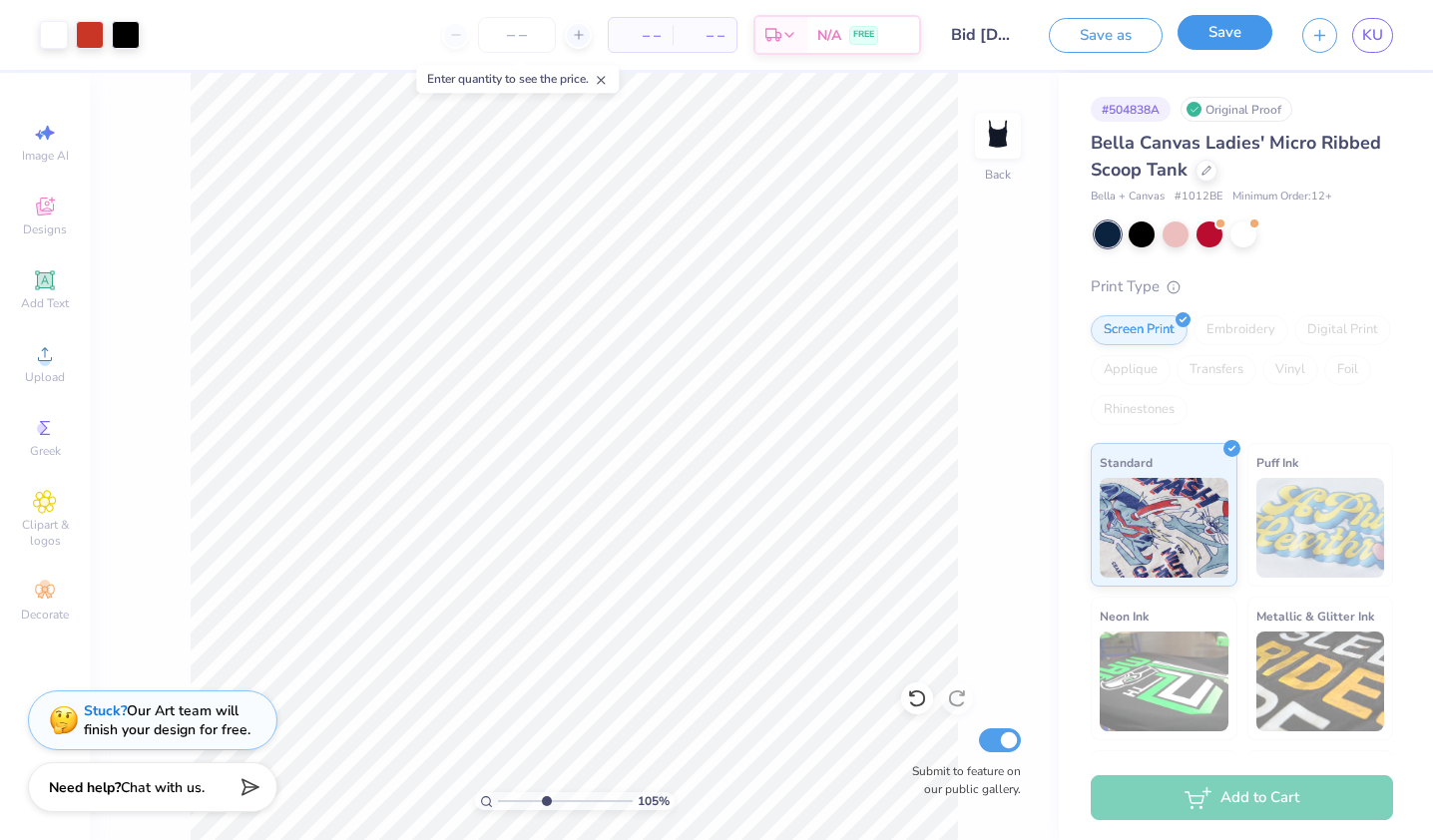 click on "Save" at bounding box center (1224, 32) 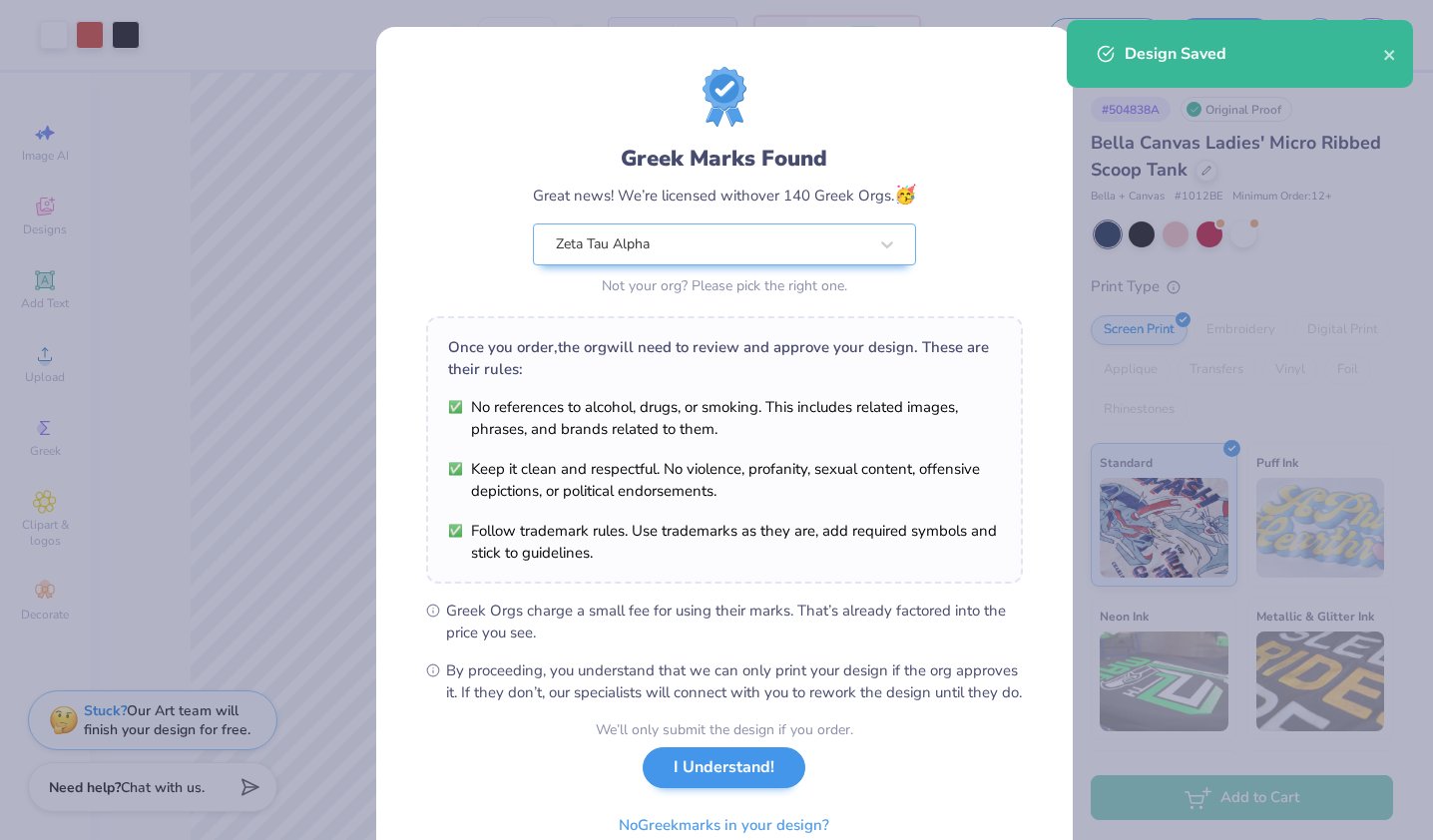 scroll, scrollTop: 92, scrollLeft: 0, axis: vertical 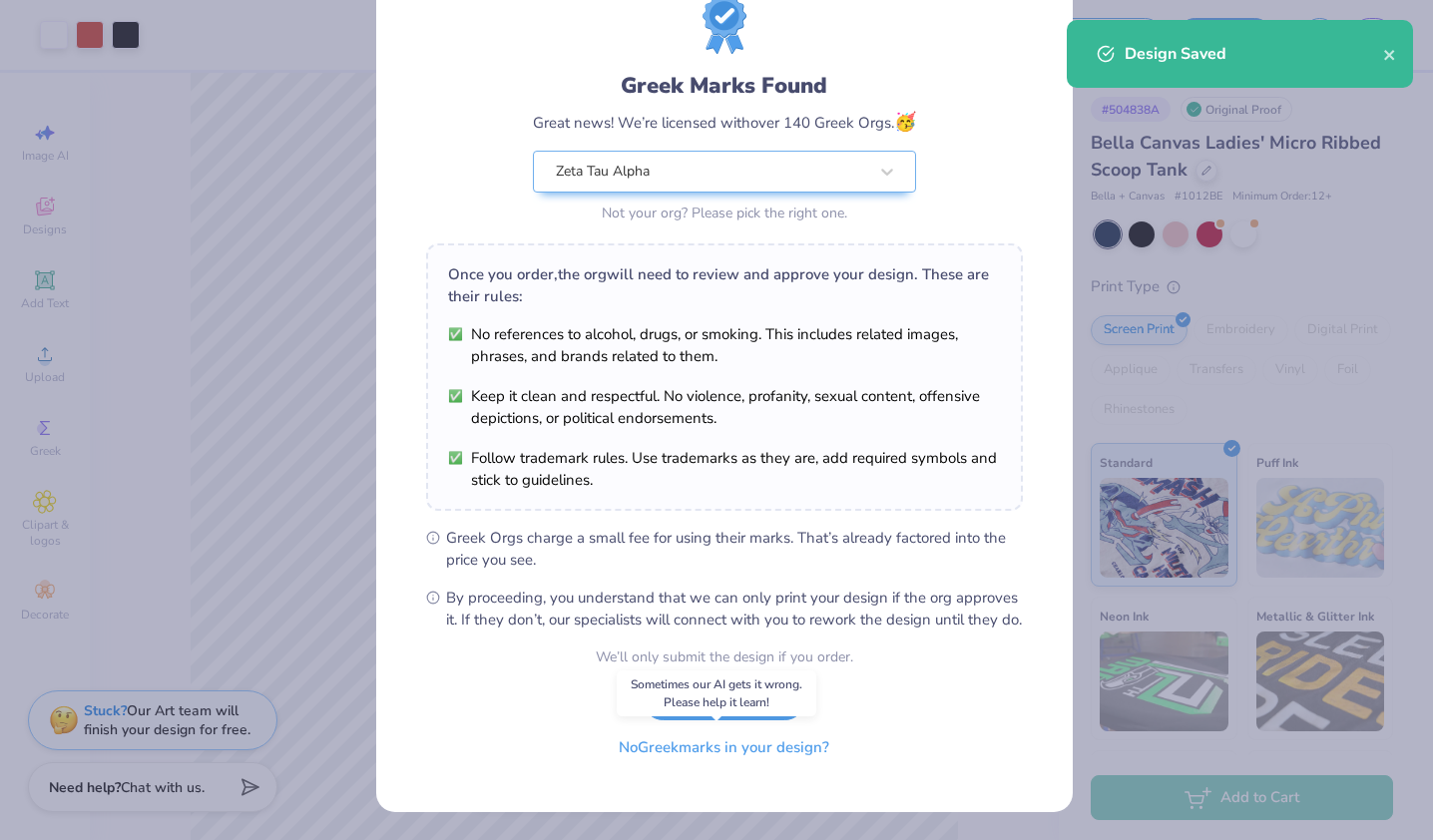 click on "No  Greek  marks in your design?" at bounding box center [723, 747] 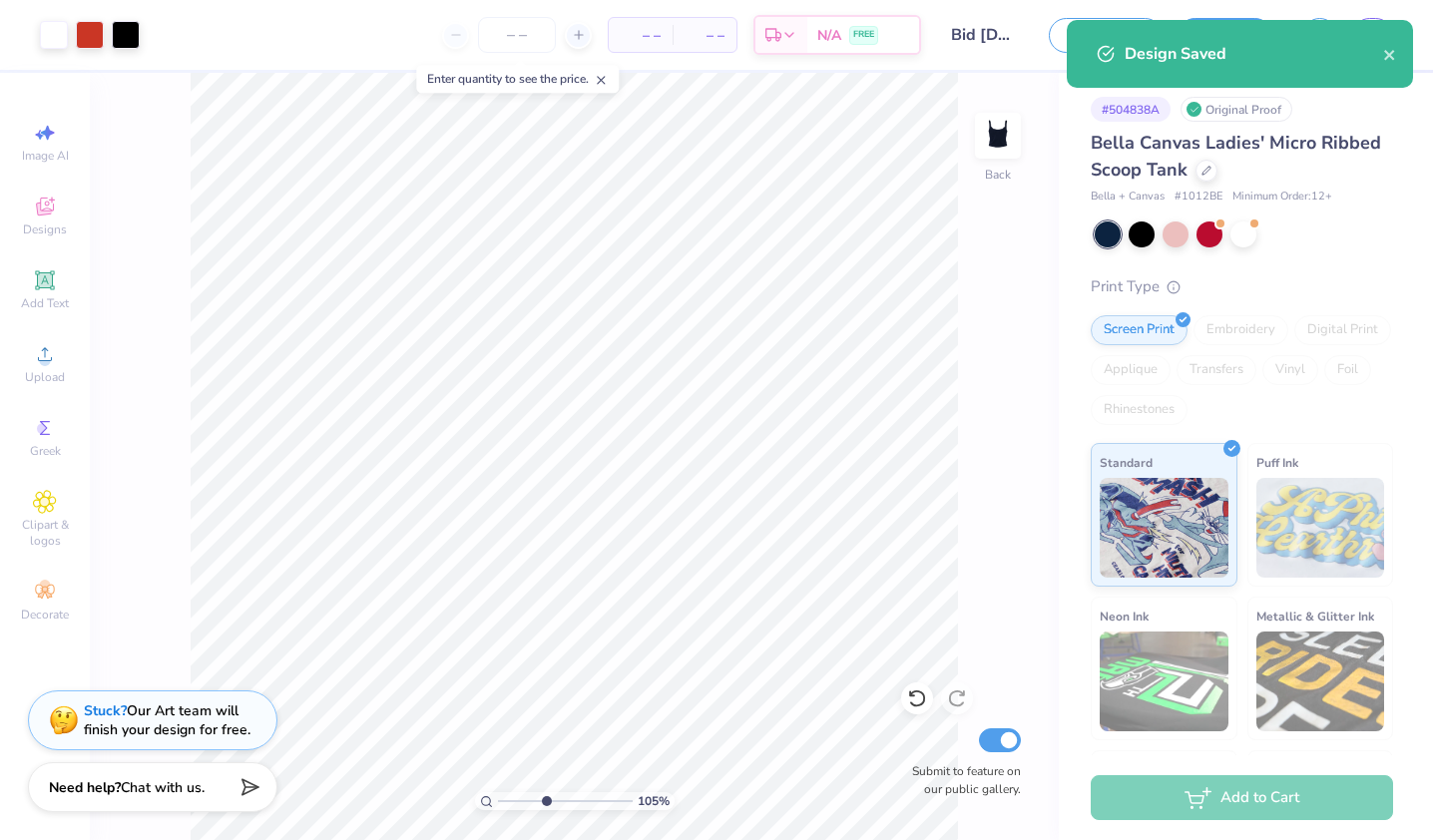 scroll, scrollTop: 0, scrollLeft: 0, axis: both 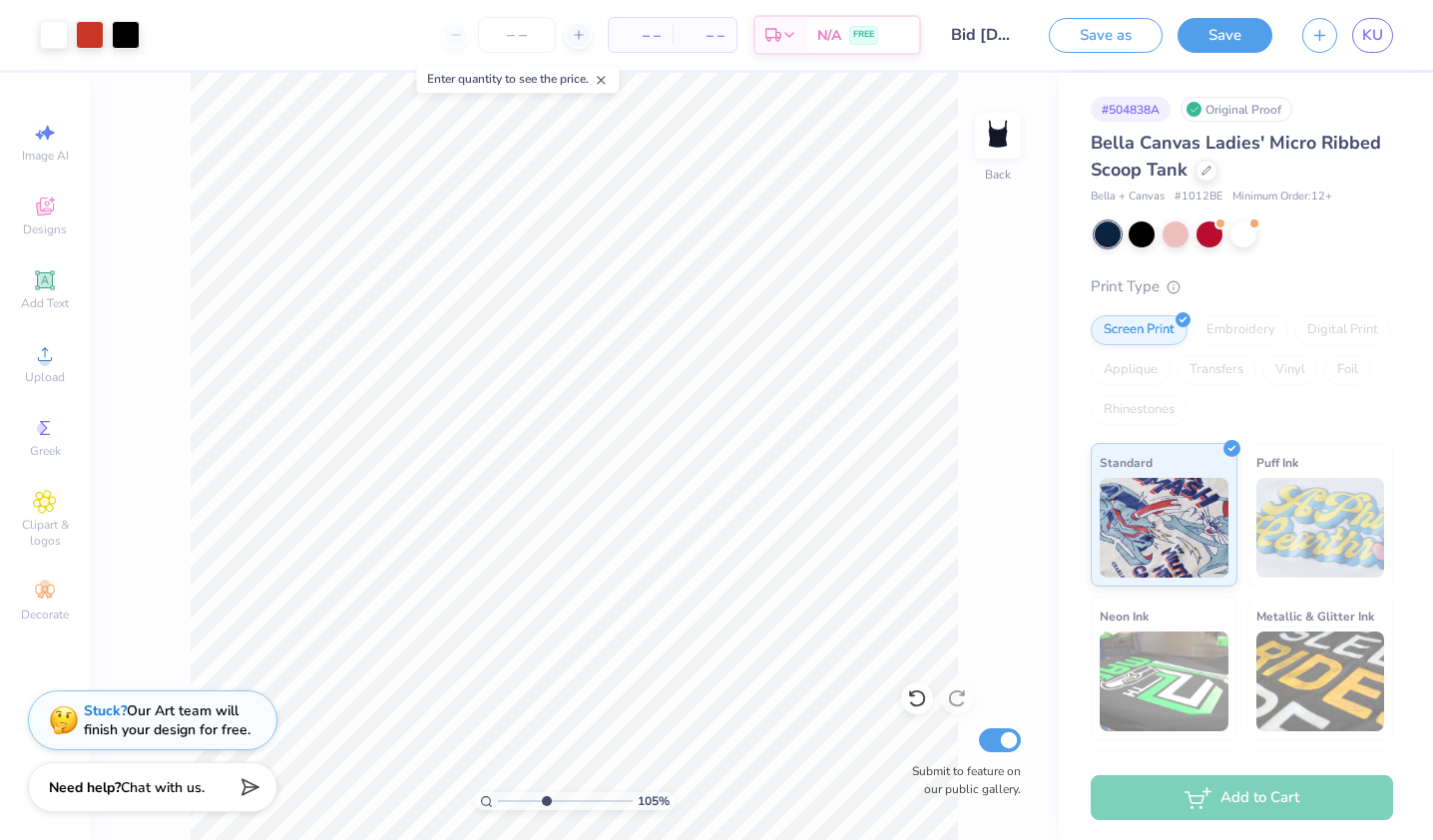 type on "[NUMBER]" 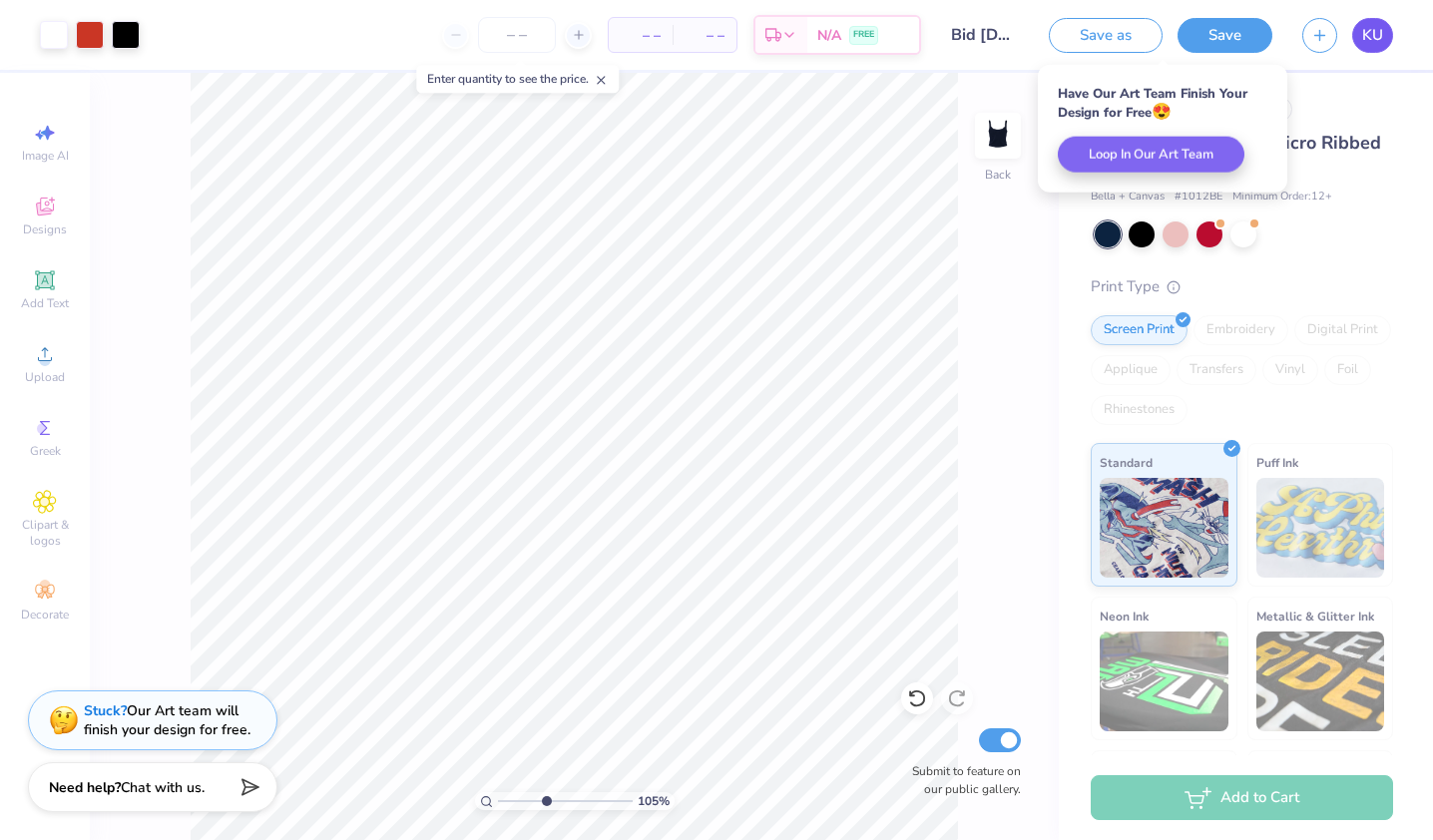 click on "KU" at bounding box center (1372, 35) 